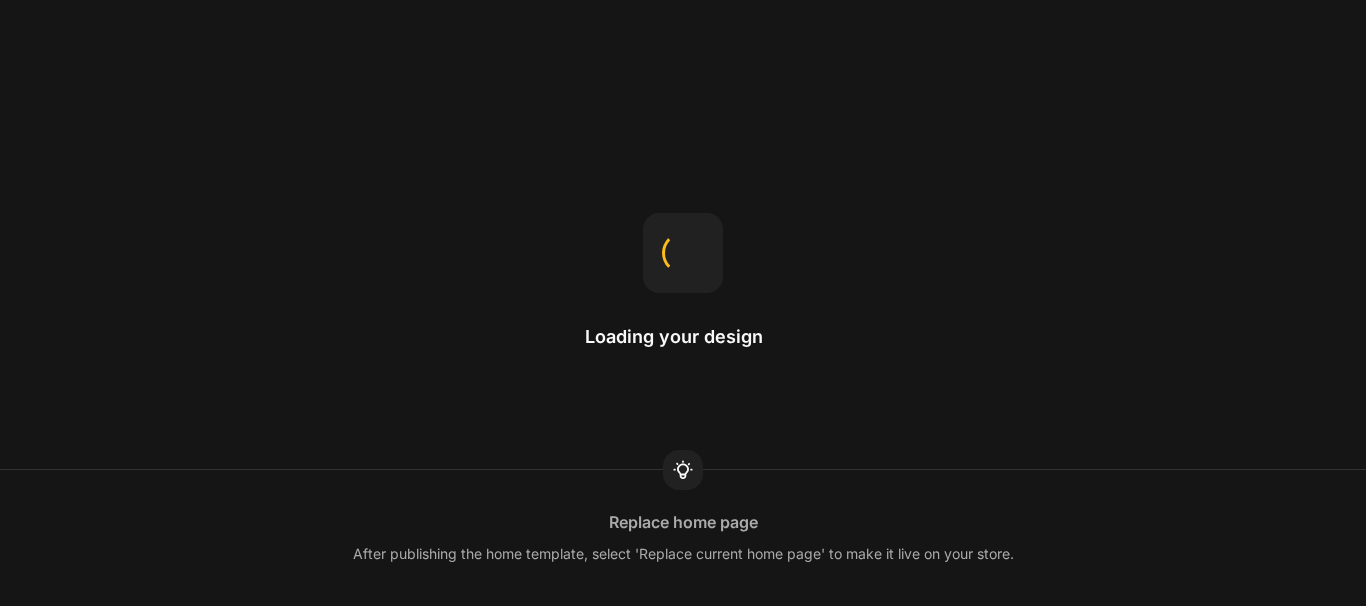 scroll, scrollTop: 0, scrollLeft: 0, axis: both 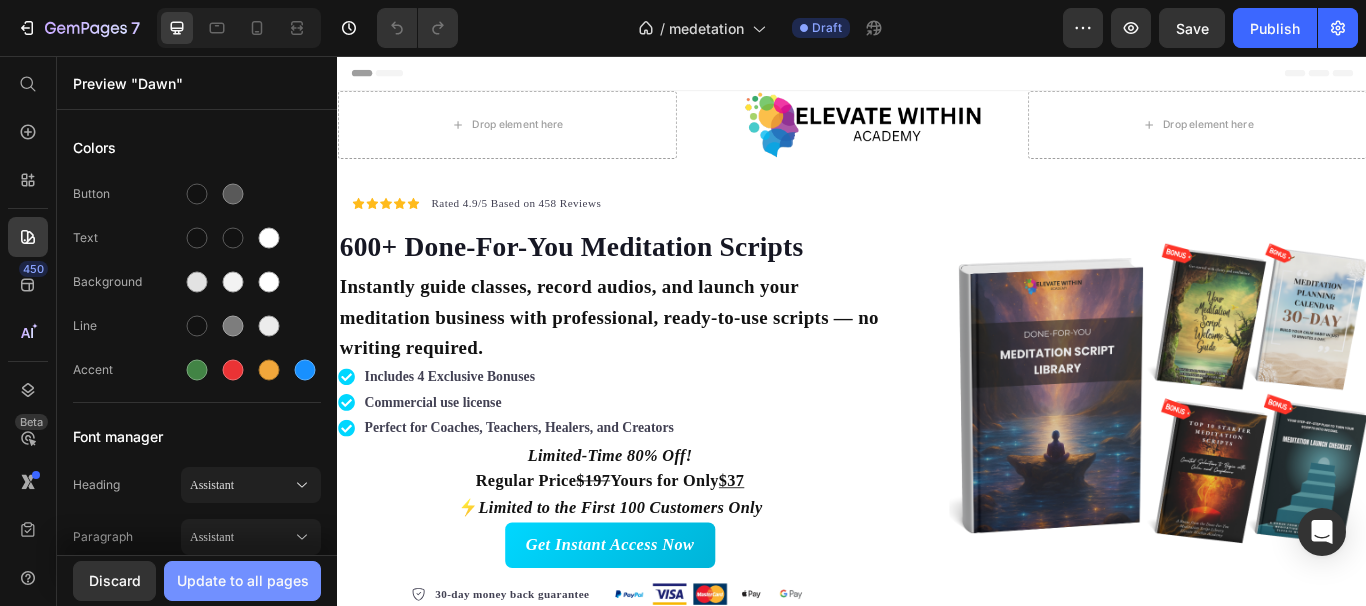 click on "Update to all pages" at bounding box center [243, 580] 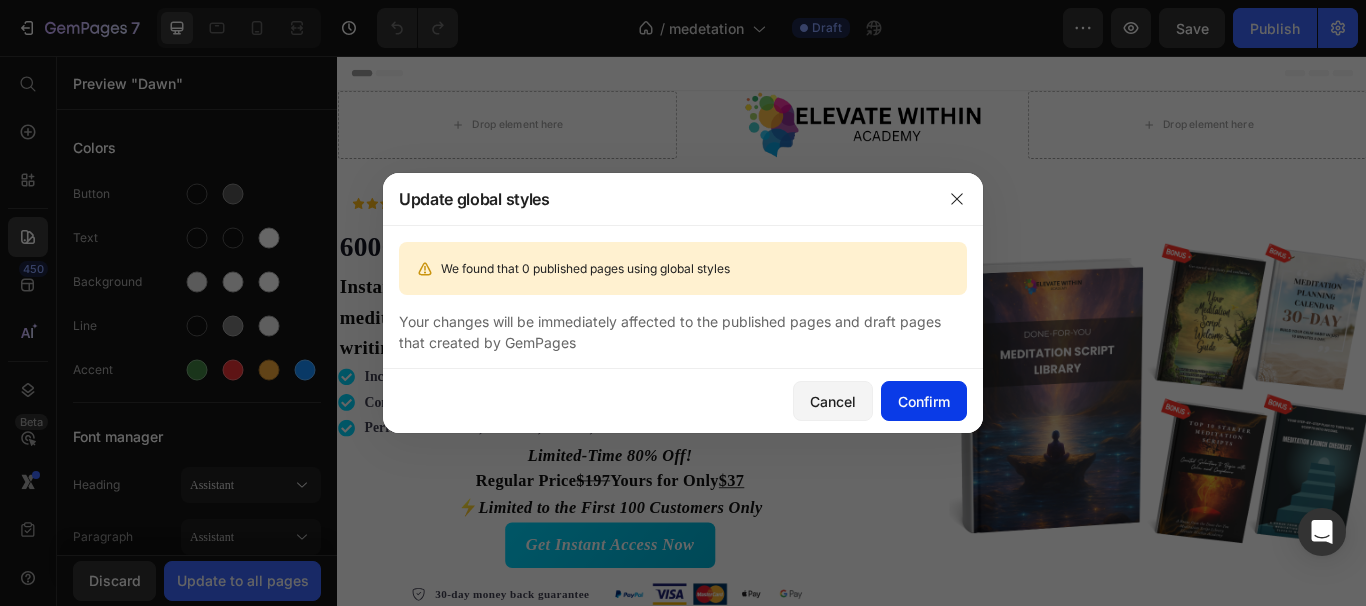 click on "Confirm" at bounding box center [924, 401] 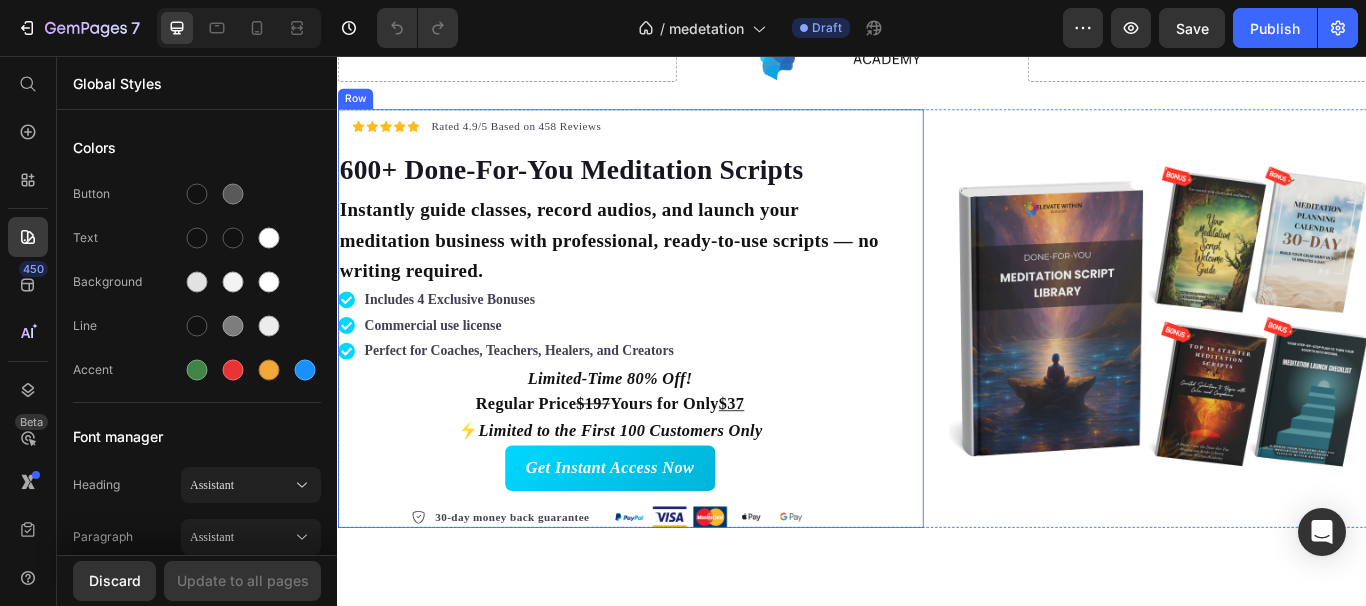 scroll, scrollTop: 0, scrollLeft: 0, axis: both 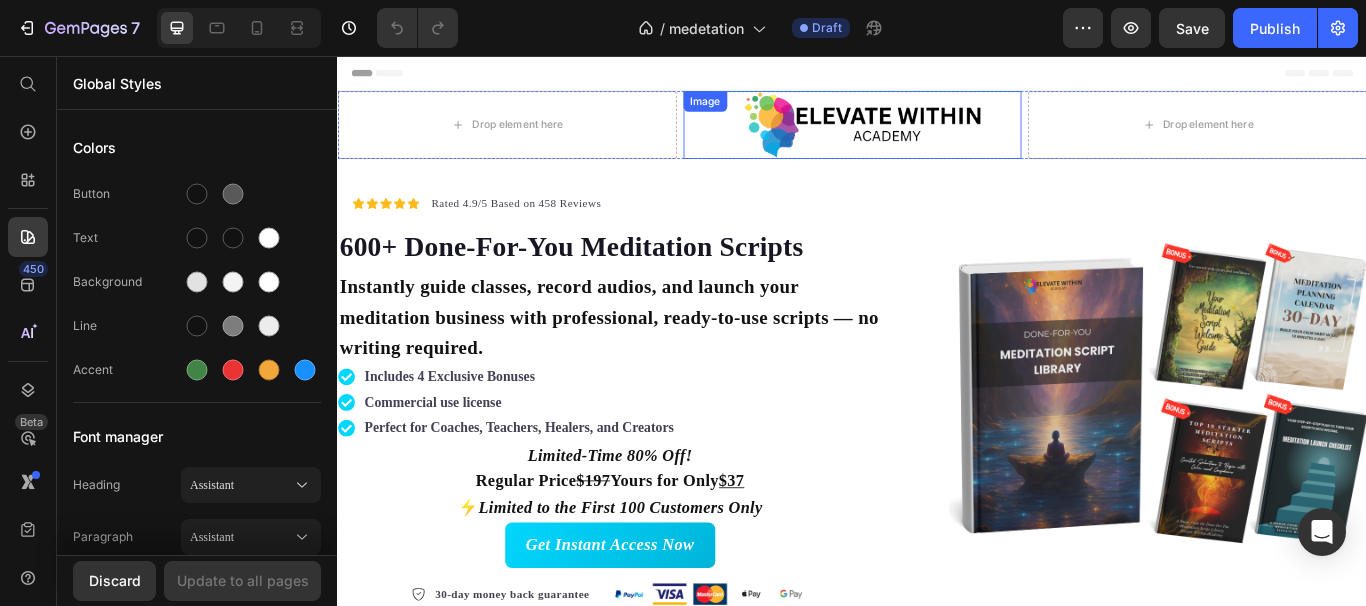 click at bounding box center [937, 136] 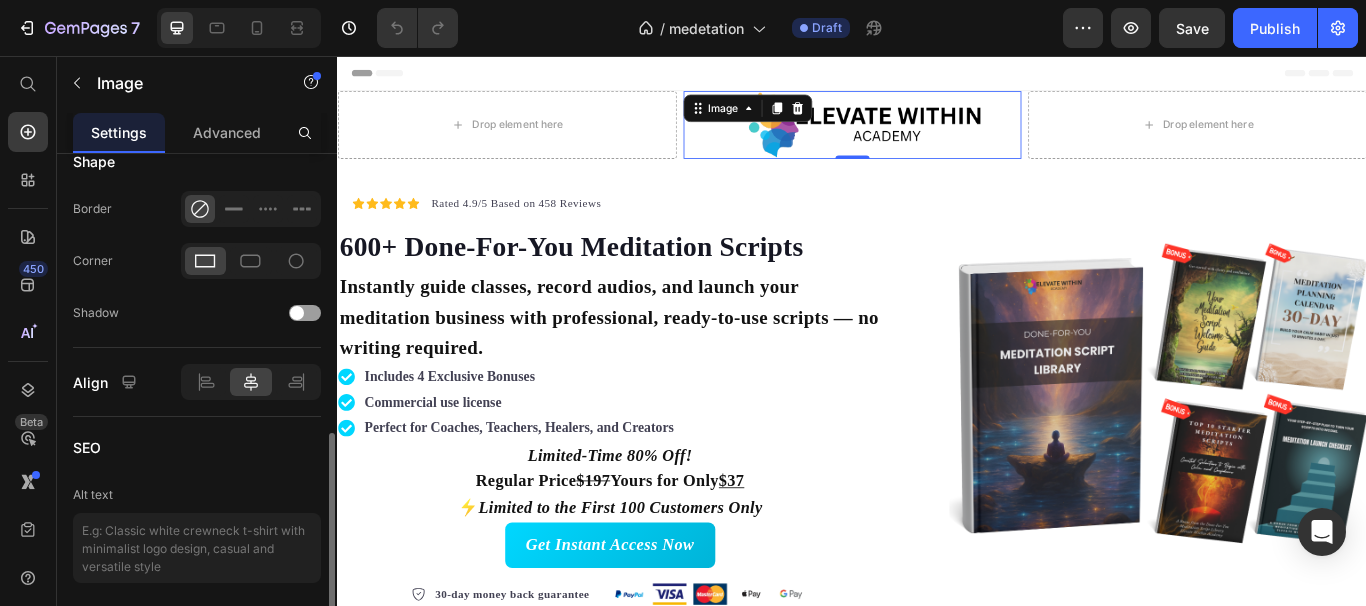 scroll, scrollTop: 807, scrollLeft: 0, axis: vertical 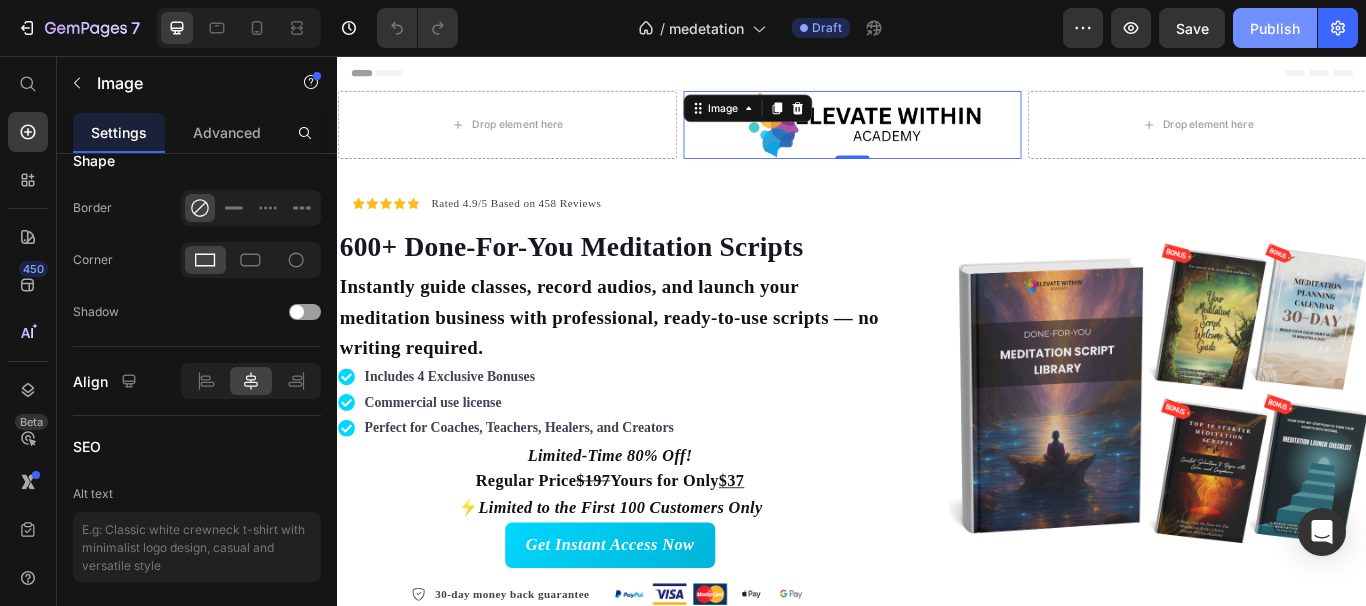 click on "Publish" at bounding box center (1275, 28) 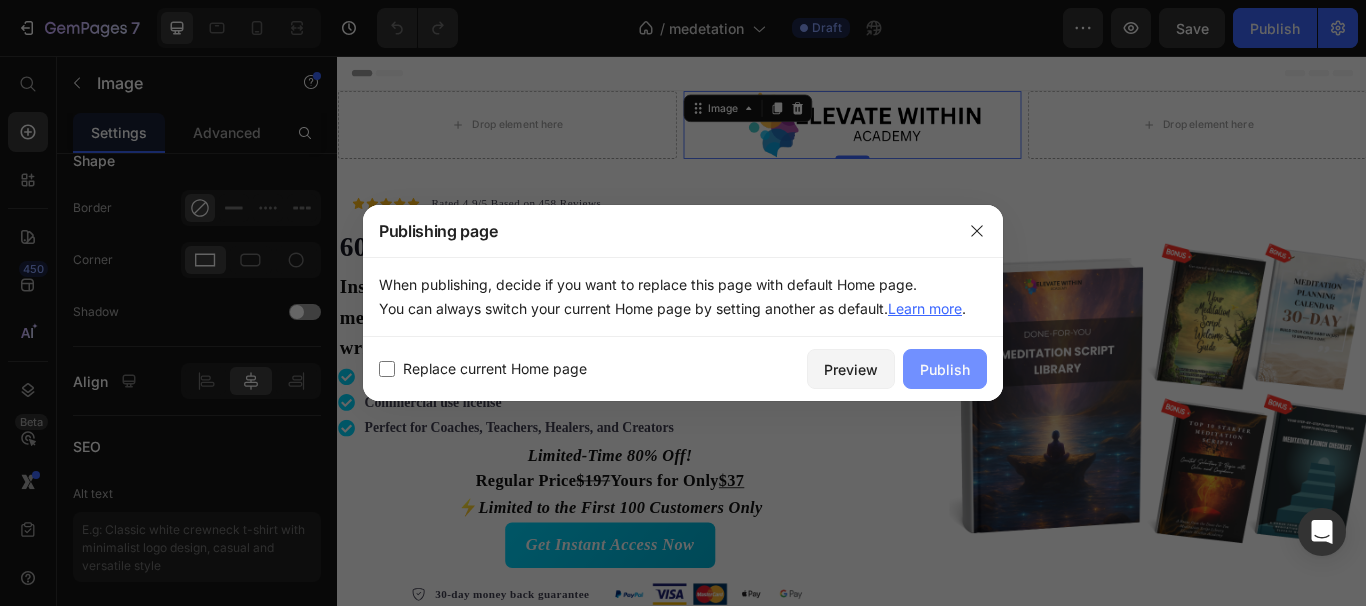 click on "Publish" at bounding box center (945, 369) 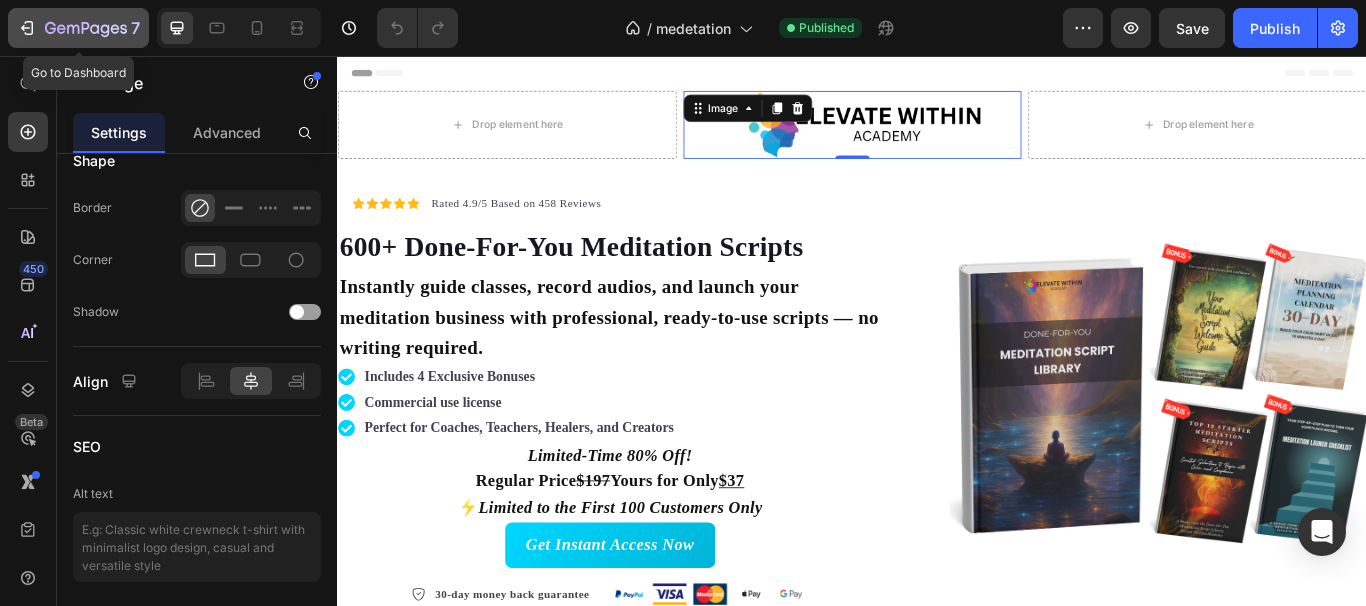 click 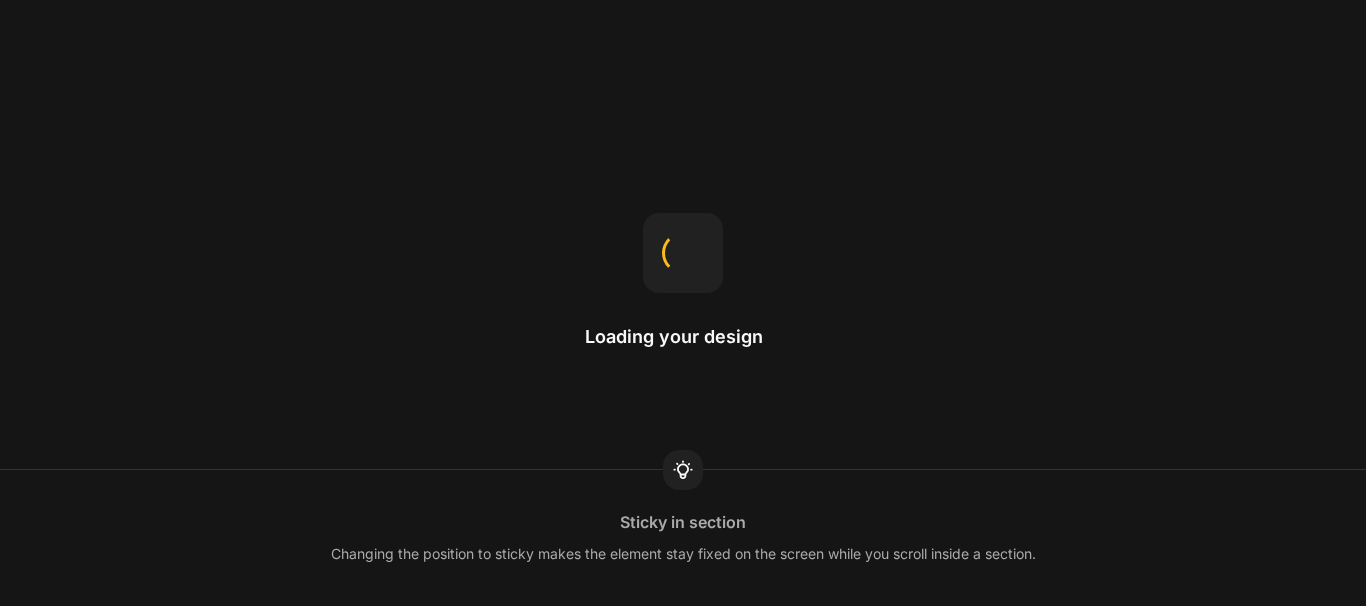 scroll, scrollTop: 0, scrollLeft: 0, axis: both 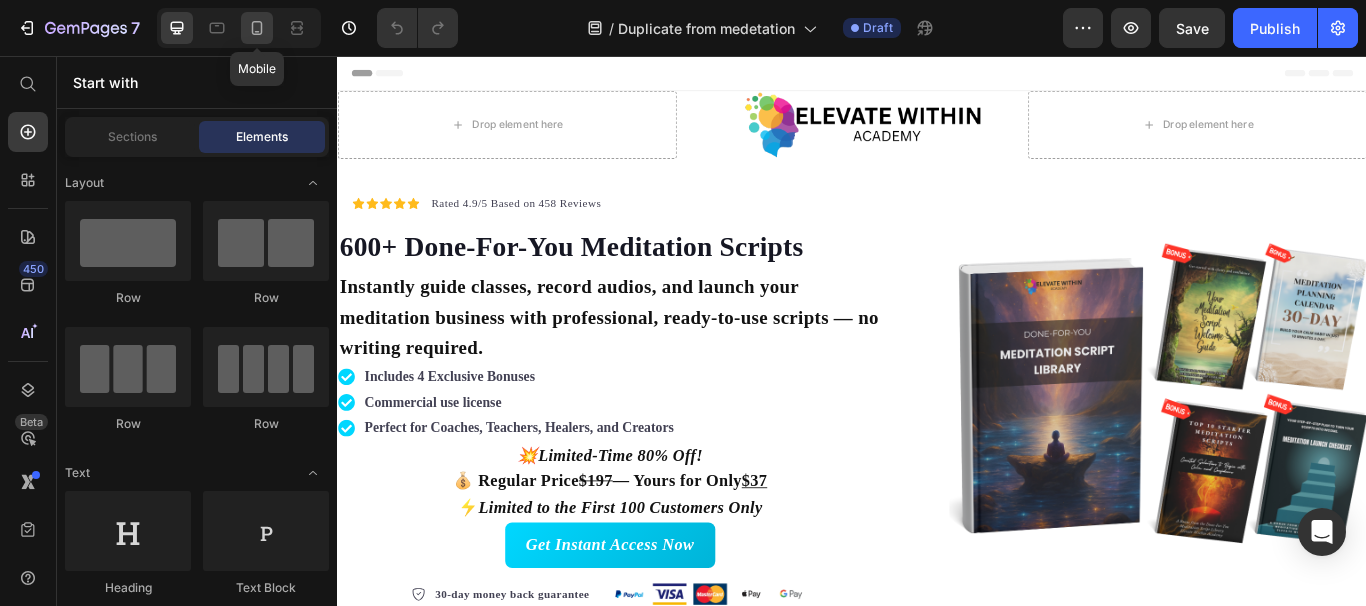 click 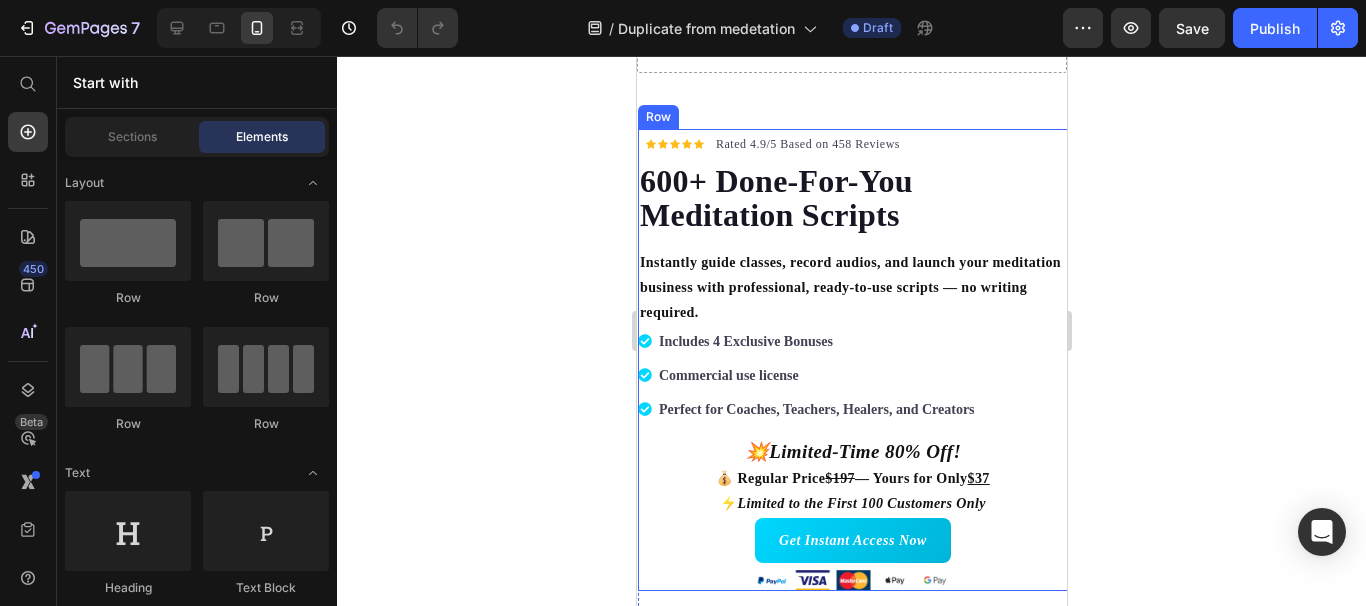 scroll, scrollTop: 191, scrollLeft: 0, axis: vertical 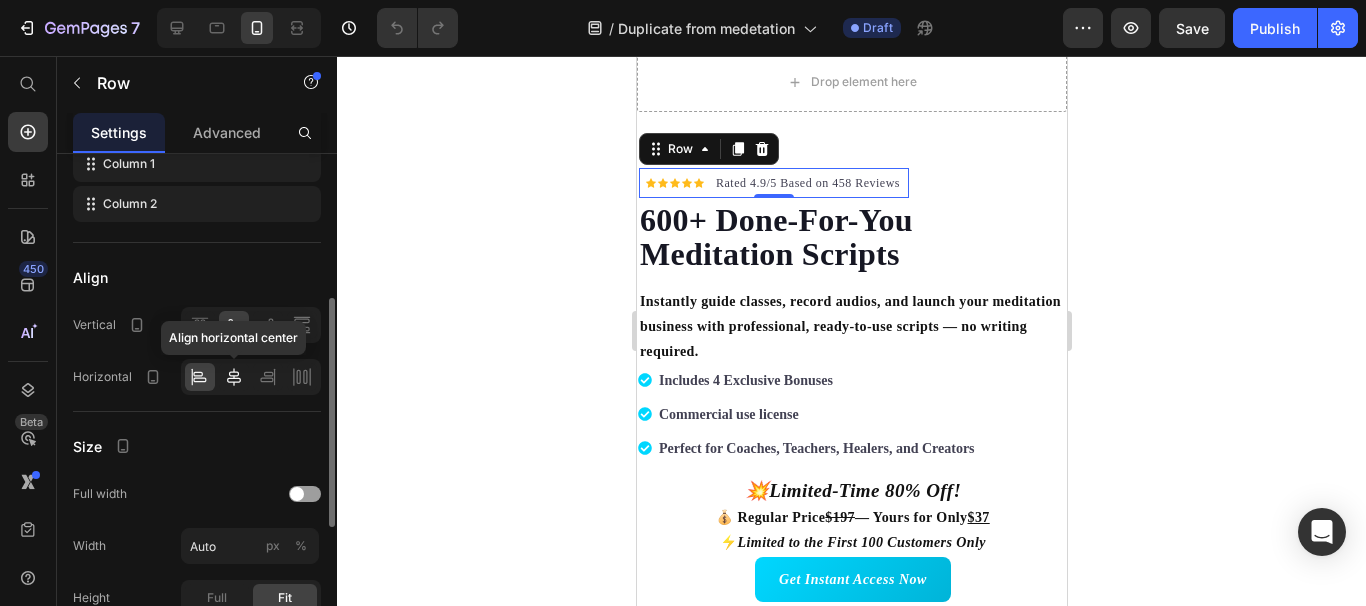 click 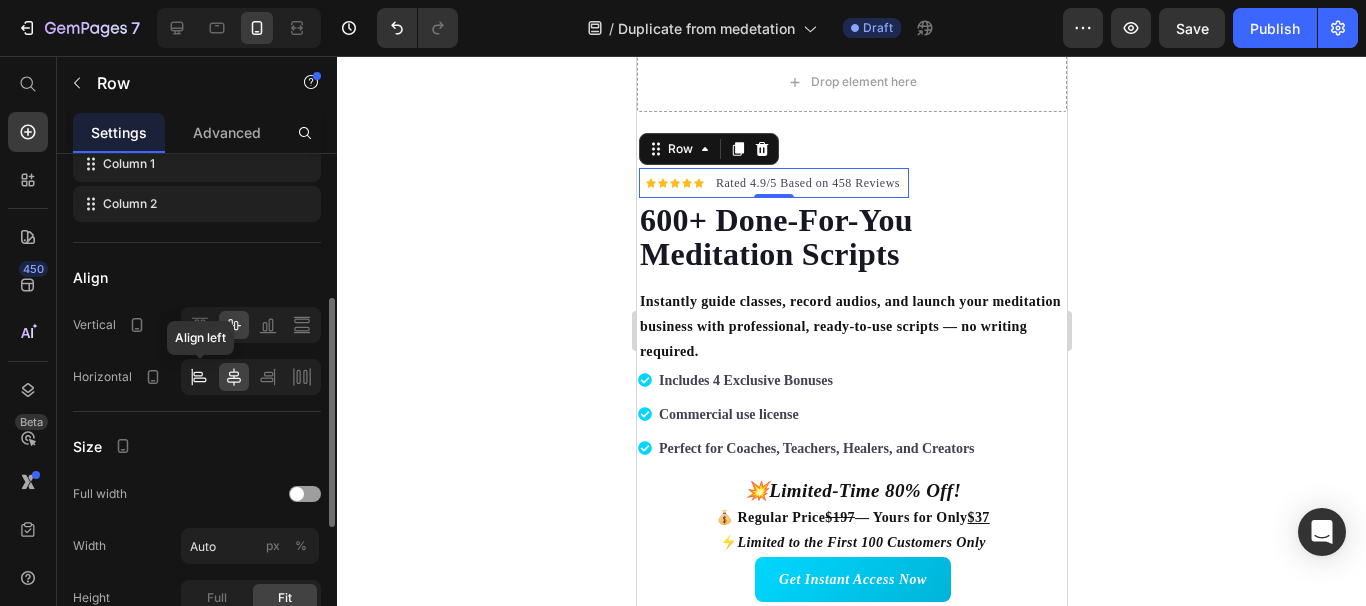 click 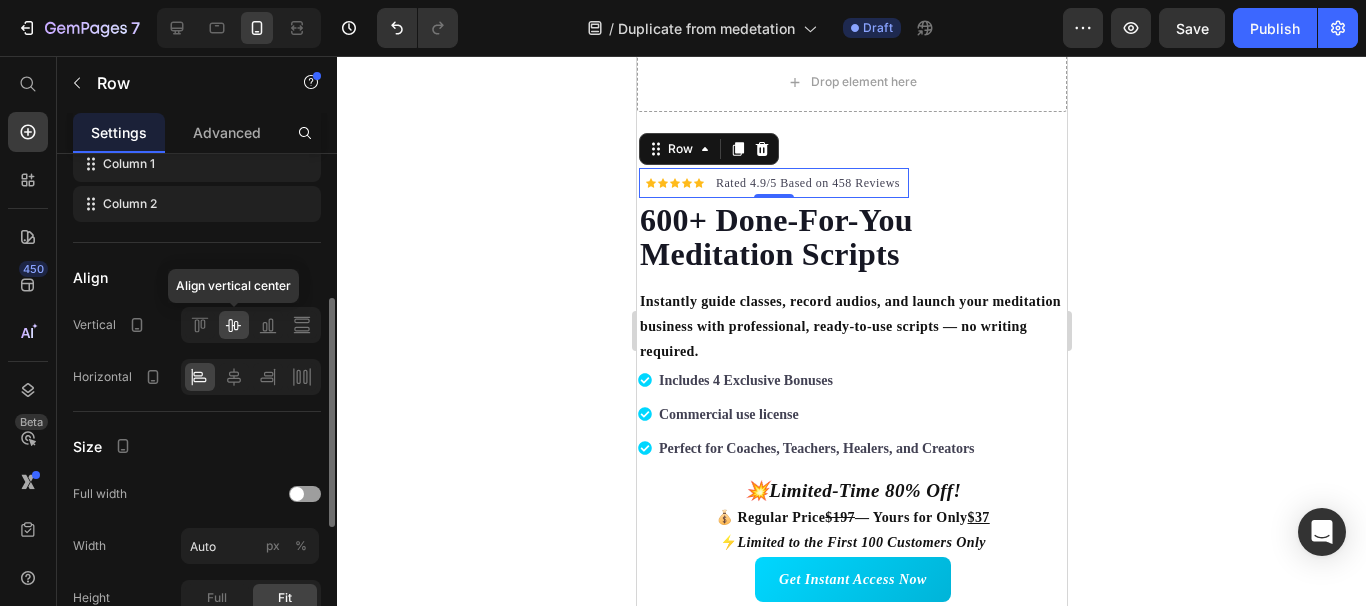 click 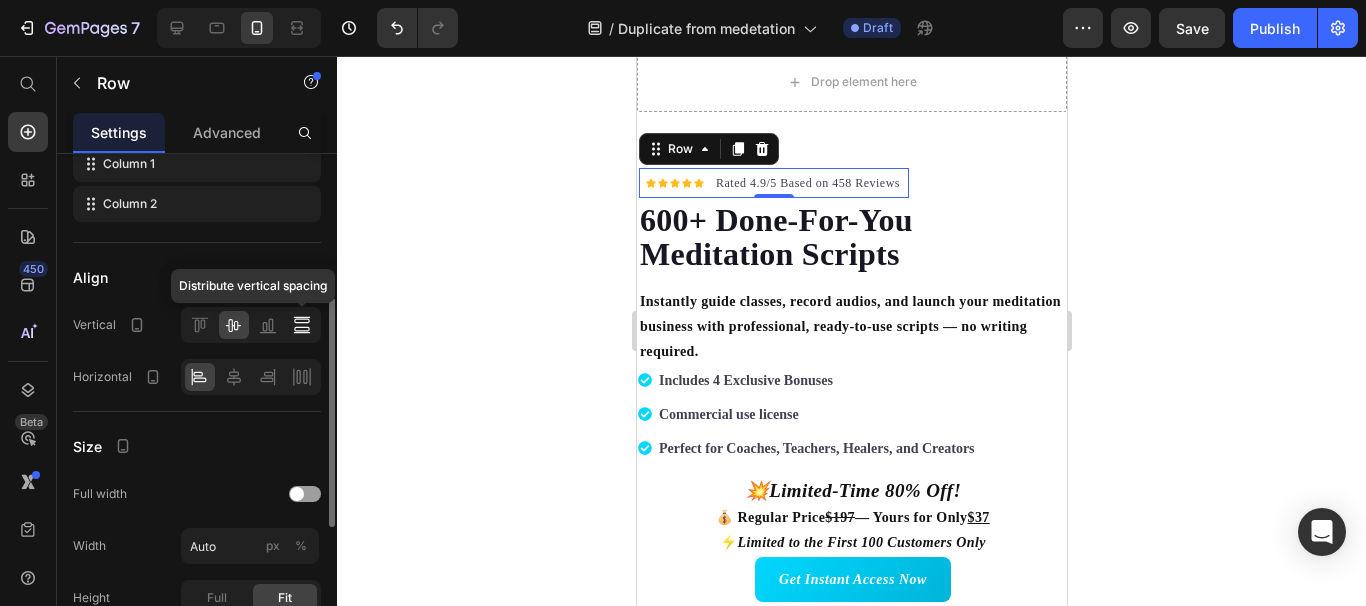 click 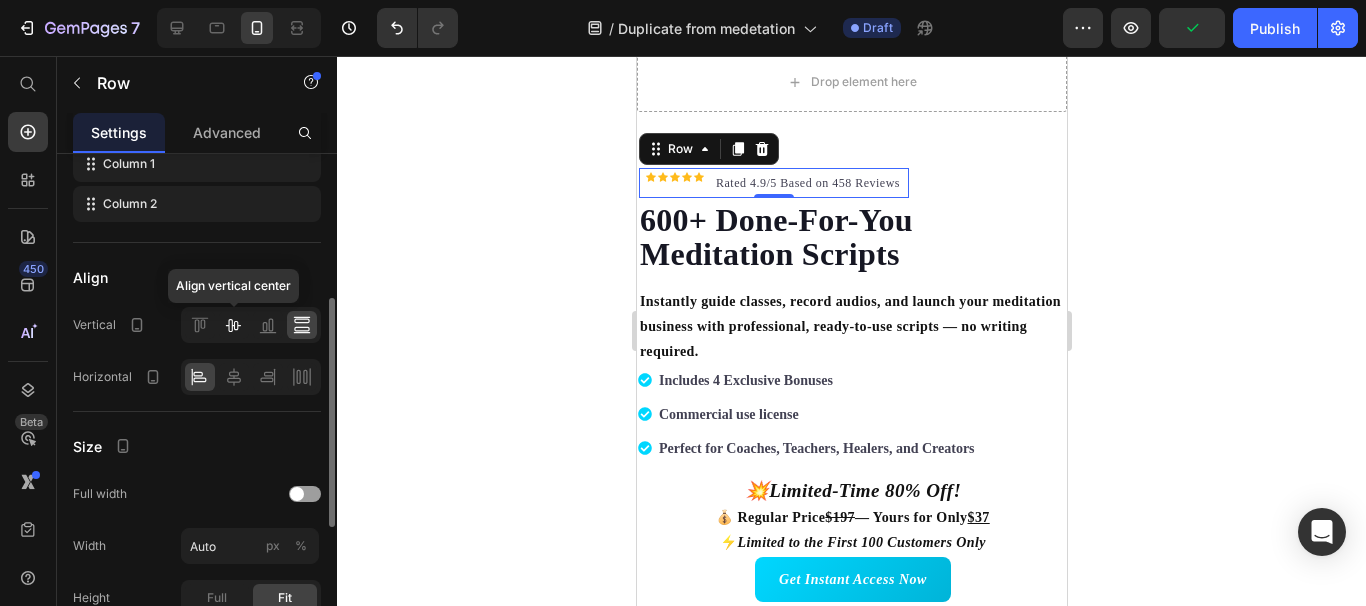 click 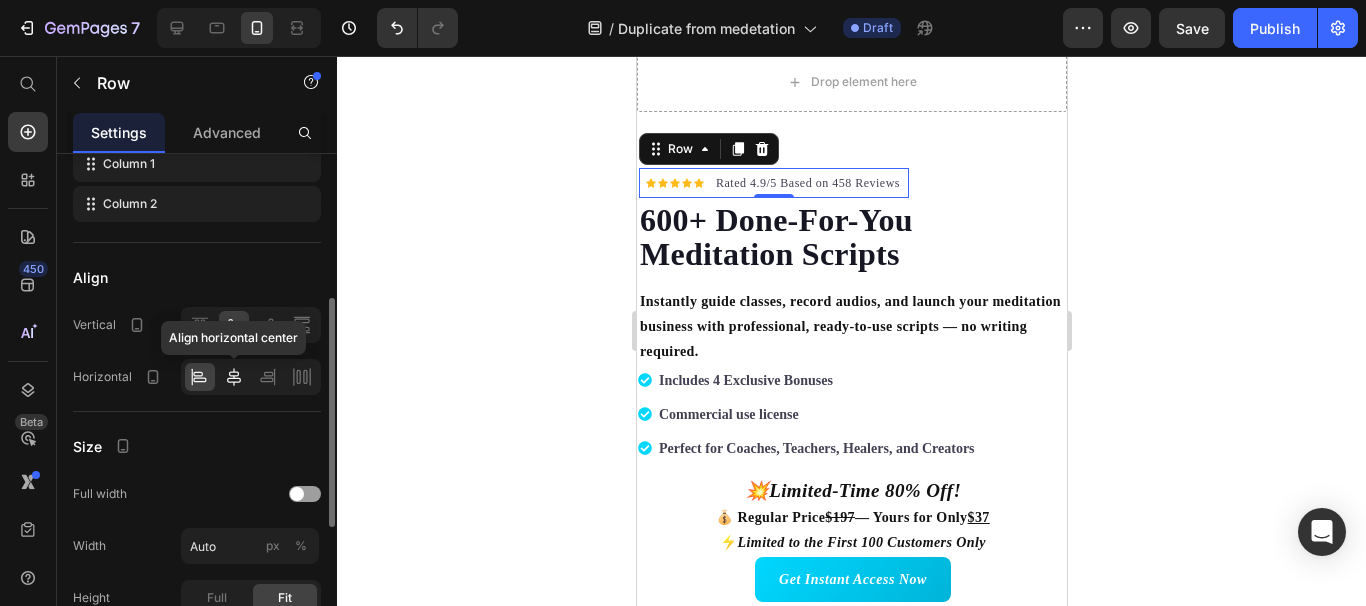 click 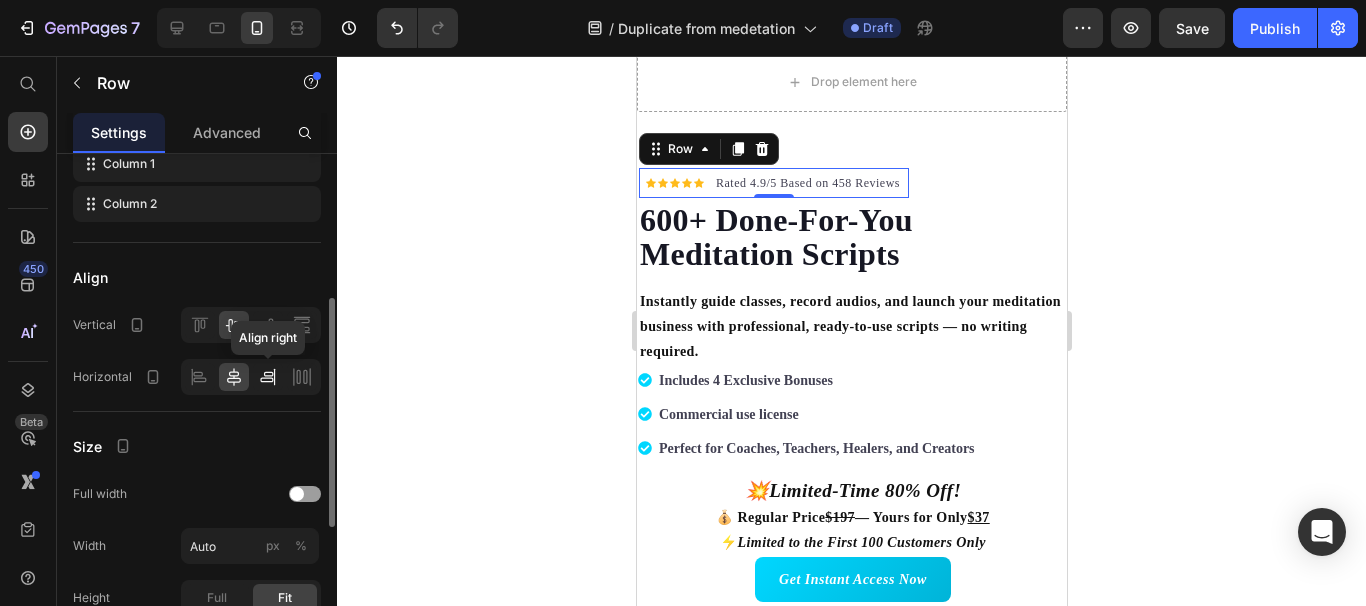 click 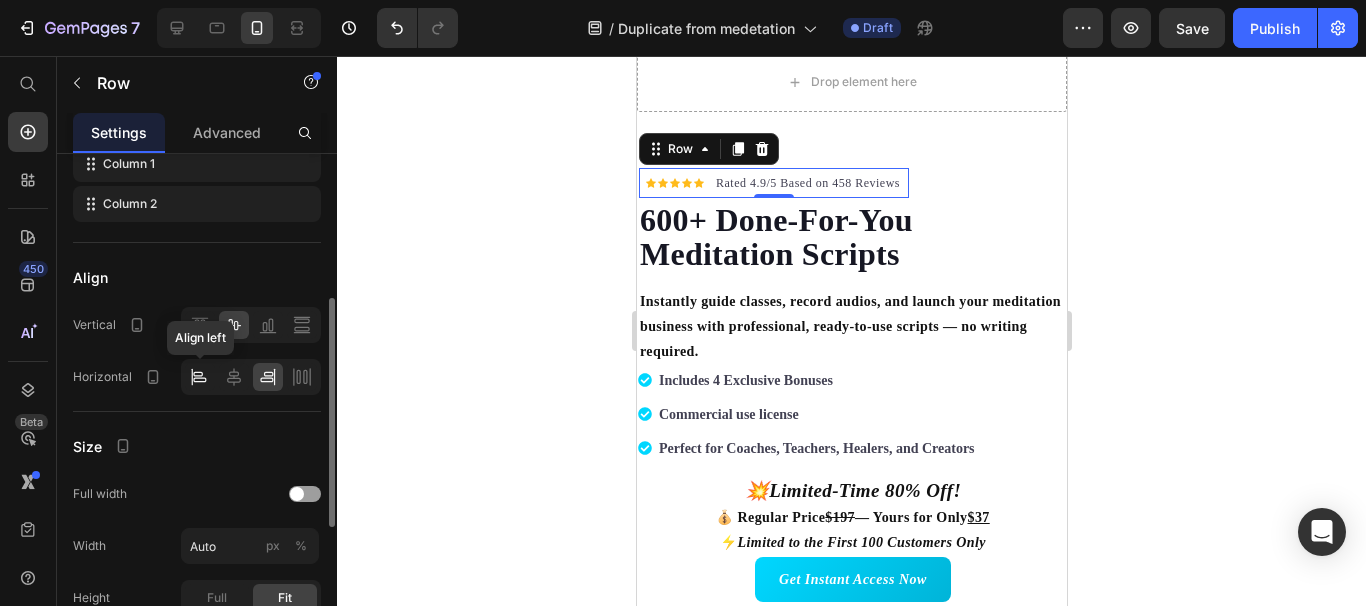 click 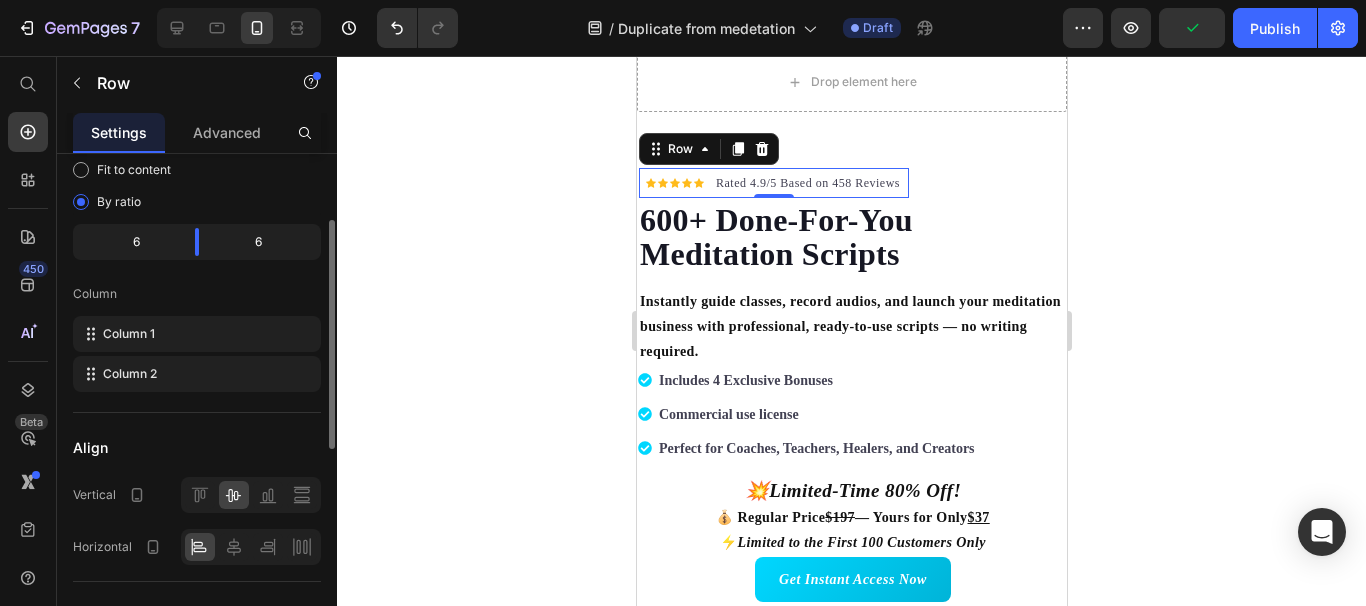 scroll, scrollTop: 0, scrollLeft: 0, axis: both 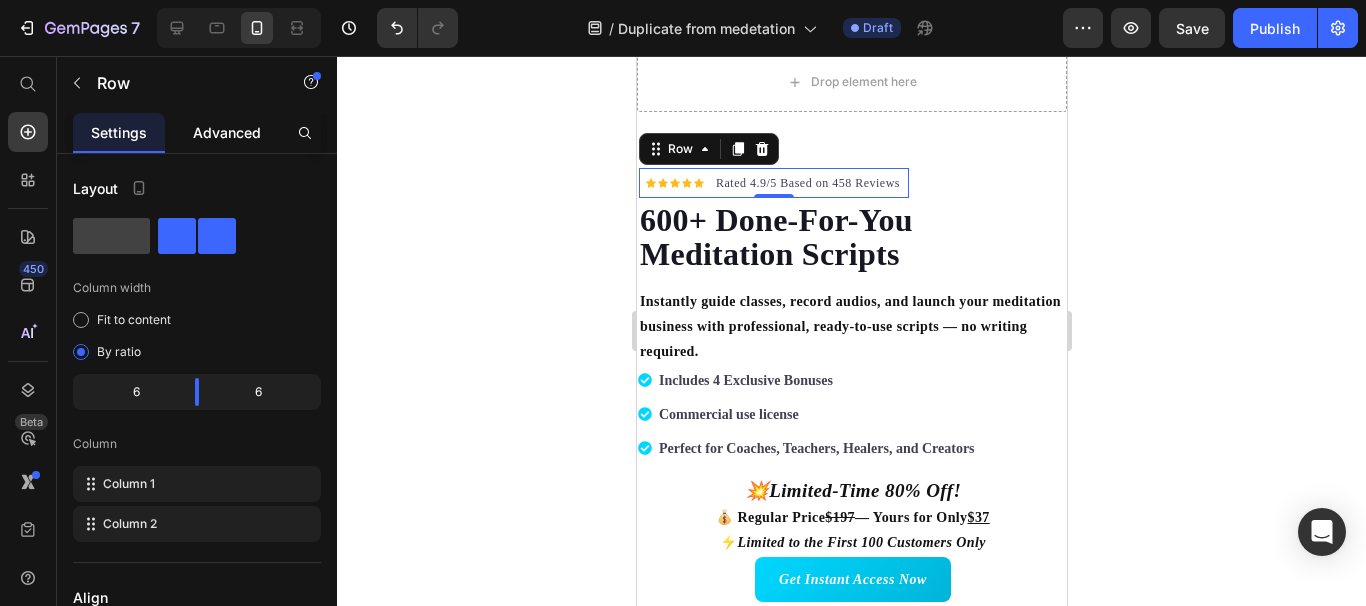 click on "Advanced" at bounding box center (227, 132) 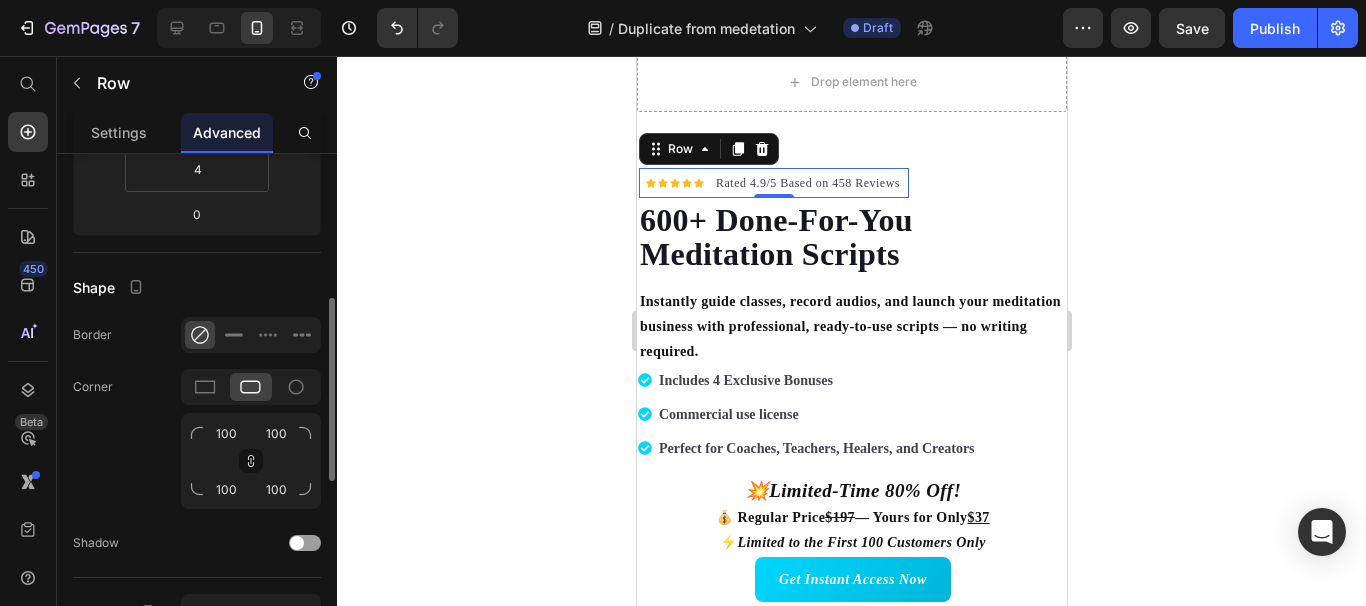 scroll, scrollTop: 0, scrollLeft: 0, axis: both 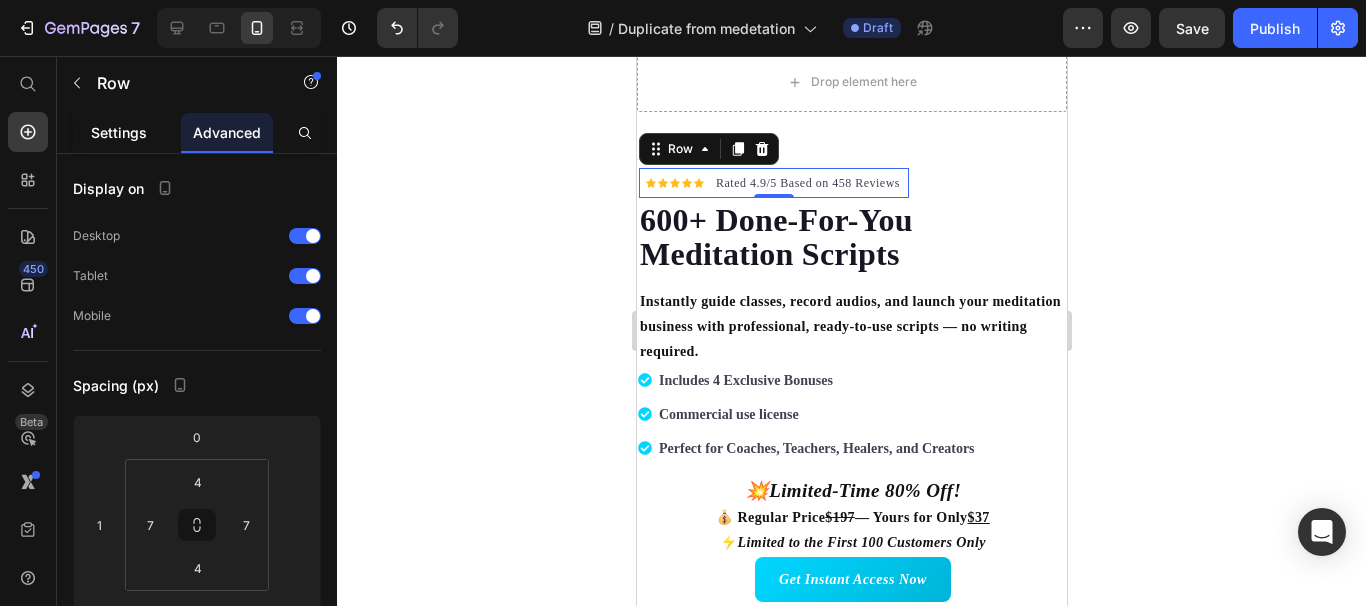 click on "Settings" 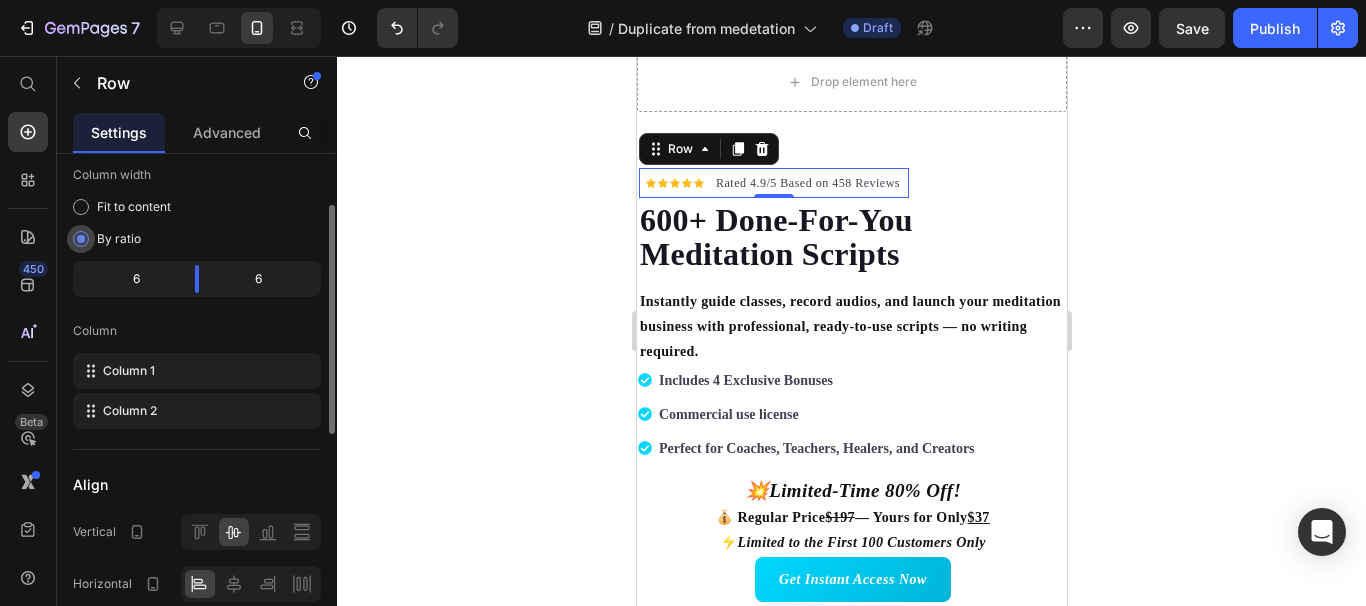 scroll, scrollTop: 116, scrollLeft: 0, axis: vertical 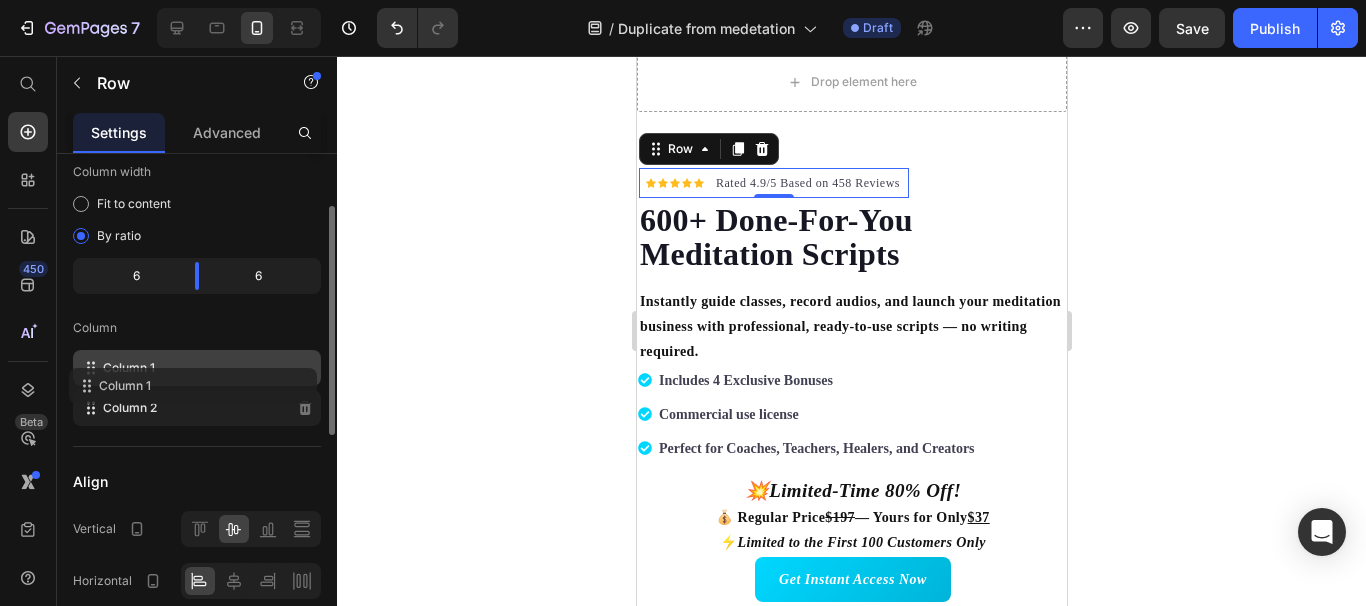 type 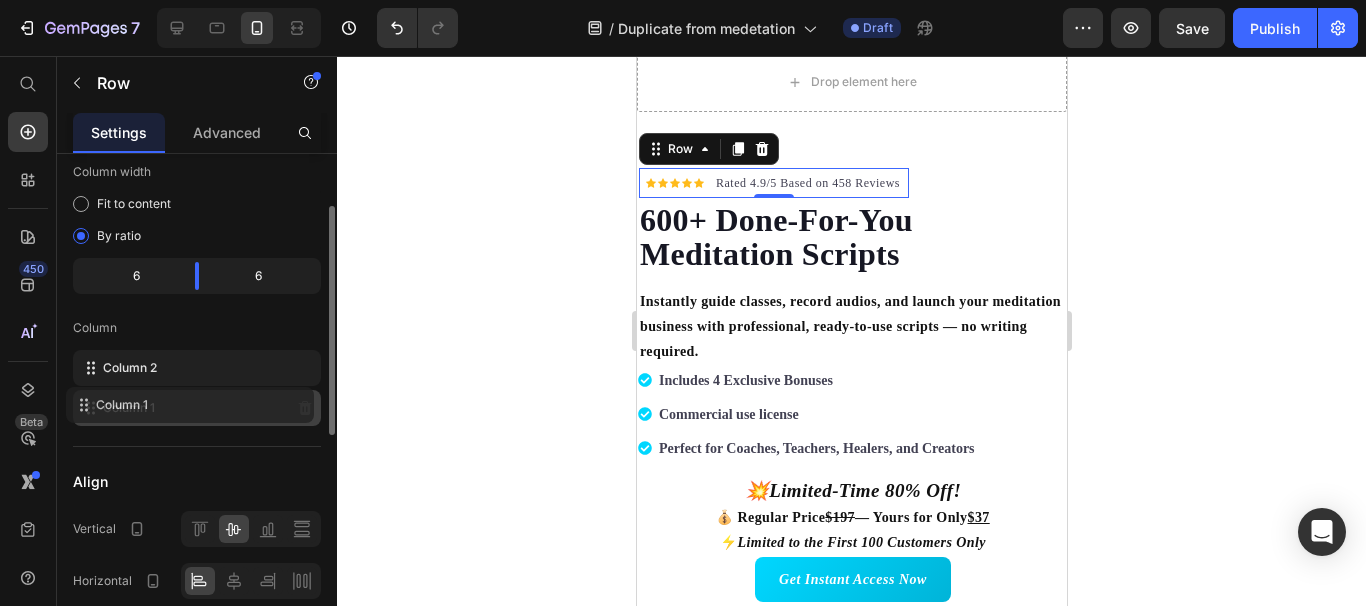 drag, startPoint x: 189, startPoint y: 369, endPoint x: 182, endPoint y: 402, distance: 33.734257 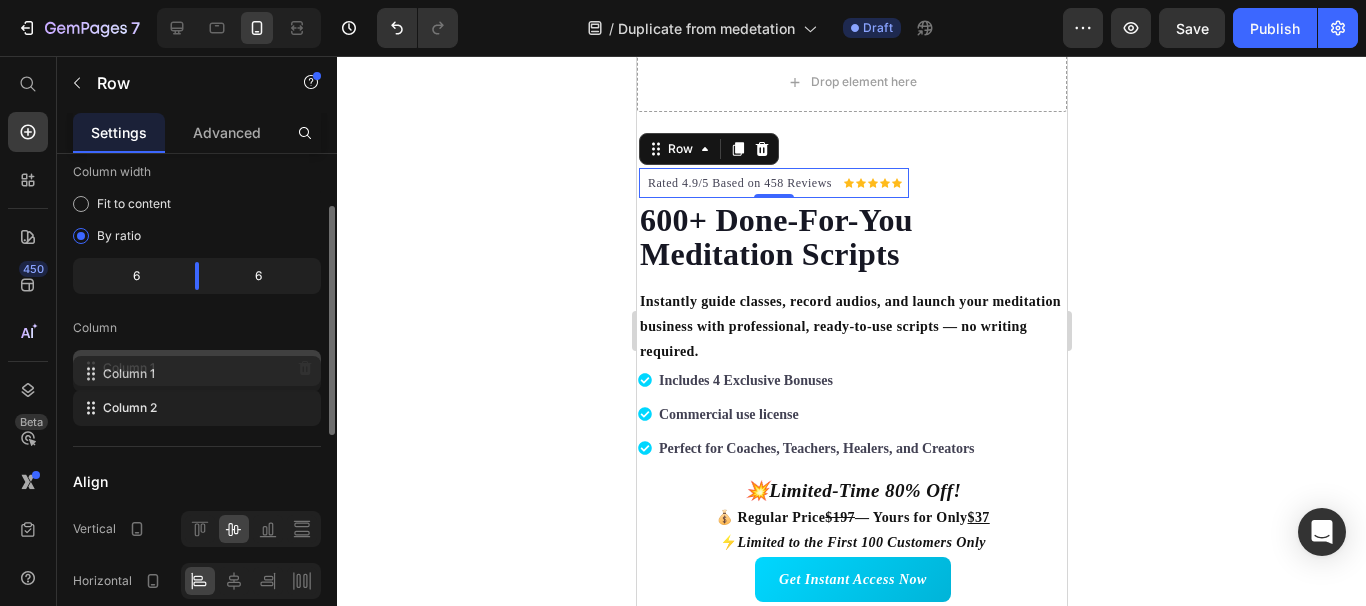 drag, startPoint x: 182, startPoint y: 402, endPoint x: 182, endPoint y: 364, distance: 38 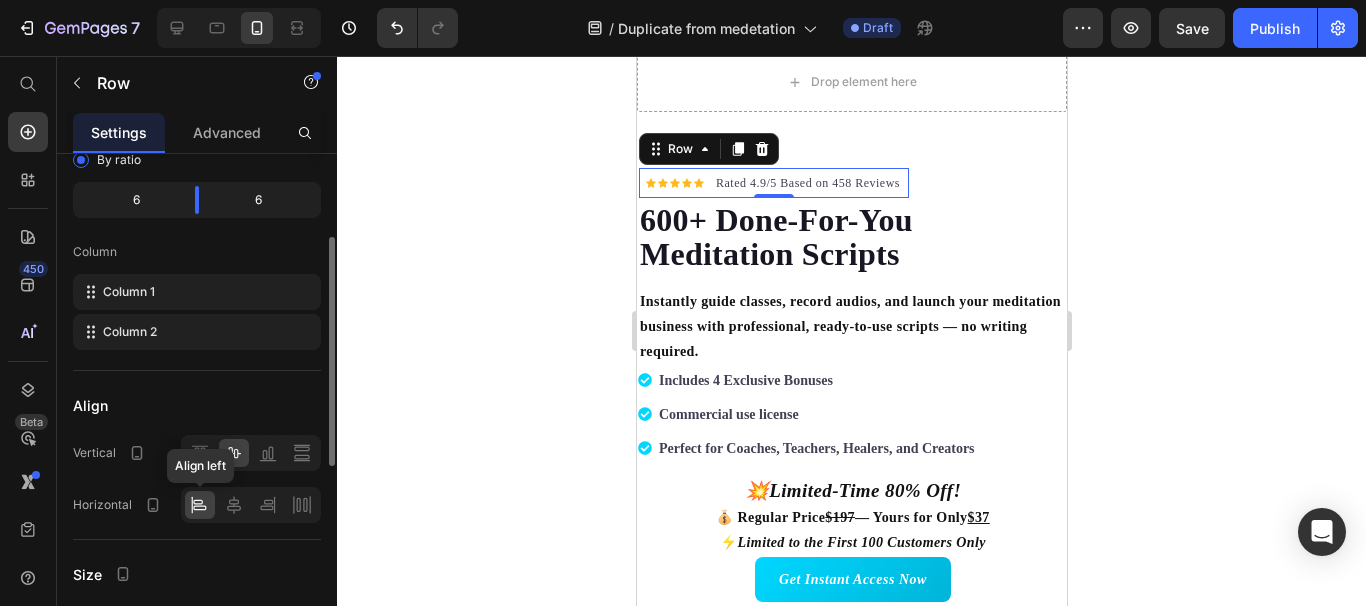 scroll, scrollTop: 194, scrollLeft: 0, axis: vertical 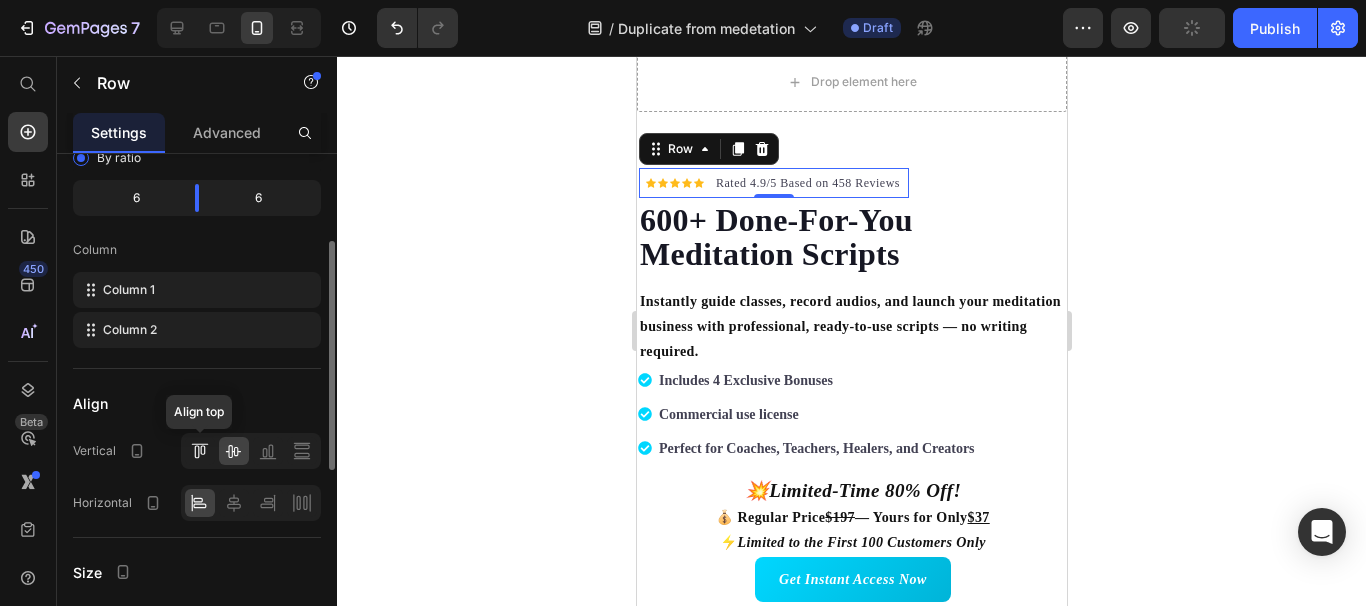 click 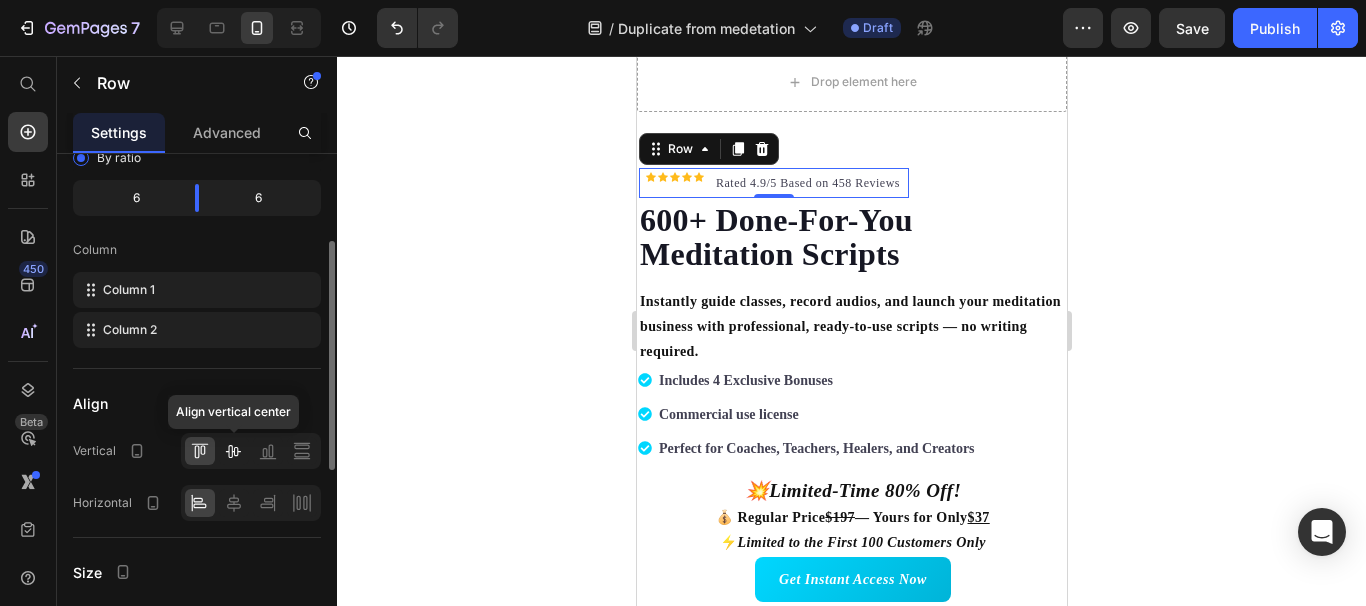click 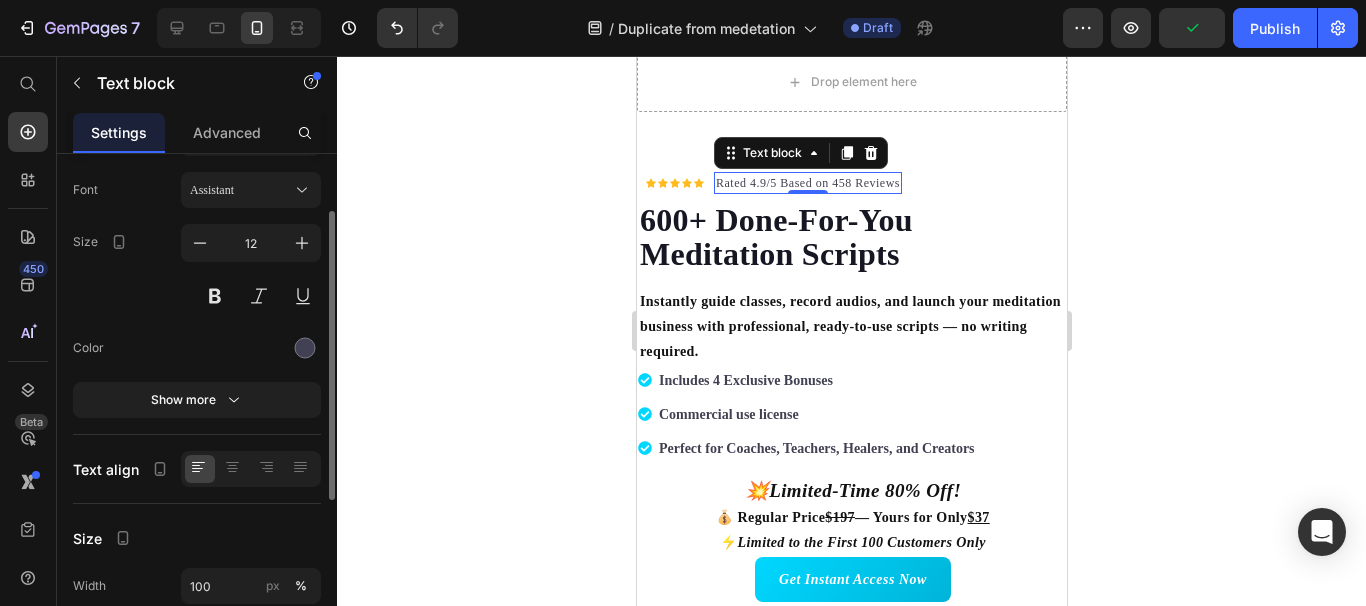scroll, scrollTop: 99, scrollLeft: 0, axis: vertical 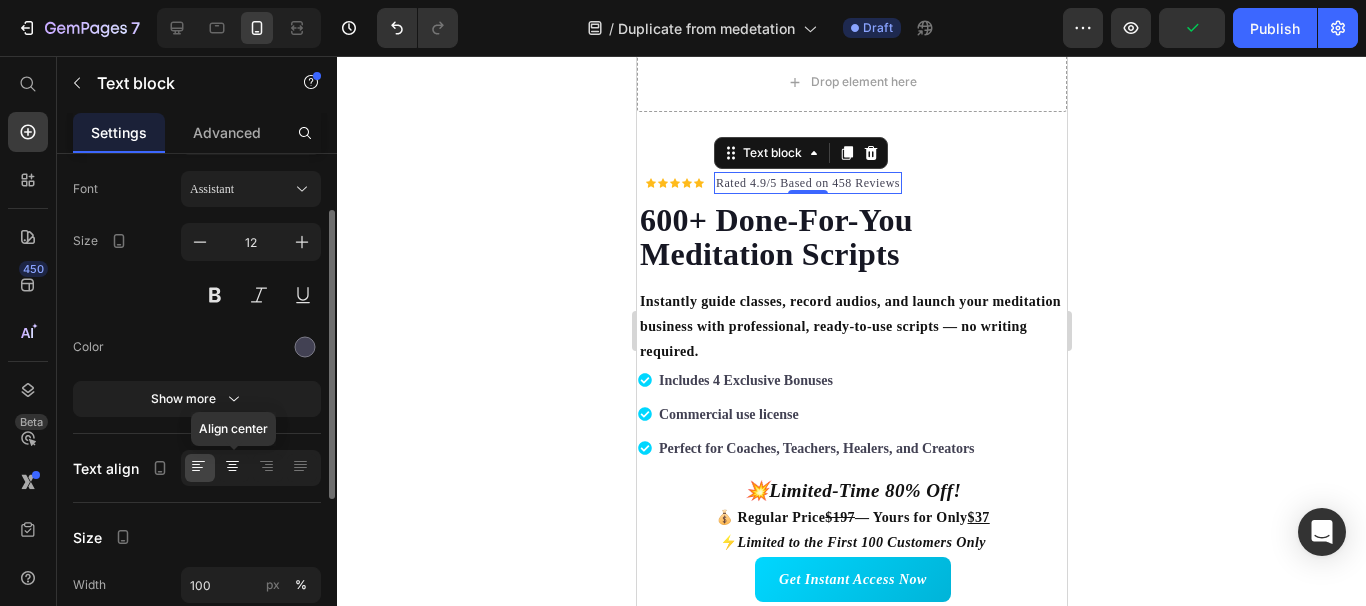 click 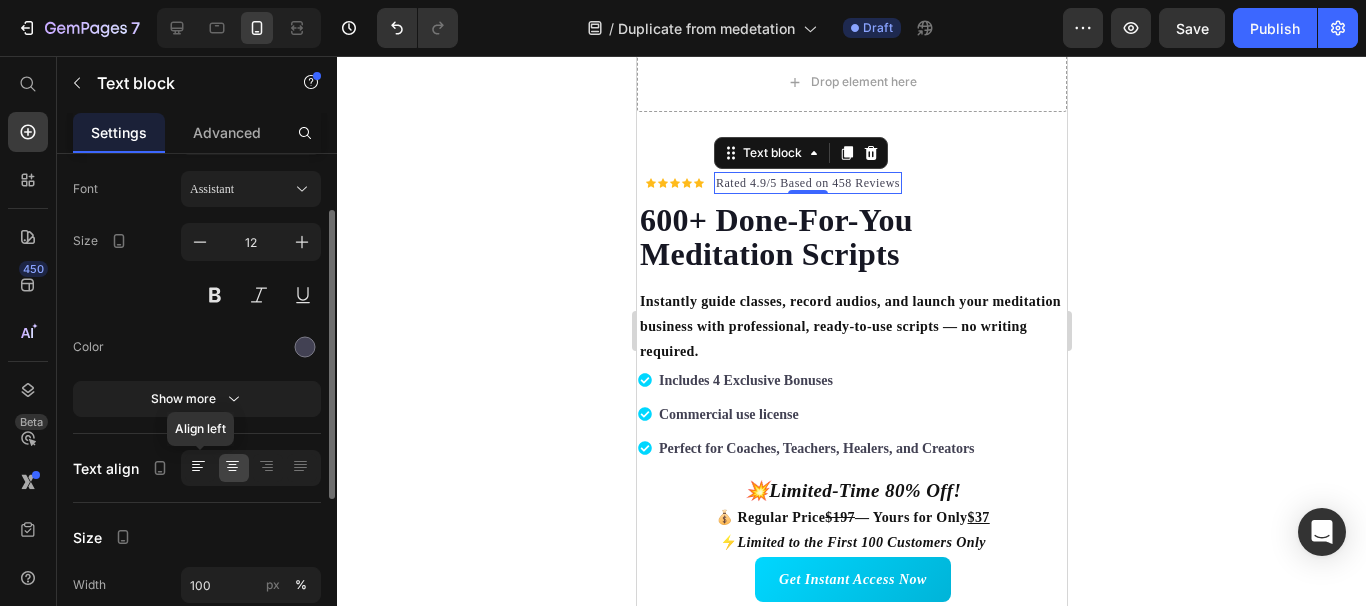 click 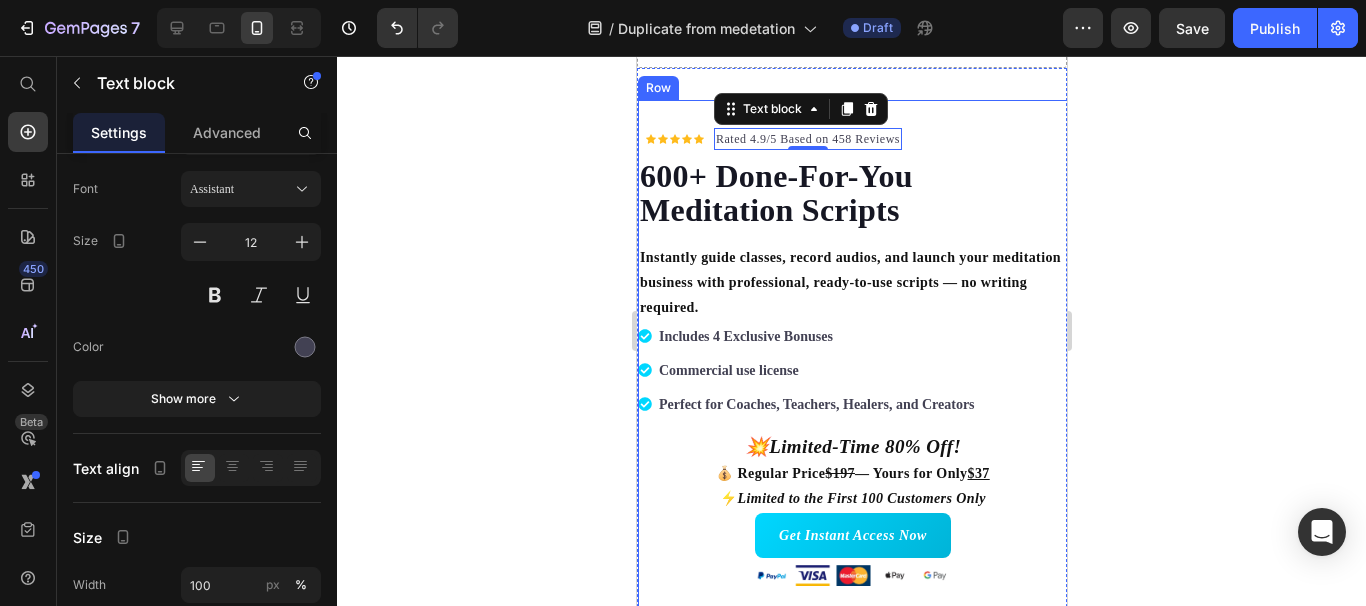 scroll, scrollTop: 219, scrollLeft: 0, axis: vertical 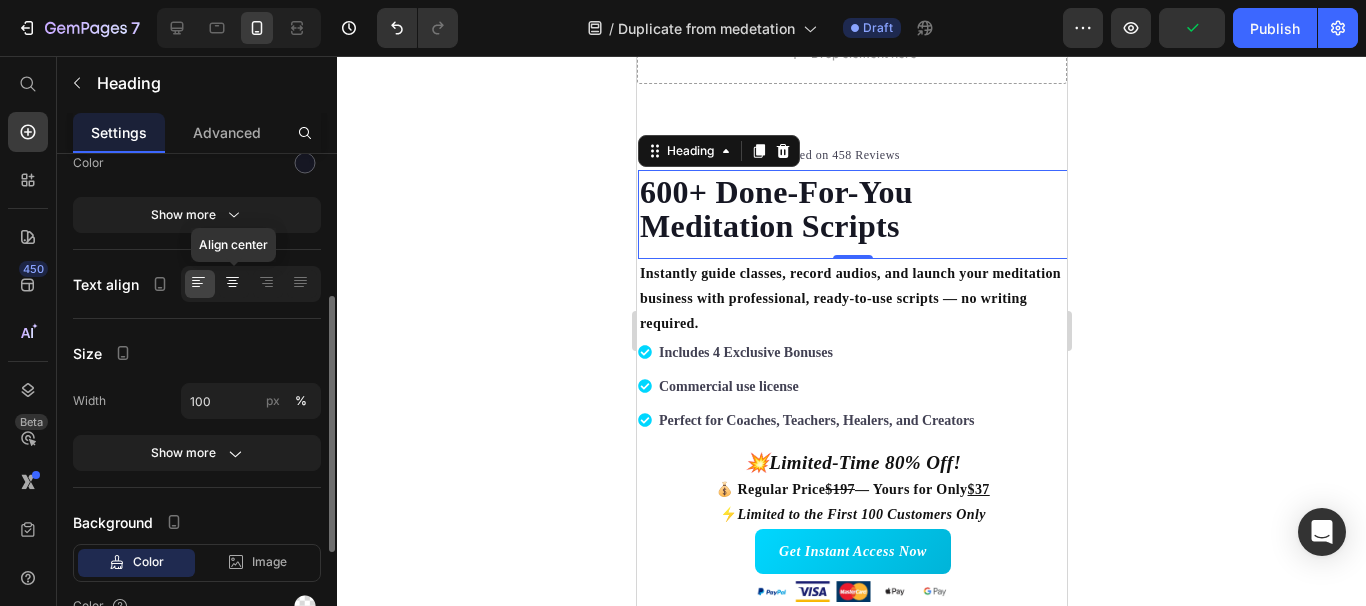 click 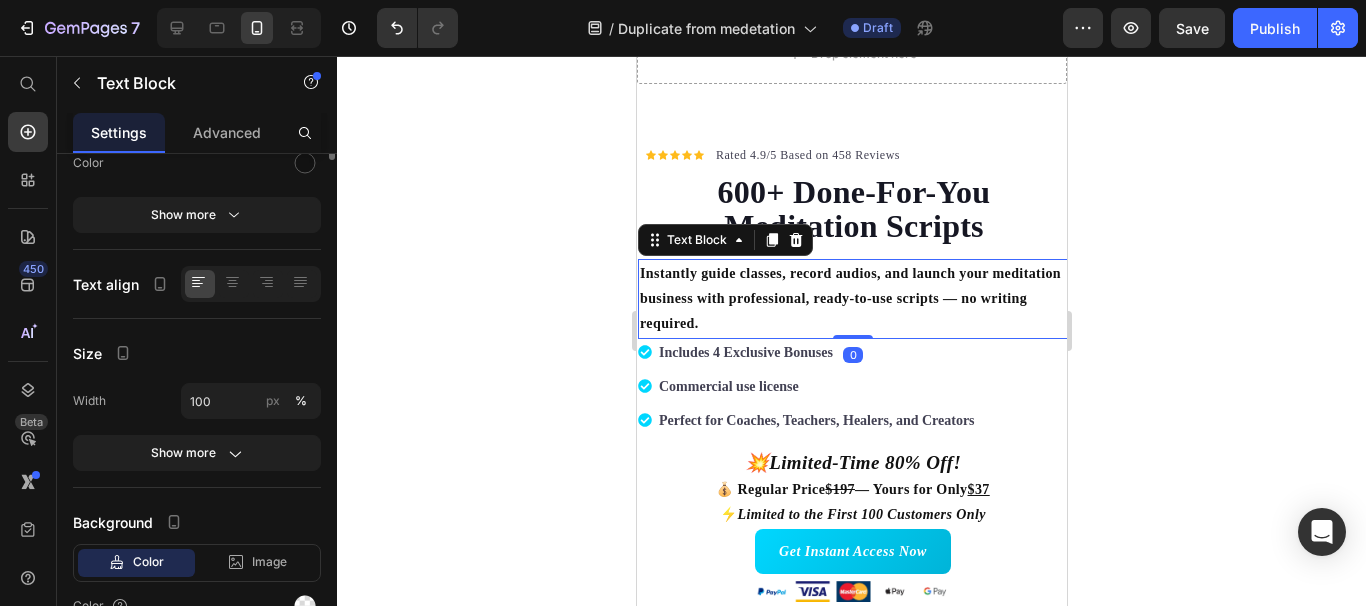 scroll, scrollTop: 0, scrollLeft: 0, axis: both 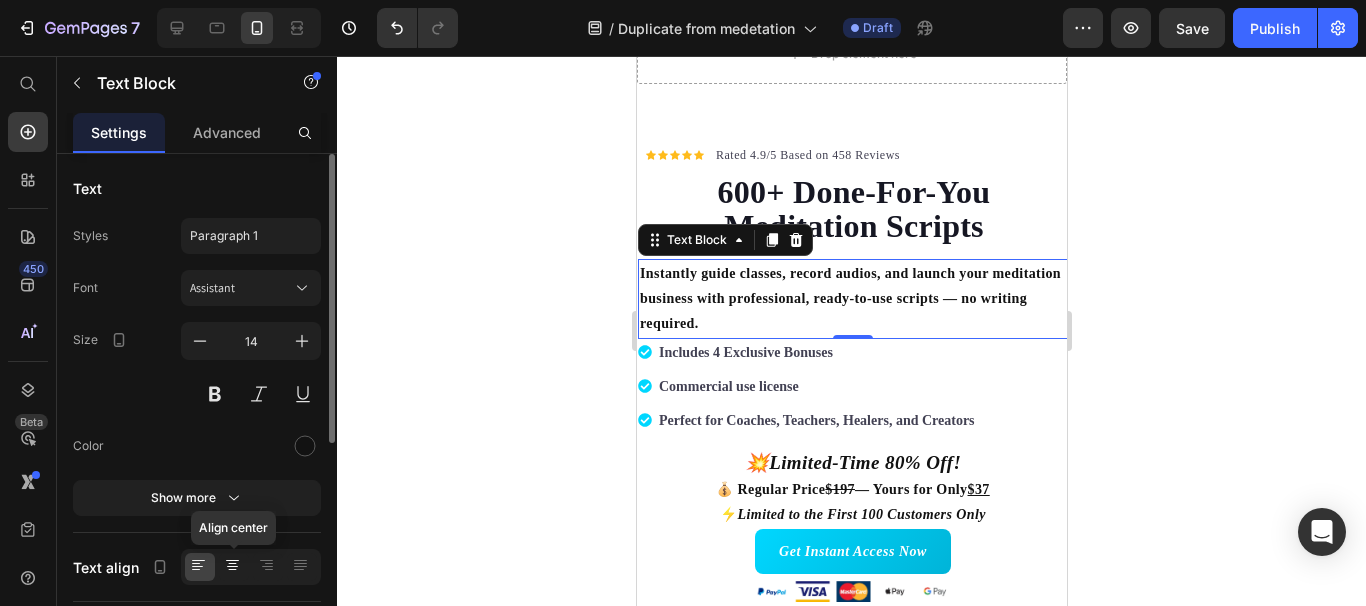click 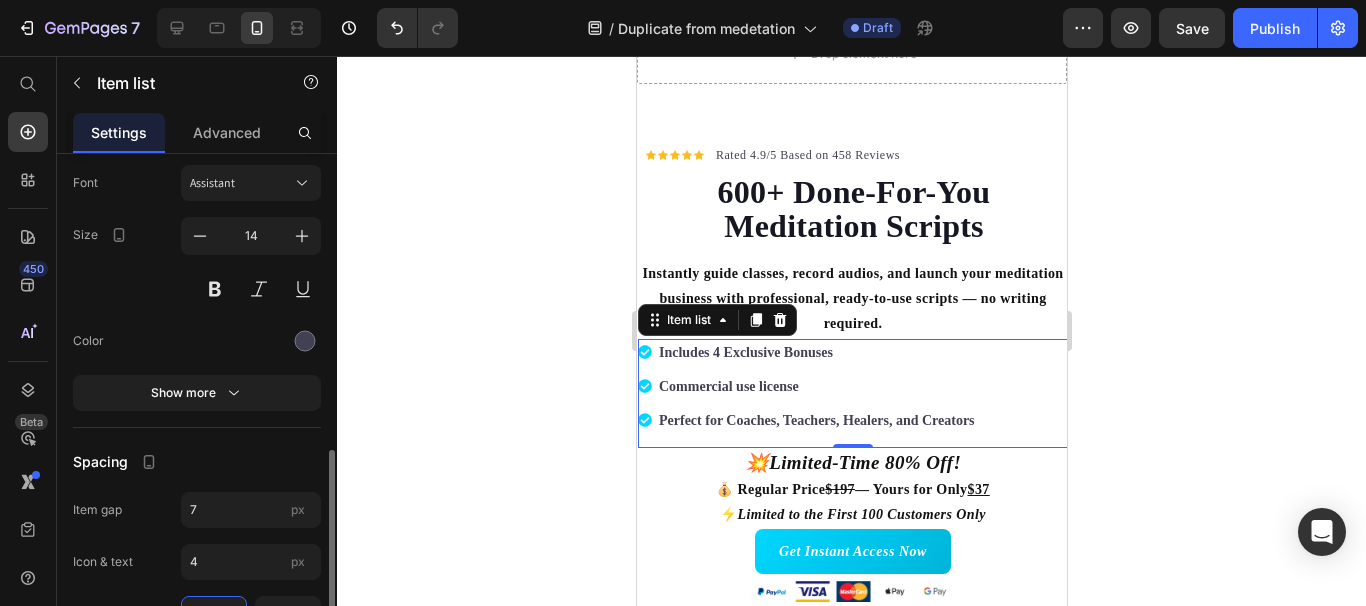 scroll, scrollTop: 698, scrollLeft: 0, axis: vertical 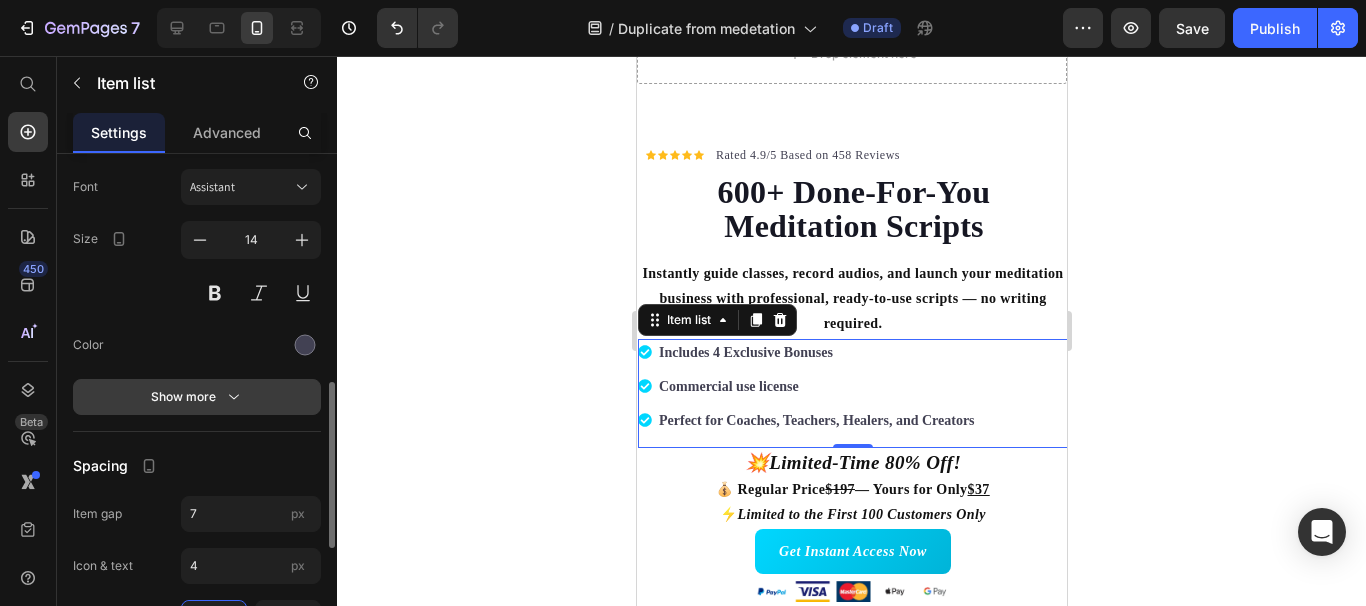 click on "Show more" at bounding box center [197, 397] 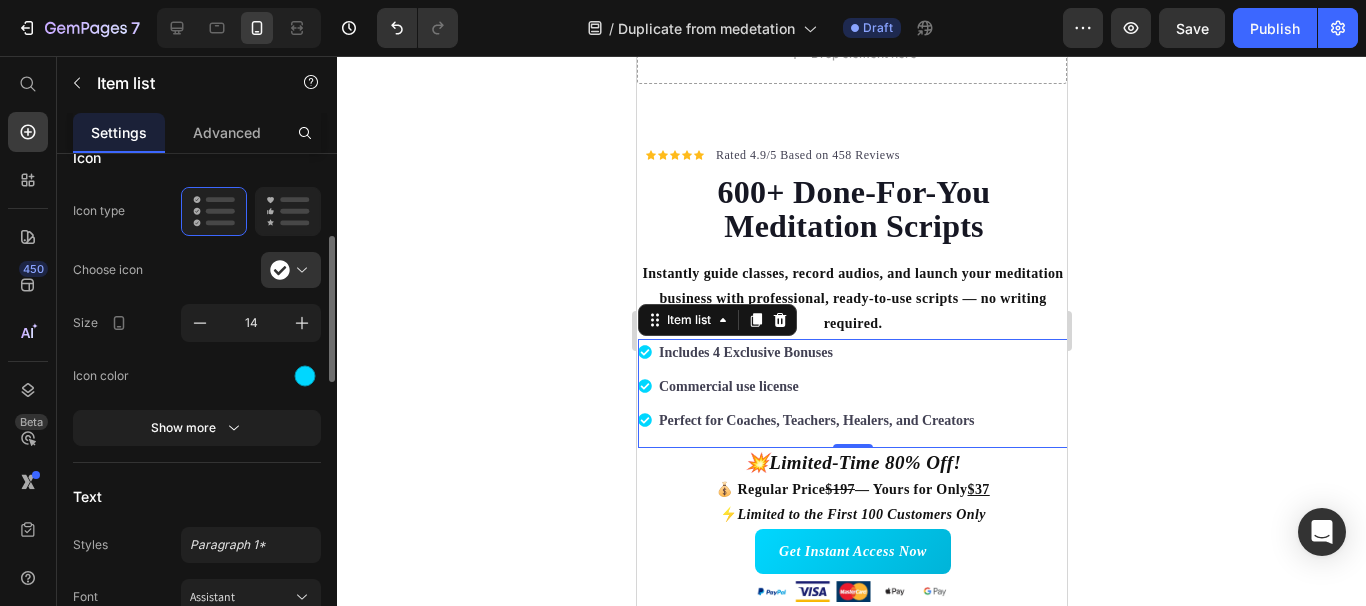 scroll, scrollTop: 287, scrollLeft: 0, axis: vertical 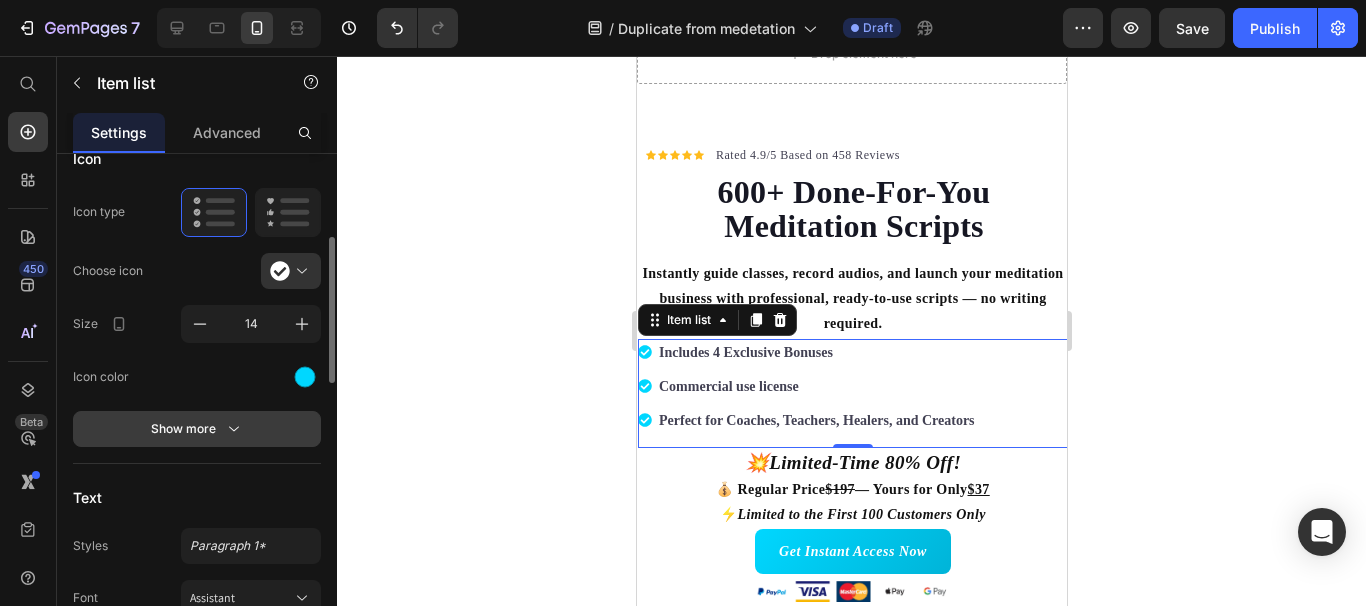 click on "Show more" at bounding box center [197, 429] 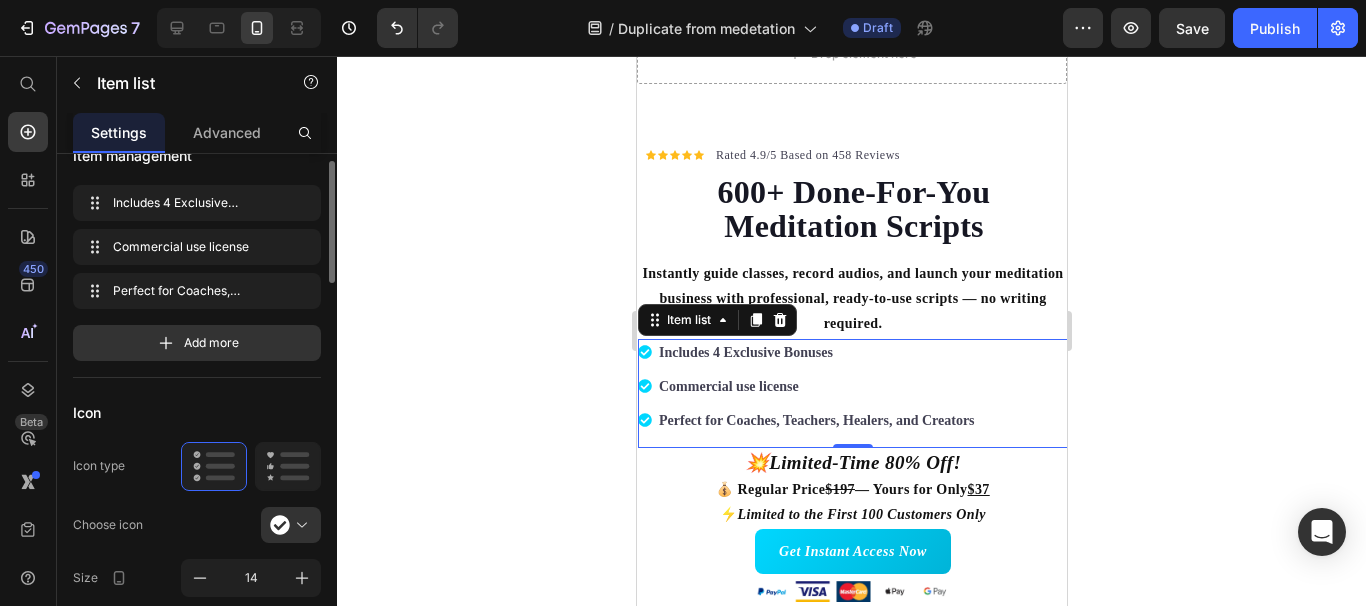 scroll, scrollTop: 0, scrollLeft: 0, axis: both 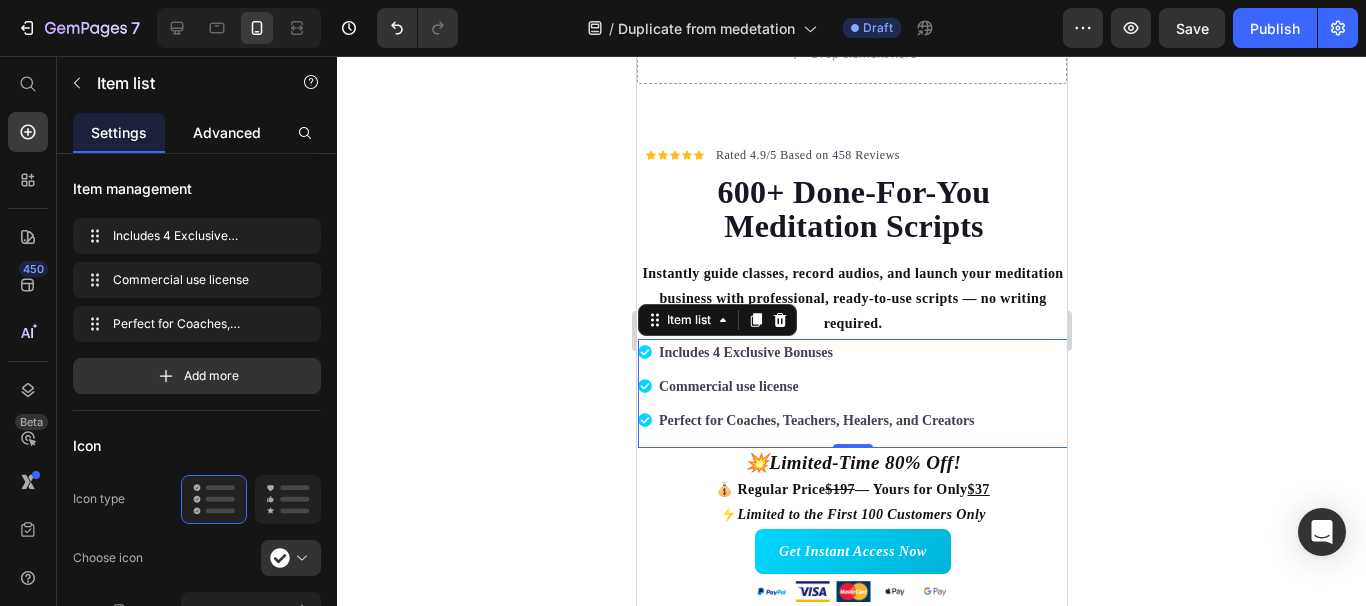 click on "Advanced" at bounding box center (227, 132) 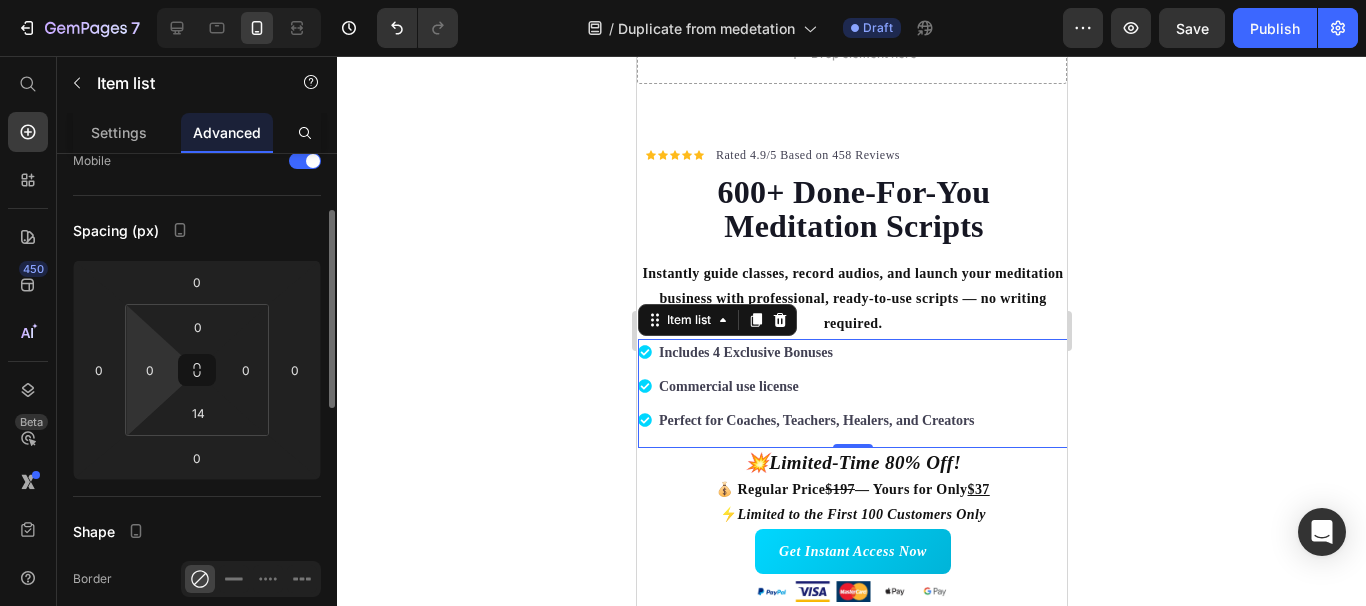 scroll, scrollTop: 0, scrollLeft: 0, axis: both 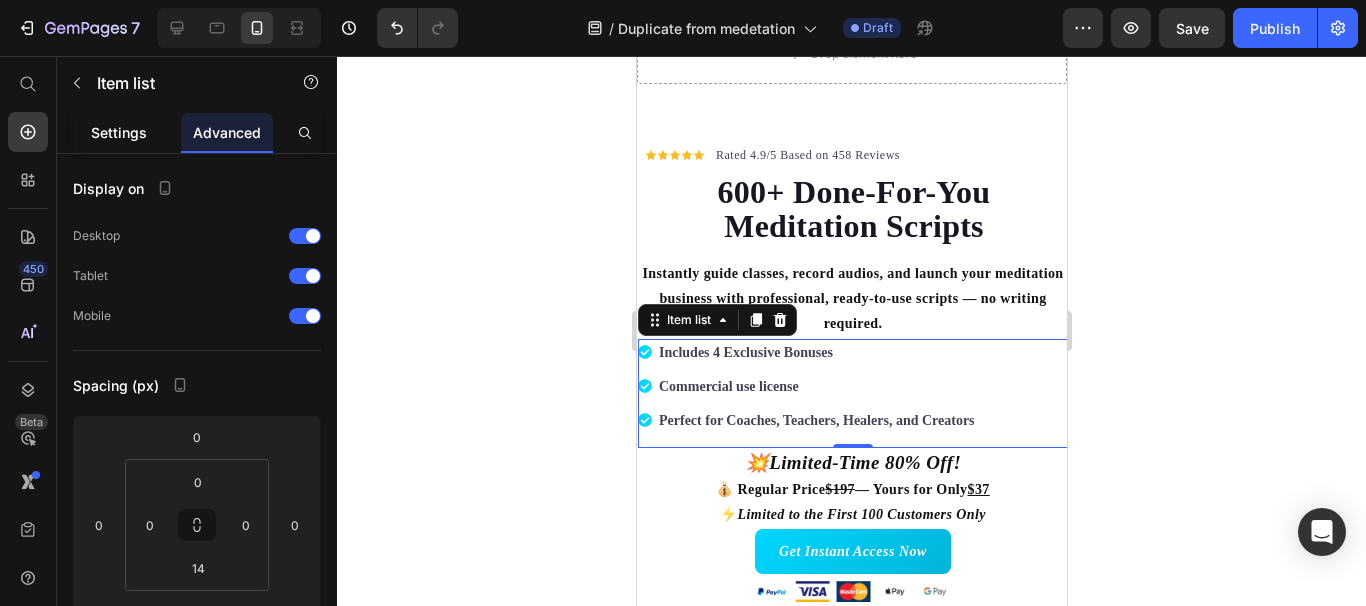click on "Settings" at bounding box center [119, 132] 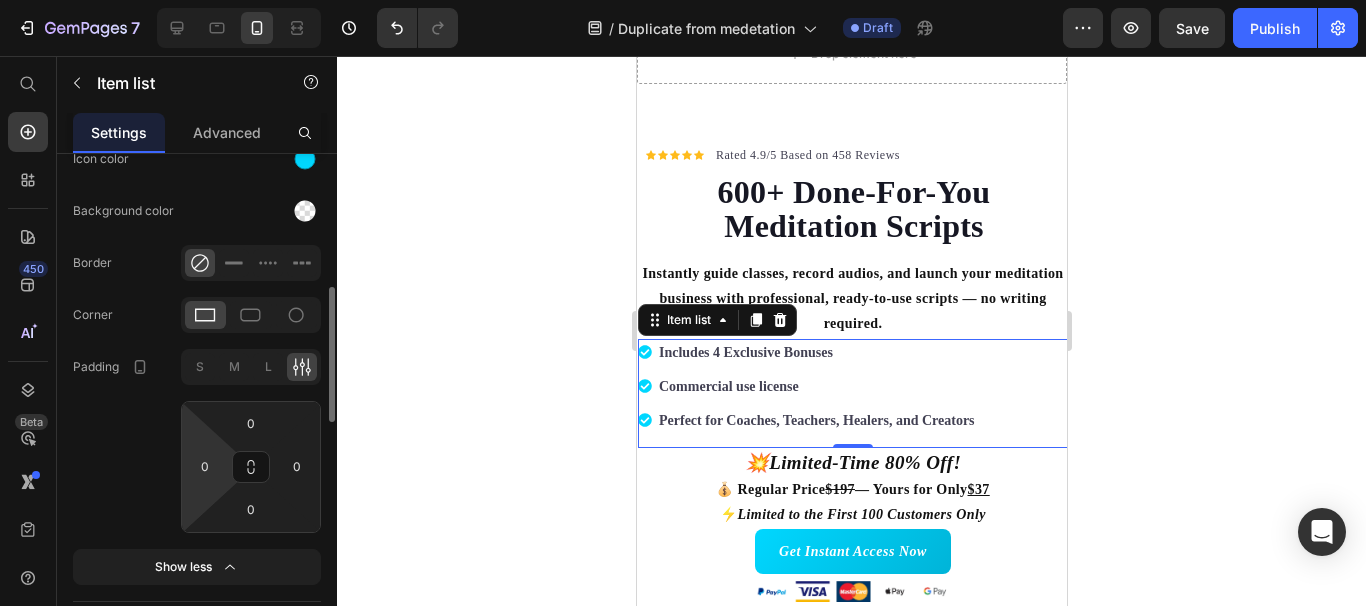scroll, scrollTop: 506, scrollLeft: 0, axis: vertical 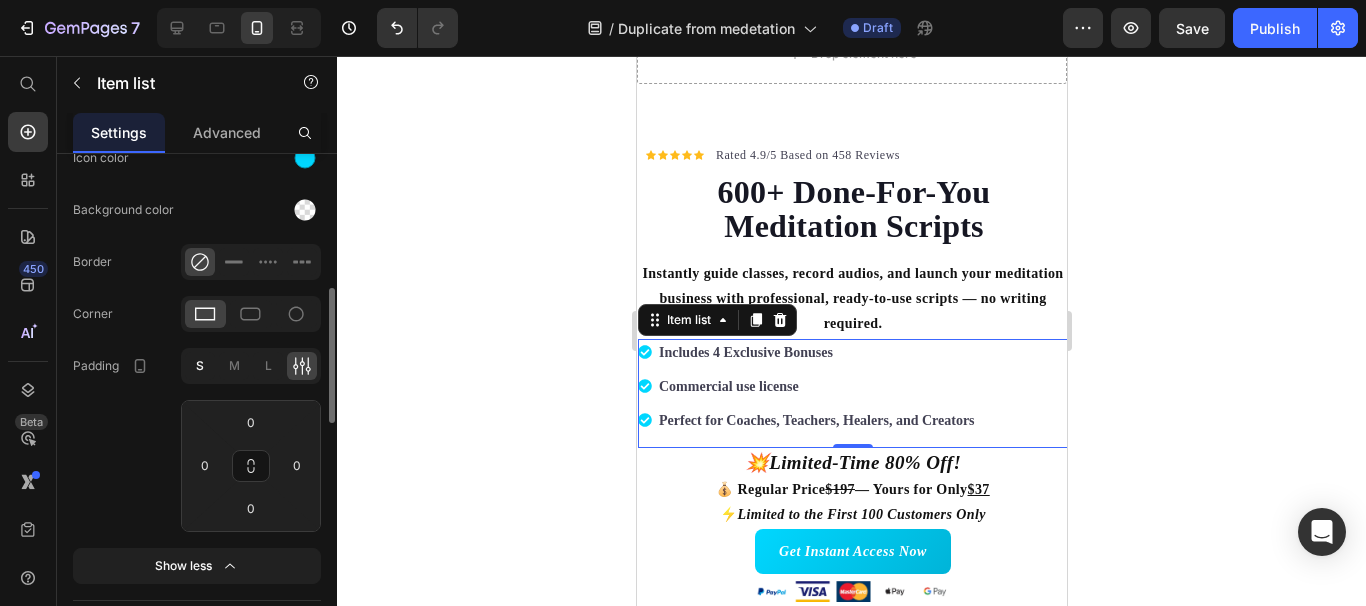 click on "S" 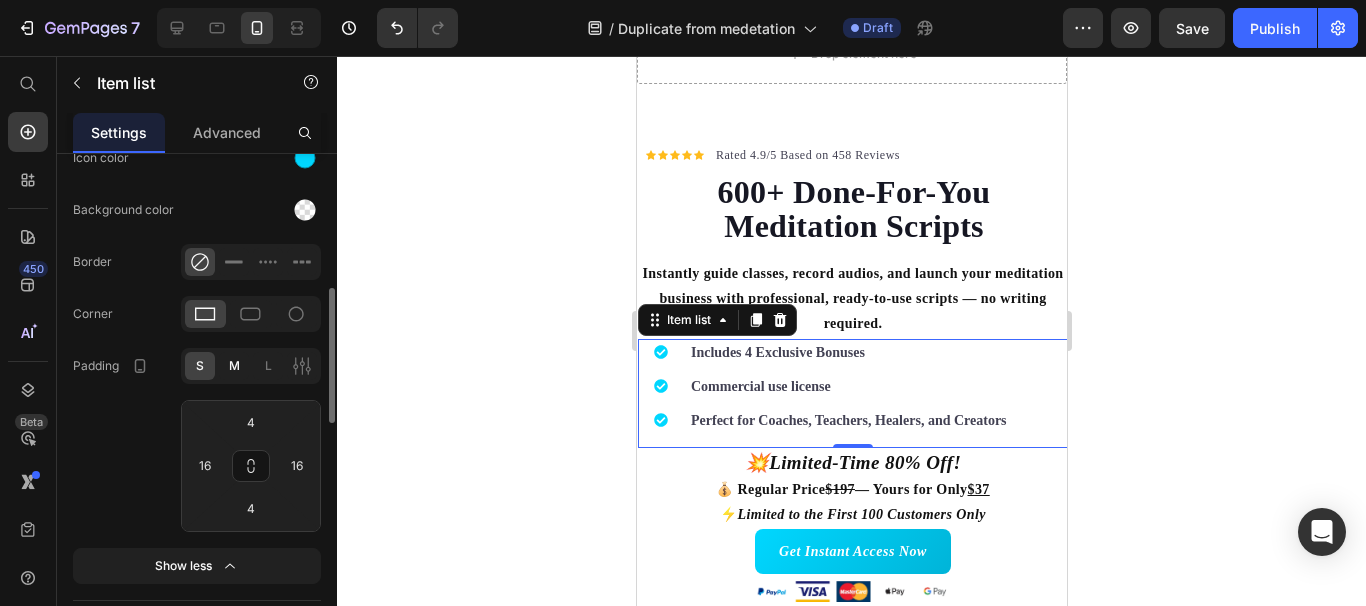 click on "M" 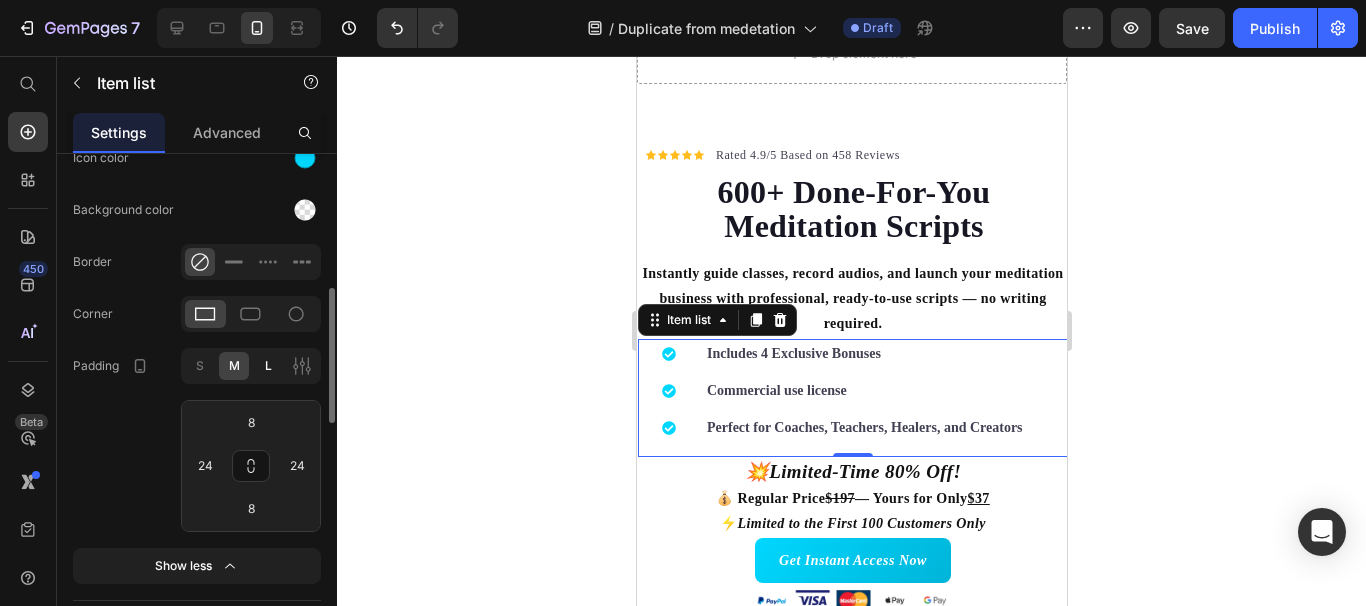 click on "L" 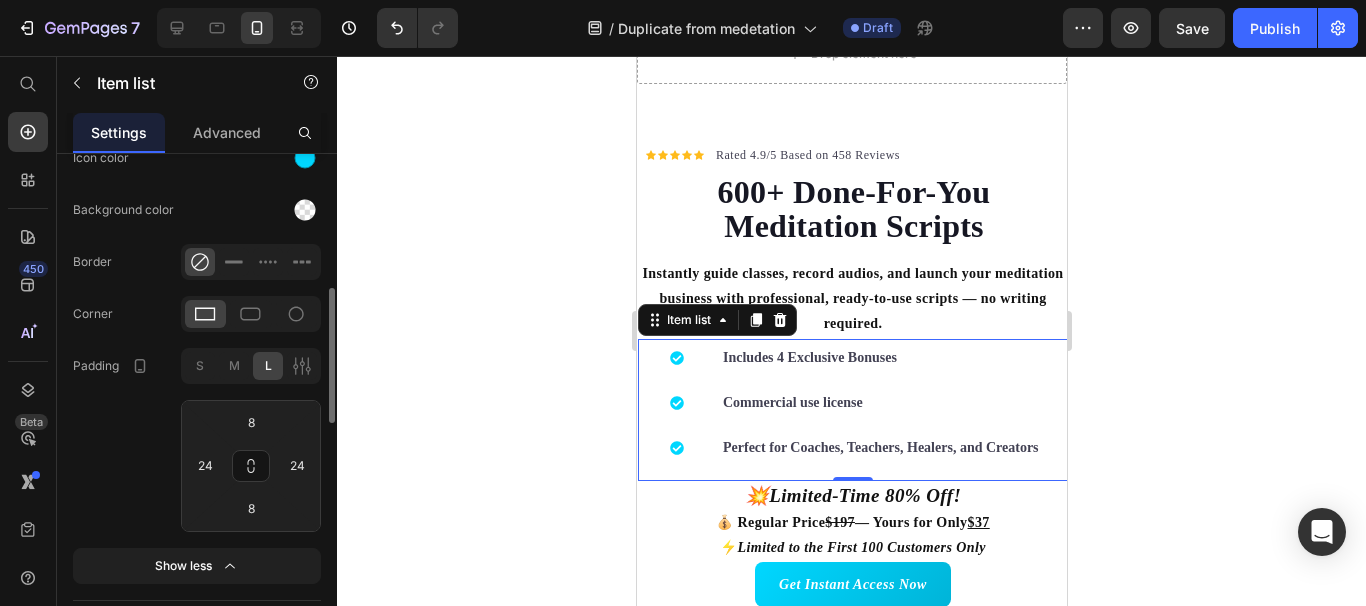 type on "12" 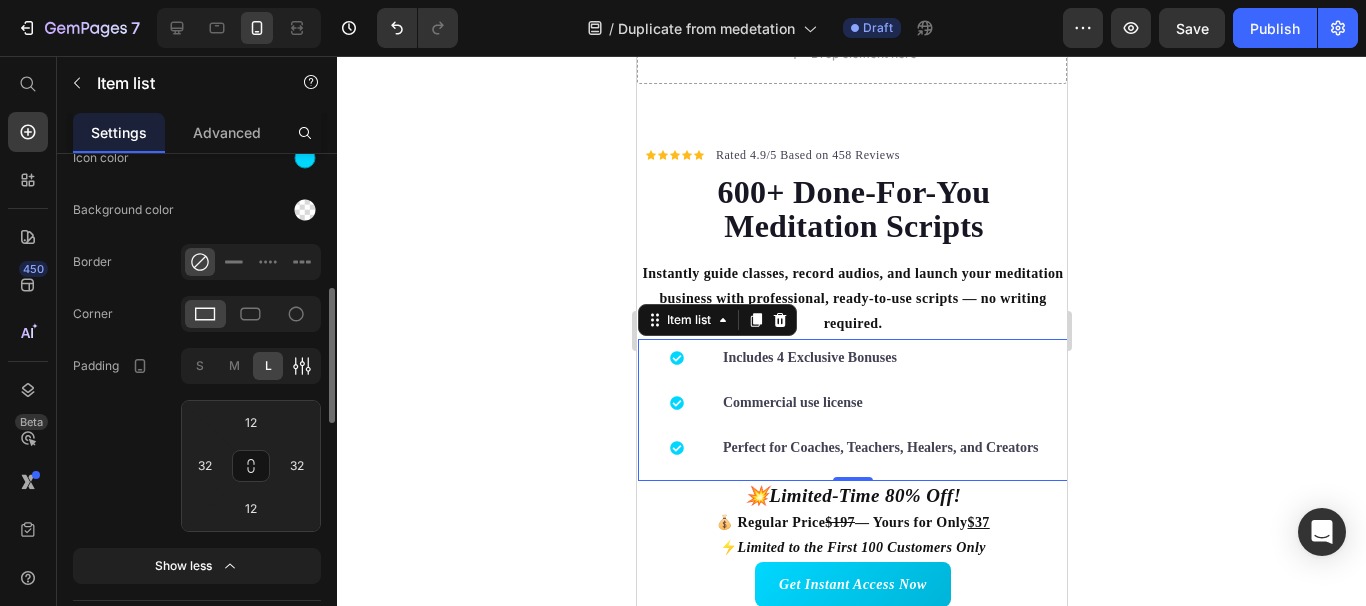 click 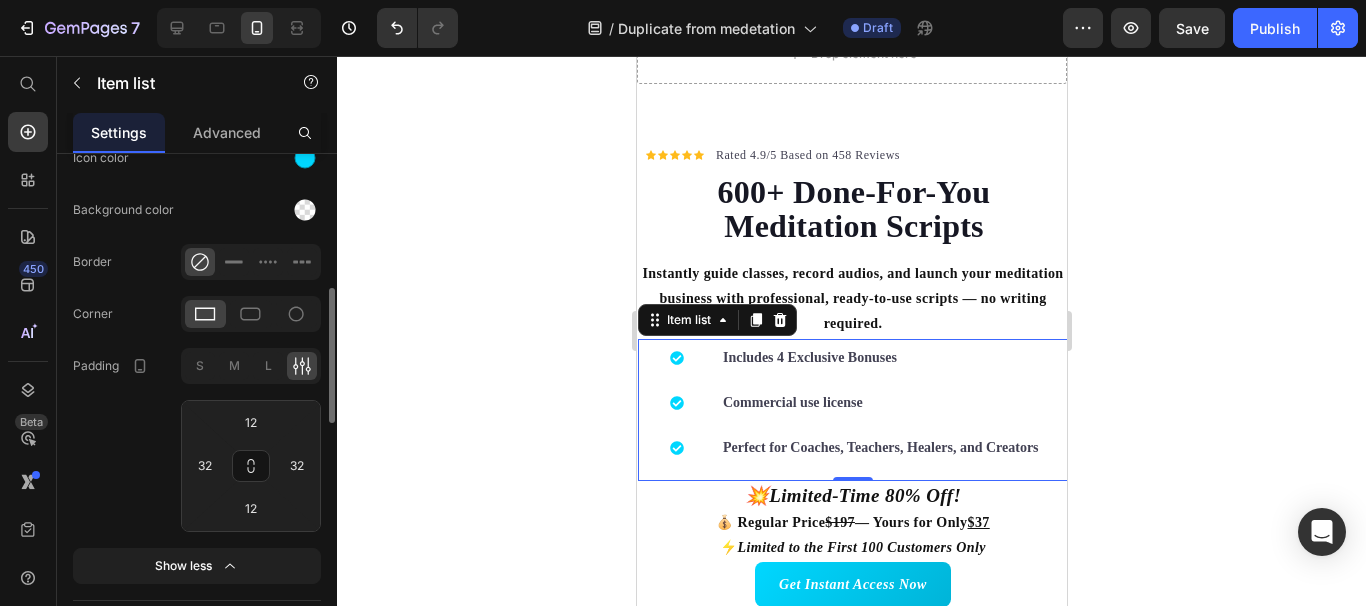 click 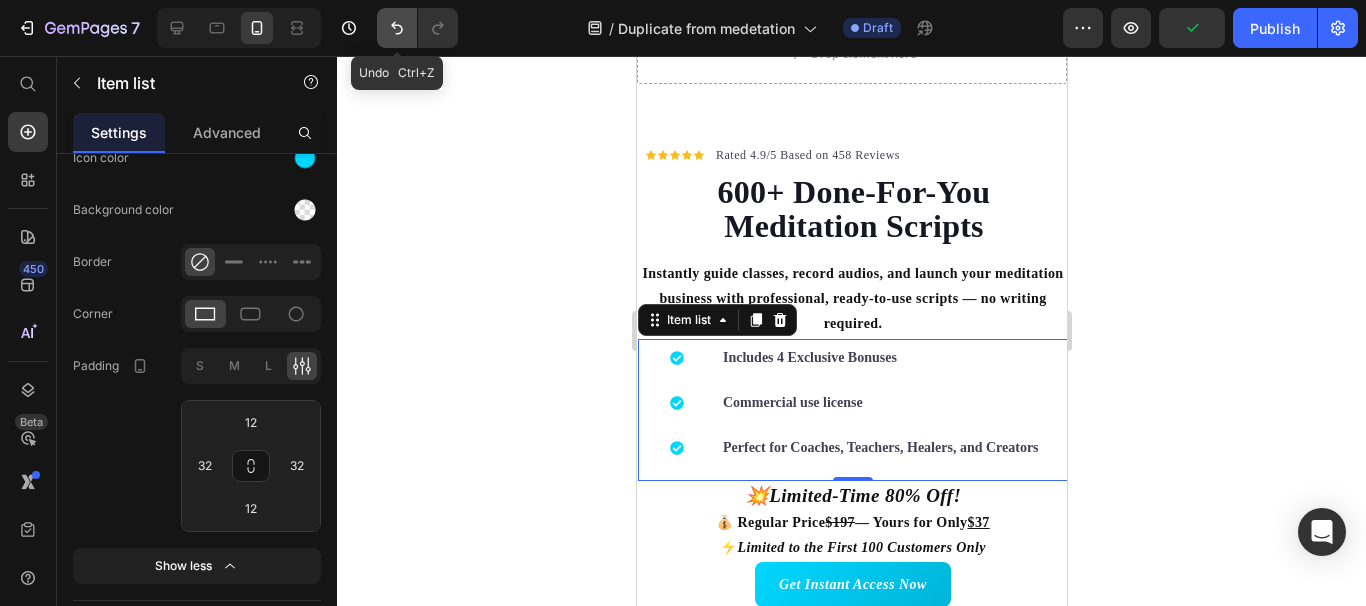 click 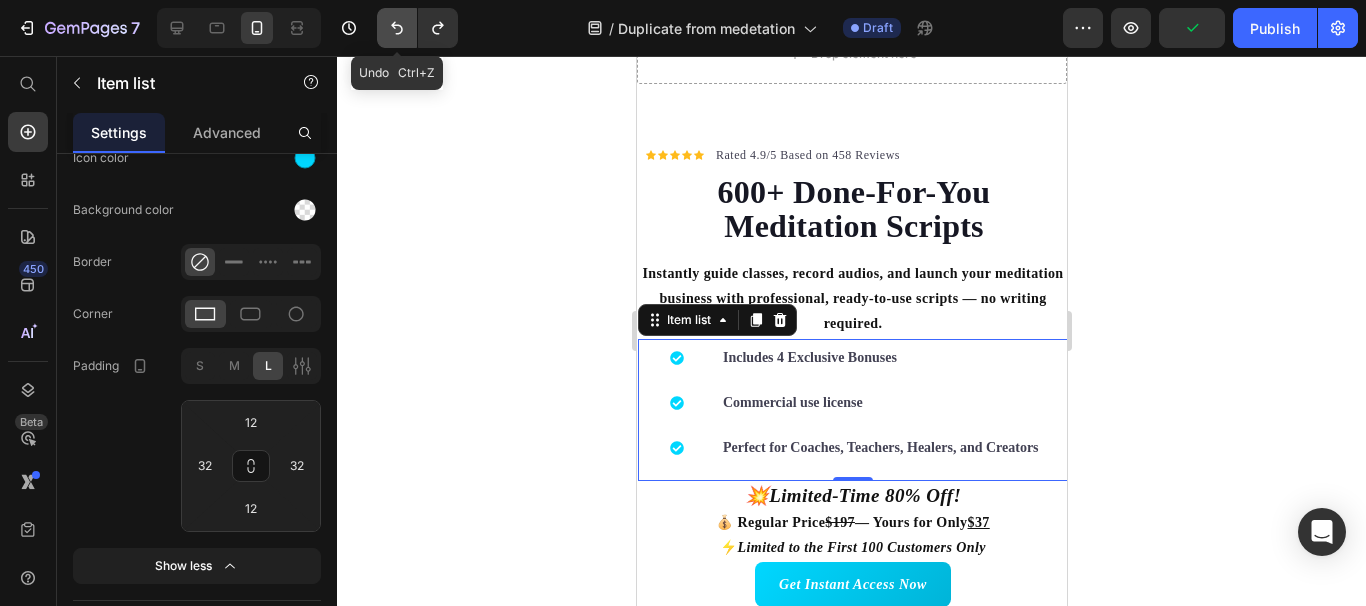 click 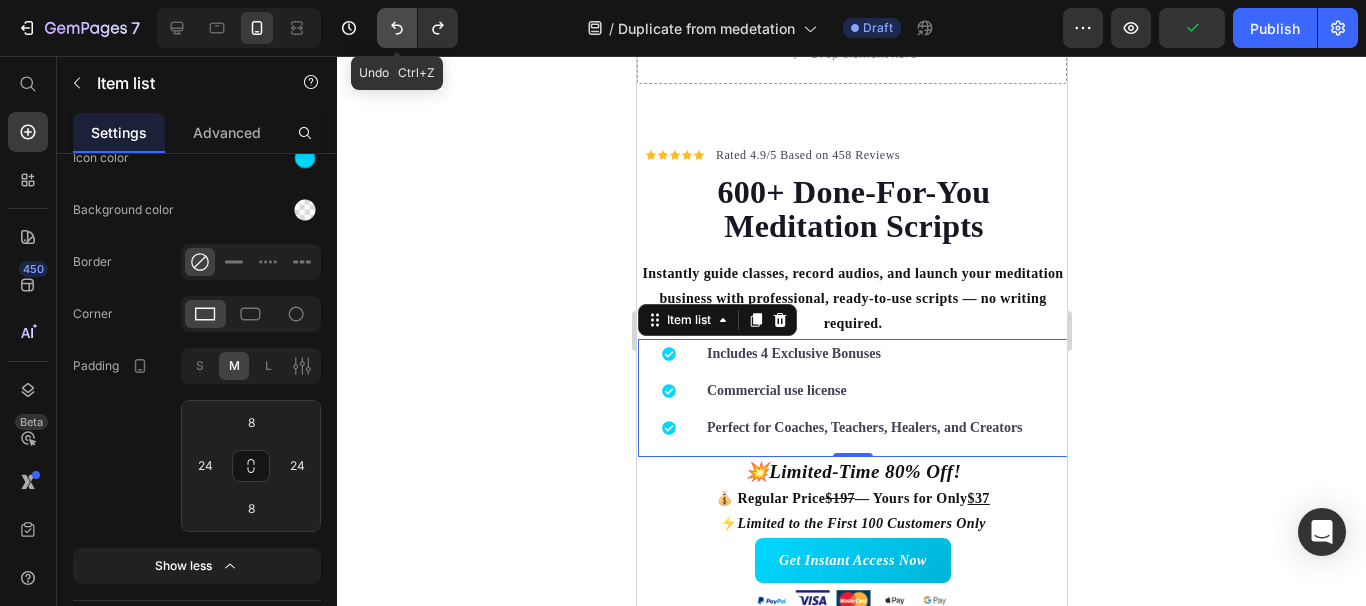 click 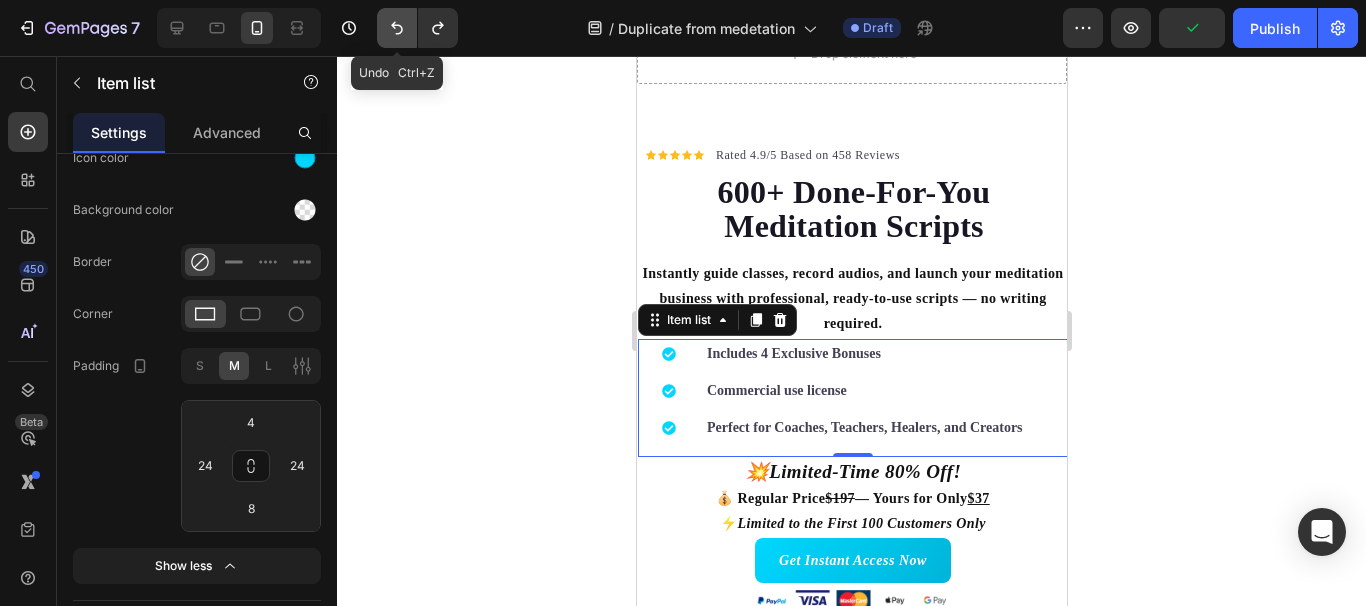 type on "16" 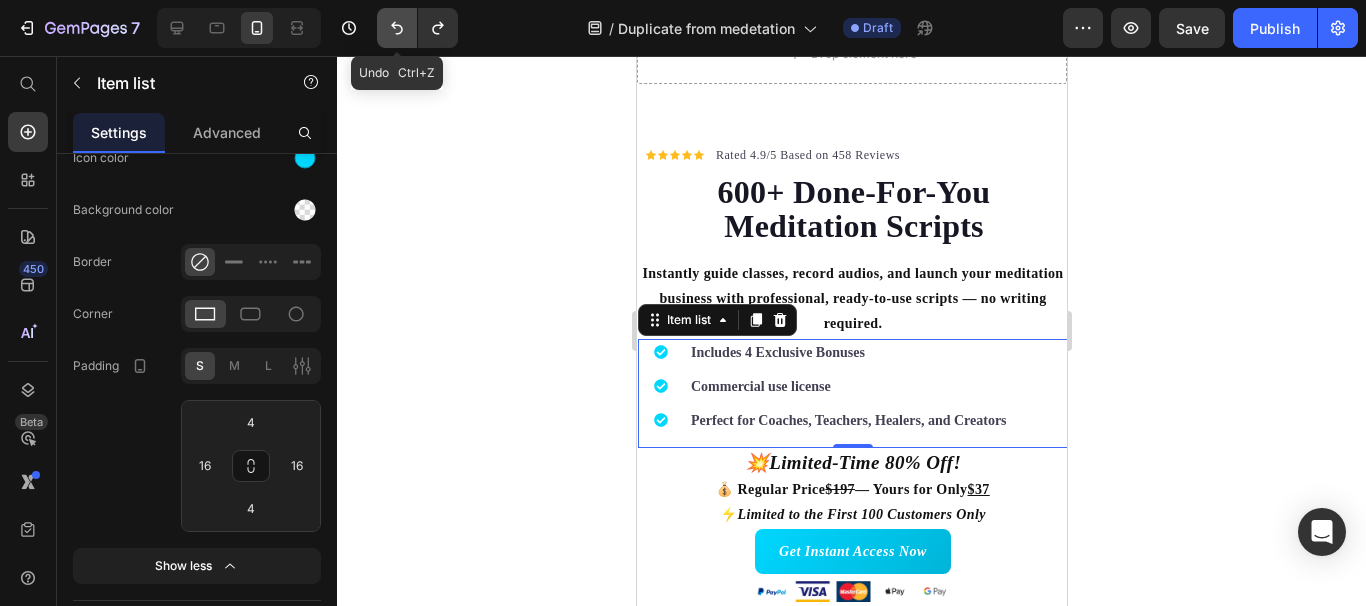 click 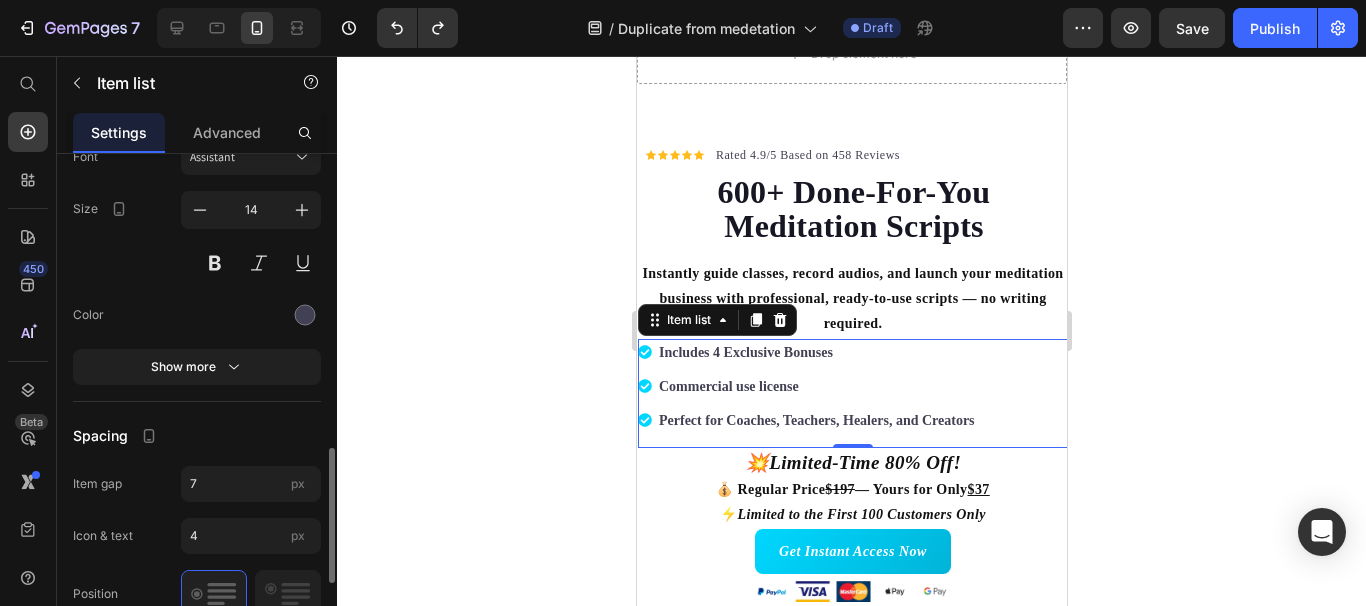 scroll, scrollTop: 1088, scrollLeft: 0, axis: vertical 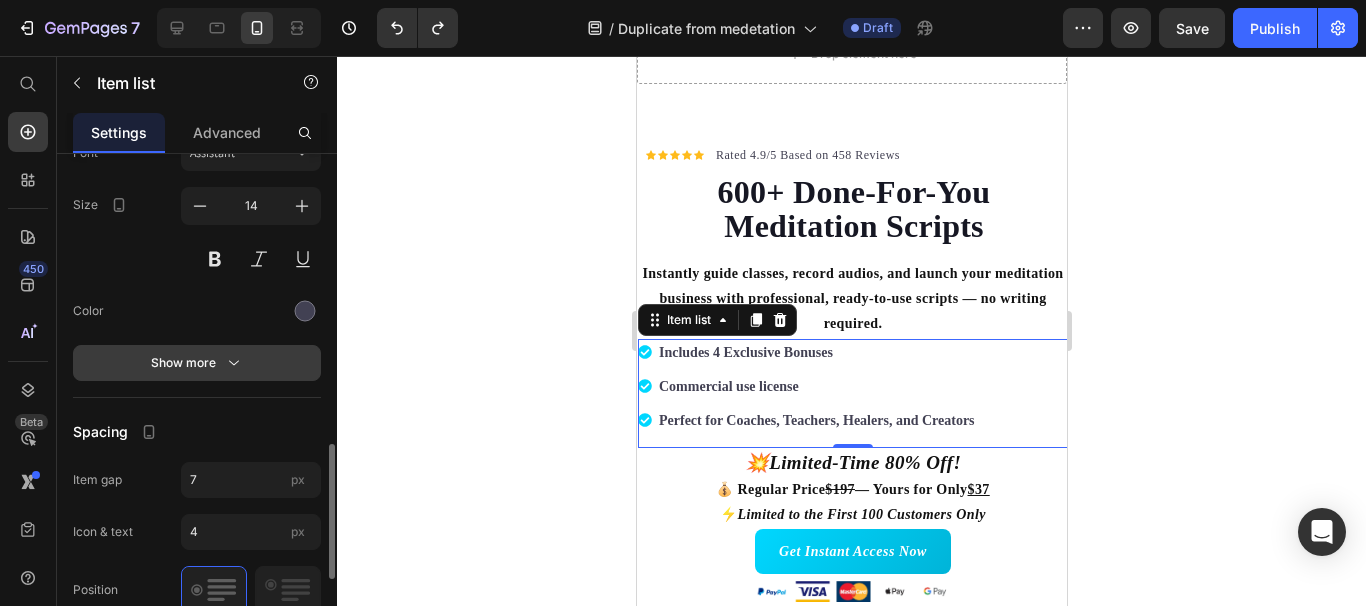 click on "Show more" at bounding box center (197, 363) 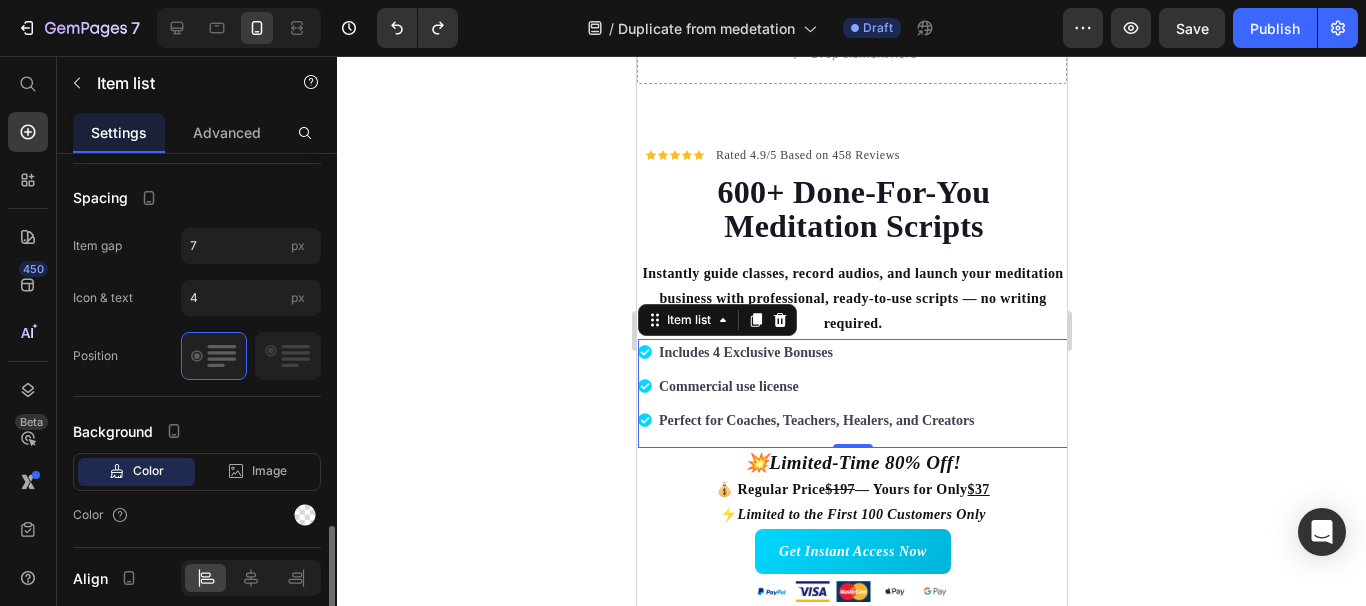 scroll, scrollTop: 1535, scrollLeft: 0, axis: vertical 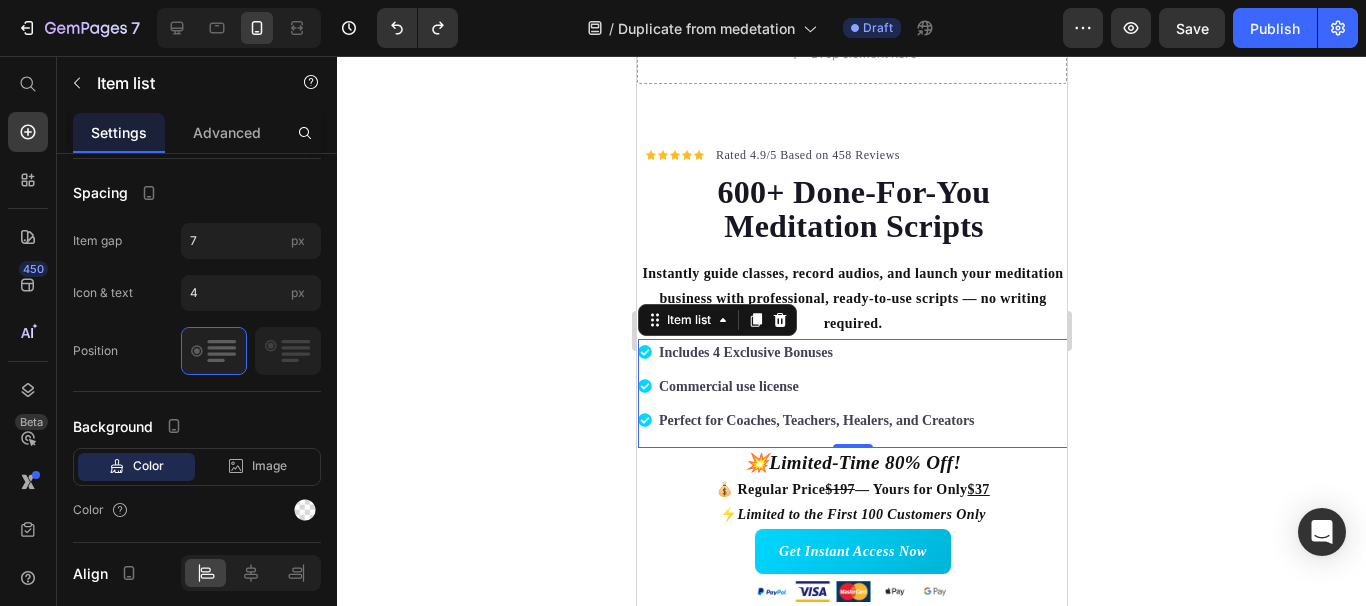 click on "Includes 4 Exclusive Bonuses Commercial use license Perfect for Coaches, Teachers, Healers, and Creators" at bounding box center (852, 386) 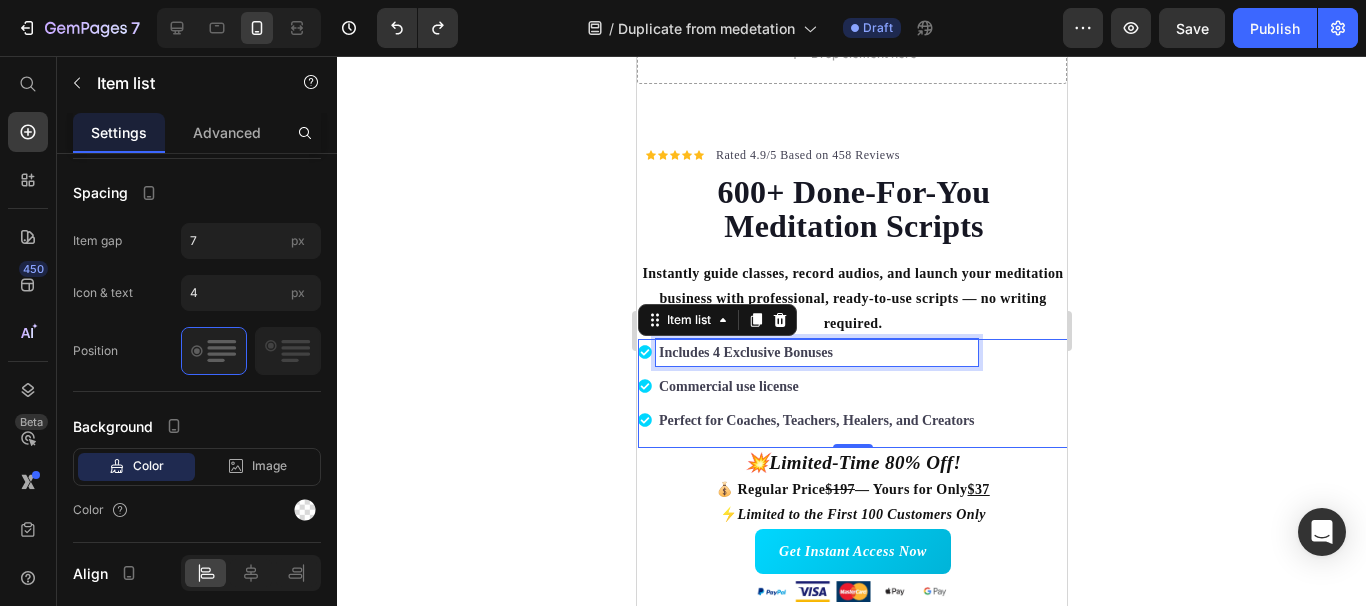 click on "Includes 4 Exclusive Bonuses" at bounding box center [816, 352] 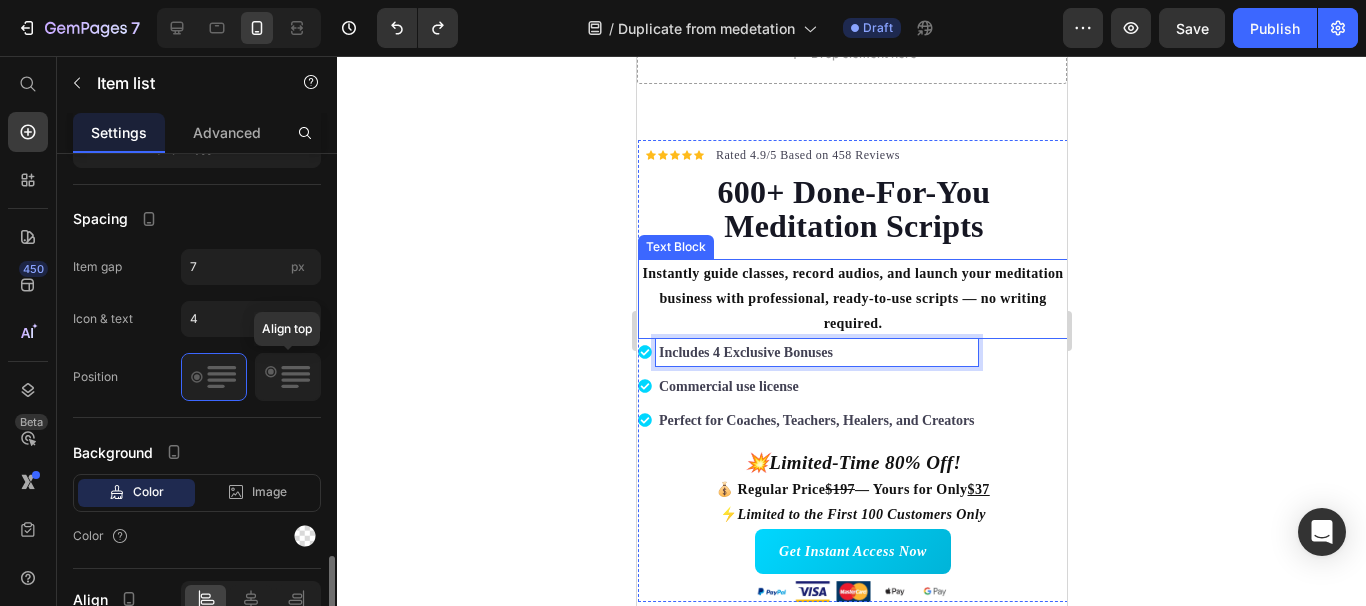 scroll, scrollTop: 1507, scrollLeft: 0, axis: vertical 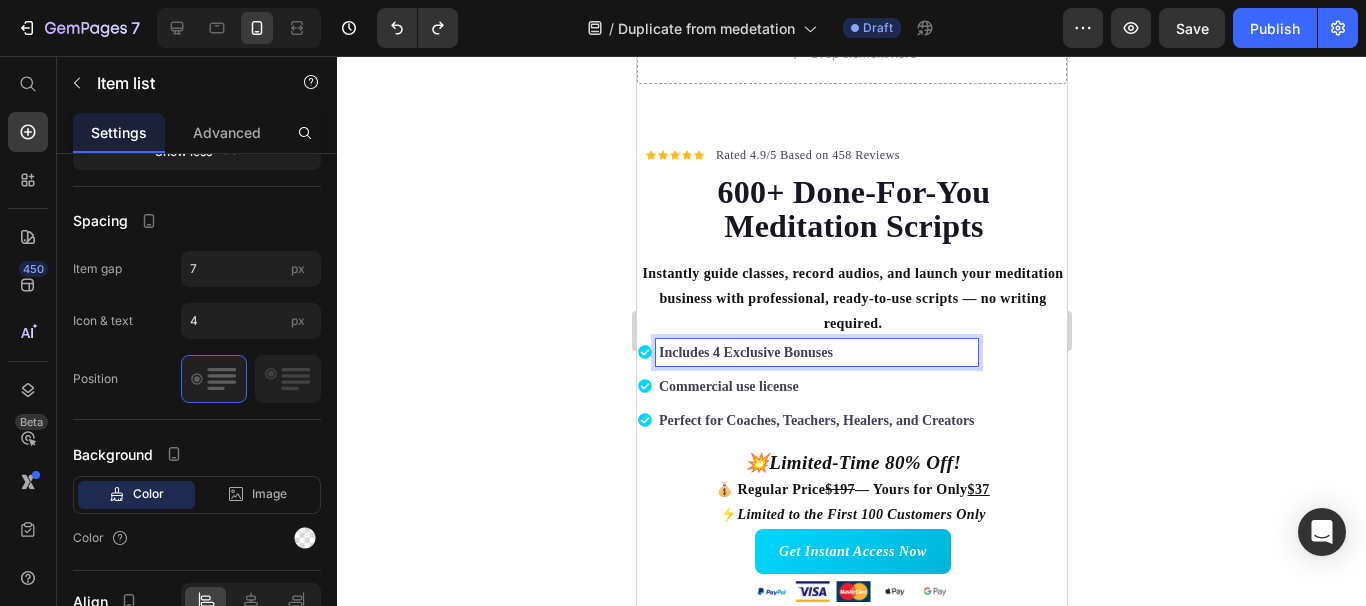 click on "Includes 4 Exclusive Bonuses Commercial use license Perfect for Coaches, Teachers, Healers, and Creators" at bounding box center (852, 386) 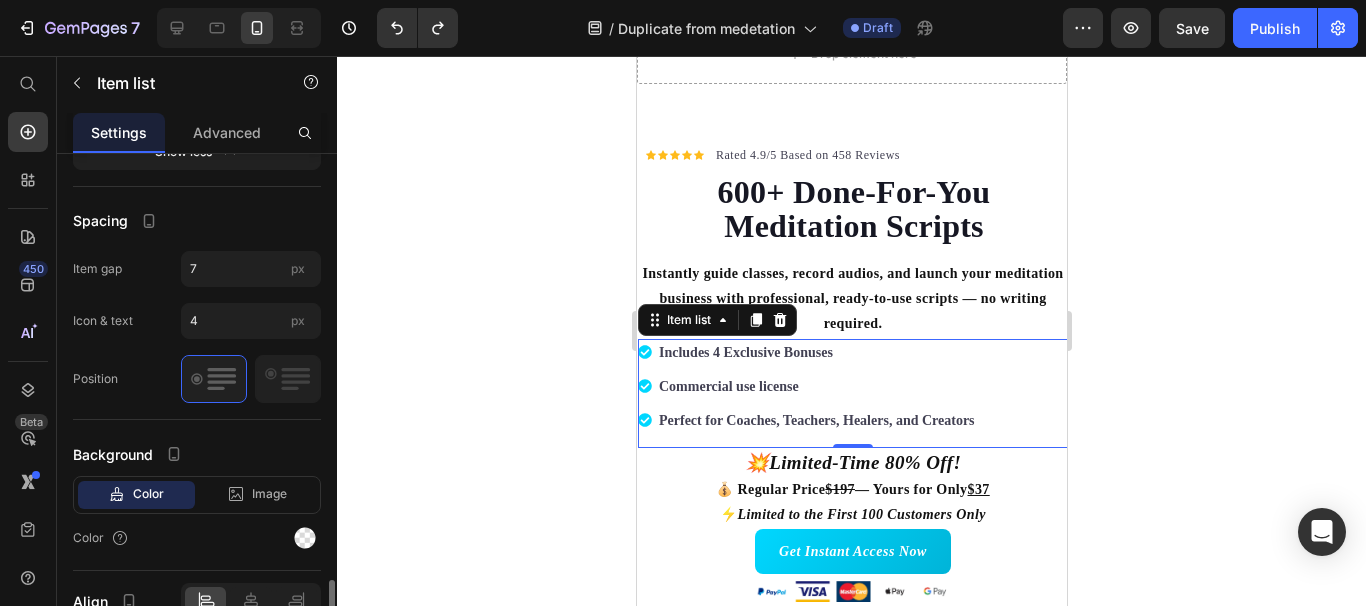 scroll, scrollTop: 1611, scrollLeft: 0, axis: vertical 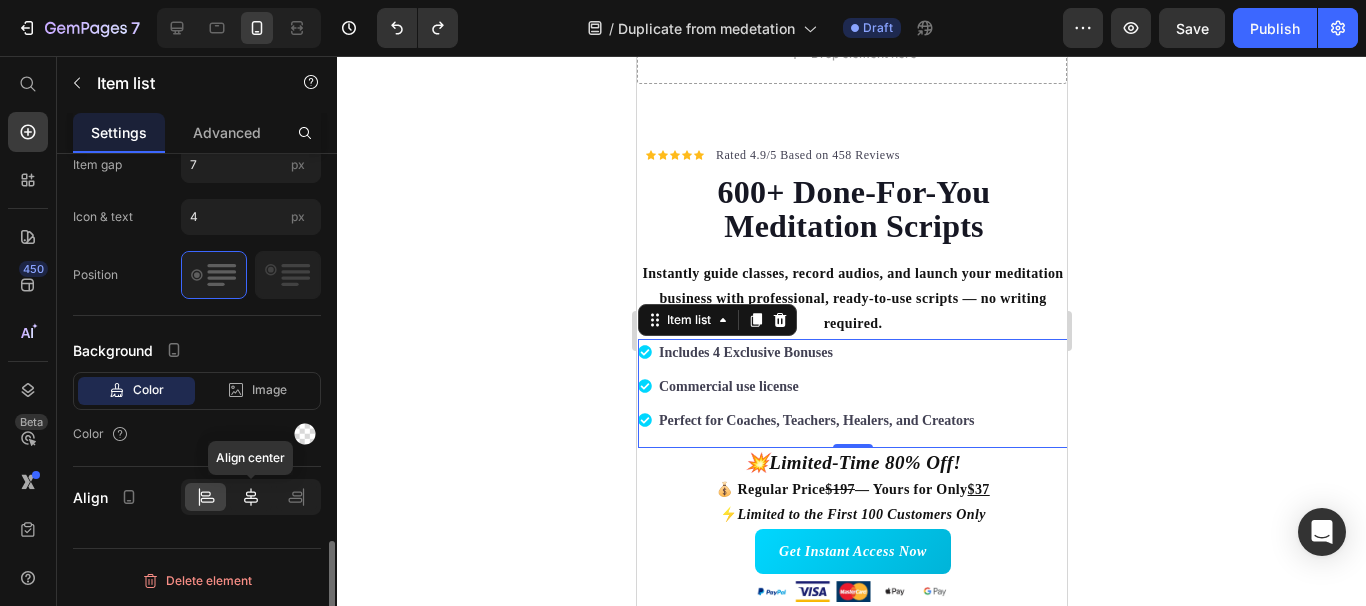 click 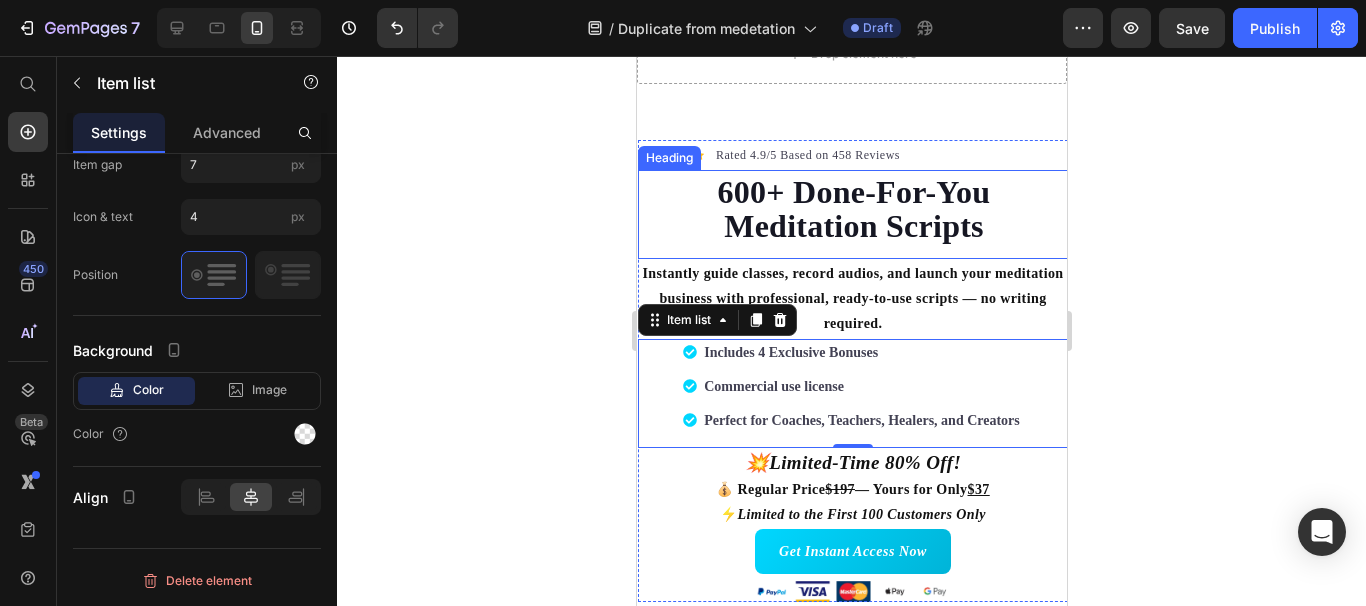 click 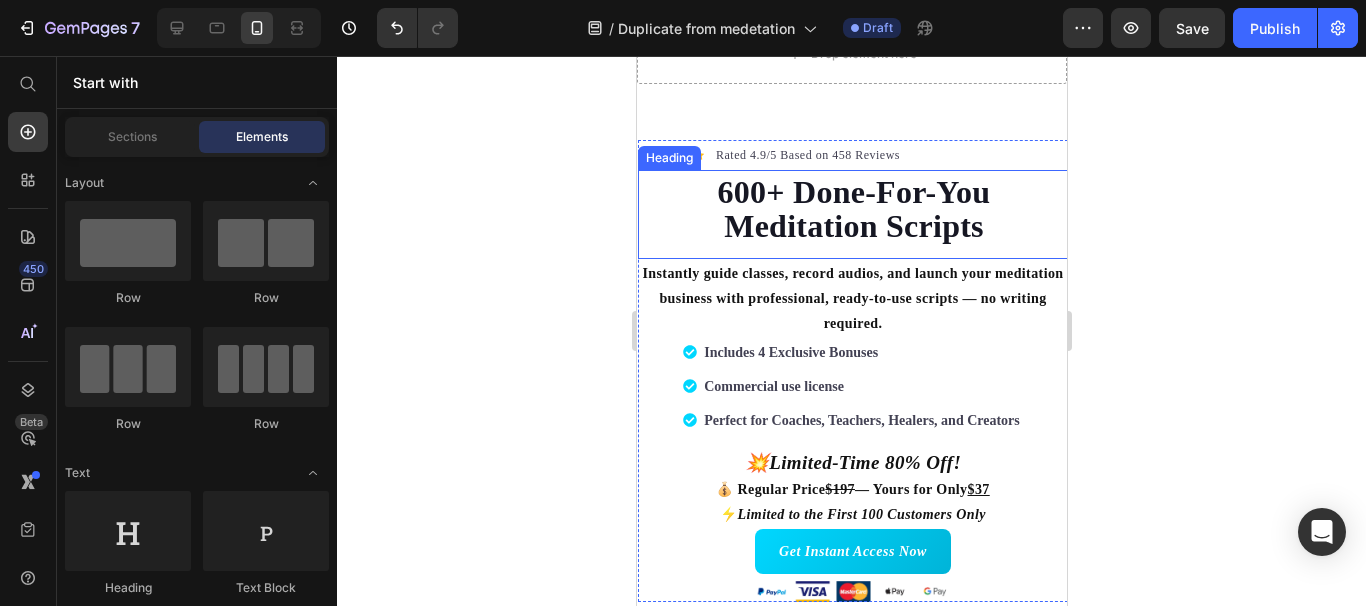 click 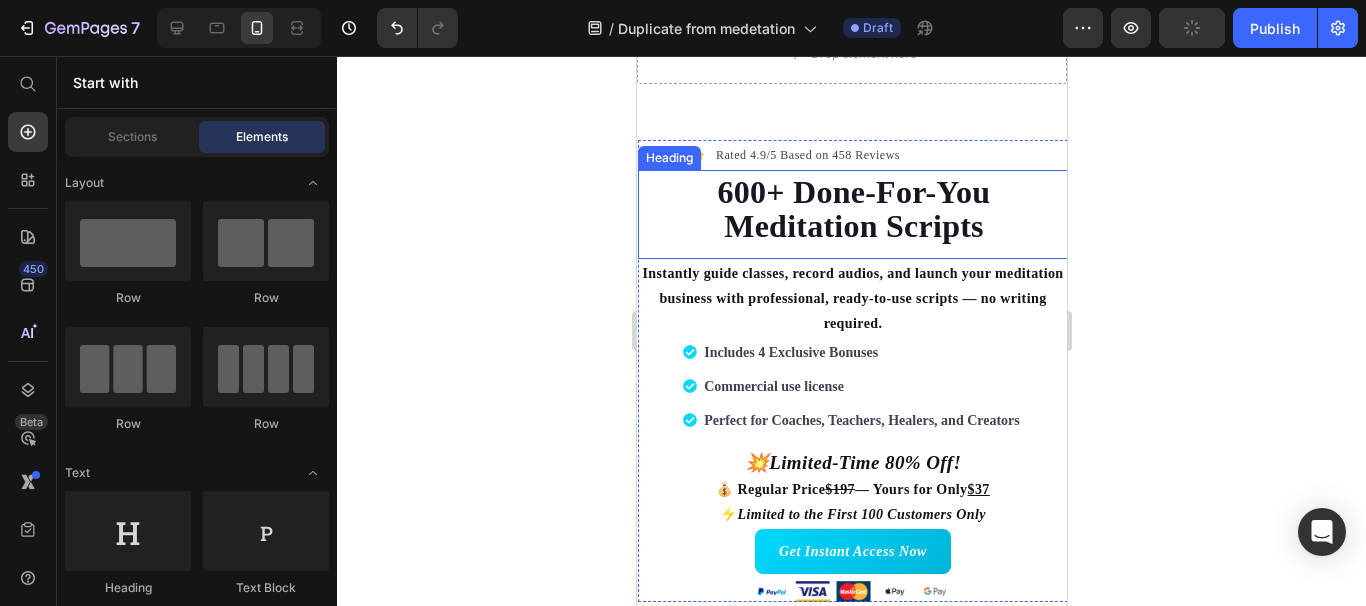 click 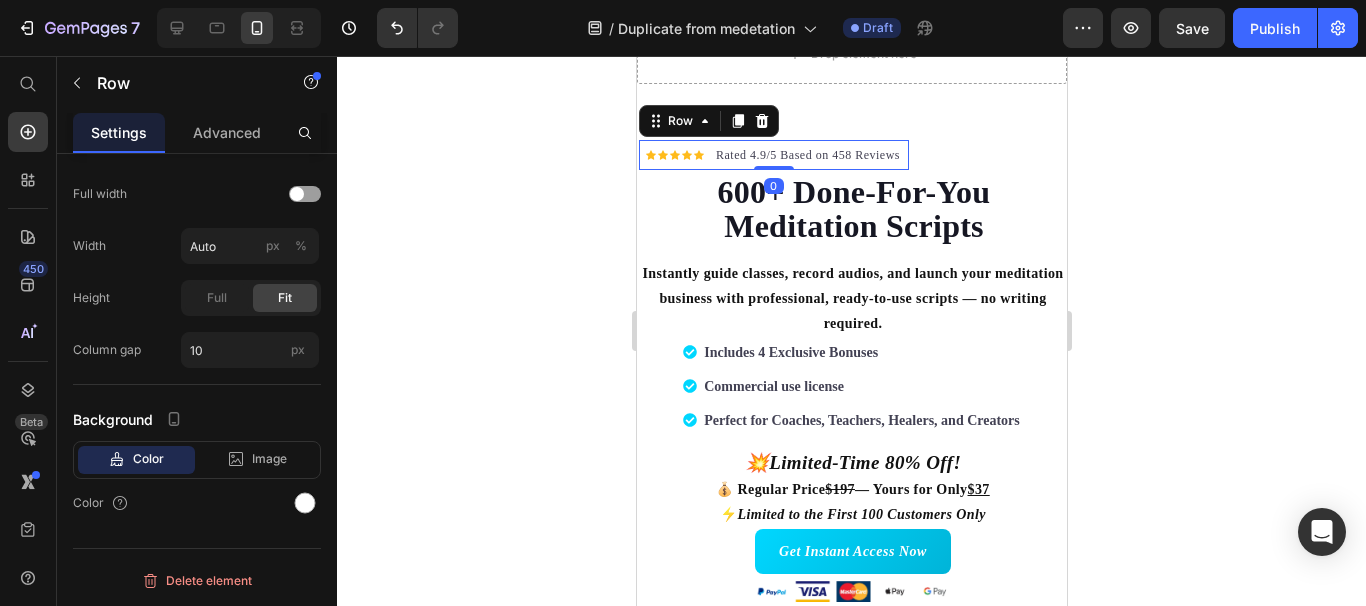click on "Icon Icon Icon Icon Icon Icon List Hoz Rated 4.9/5 Based on 458 Reviews Text block Row   0" at bounding box center (773, 155) 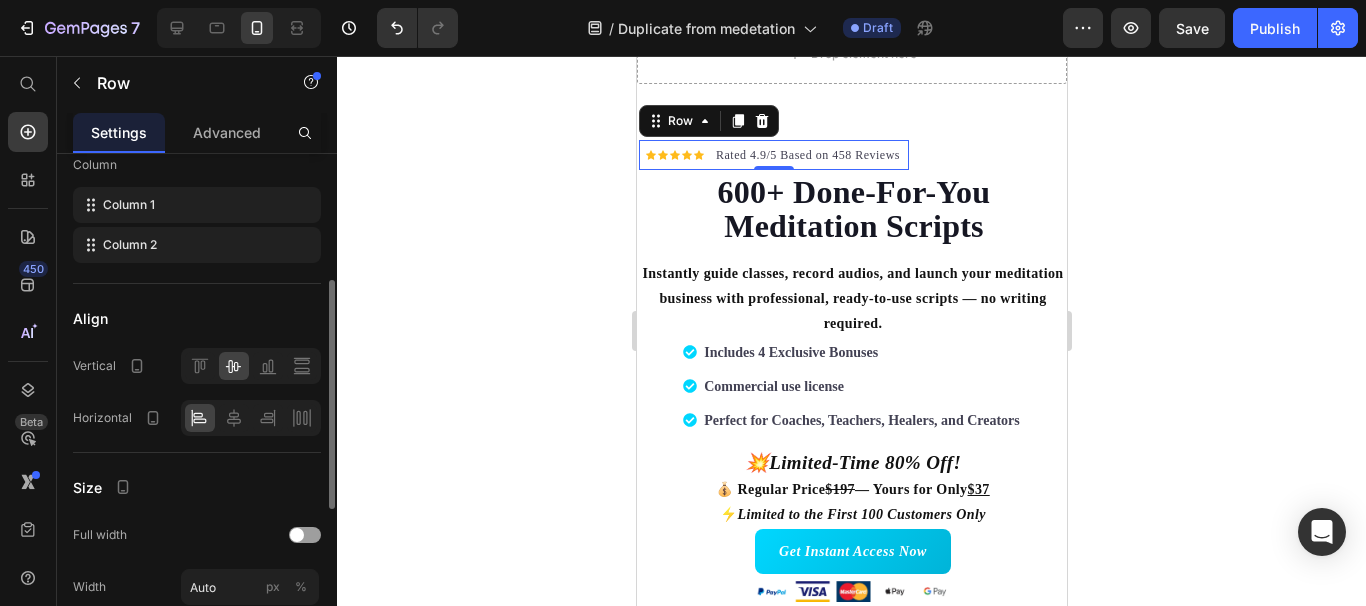scroll, scrollTop: 278, scrollLeft: 0, axis: vertical 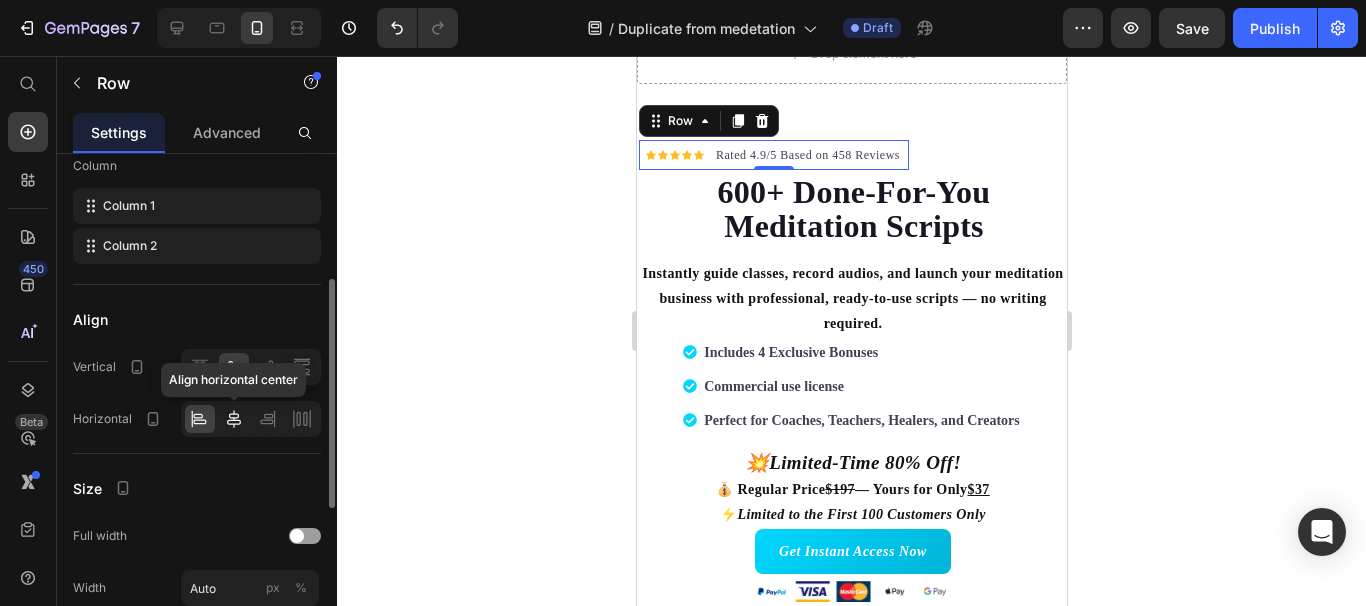 click 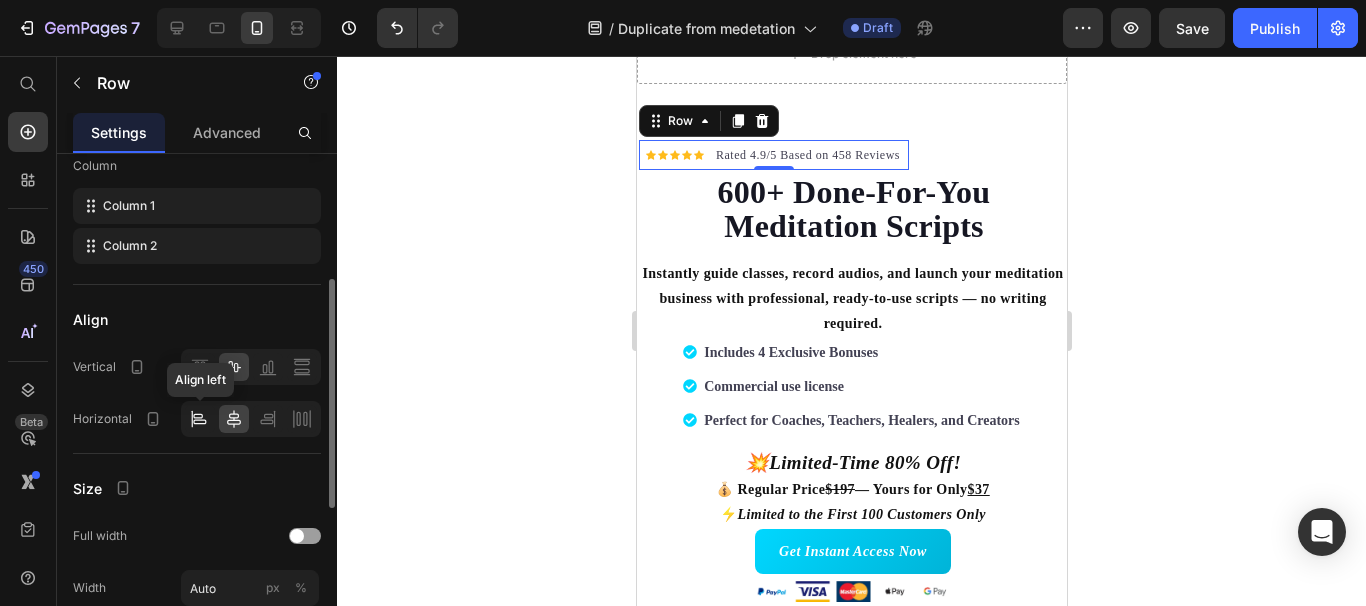 click 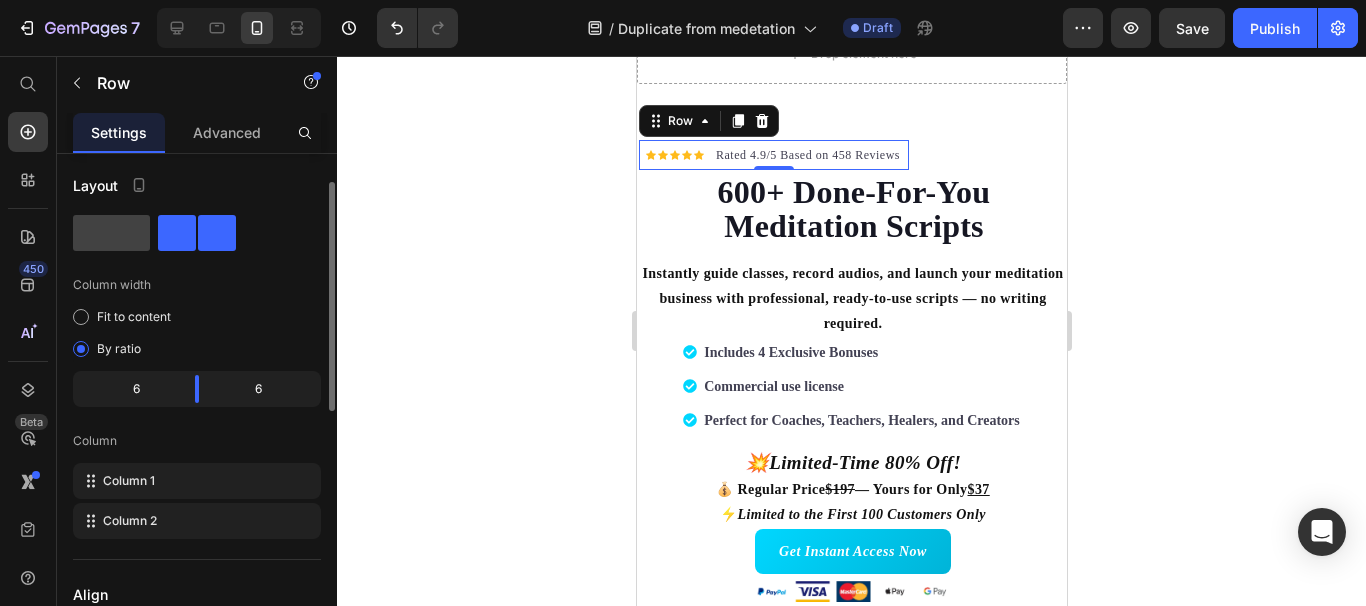 scroll, scrollTop: 0, scrollLeft: 0, axis: both 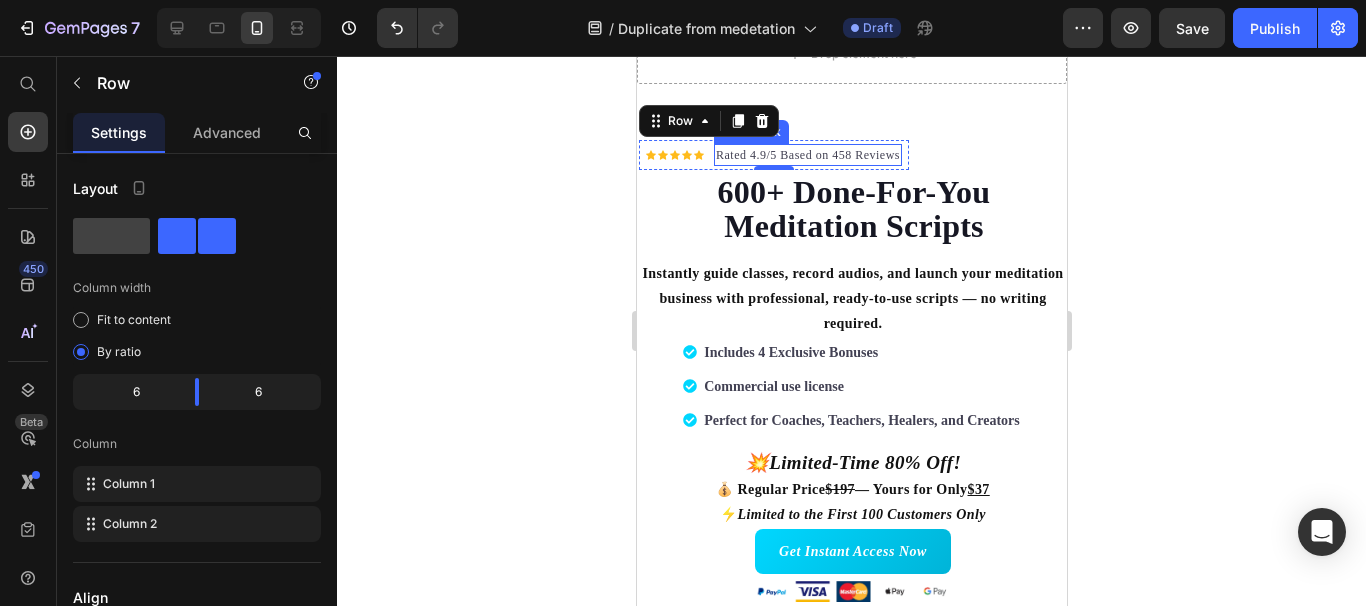 click on "Rated 4.9/5 Based on 458 Reviews" at bounding box center [807, 155] 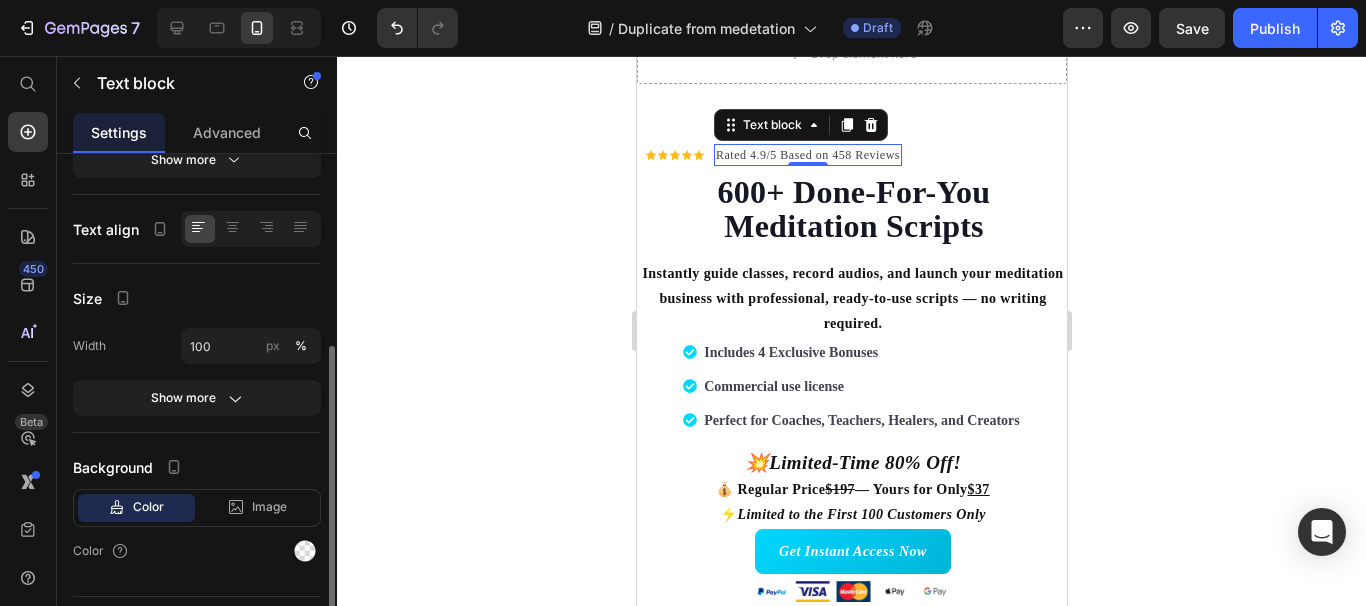 scroll, scrollTop: 386, scrollLeft: 0, axis: vertical 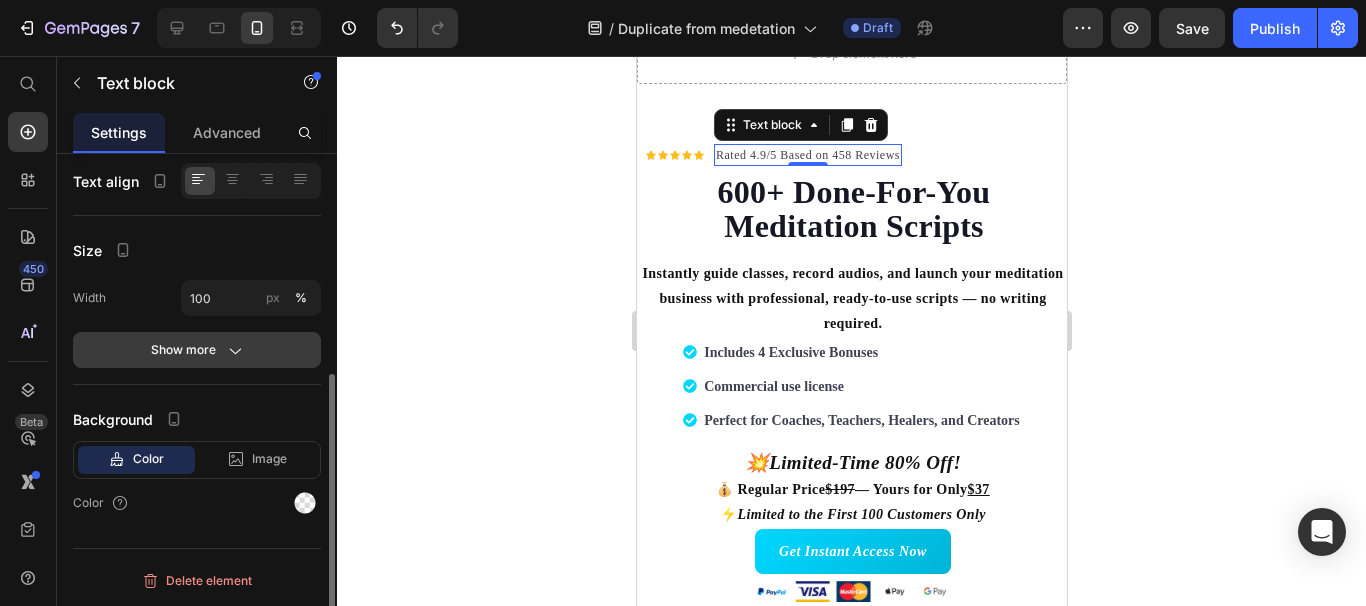 click on "Show more" 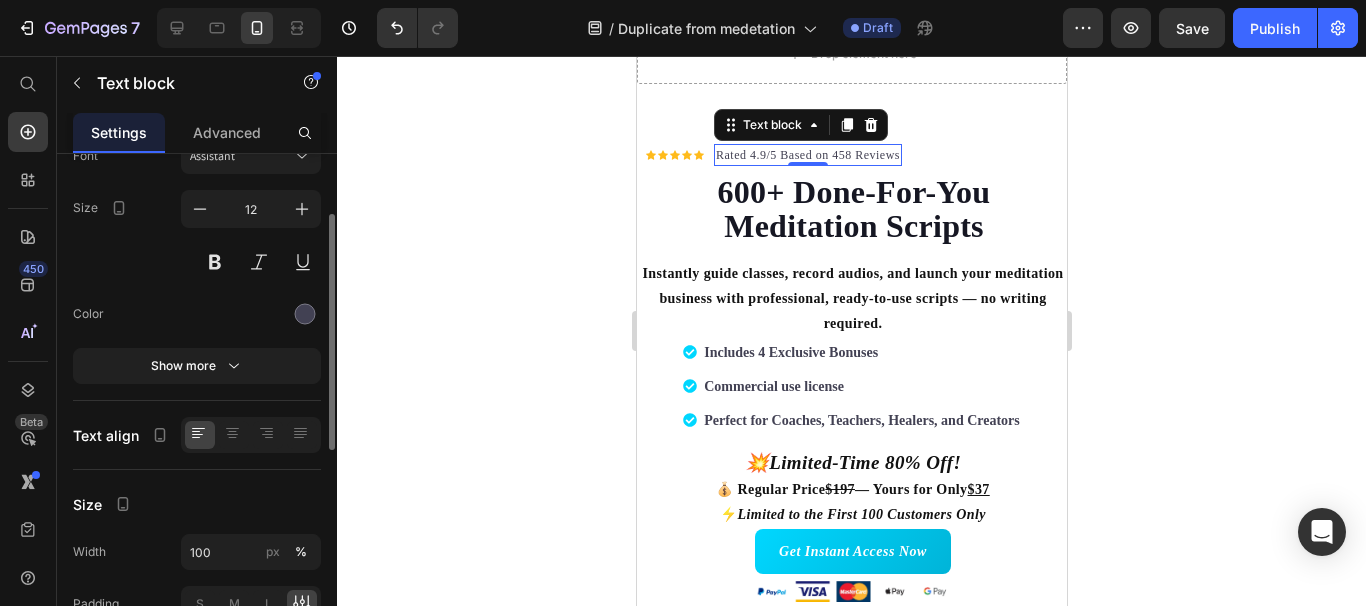scroll, scrollTop: 131, scrollLeft: 0, axis: vertical 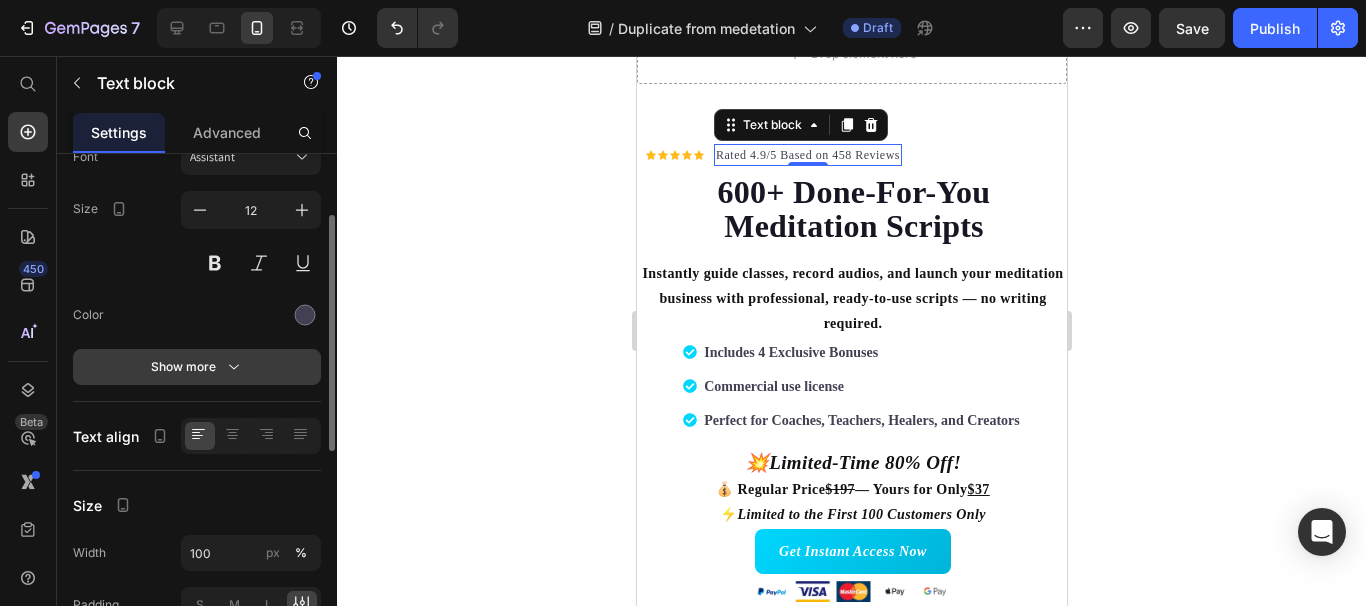 click on "Show more" at bounding box center (197, 367) 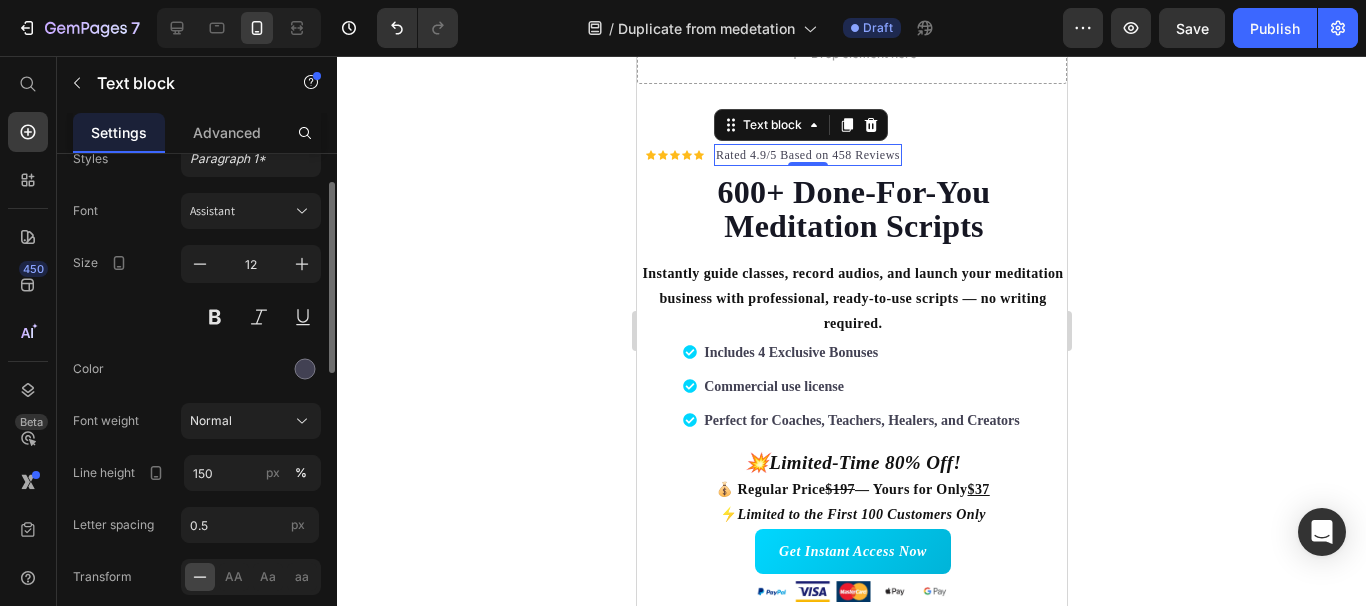 scroll, scrollTop: 0, scrollLeft: 0, axis: both 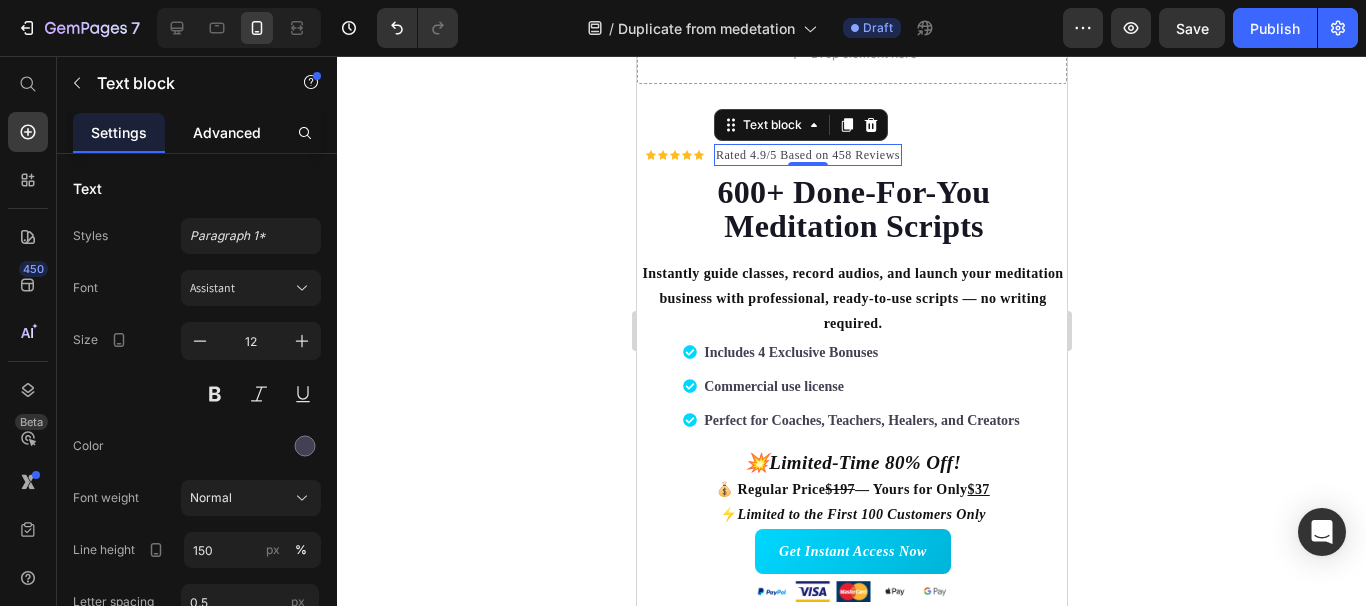 click on "Advanced" 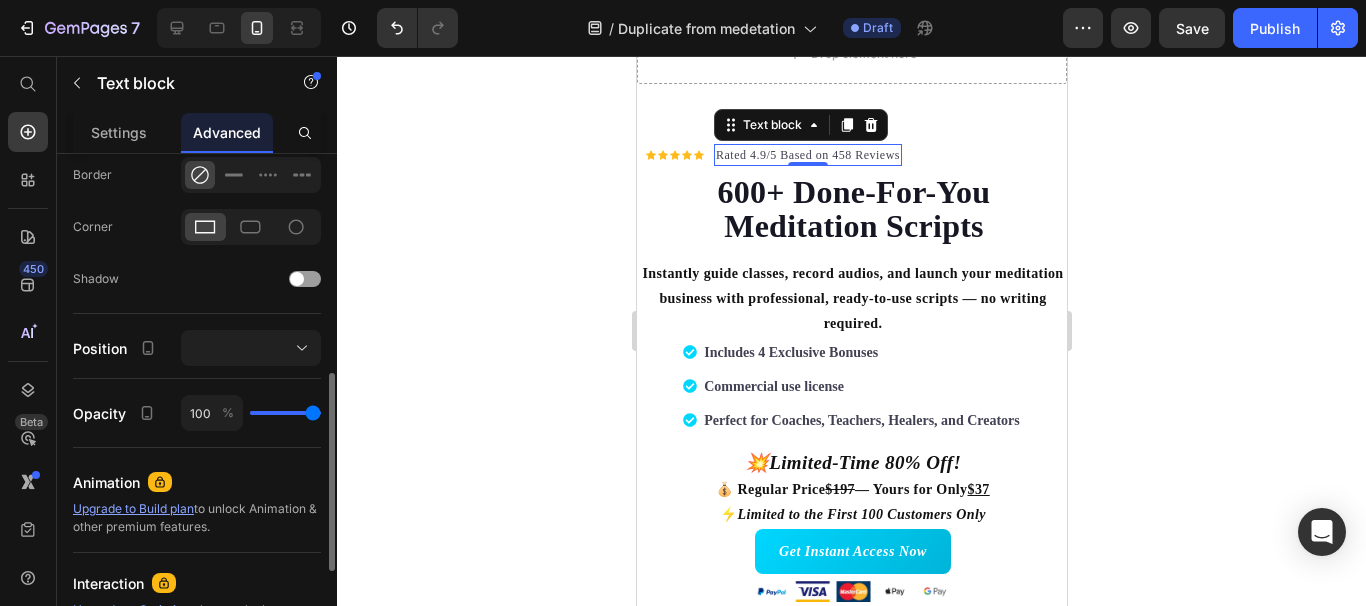 scroll, scrollTop: 560, scrollLeft: 0, axis: vertical 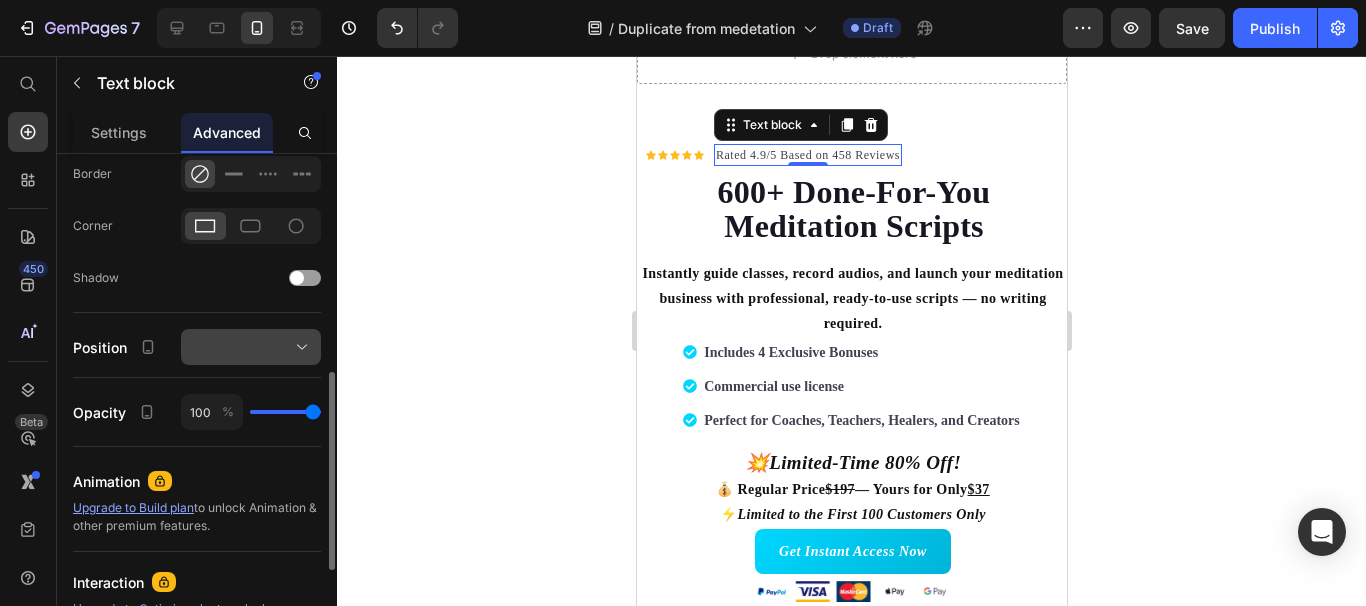 click at bounding box center (251, 347) 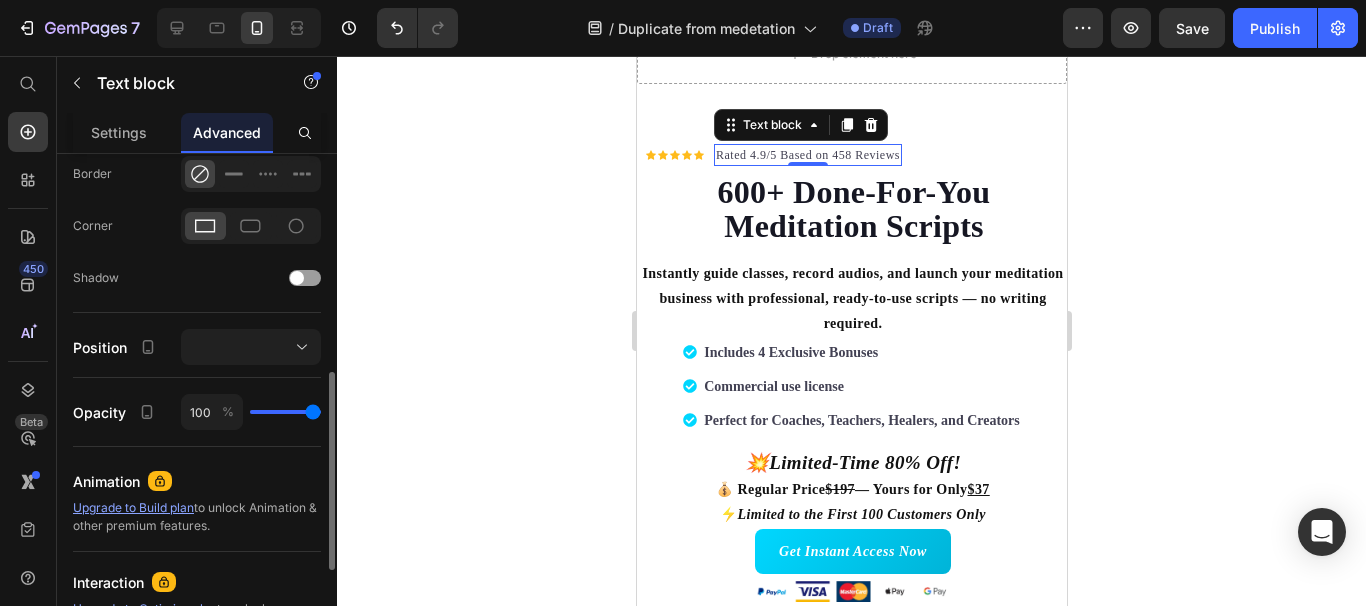 click on "Shape Border Corner Shadow" 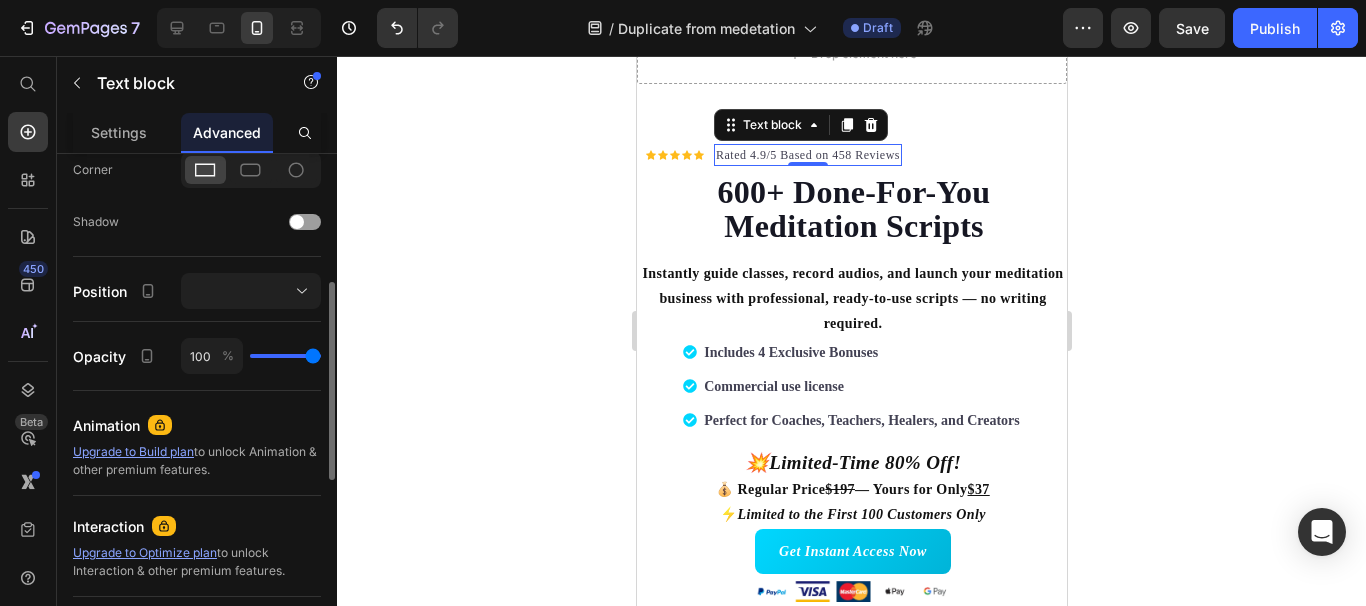 scroll, scrollTop: 533, scrollLeft: 0, axis: vertical 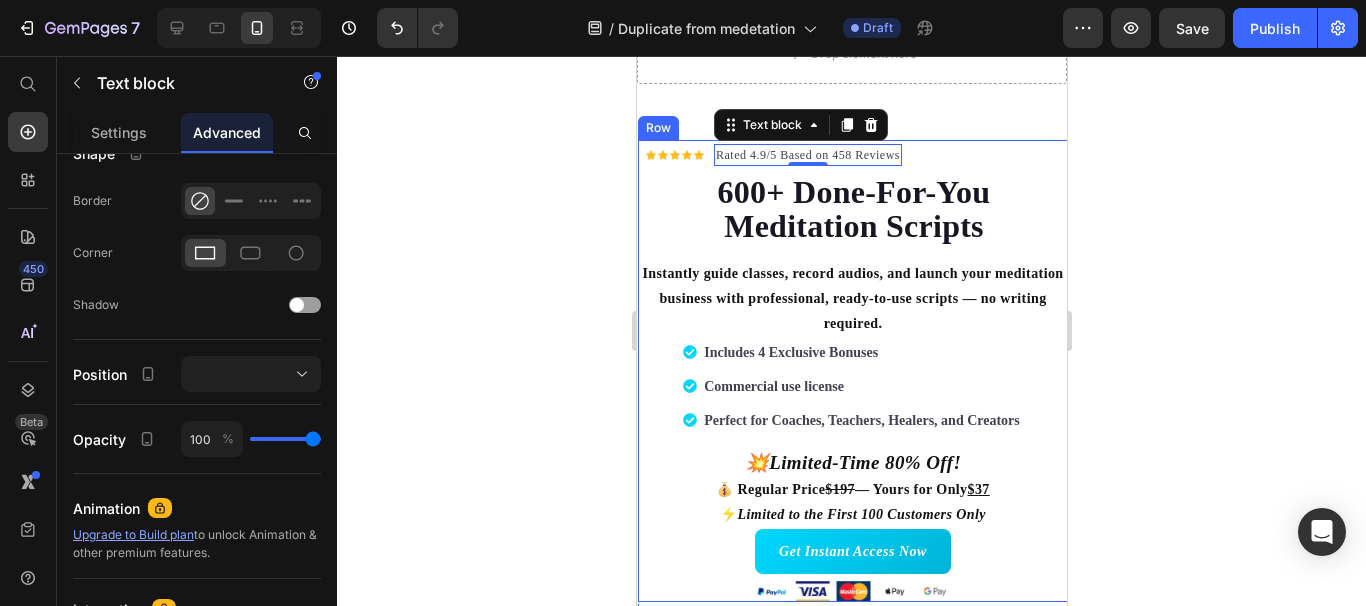 click on "Icon Icon Icon Icon Icon Icon List Hoz Rated 4.9/5 Based on 458 Reviews Text block   0 Row 600+ Done-For-You Meditation Scripts Heading Instantly guide classes, record audios, and launch your meditation business with professional, ready-to-use scripts — no writing required. Text Block Includes 4 Exclusive Bonuses Commercial use license Perfect for Coaches, Teachers, Healers, and Creators Item list 💥Limited-Time 80% Off! 💰 Regular Price  $197  — Yours for Only  $37 ⚡  Limited to the First 100 Customers Only Text Block Get Instant Access Now Button
30-day money back guarantee Item list Image Row" at bounding box center (852, 371) 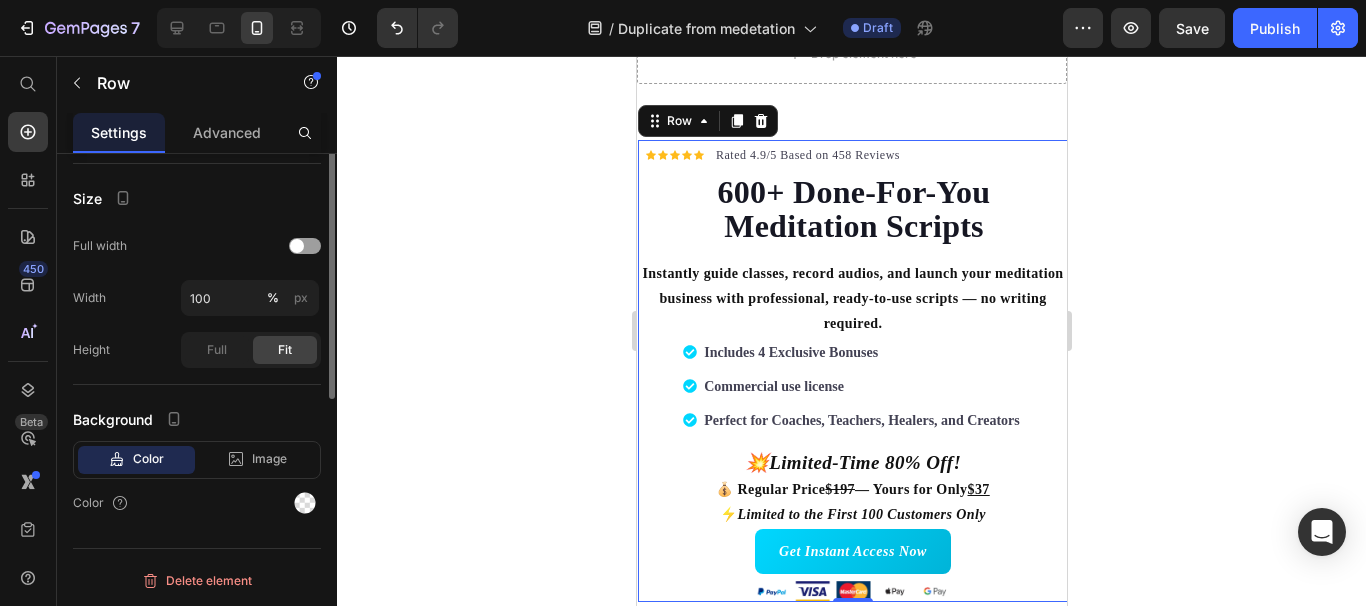 scroll, scrollTop: 0, scrollLeft: 0, axis: both 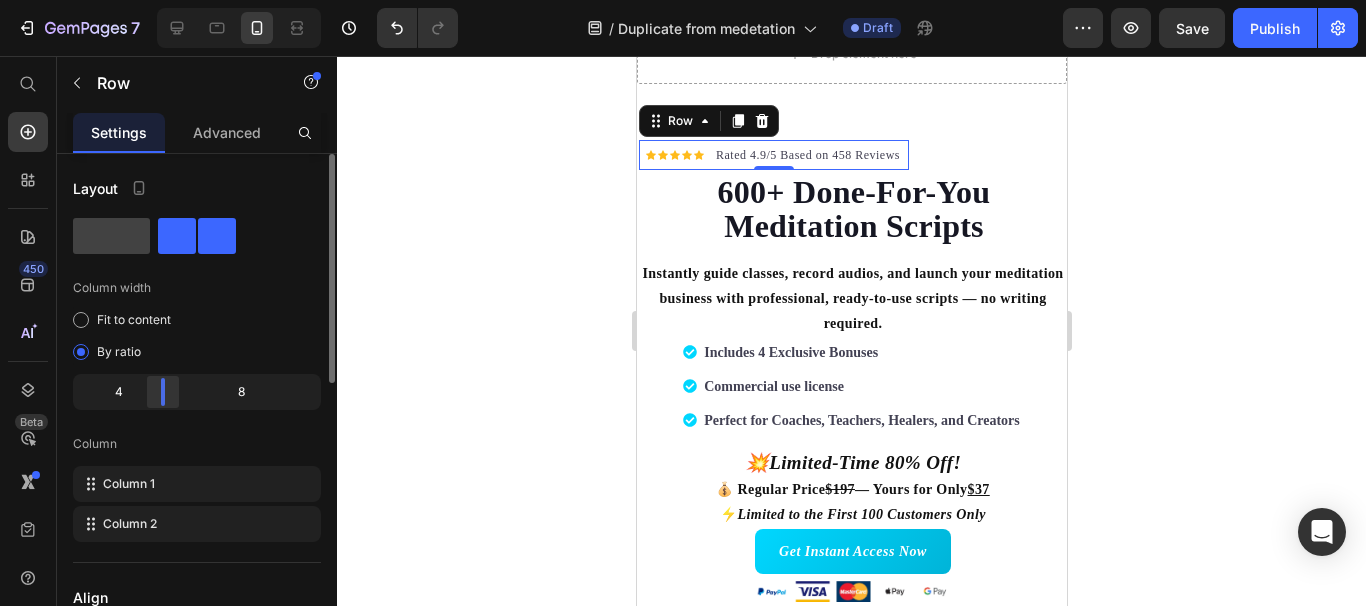 drag, startPoint x: 200, startPoint y: 393, endPoint x: 141, endPoint y: 385, distance: 59.5399 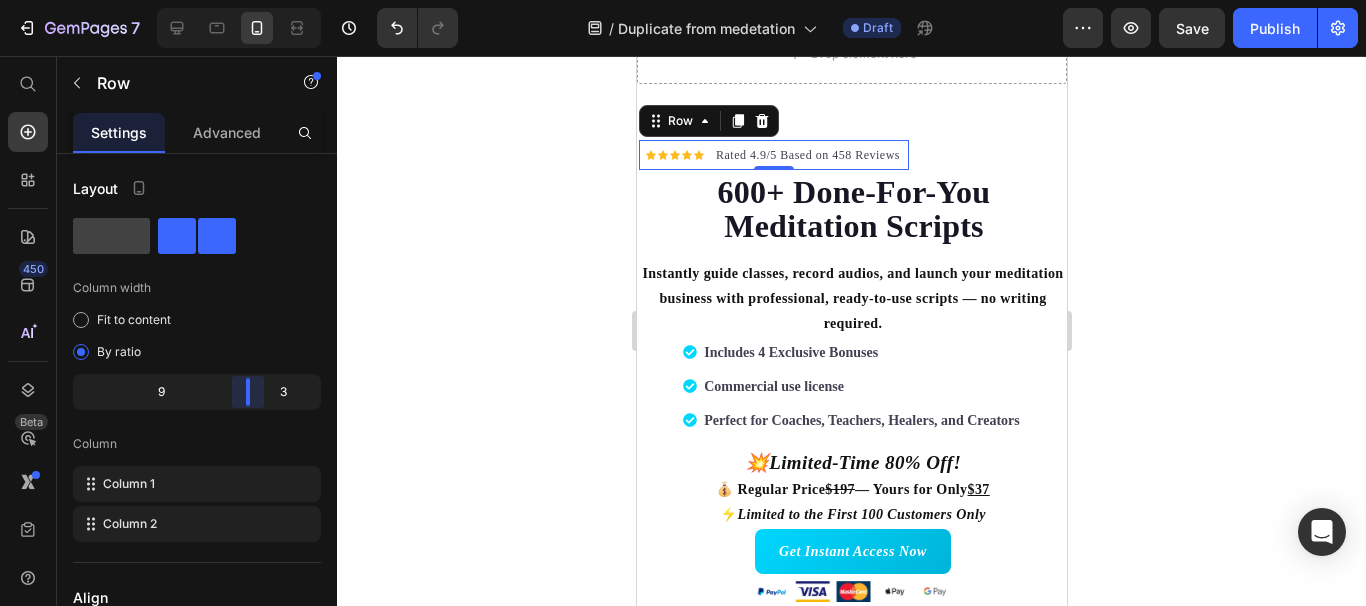 drag, startPoint x: 150, startPoint y: 389, endPoint x: 256, endPoint y: 388, distance: 106.004715 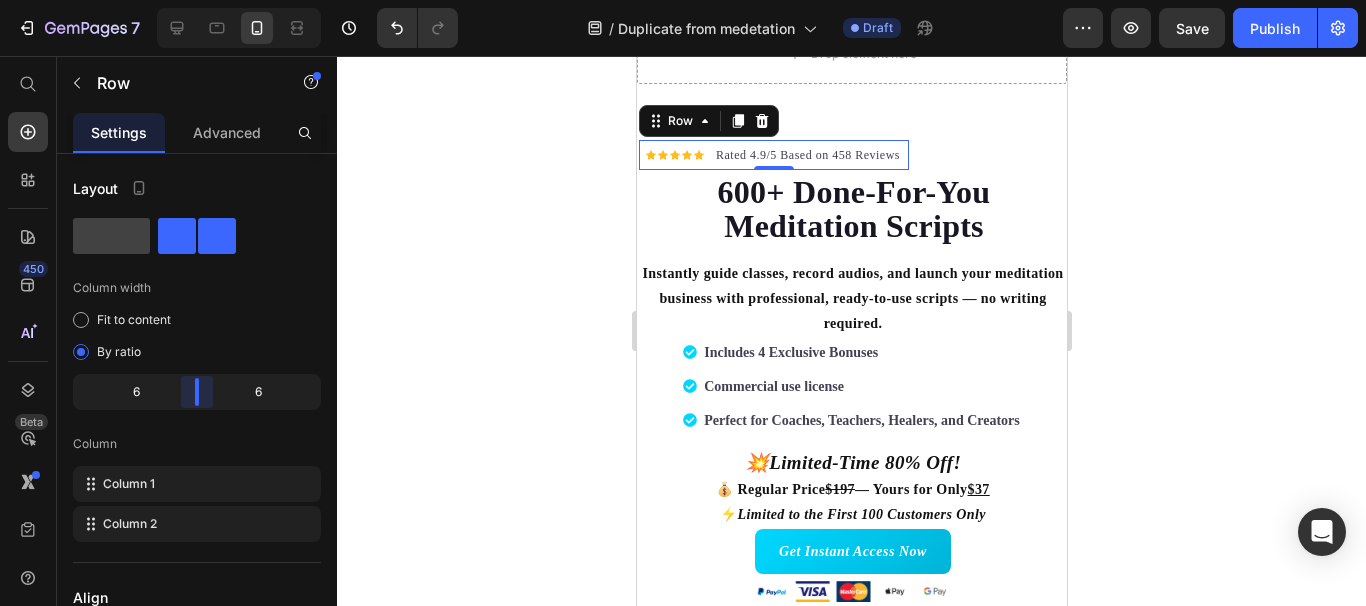 drag, startPoint x: 247, startPoint y: 391, endPoint x: 197, endPoint y: 389, distance: 50.039986 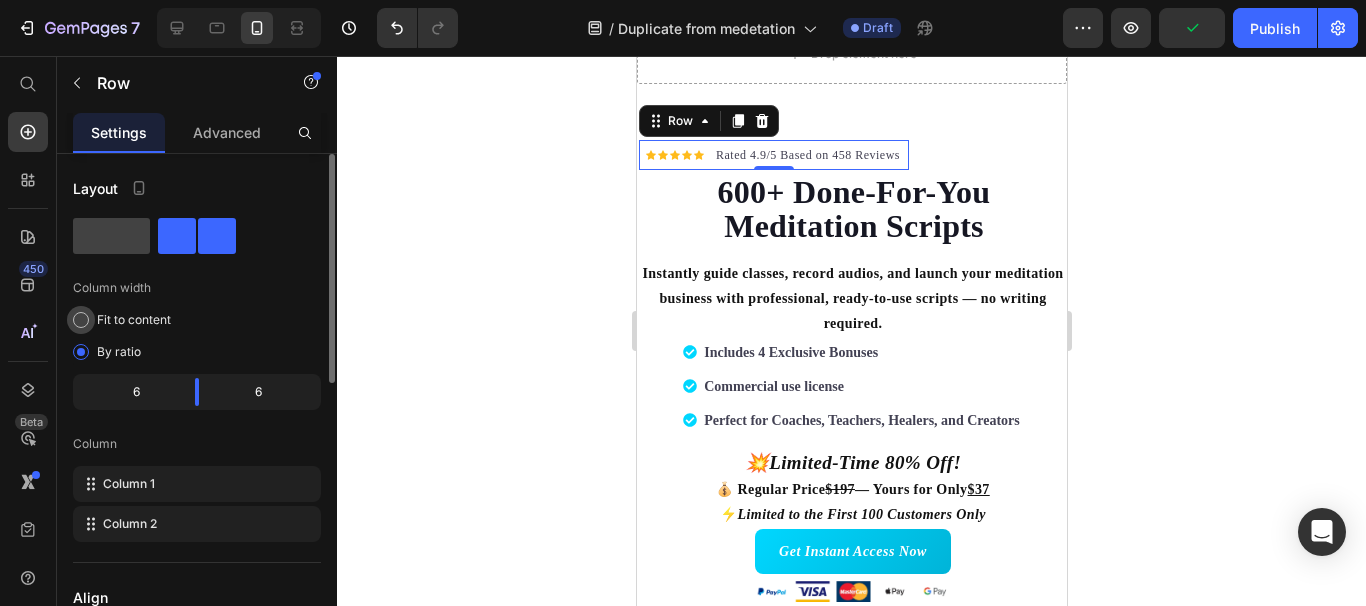 click on "Fit to content" at bounding box center (134, 320) 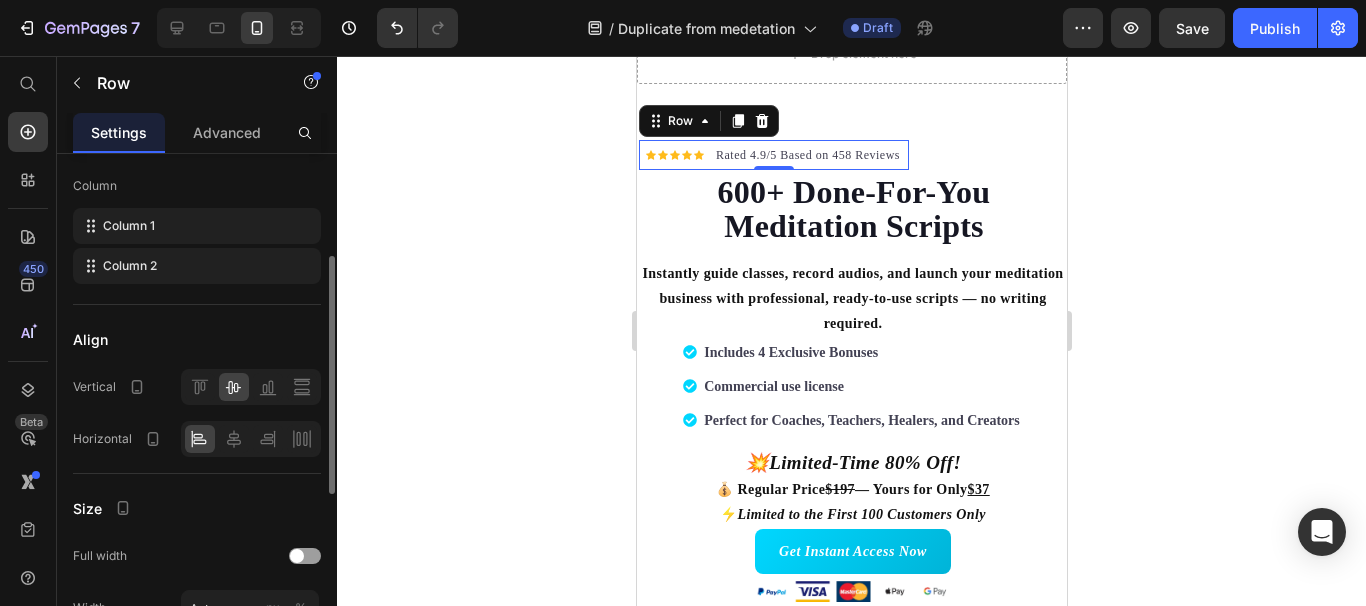 scroll, scrollTop: 215, scrollLeft: 0, axis: vertical 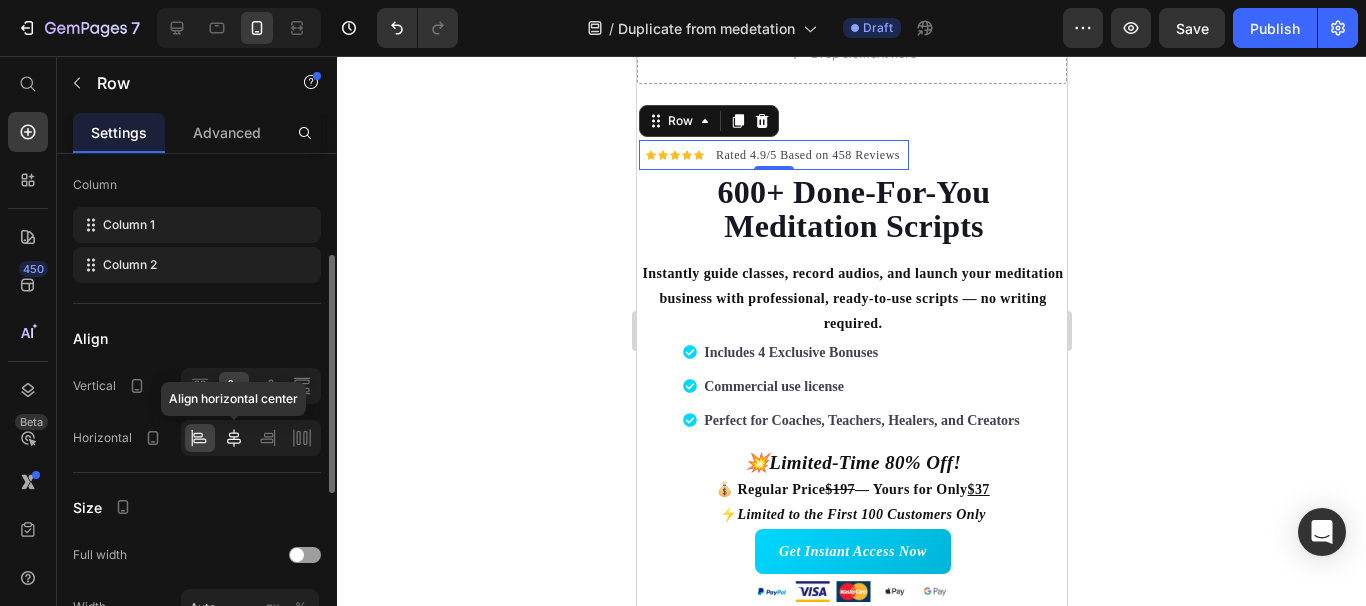 click 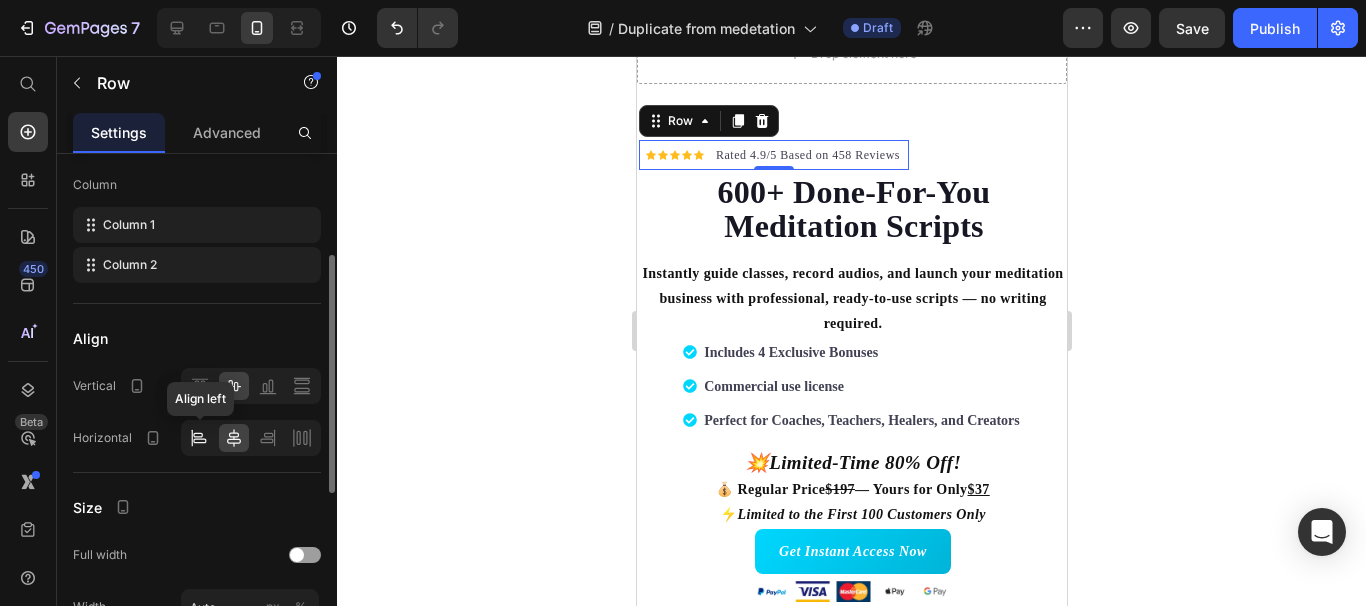 click 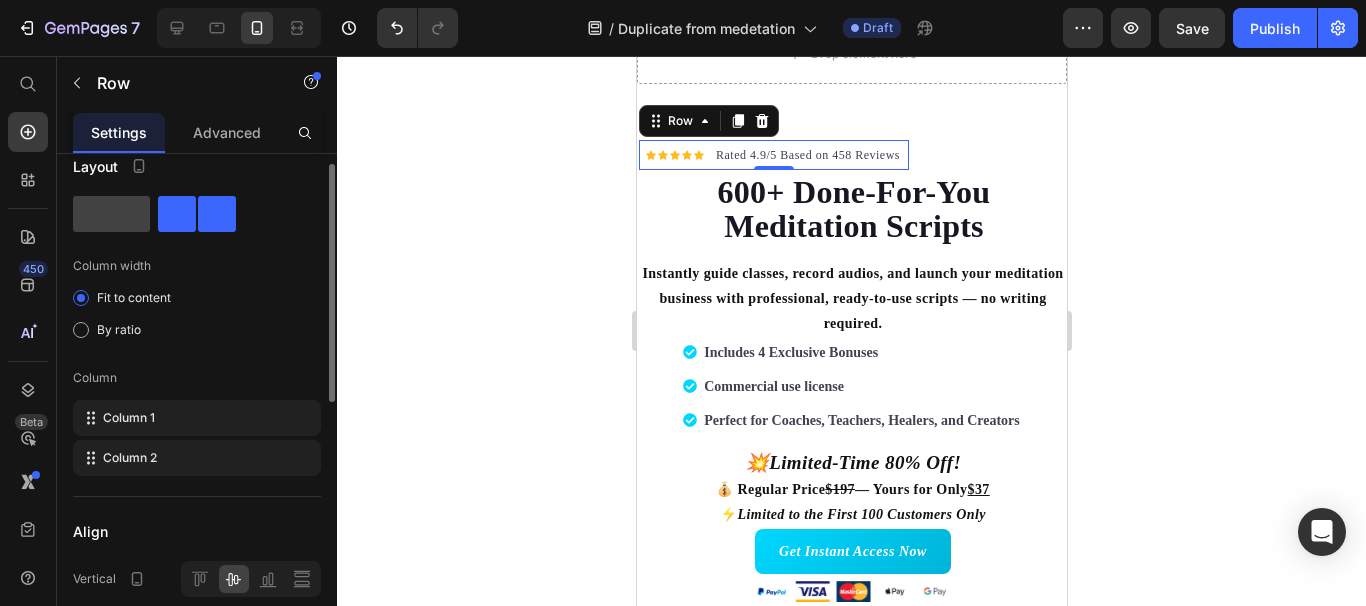 scroll, scrollTop: 0, scrollLeft: 0, axis: both 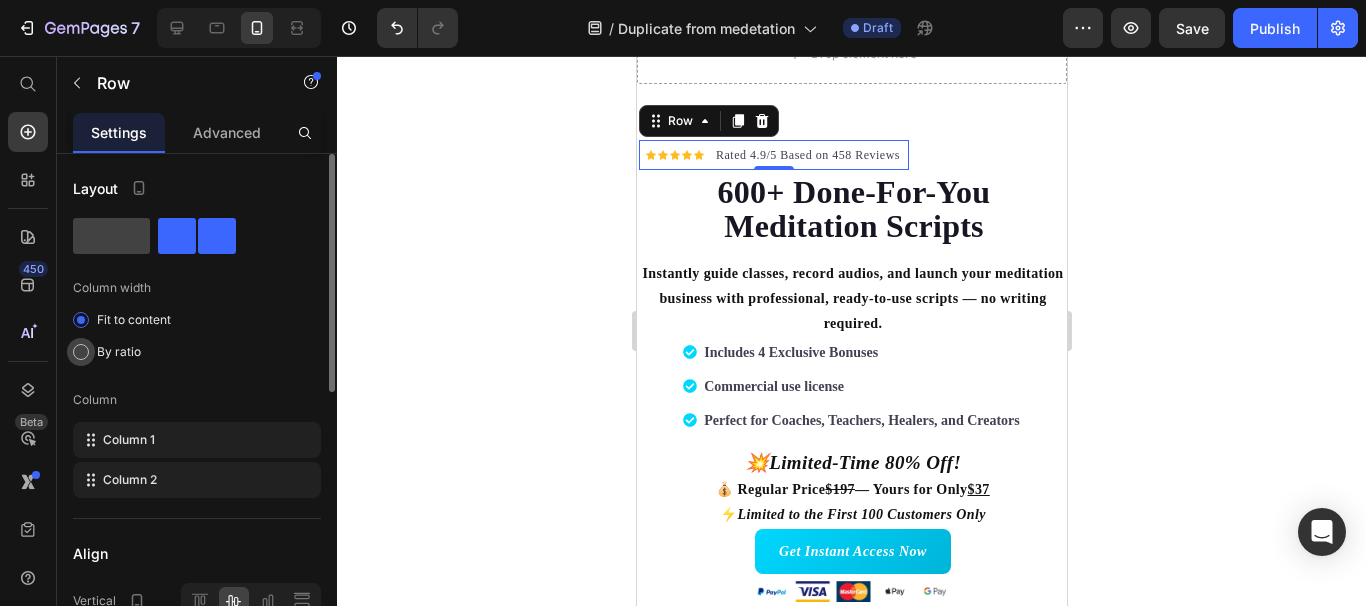 click on "By ratio" at bounding box center (119, 352) 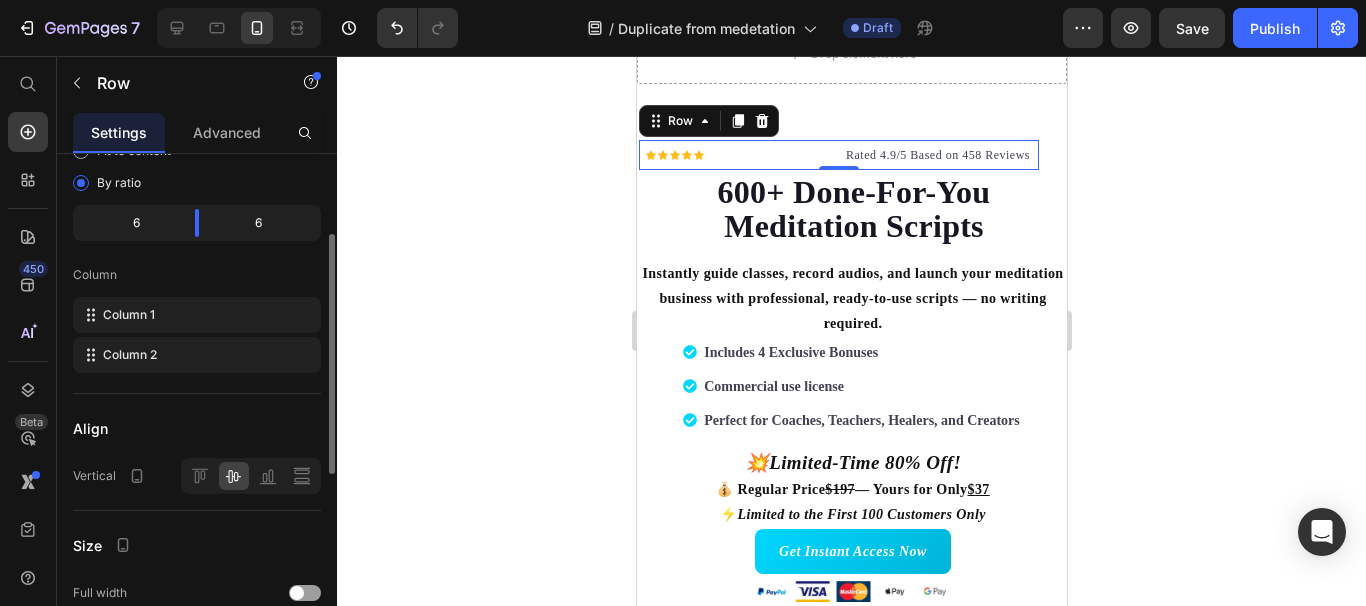 scroll, scrollTop: 172, scrollLeft: 0, axis: vertical 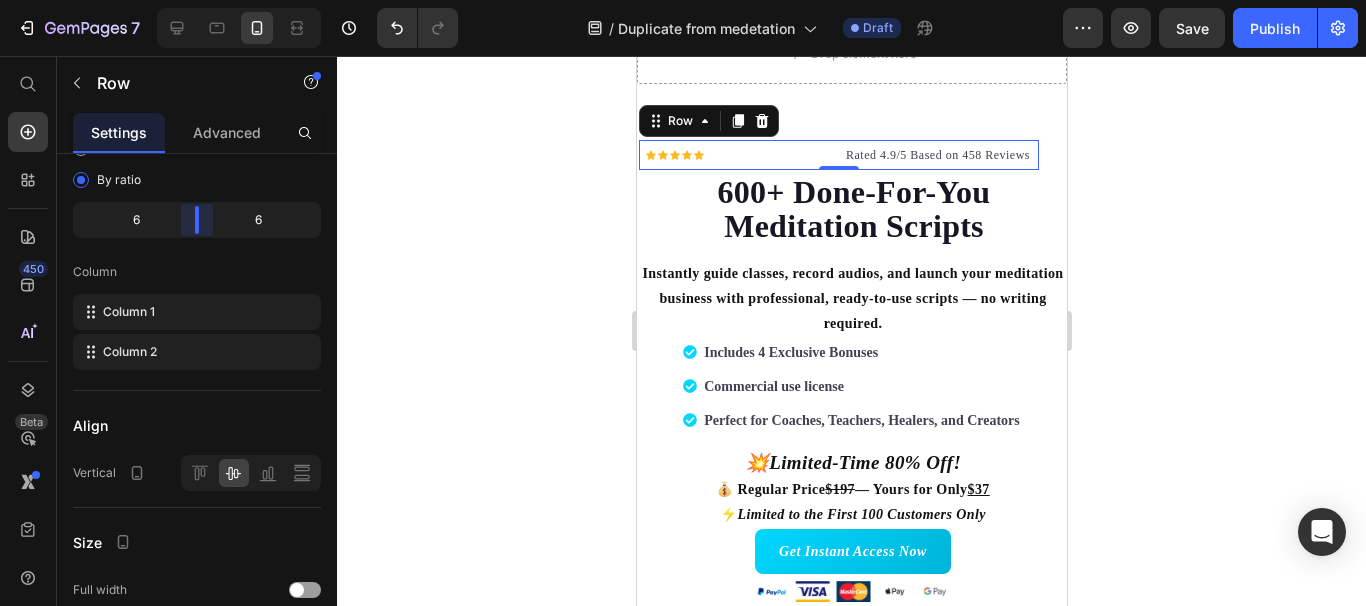 click on "7   /  Duplicate from medetation Draft Preview  Save   Publish  450 Beta Start with Sections Elements Hero Section Product Detail Brands Trusted Badges Guarantee Product Breakdown How to use Testimonials Compare Bundle FAQs Social Proof Brand Story Product List Collection Blog List Contact Sticky Add to Cart Custom Footer Browse Library 450 Layout
Row
Row
Row
Row Text
Heading
Text Block Button
Button
Button
Sticky Back to top Media
Image" at bounding box center [683, 0] 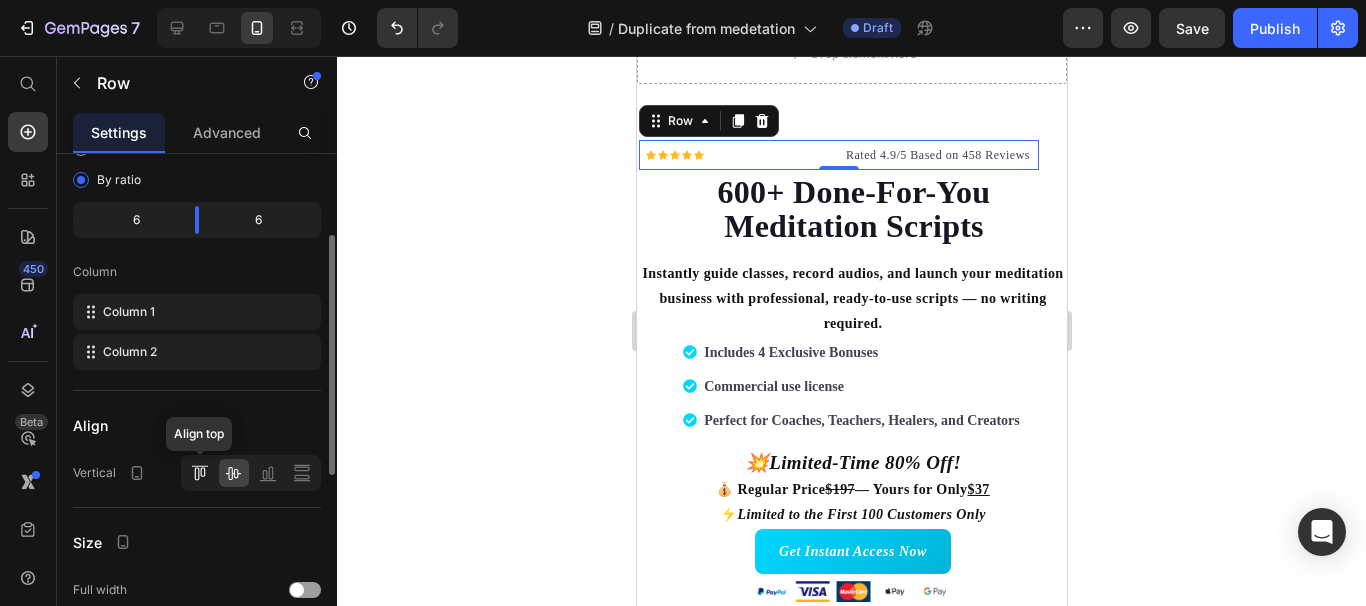 click 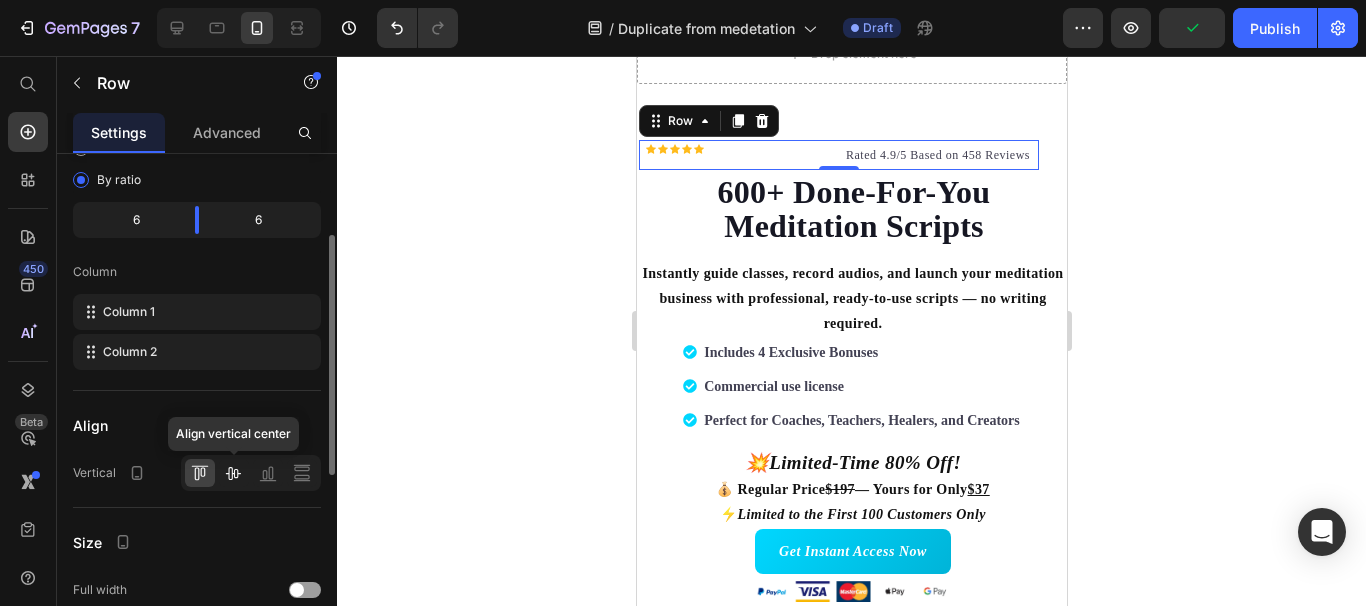 click 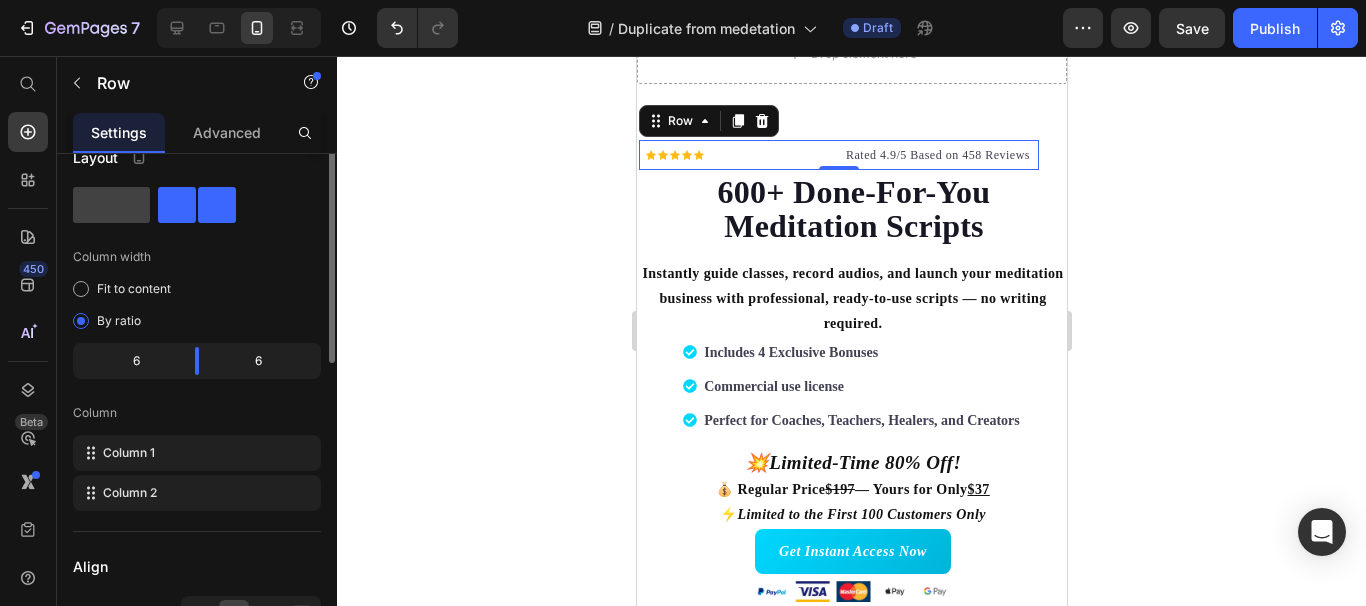scroll, scrollTop: 0, scrollLeft: 0, axis: both 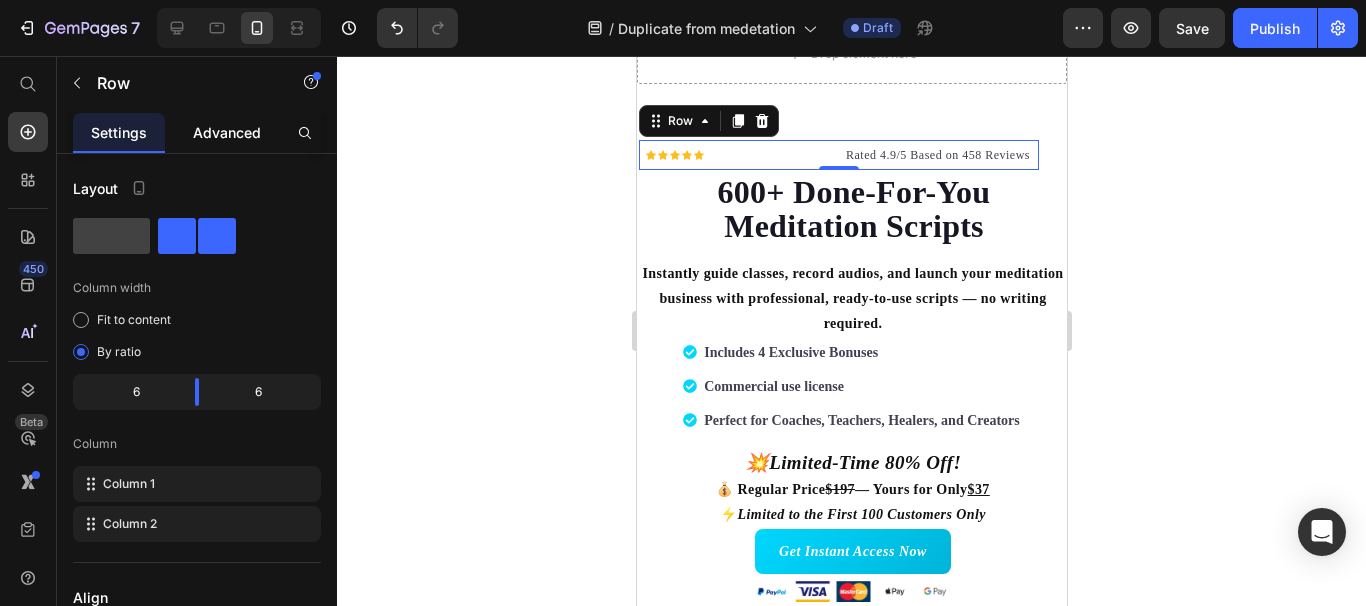 click on "Advanced" at bounding box center [227, 132] 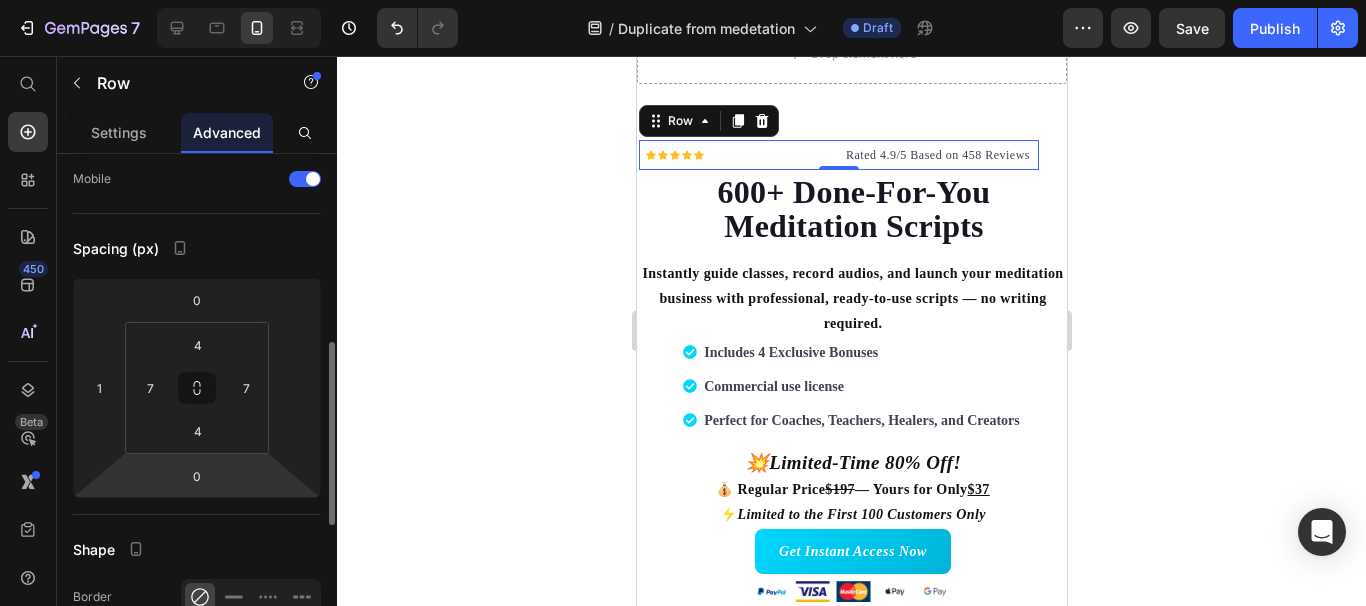 scroll, scrollTop: 0, scrollLeft: 0, axis: both 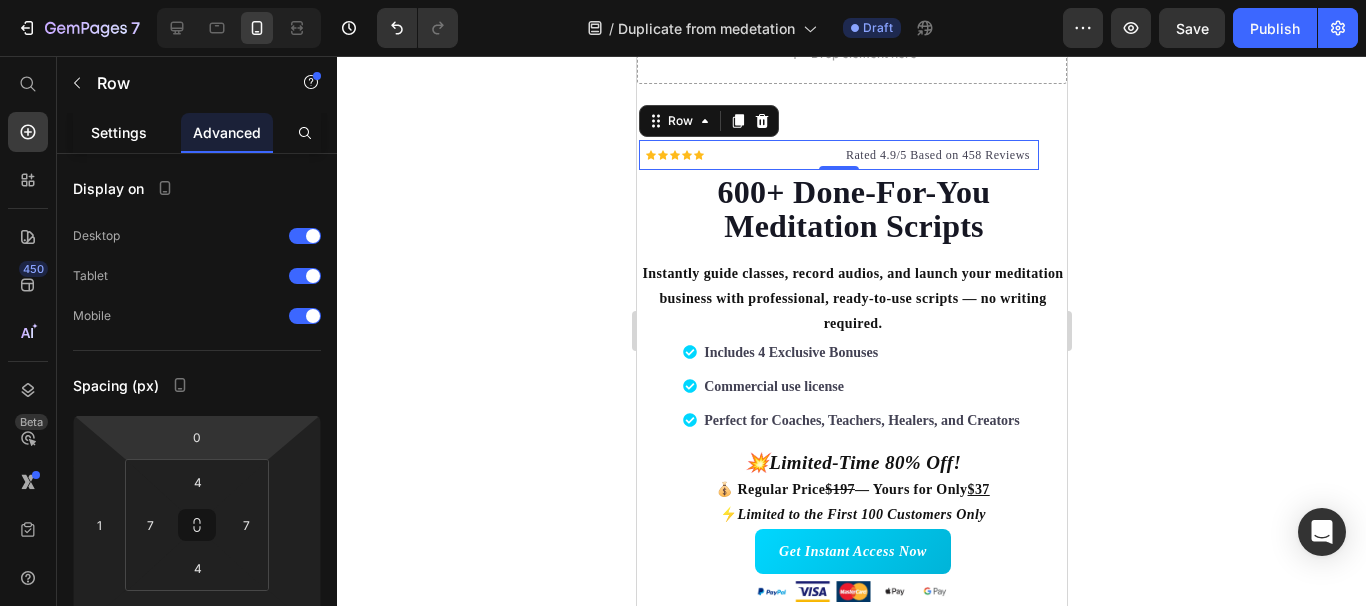 click on "Settings" 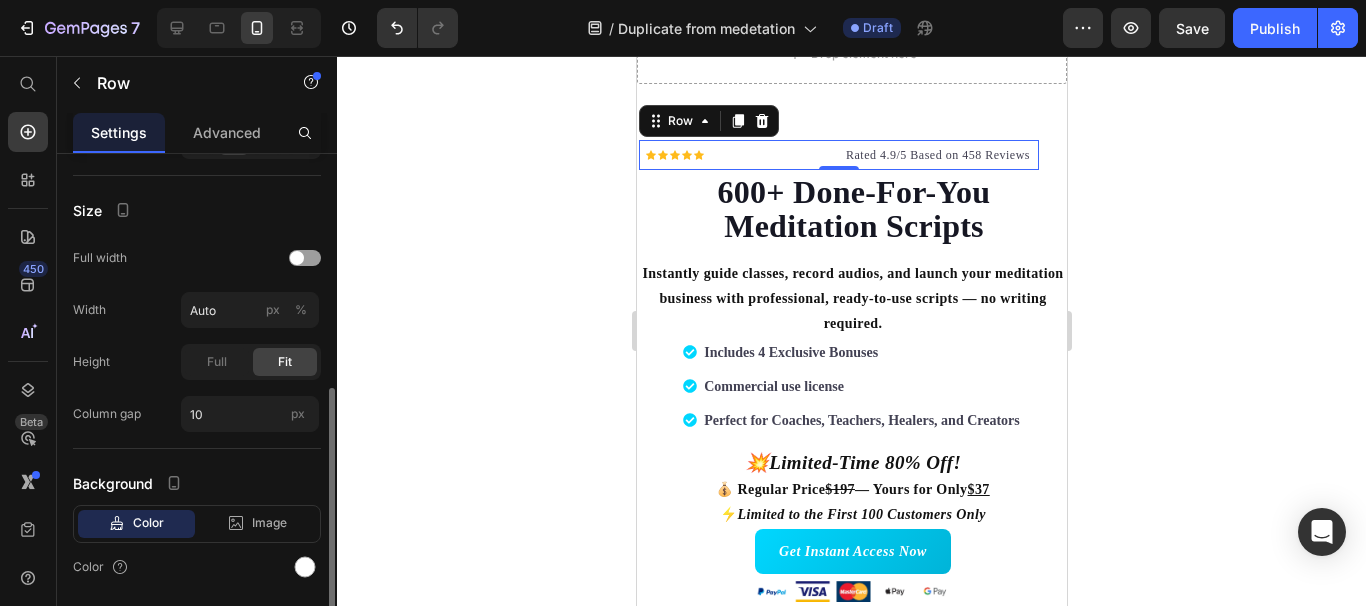 scroll, scrollTop: 501, scrollLeft: 0, axis: vertical 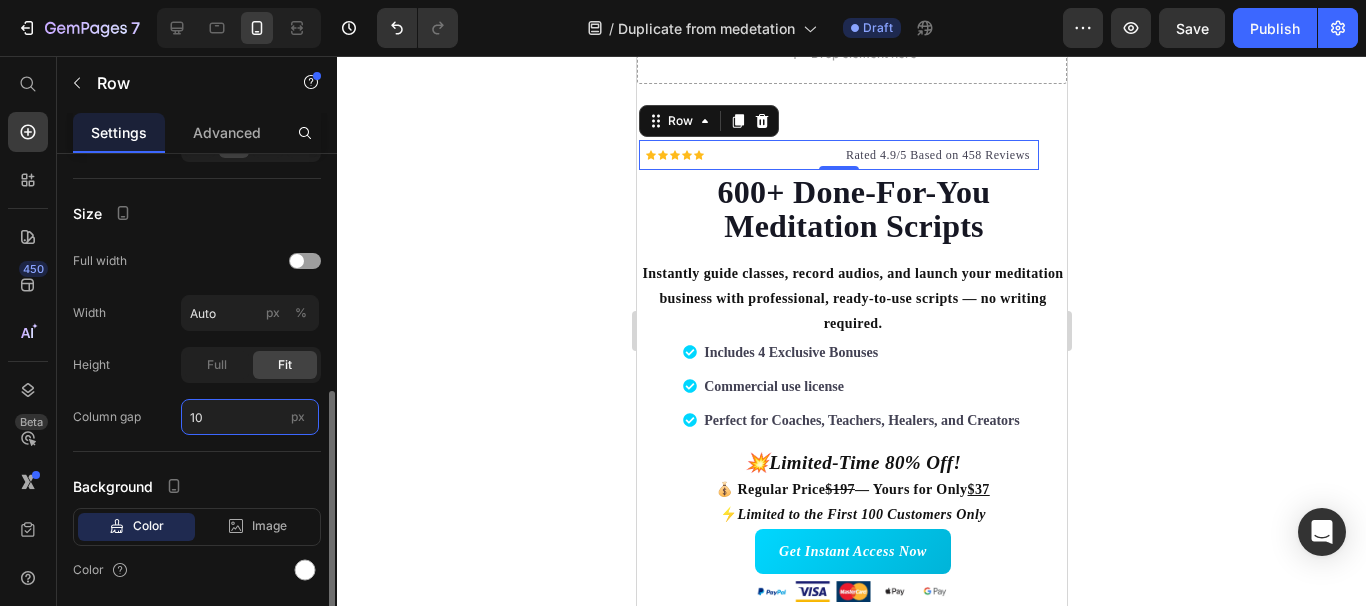 click on "10" at bounding box center (250, 417) 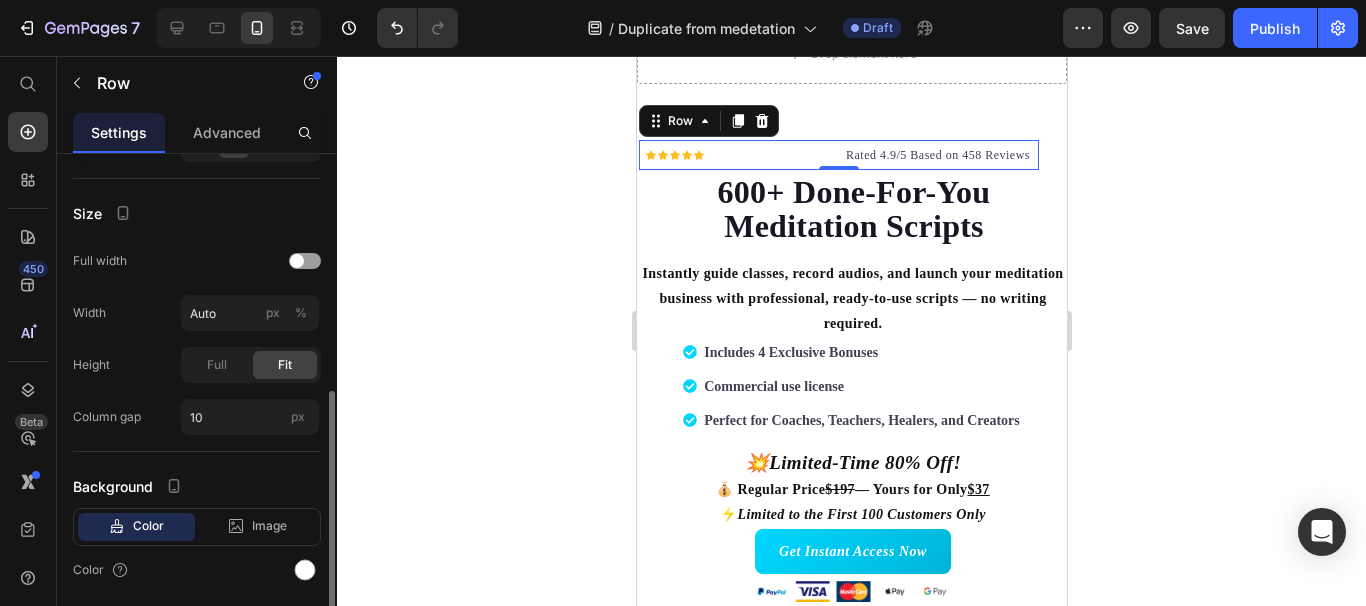 click on "Height Full Fit" 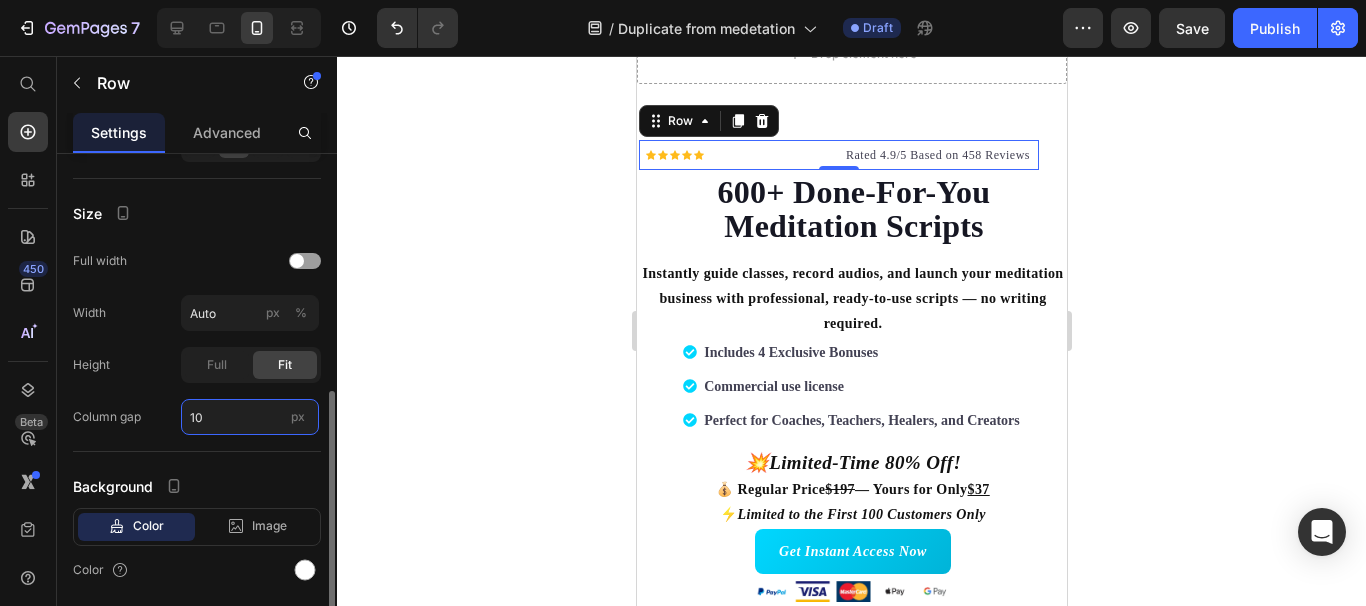 click on "10" at bounding box center [250, 417] 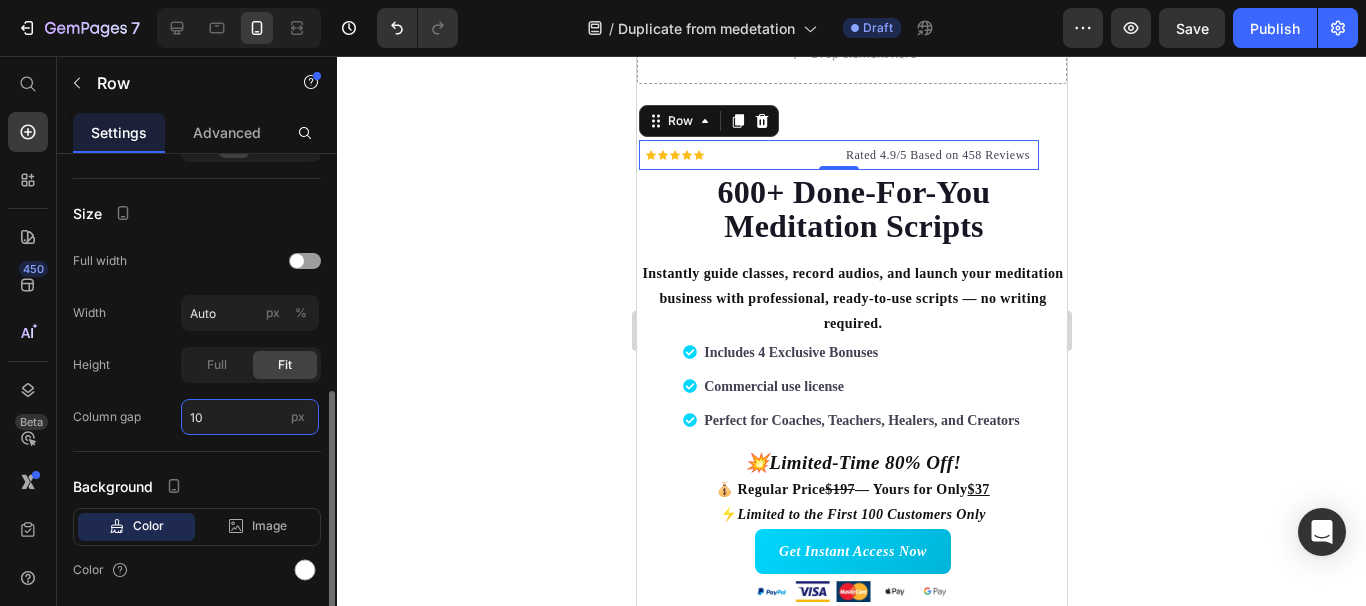 type on "1" 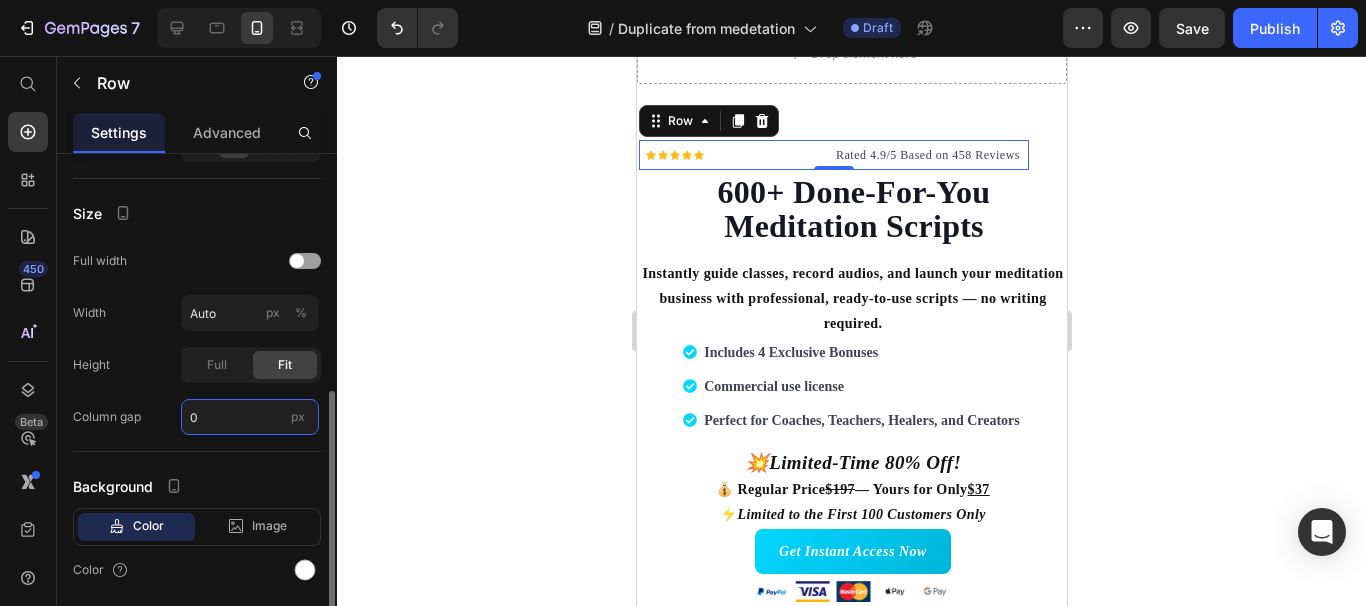 type on "0" 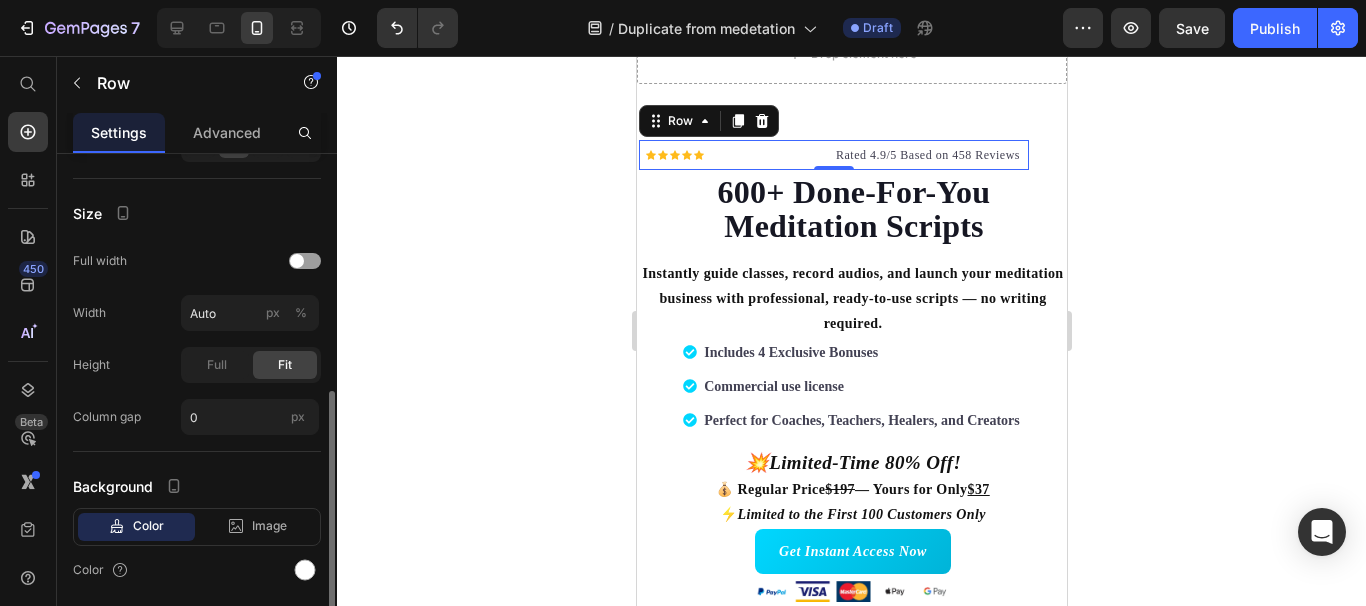 click on "Size Full width Width Auto px % Height Full Fit Column gap 0 px" 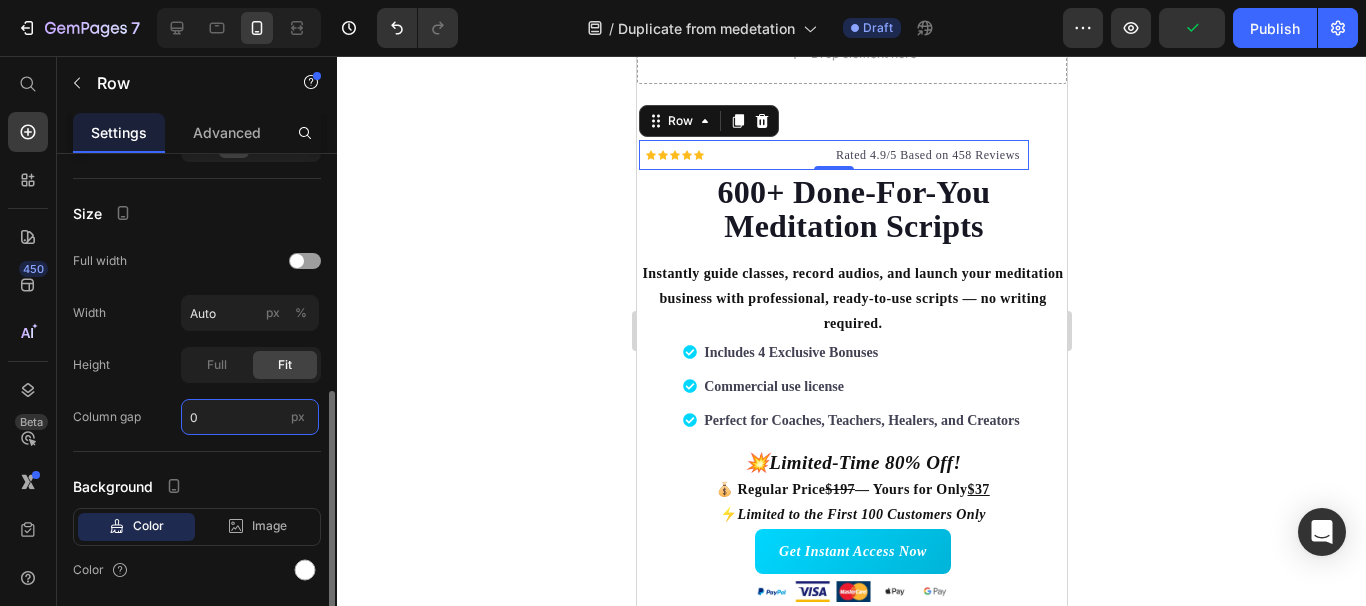 click on "0" at bounding box center (250, 417) 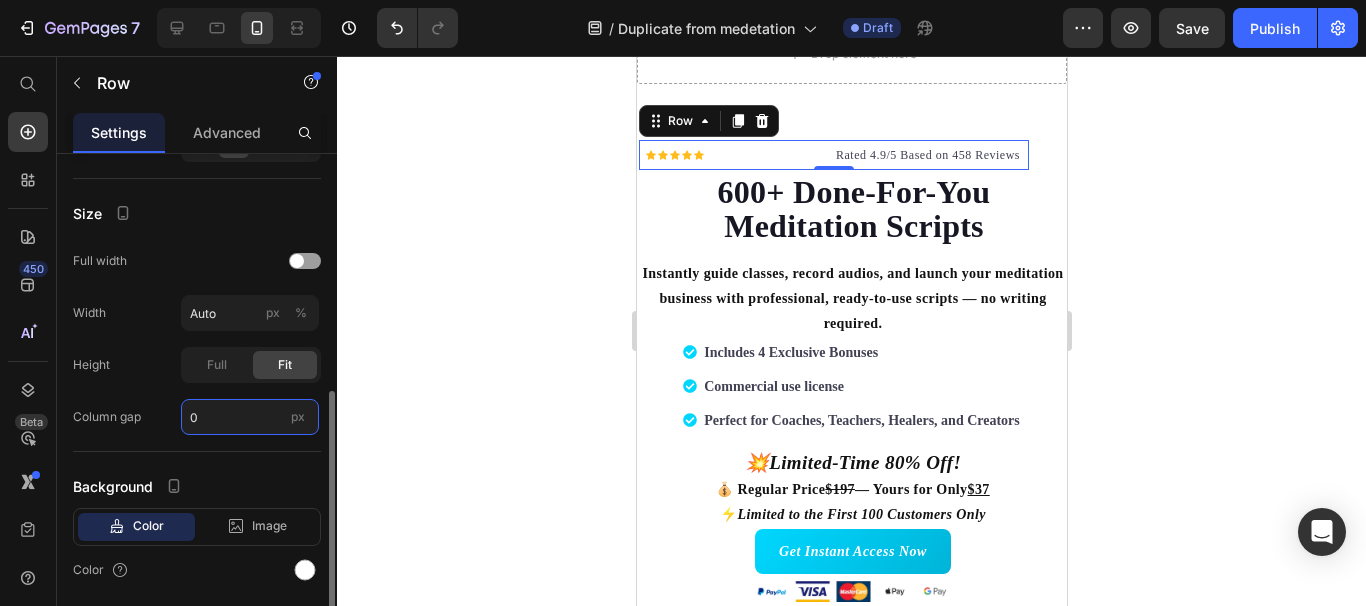 click on "0" at bounding box center (250, 417) 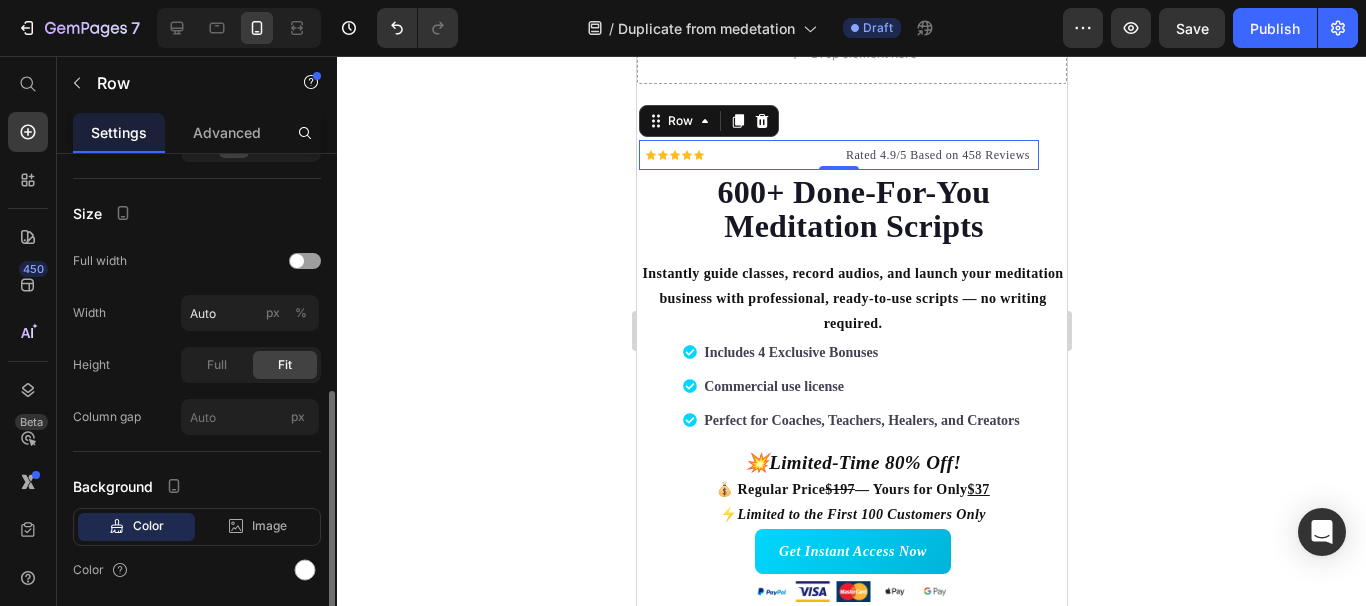 type on "0" 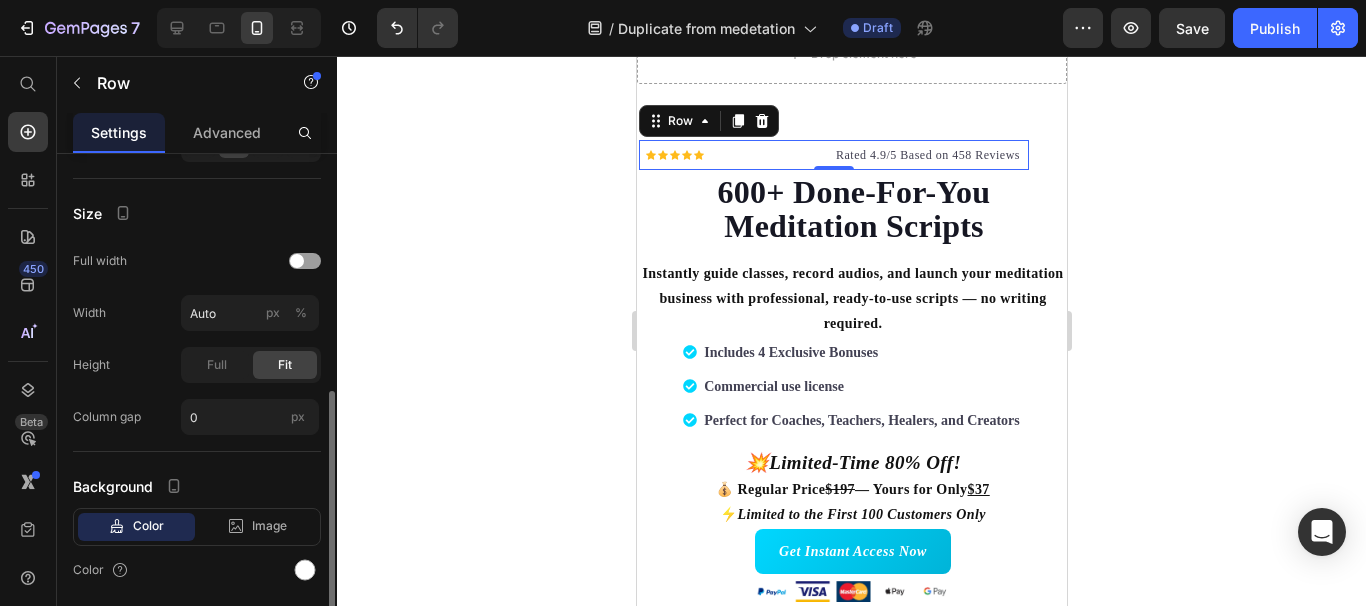 click on "Height Full Fit" 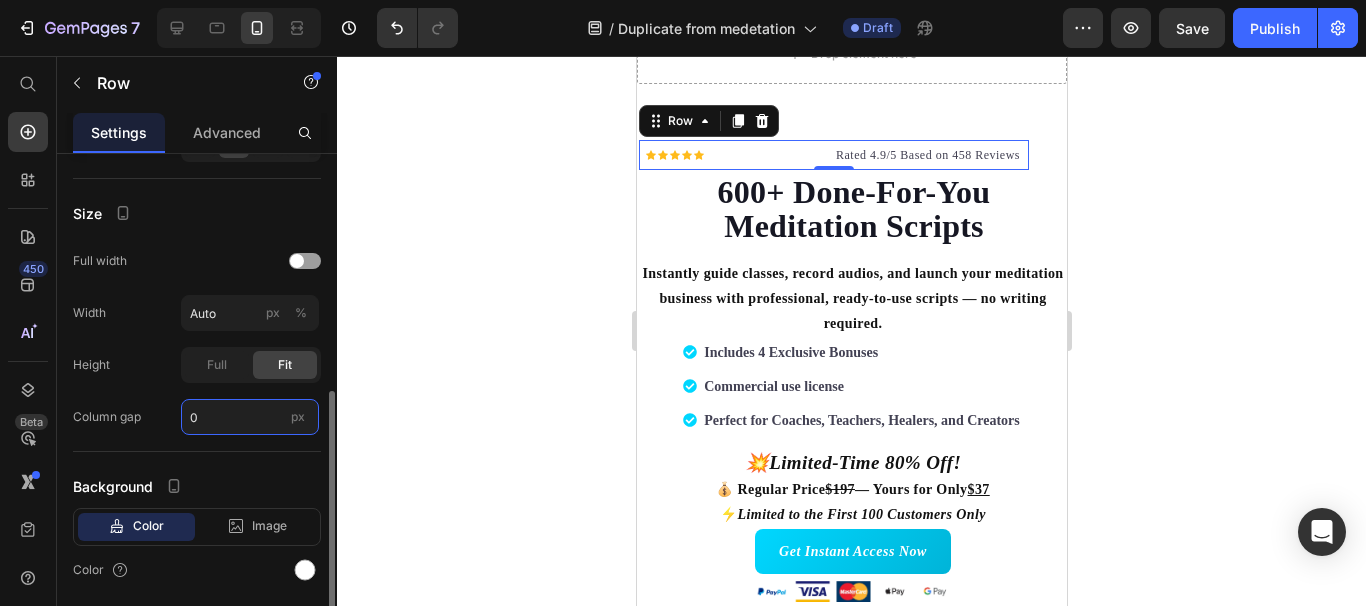 click on "0" at bounding box center (250, 417) 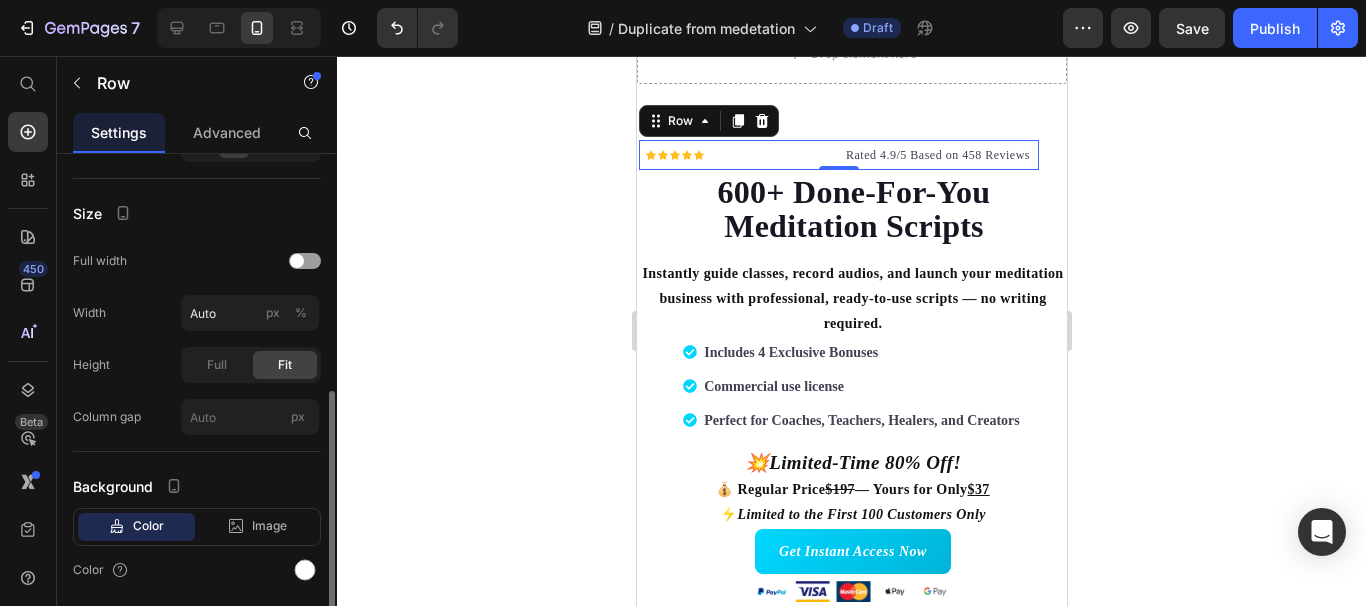 type on "0" 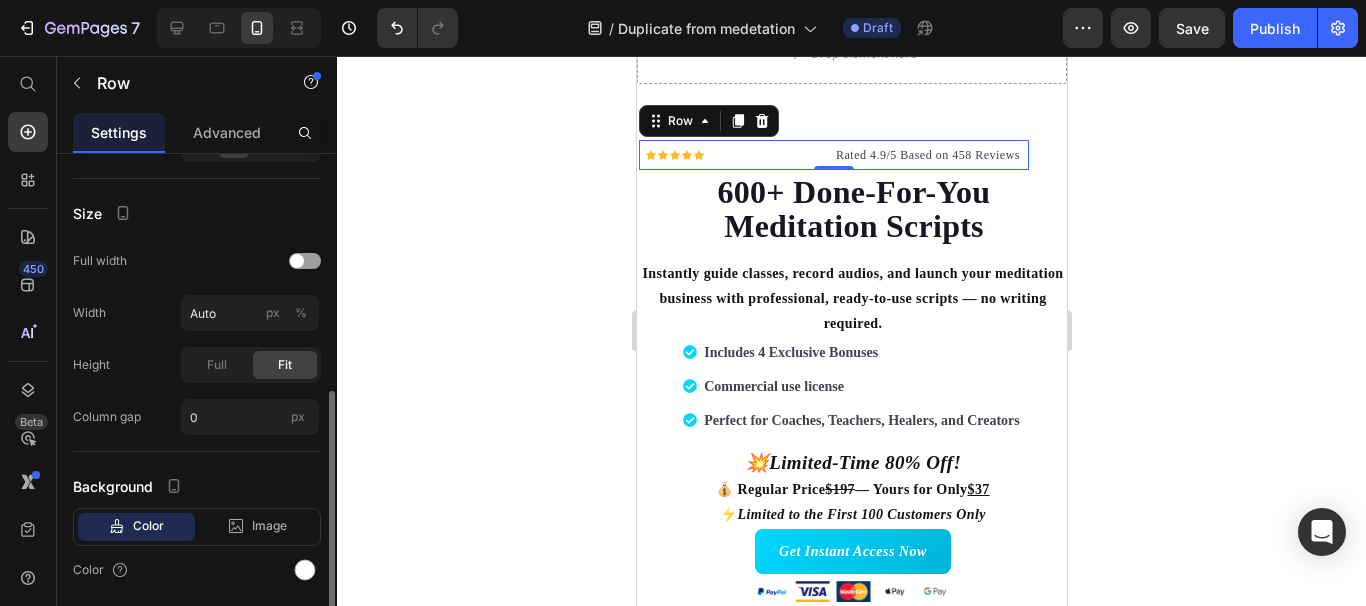 click on "Size Full width Width Auto px % Height Full Fit Column gap 0 px" 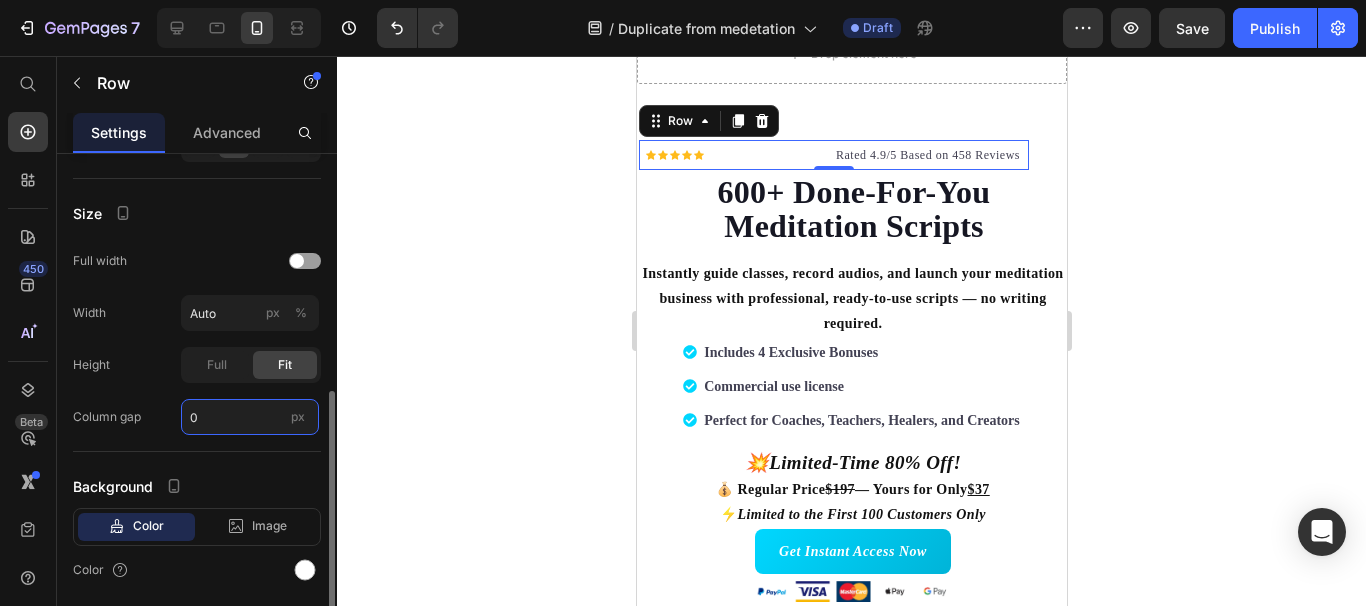 click on "0" at bounding box center [250, 417] 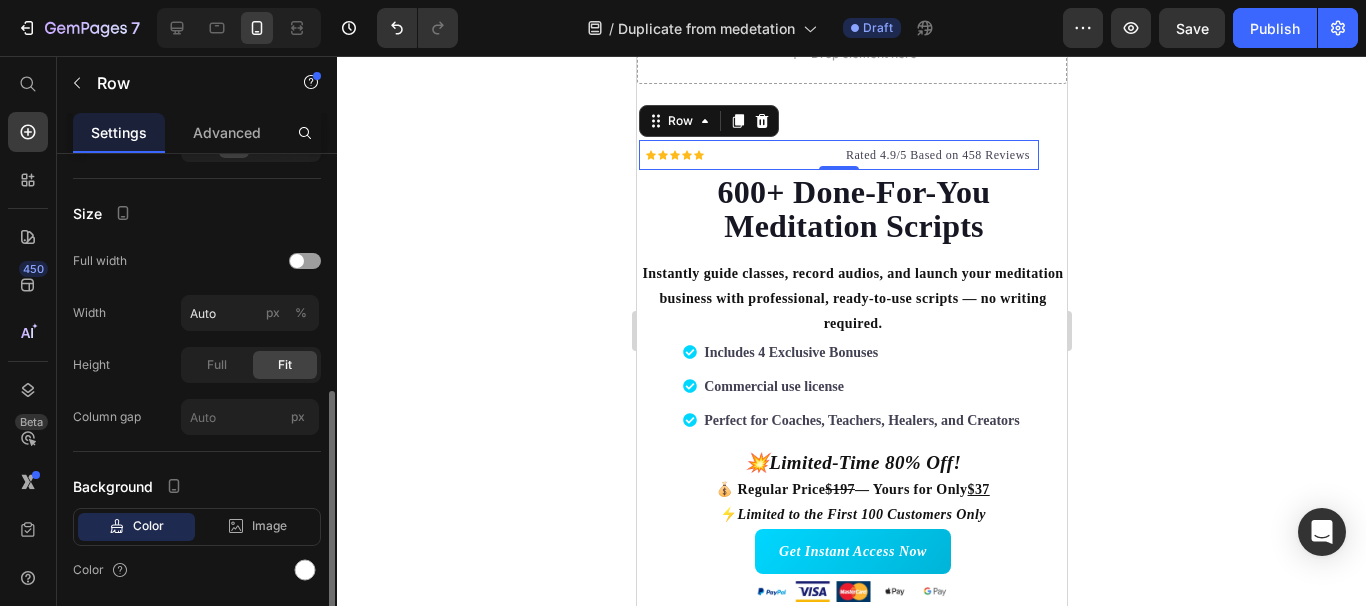type on "0" 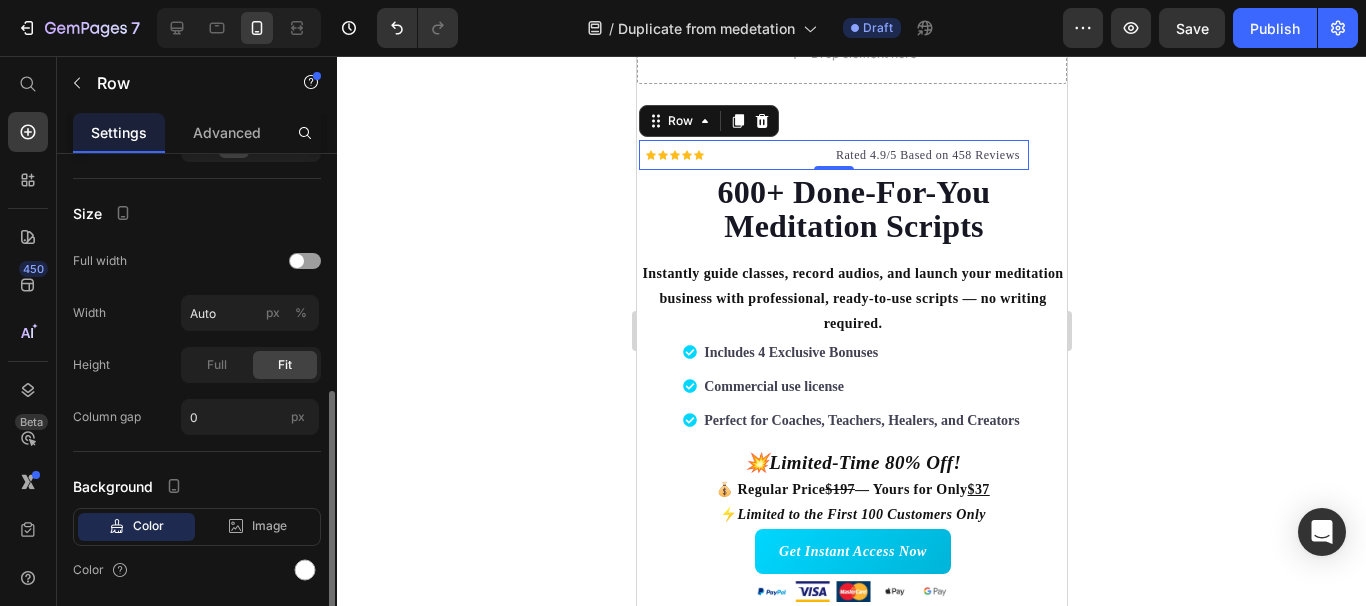 click on "Layout Column width Fit to content By ratio 6 6 Column Column 1 Column 2 Align Vertical
Size Full width Width Auto px % Height Full Fit Column gap 0 px Background Color Image Video  Color" at bounding box center [197, 142] 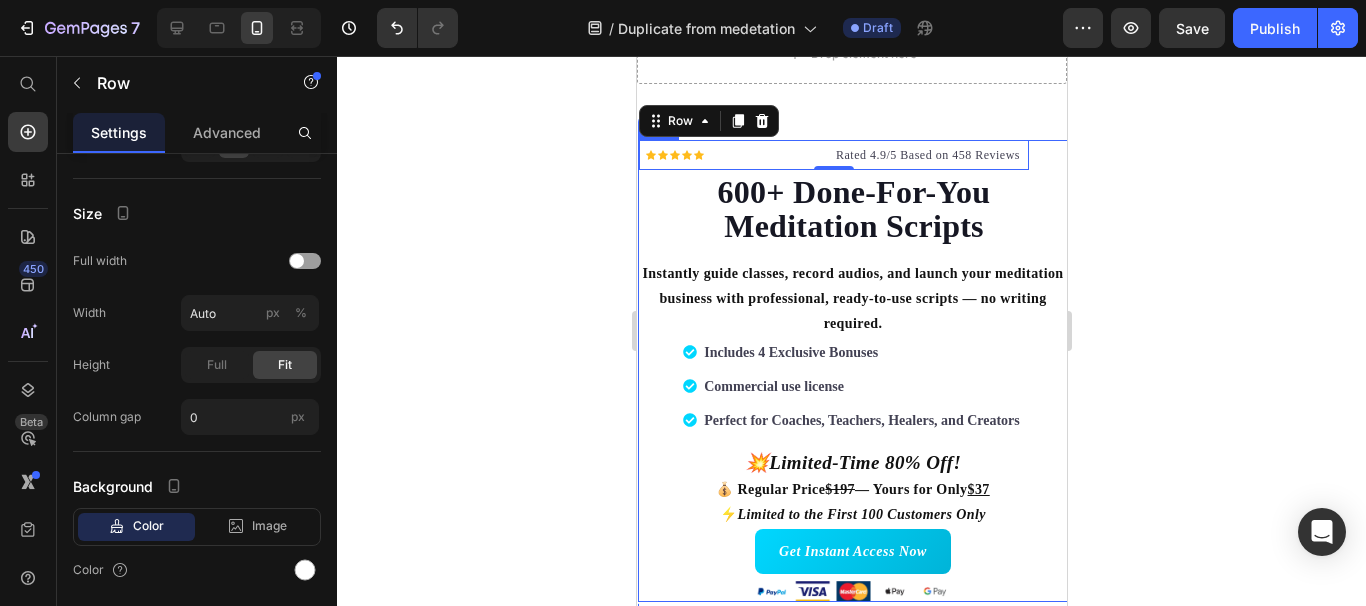 click 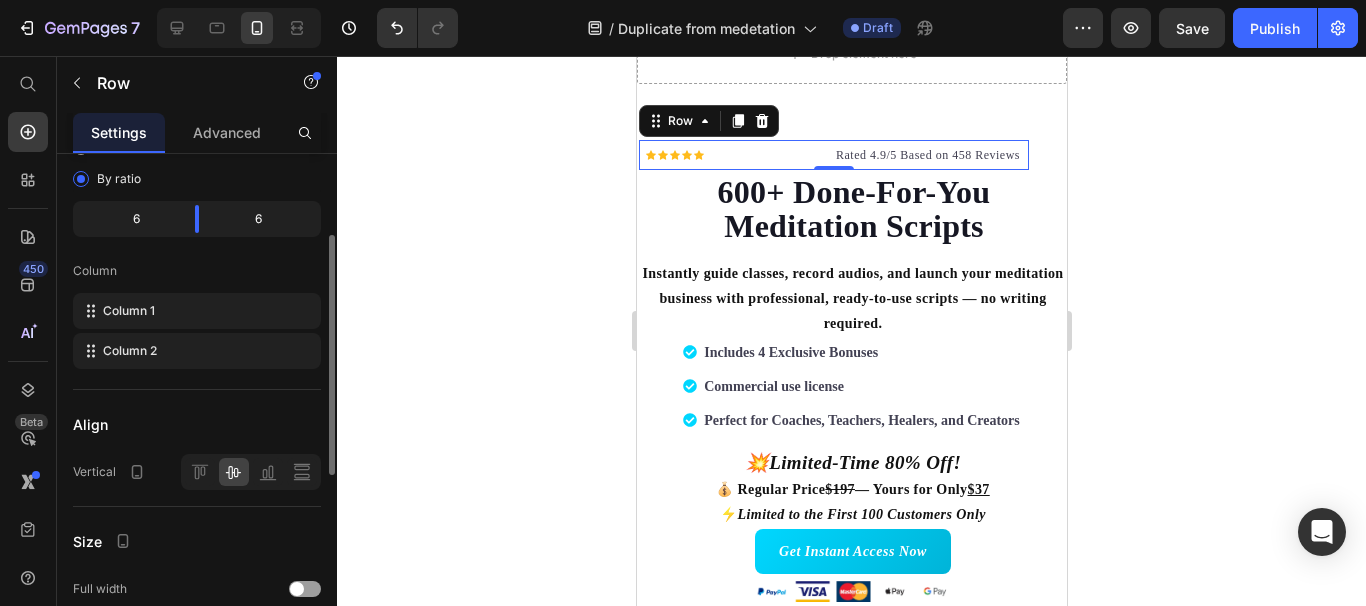 scroll, scrollTop: 171, scrollLeft: 0, axis: vertical 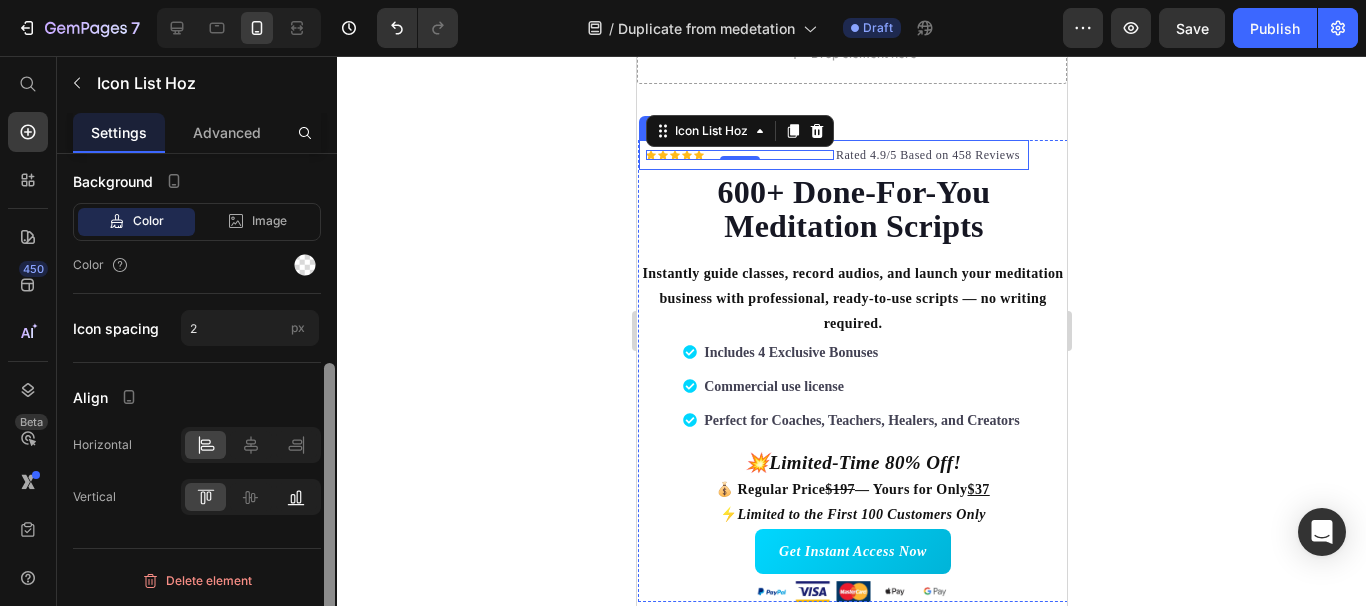 drag, startPoint x: 331, startPoint y: 252, endPoint x: 315, endPoint y: 490, distance: 238.53722 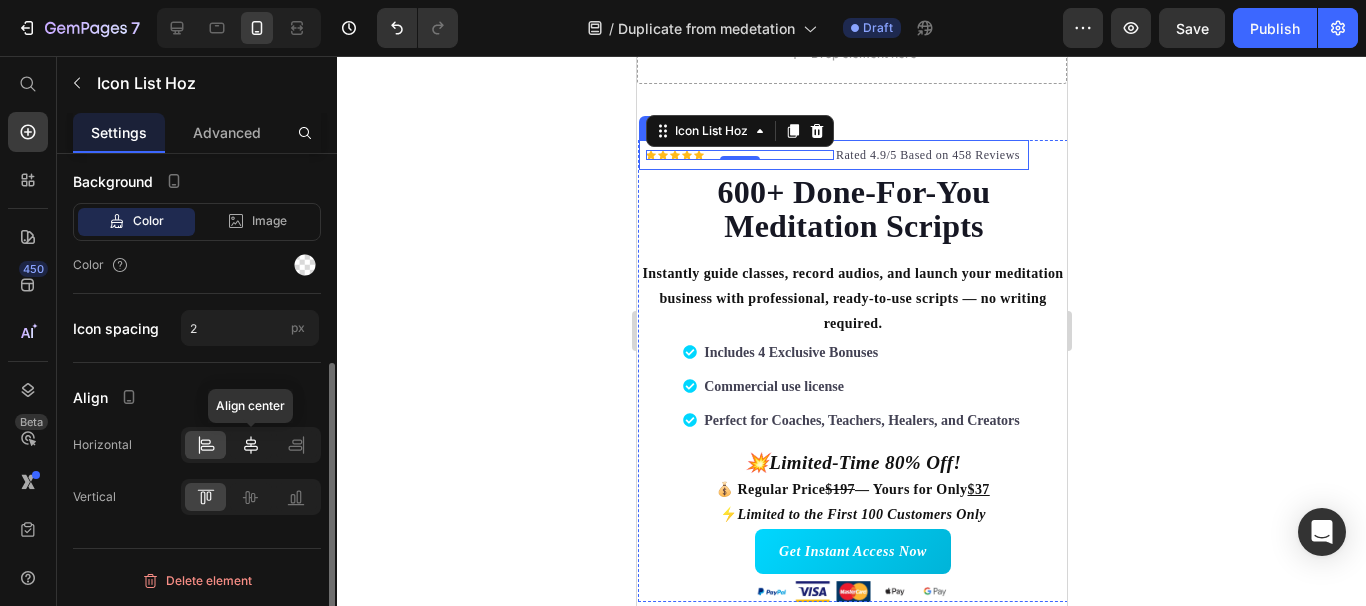 click 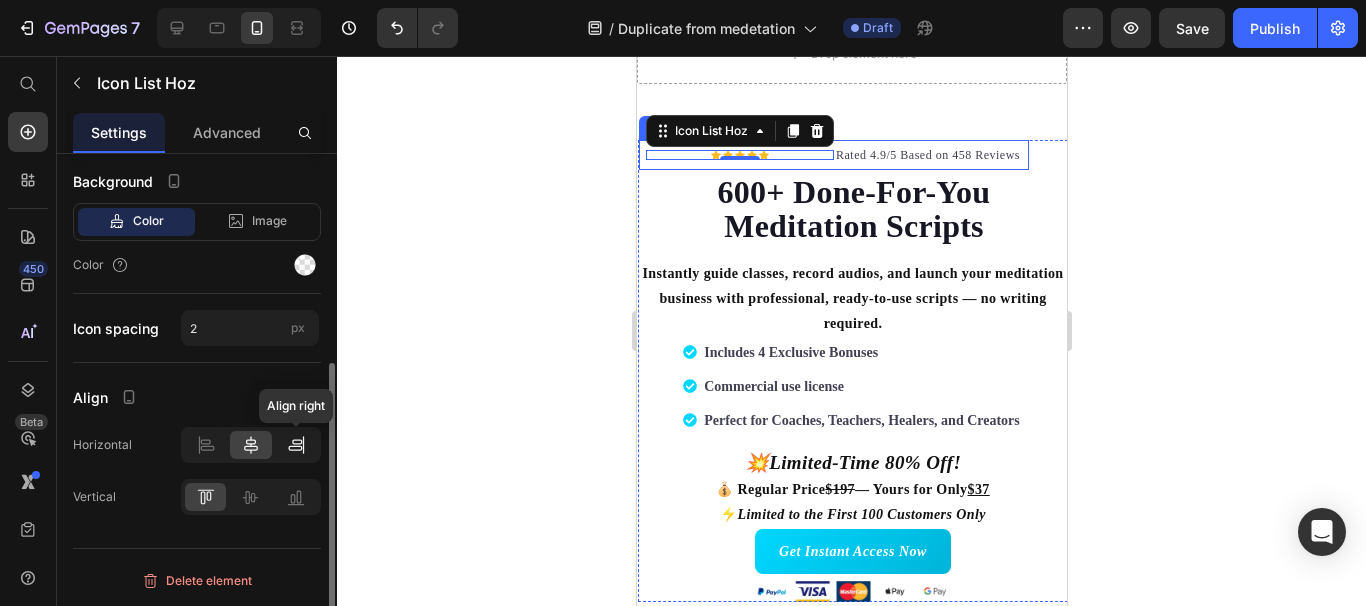 click 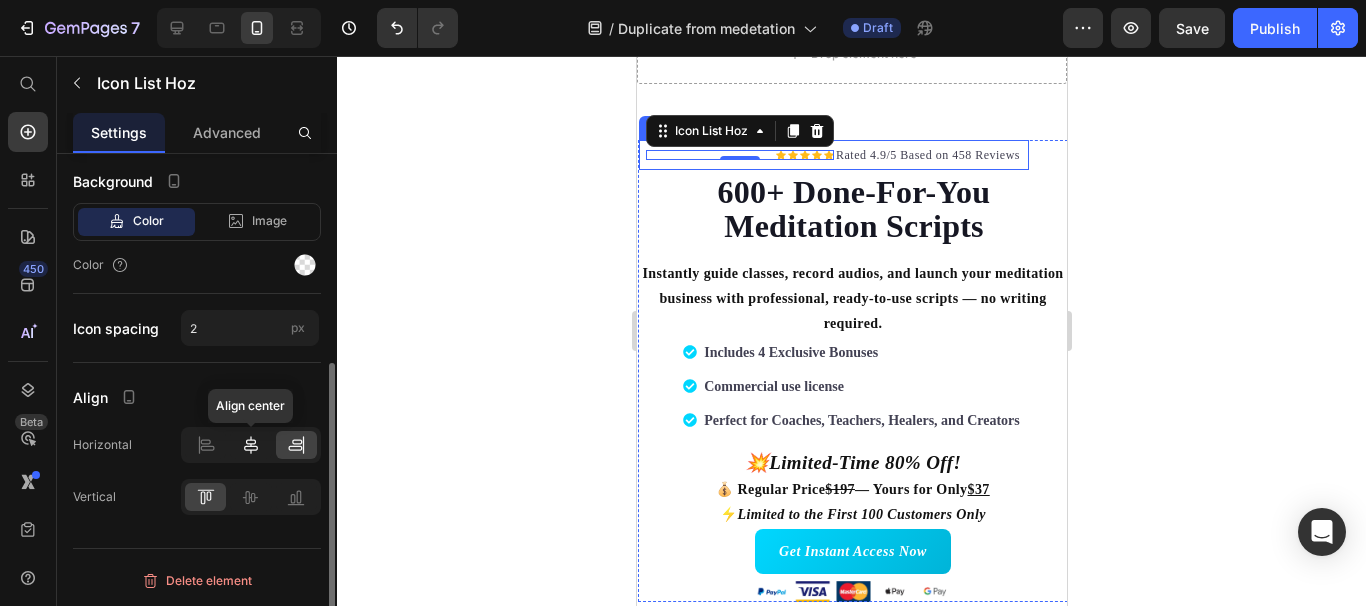 click 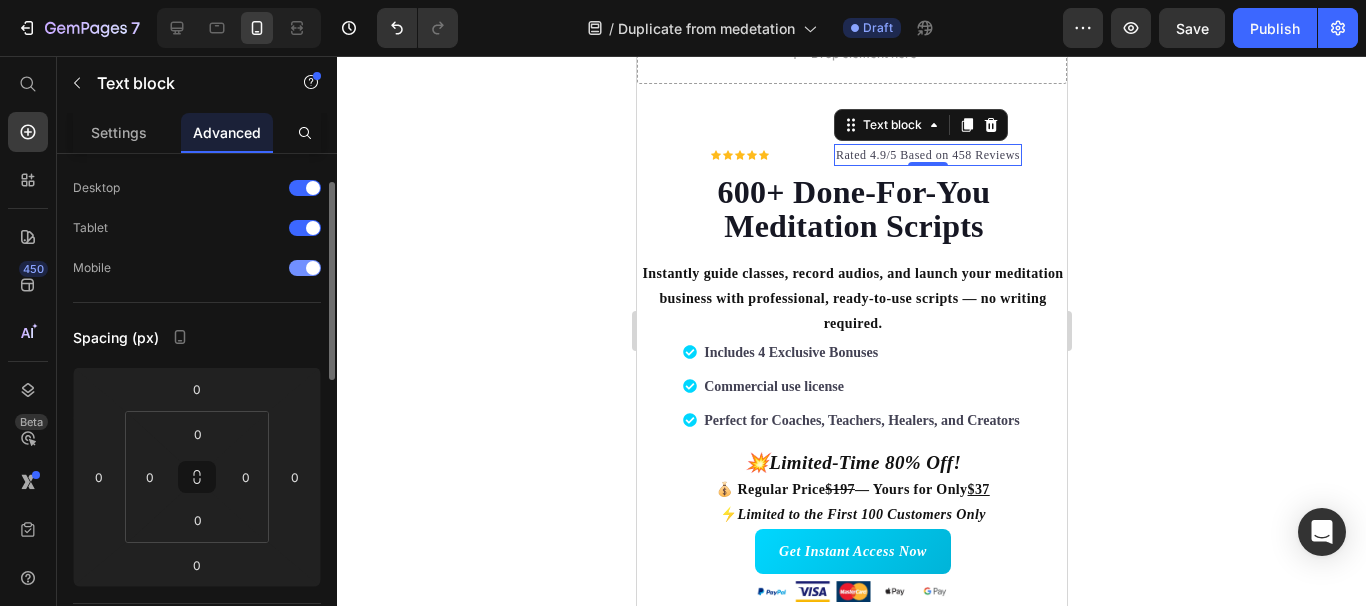 scroll, scrollTop: 0, scrollLeft: 0, axis: both 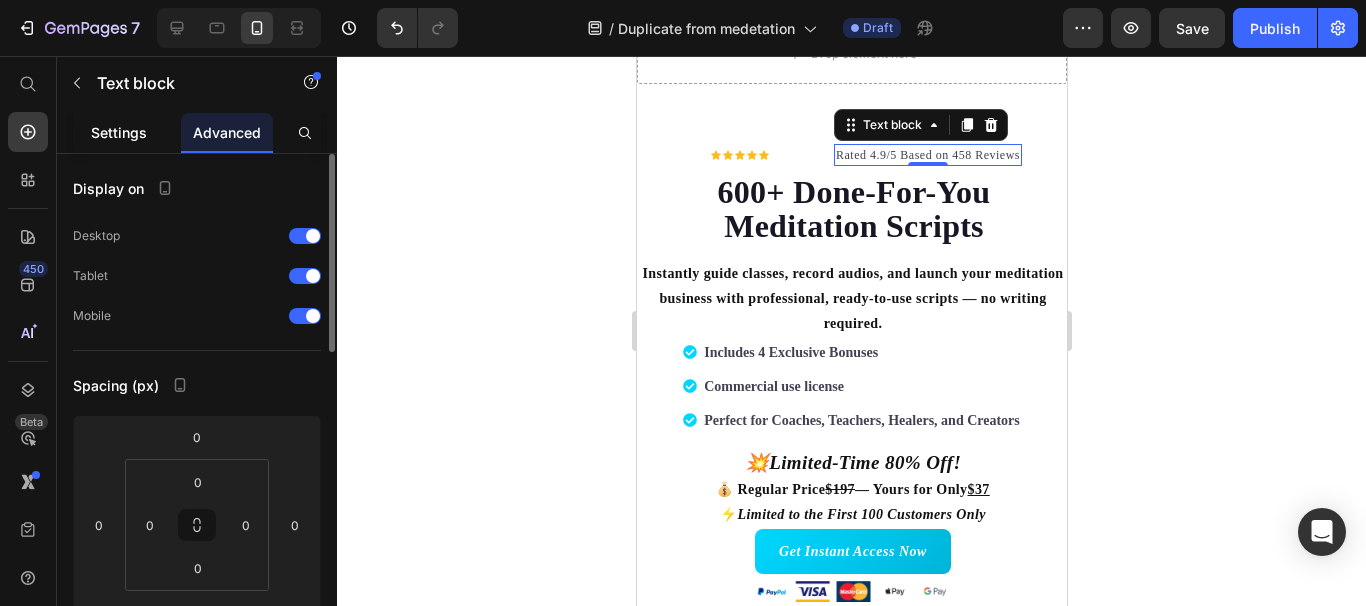 click on "Settings" at bounding box center (119, 132) 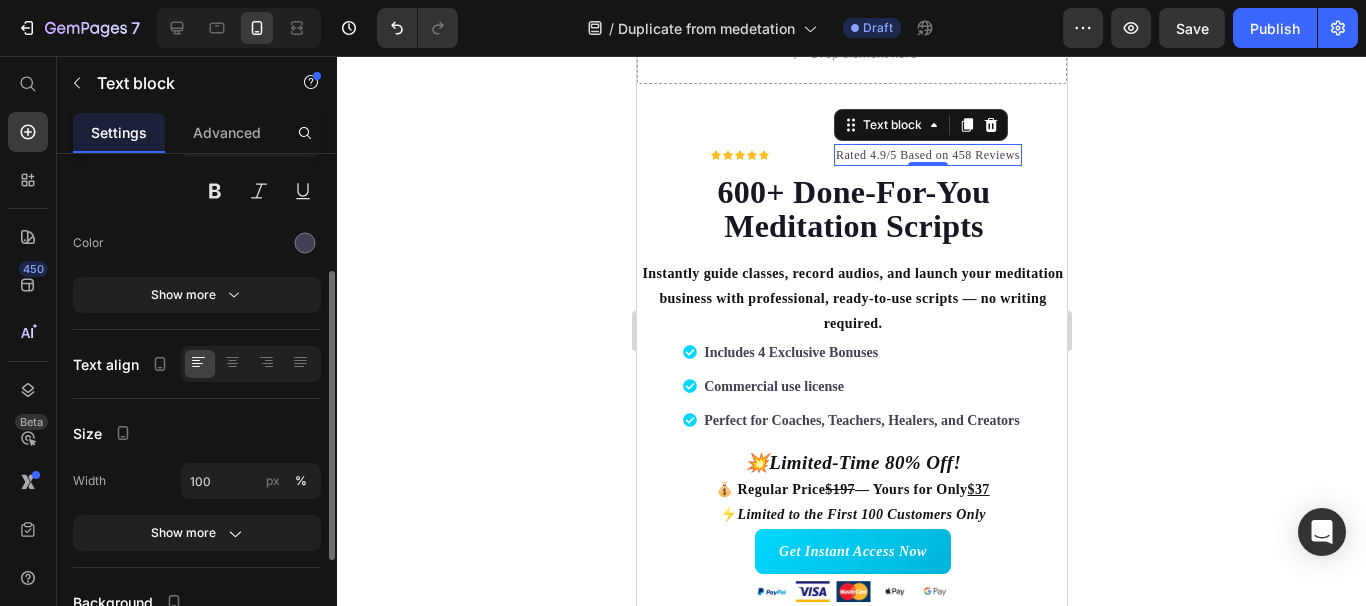 scroll, scrollTop: 204, scrollLeft: 0, axis: vertical 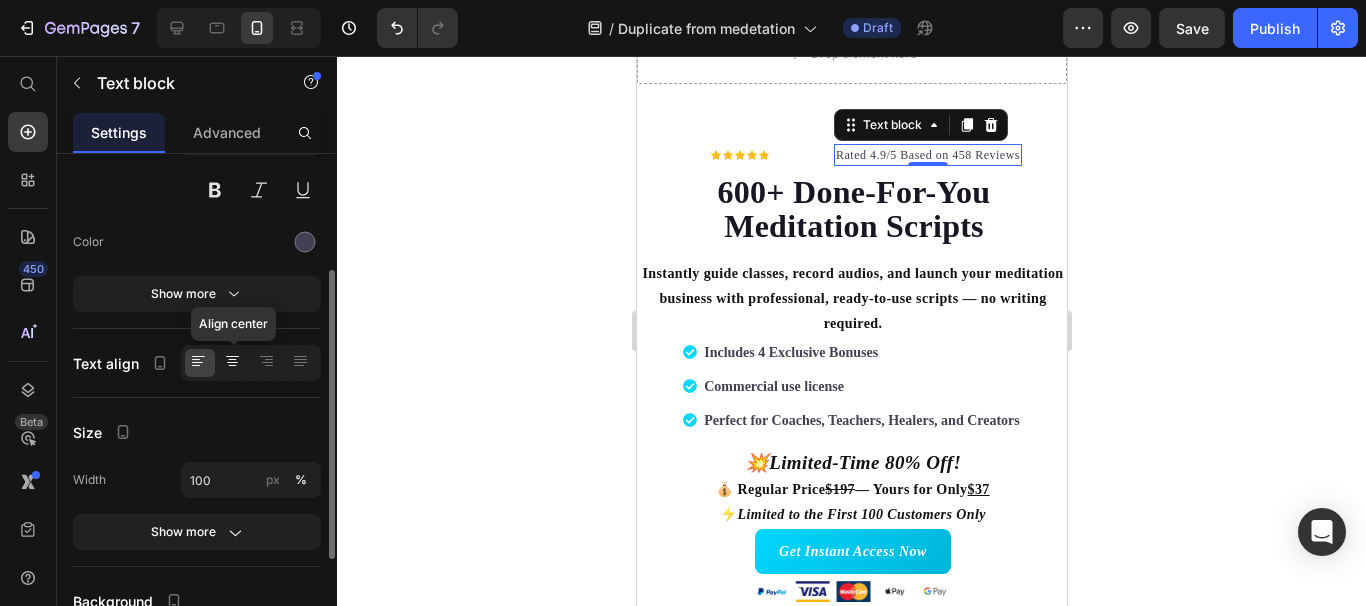 click 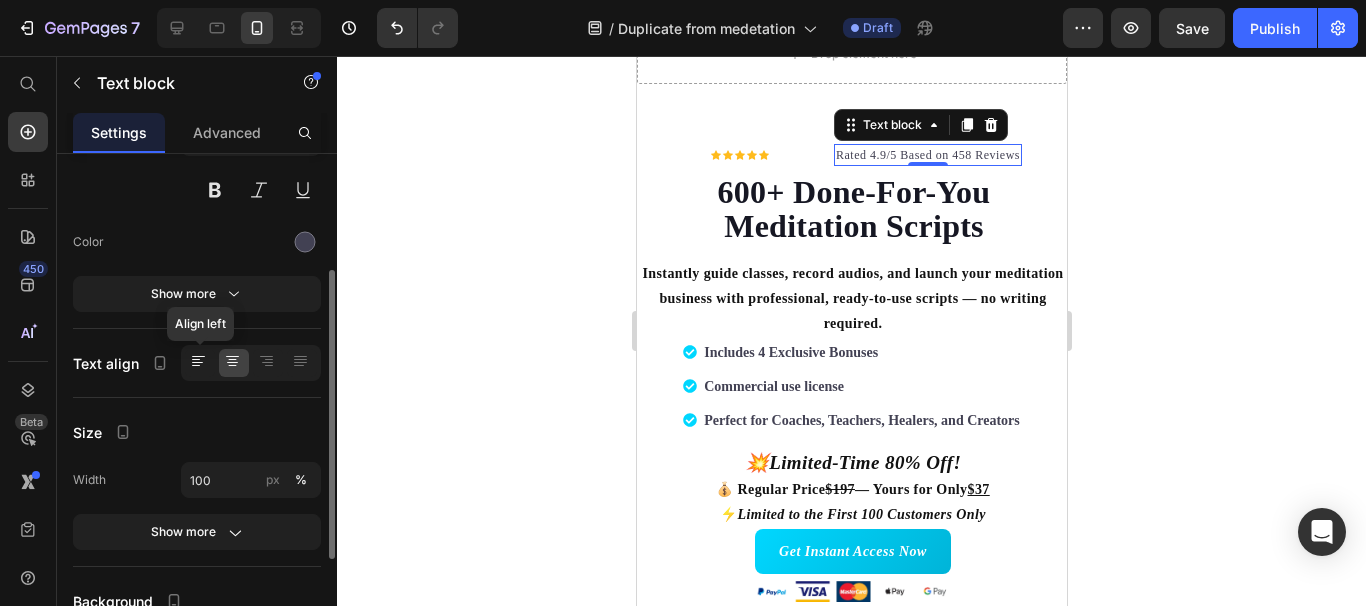 click 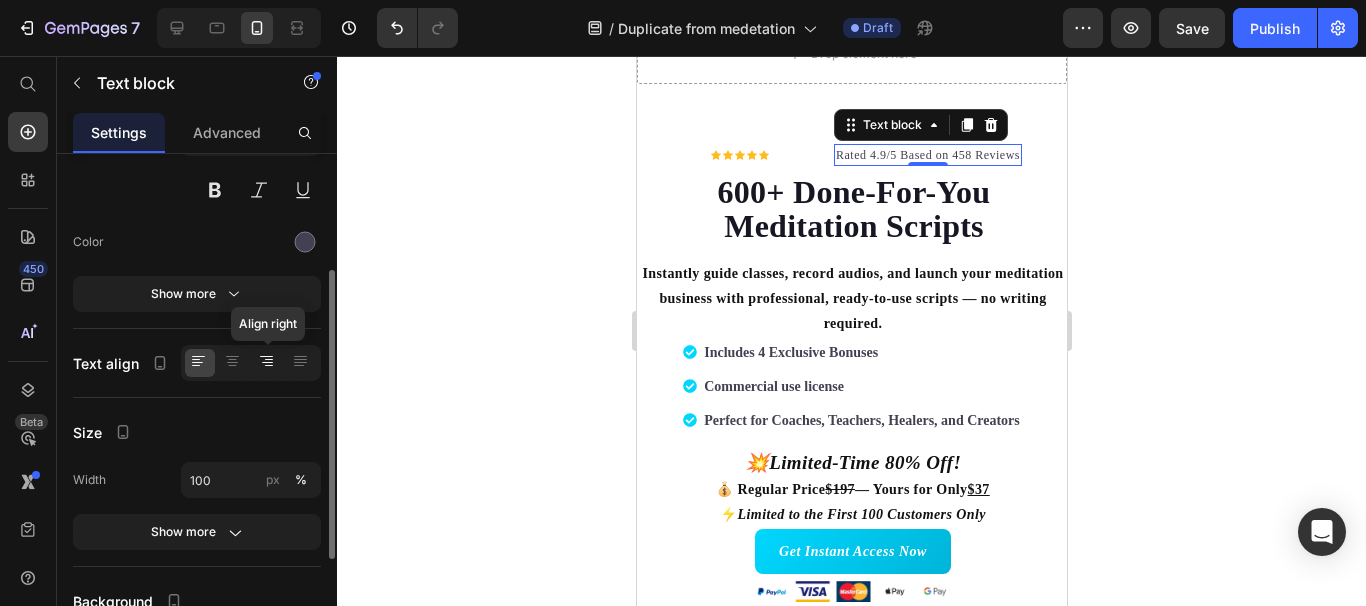 click 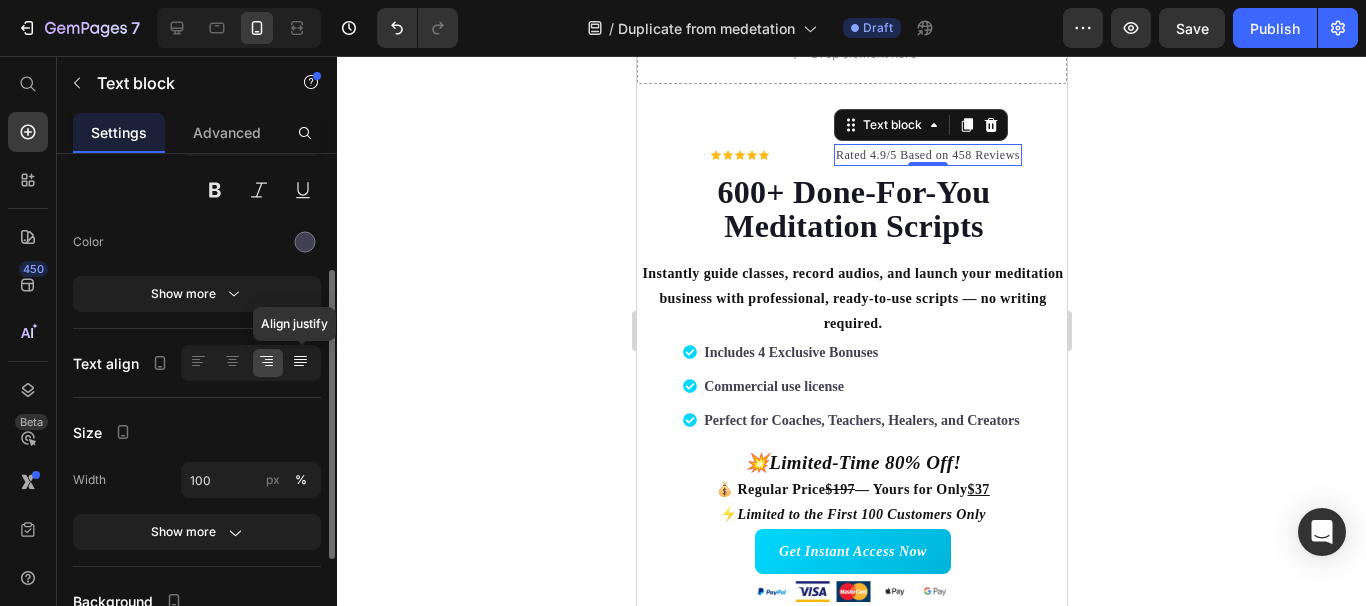 click 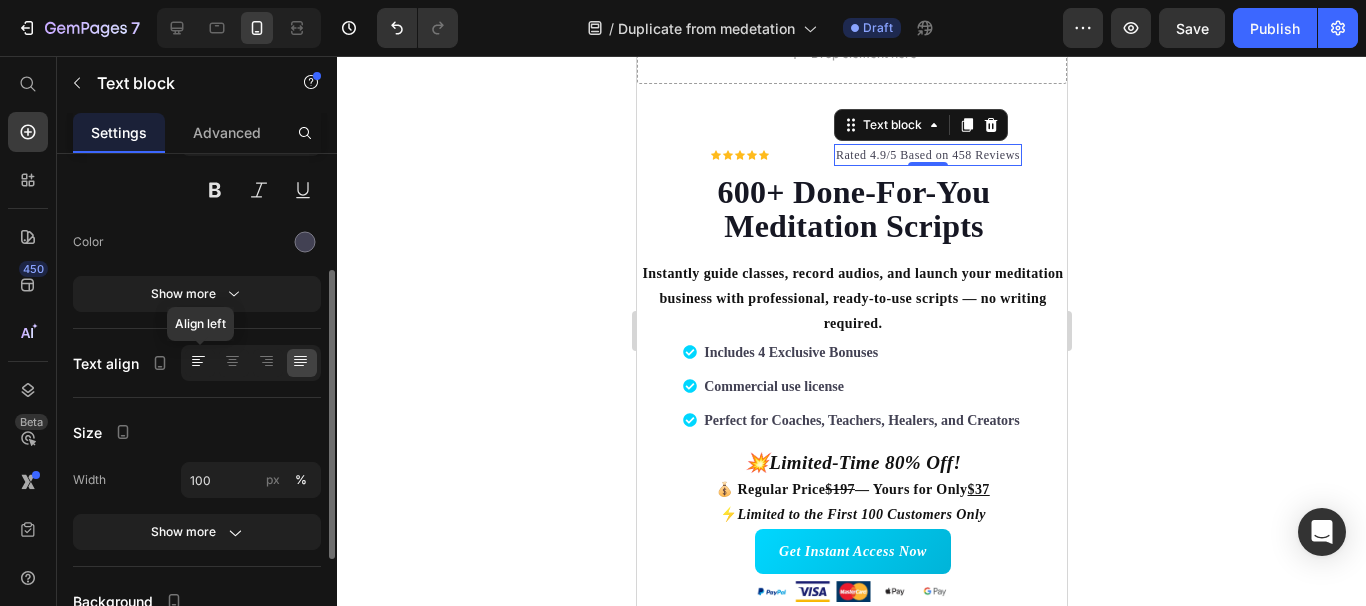 click 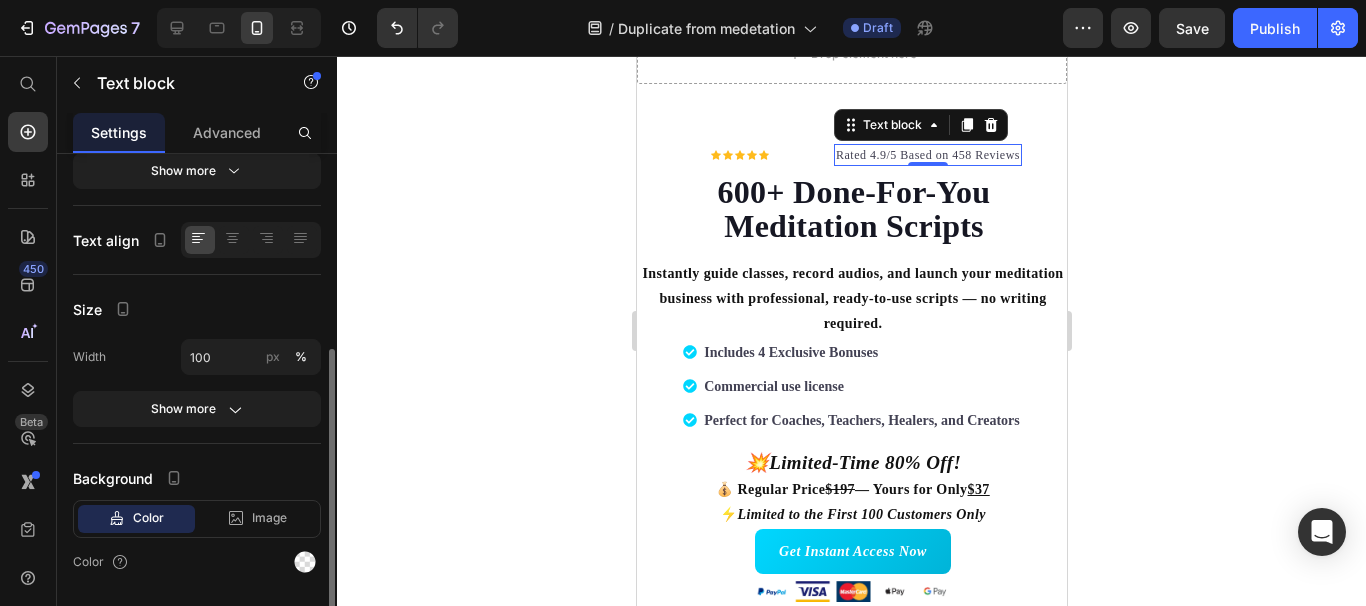 scroll, scrollTop: 334, scrollLeft: 0, axis: vertical 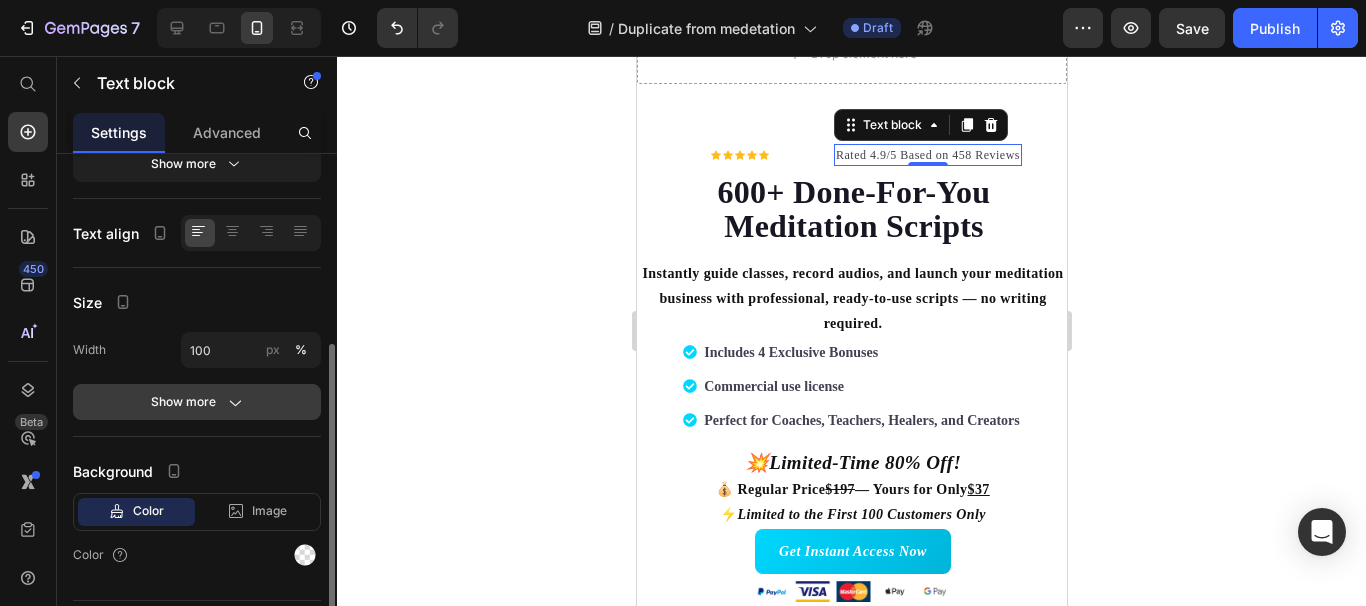 click on "Show more" at bounding box center [197, 402] 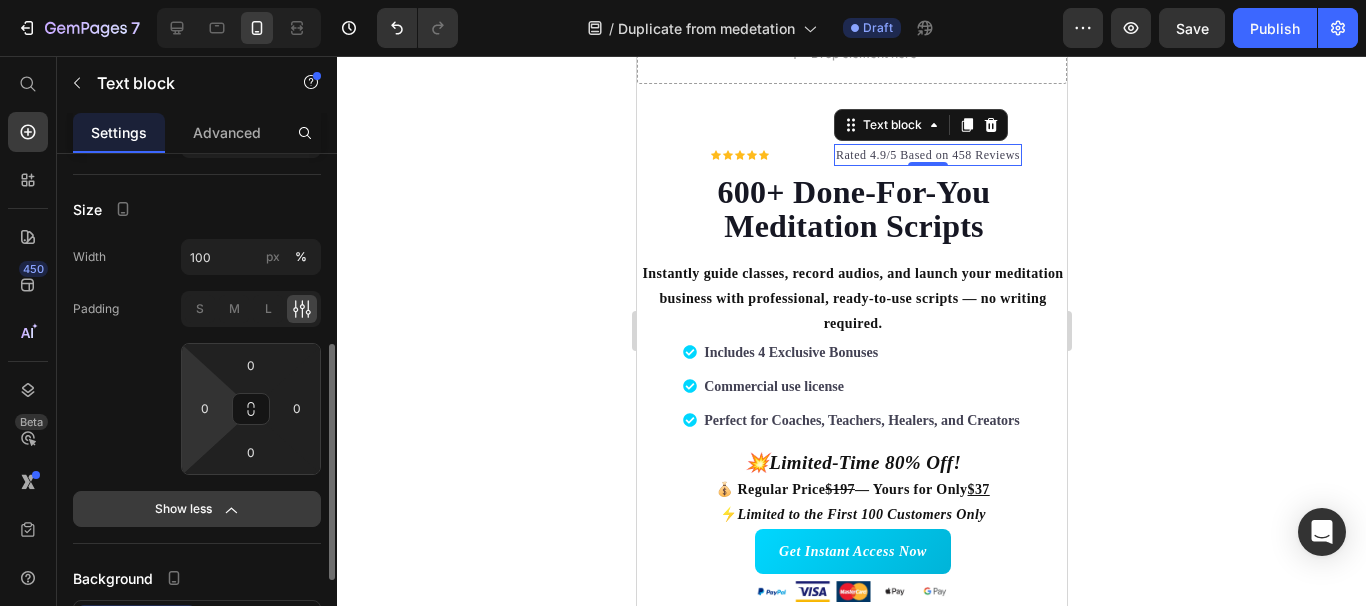 scroll, scrollTop: 421, scrollLeft: 0, axis: vertical 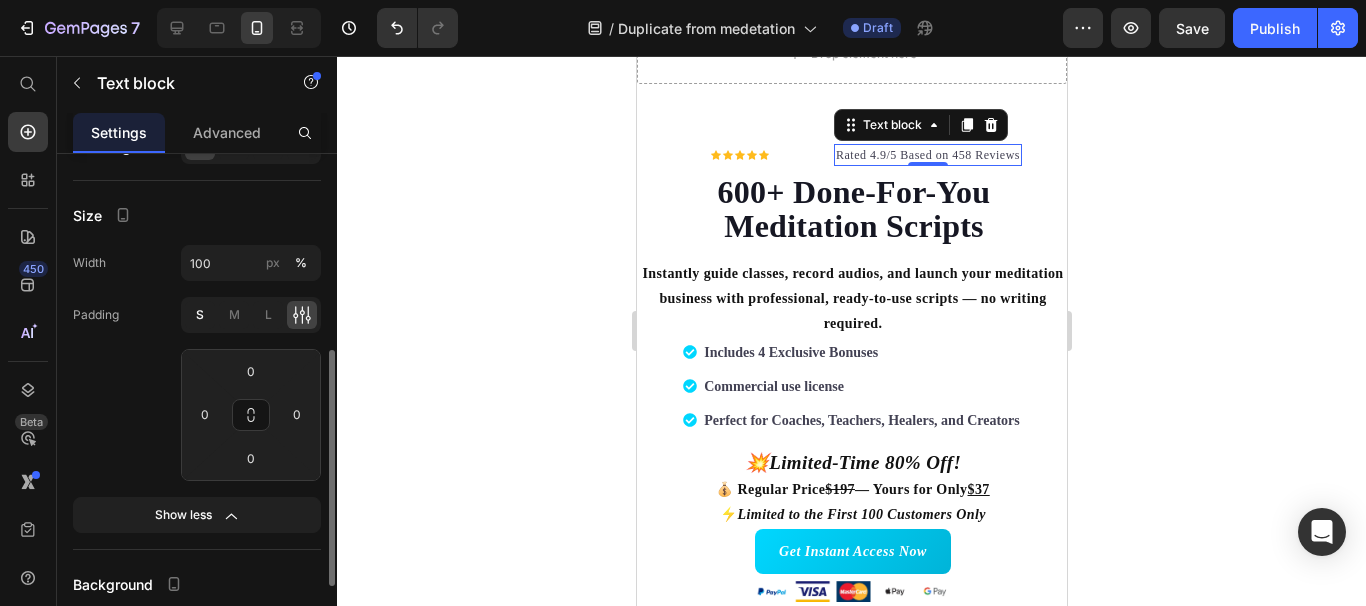 click on "S" 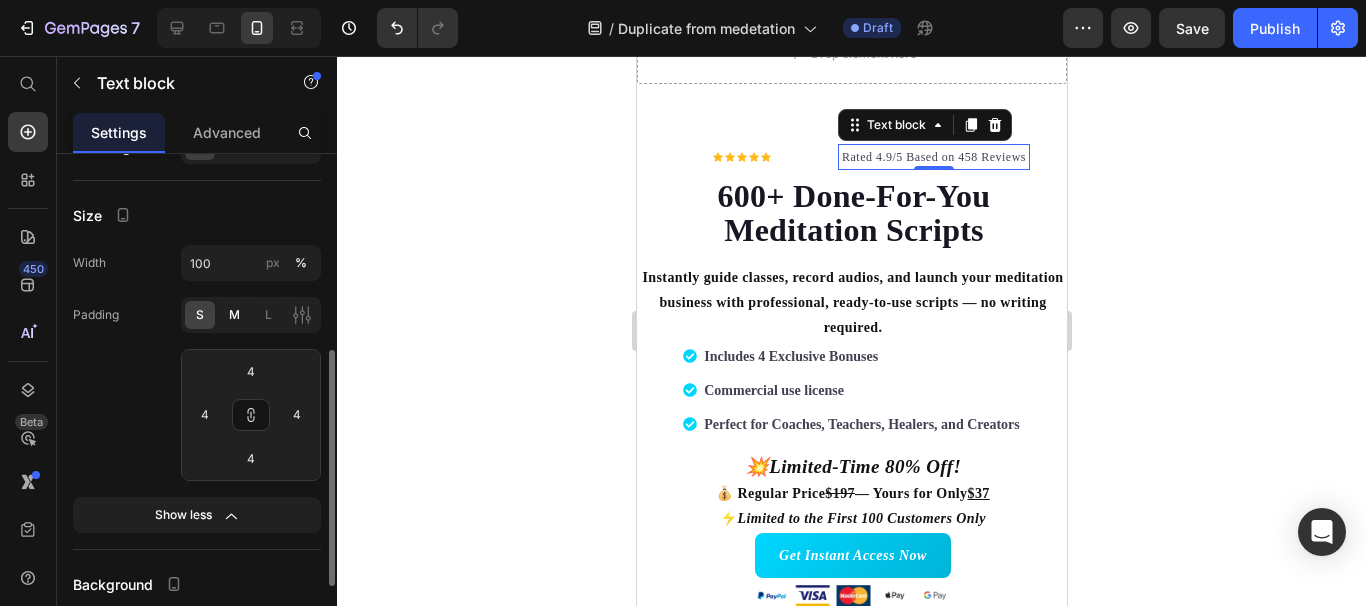 click on "M" 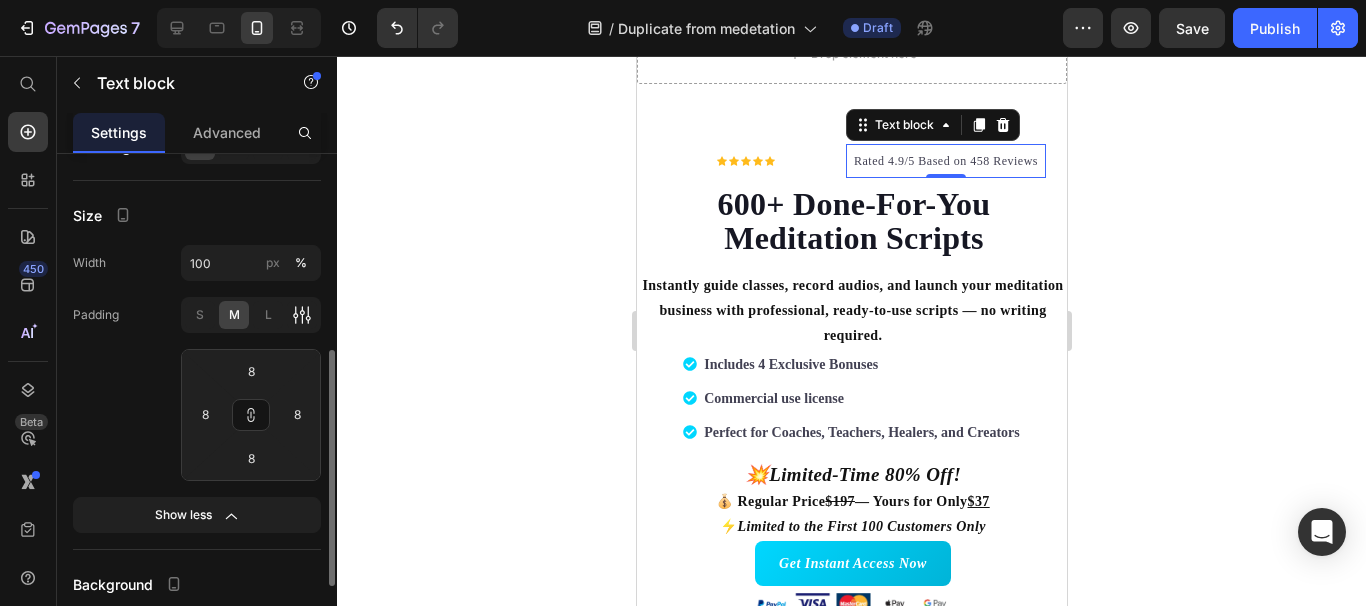 click 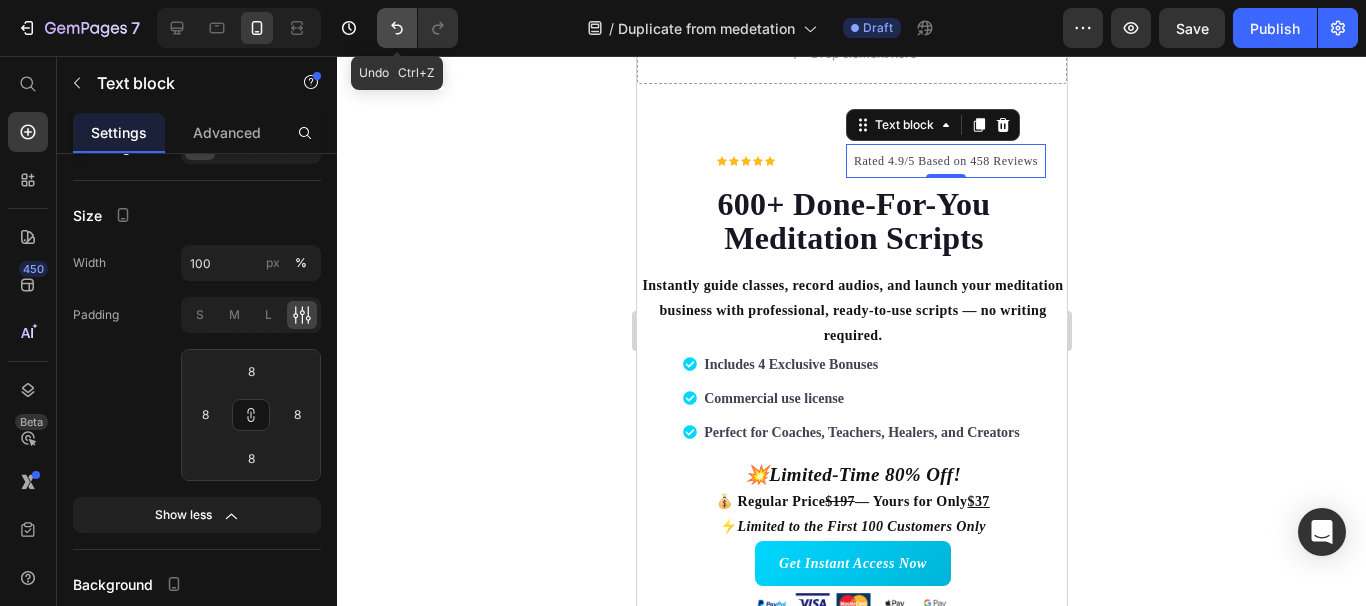 click 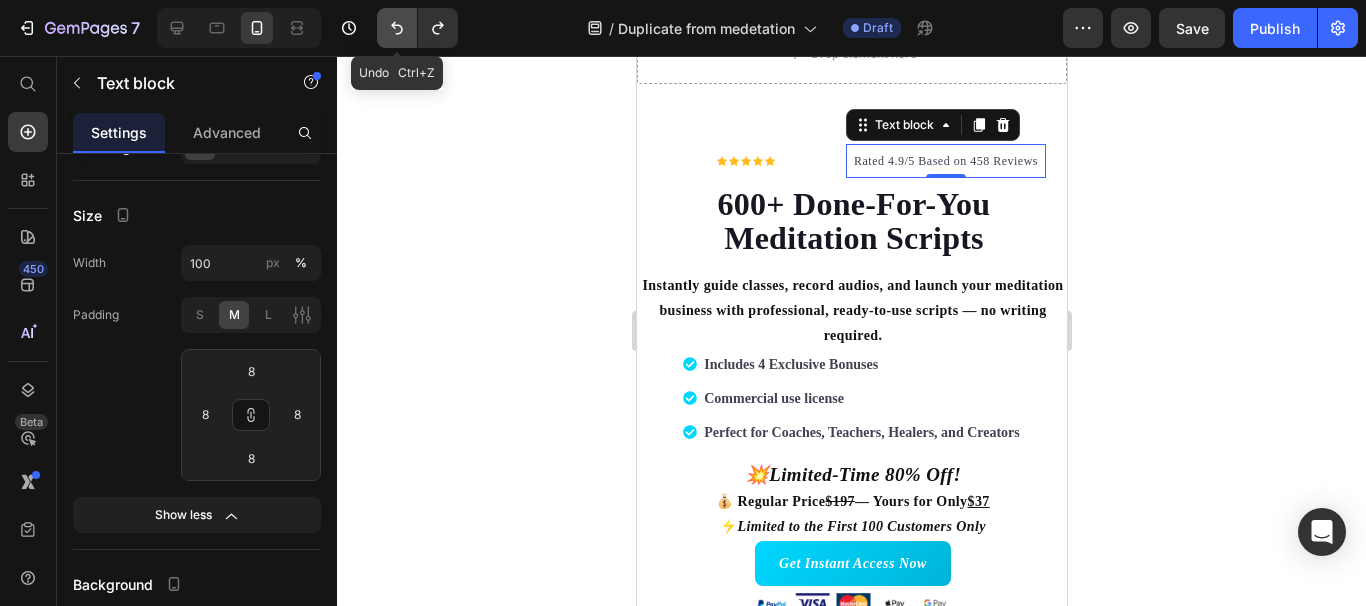 click 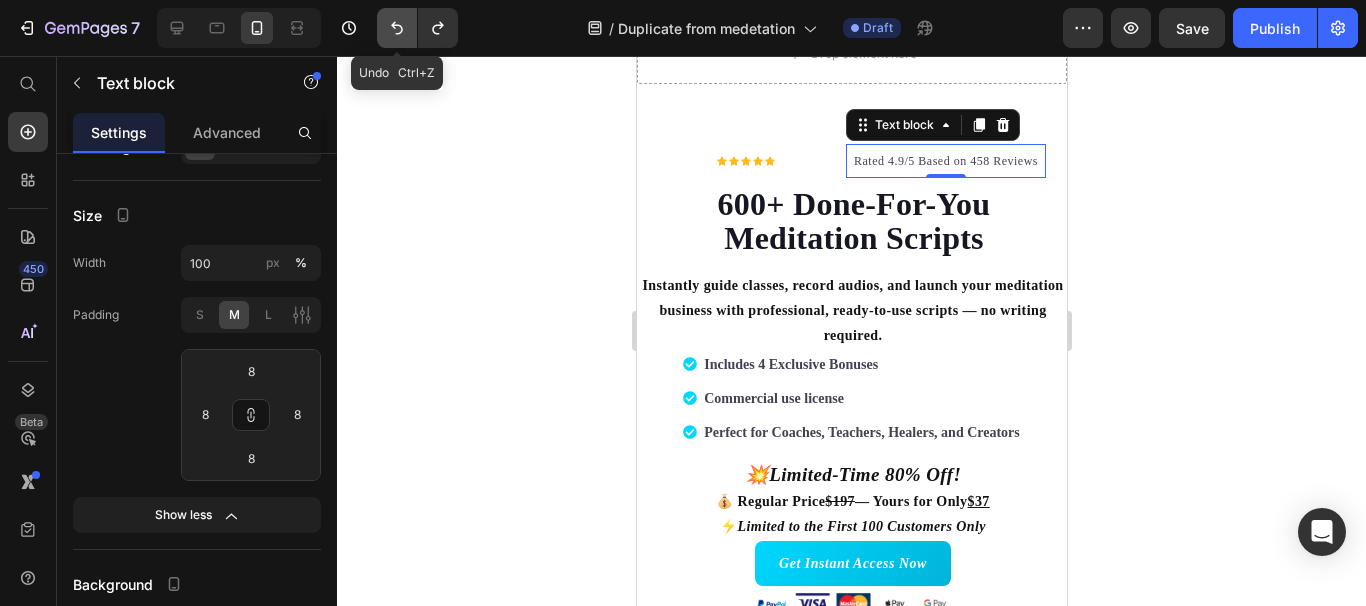 type on "4" 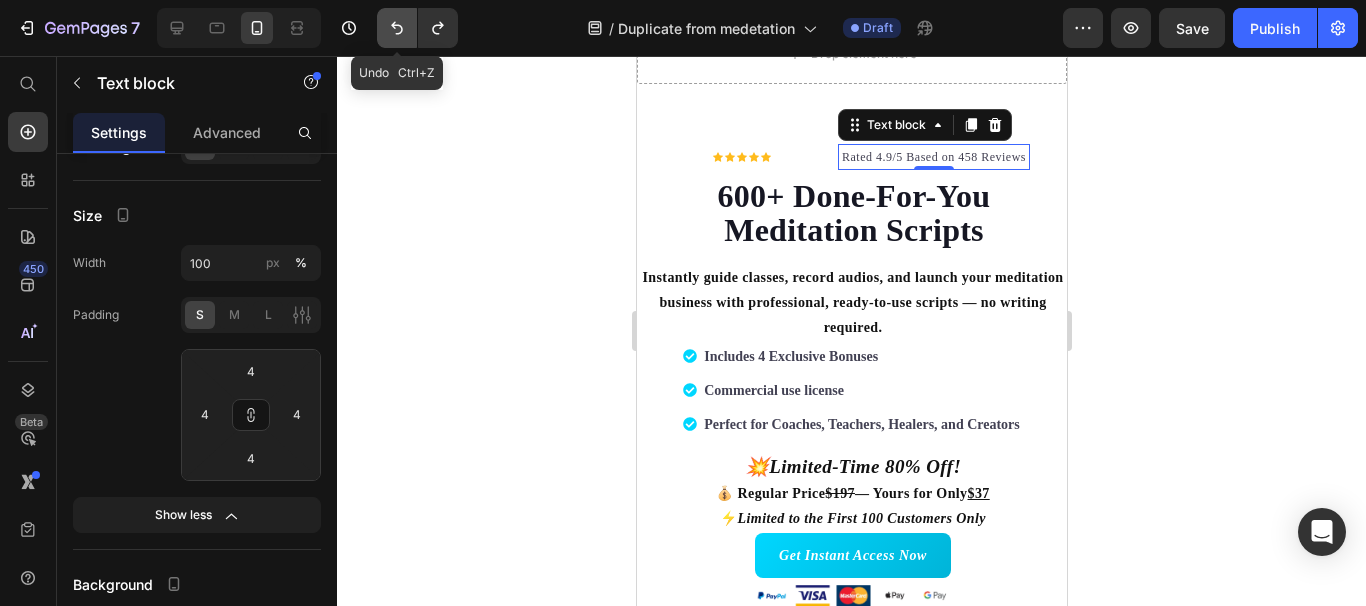 click 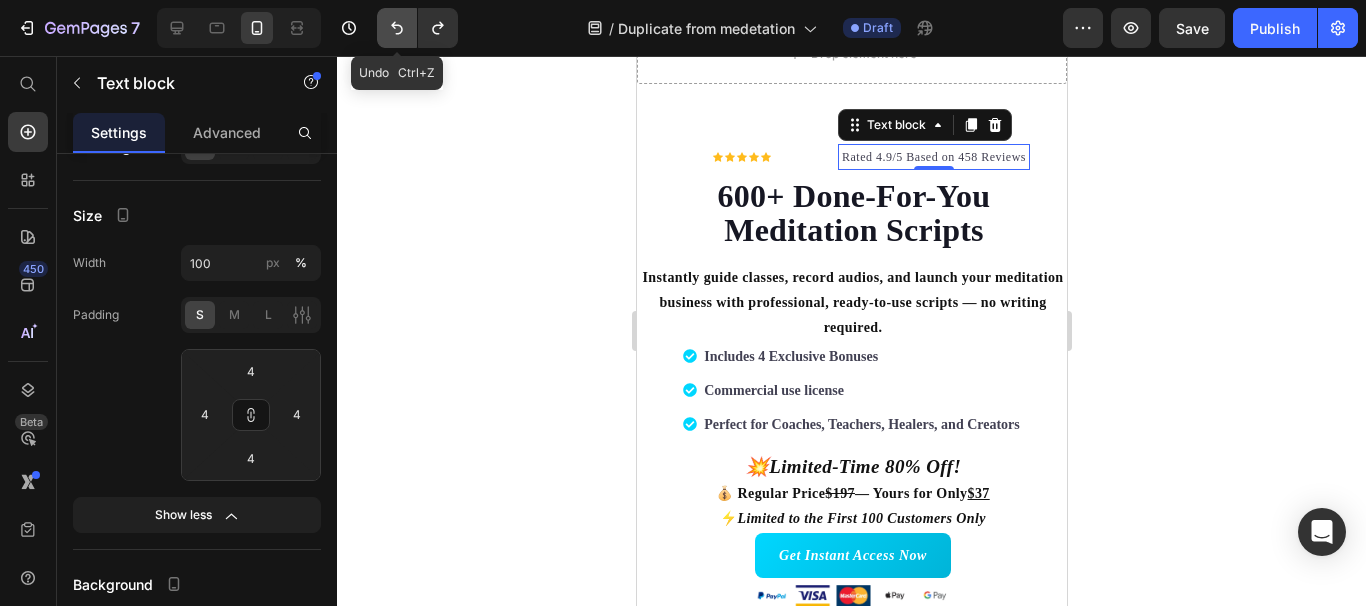 type on "0" 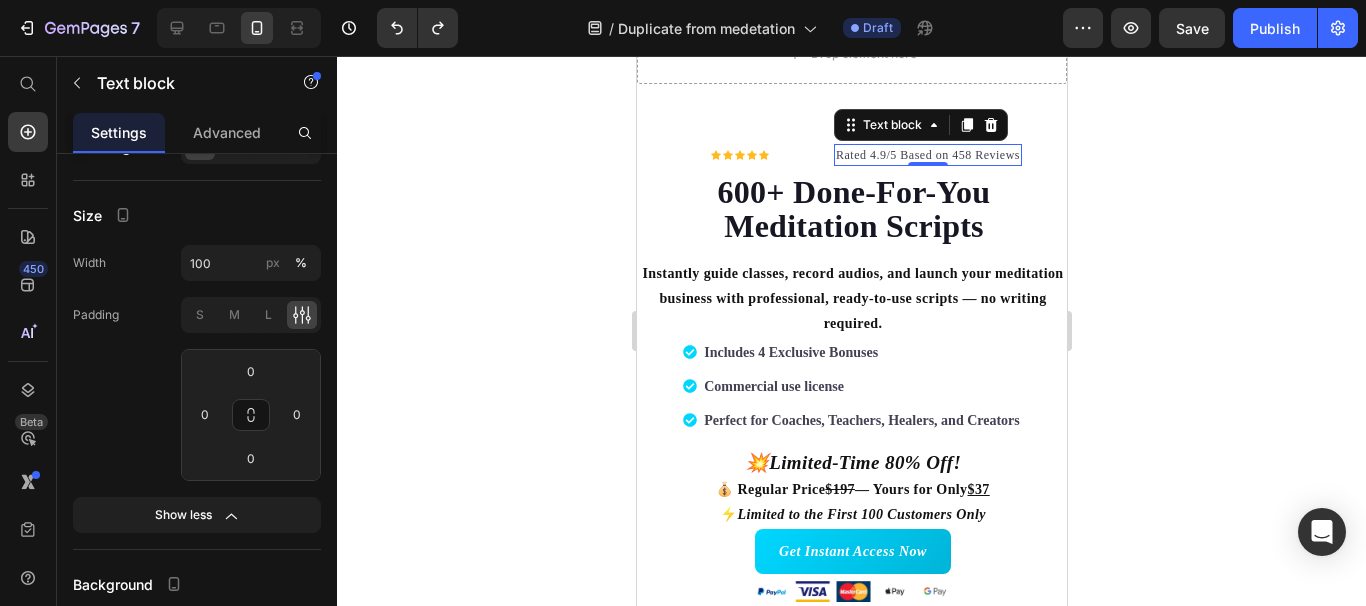 click 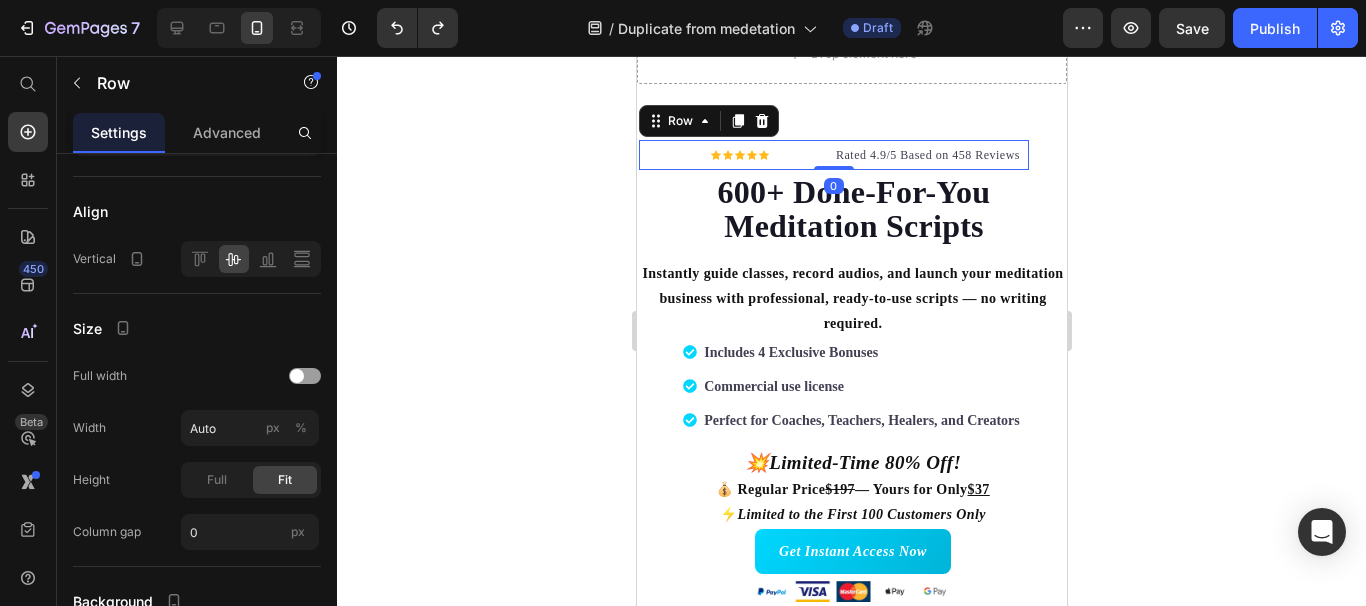 scroll, scrollTop: 0, scrollLeft: 0, axis: both 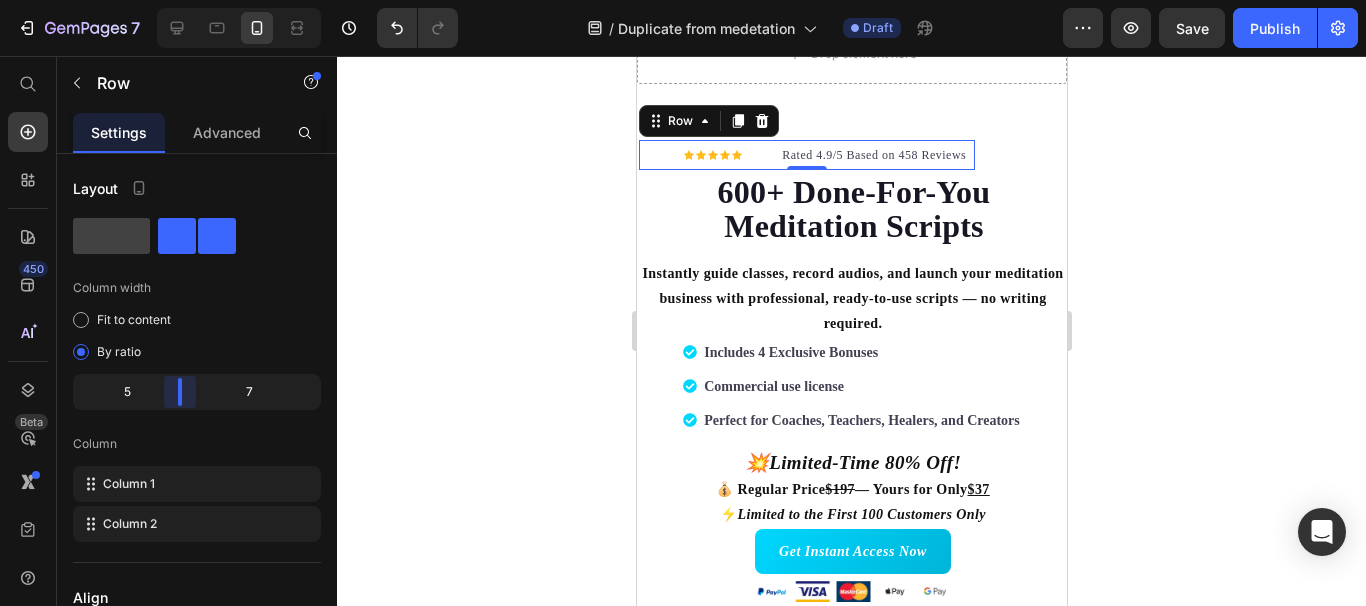 drag, startPoint x: 196, startPoint y: 387, endPoint x: 185, endPoint y: 387, distance: 11 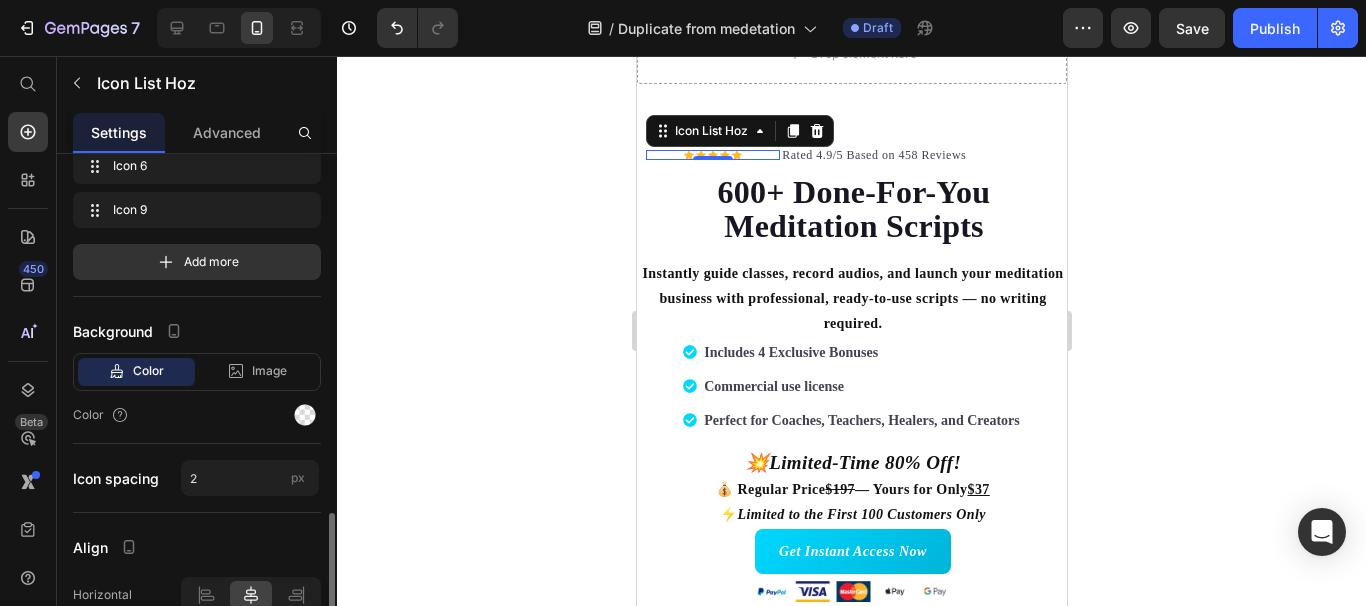 scroll, scrollTop: 352, scrollLeft: 0, axis: vertical 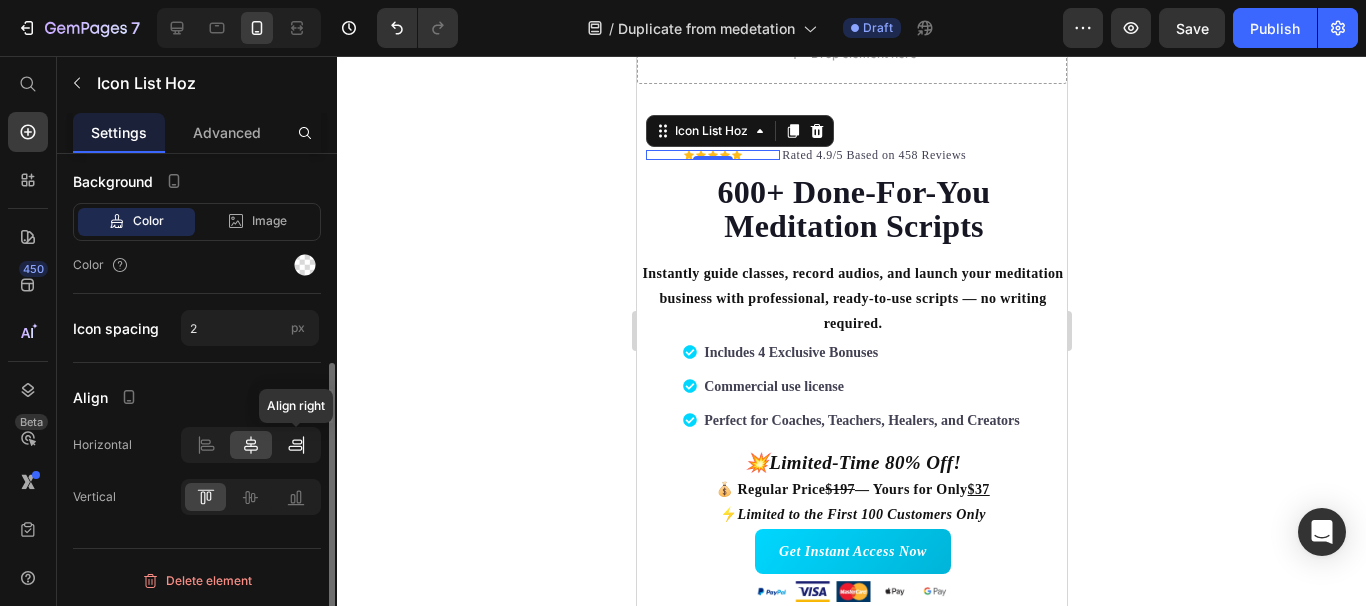 click 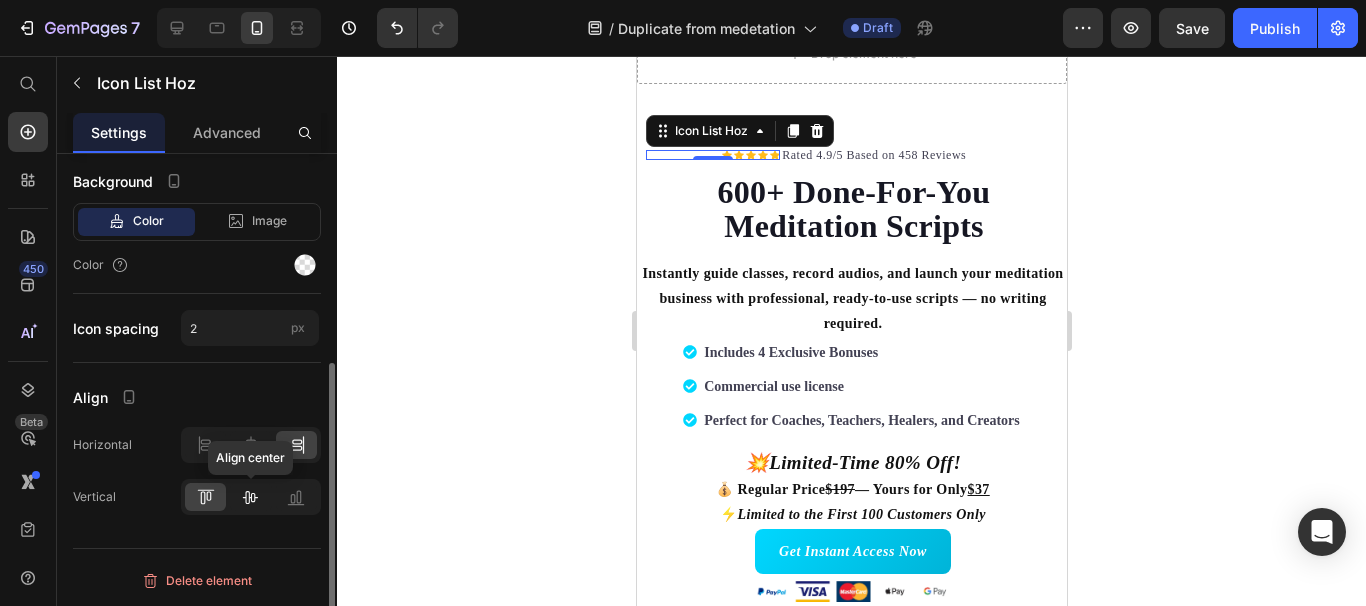 click 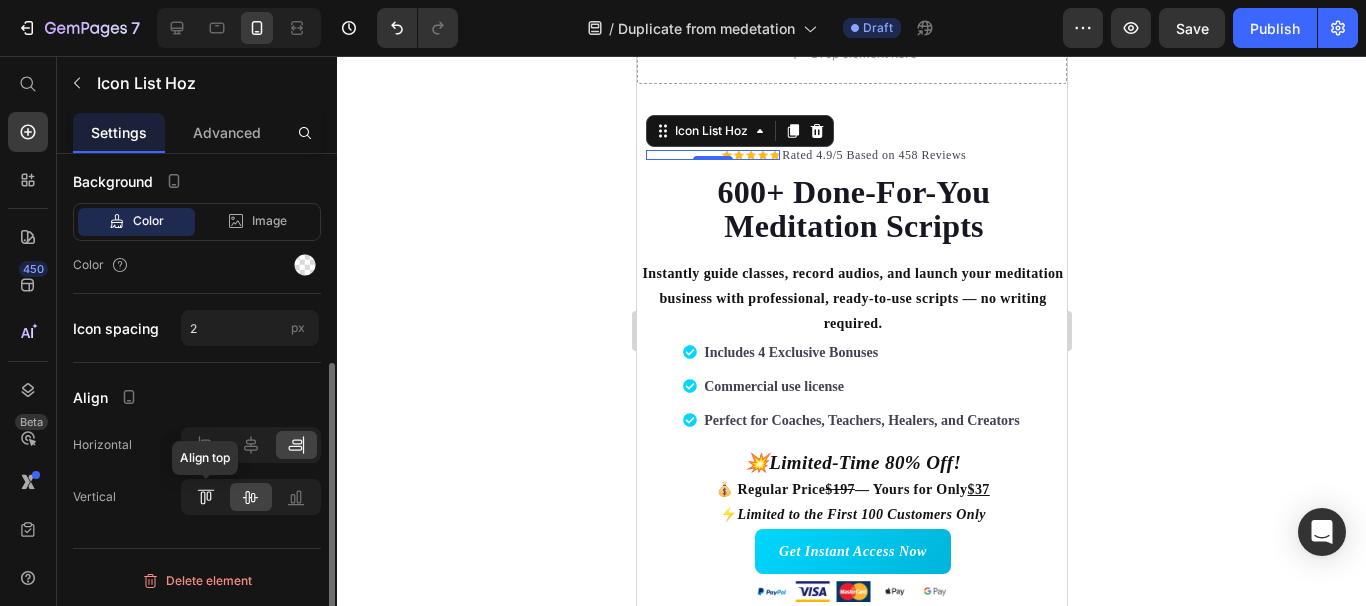 click 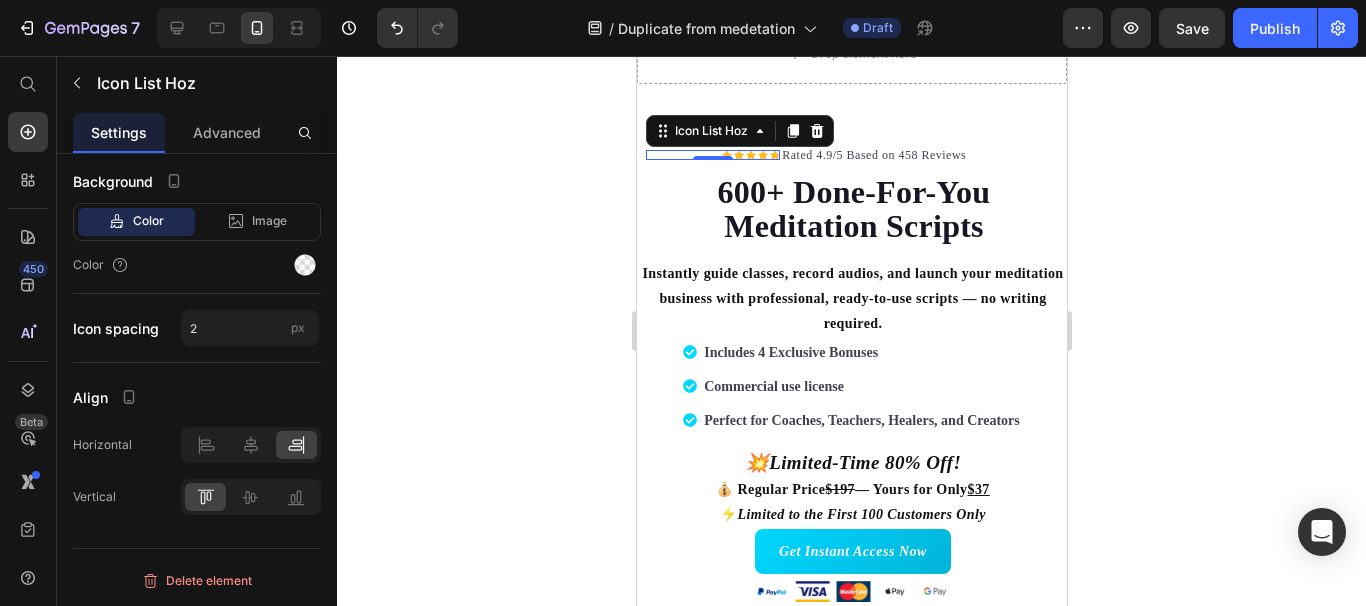 click 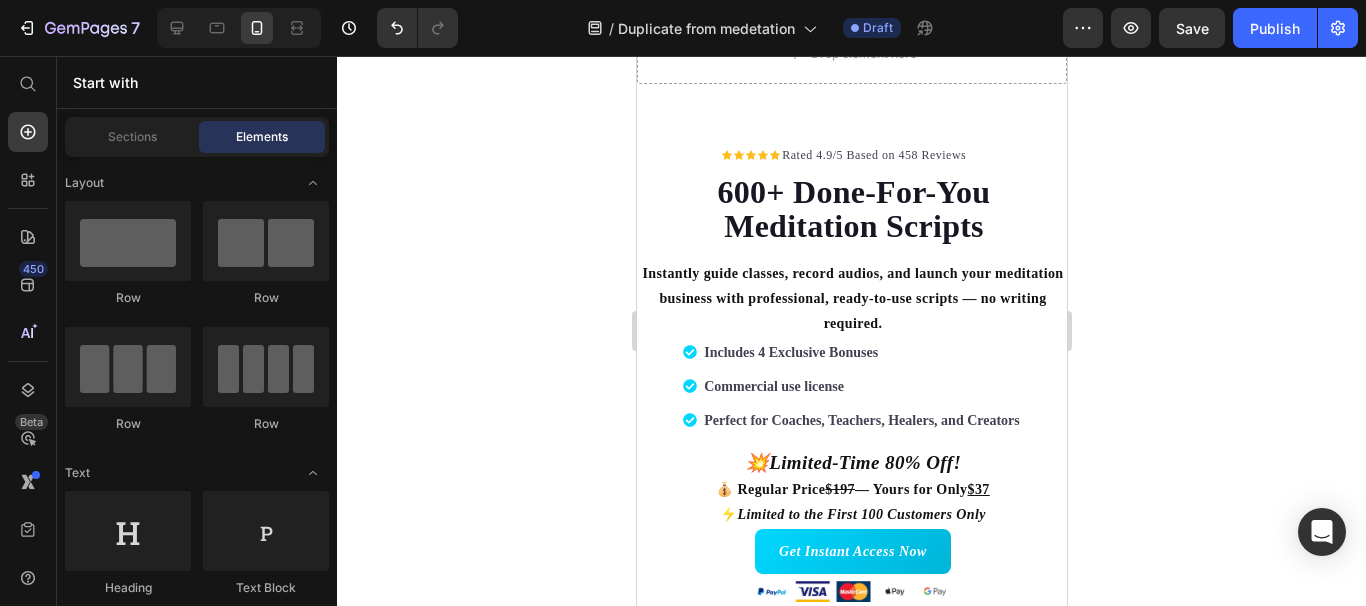click 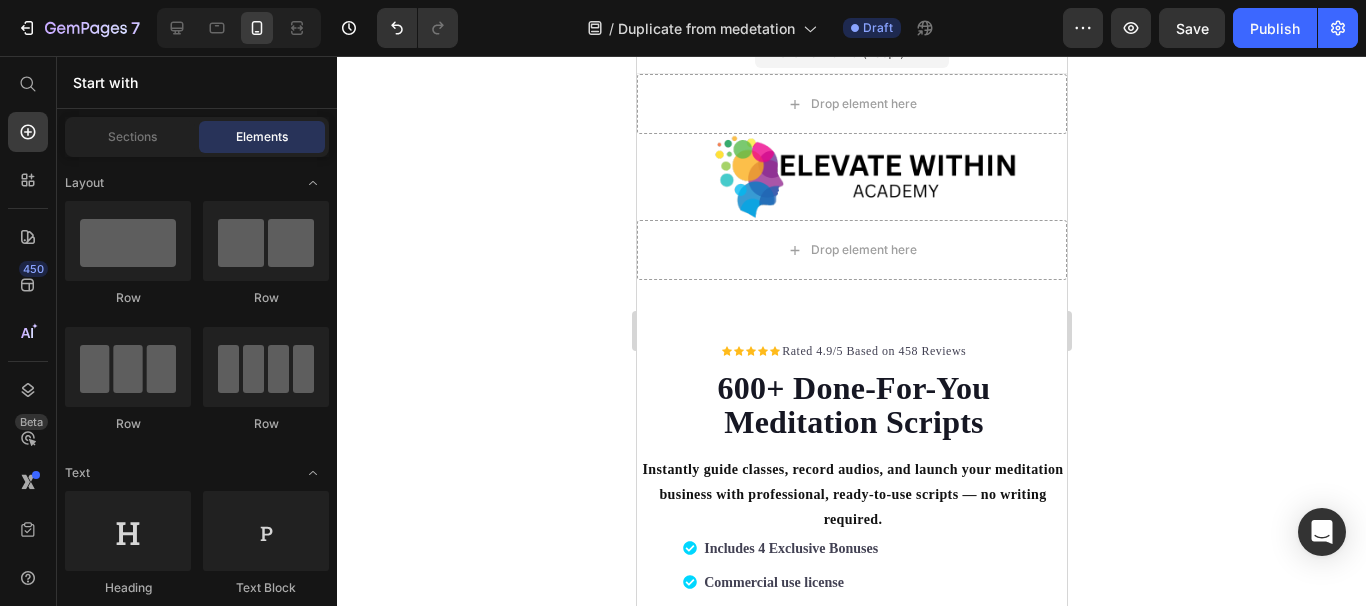 scroll, scrollTop: 0, scrollLeft: 0, axis: both 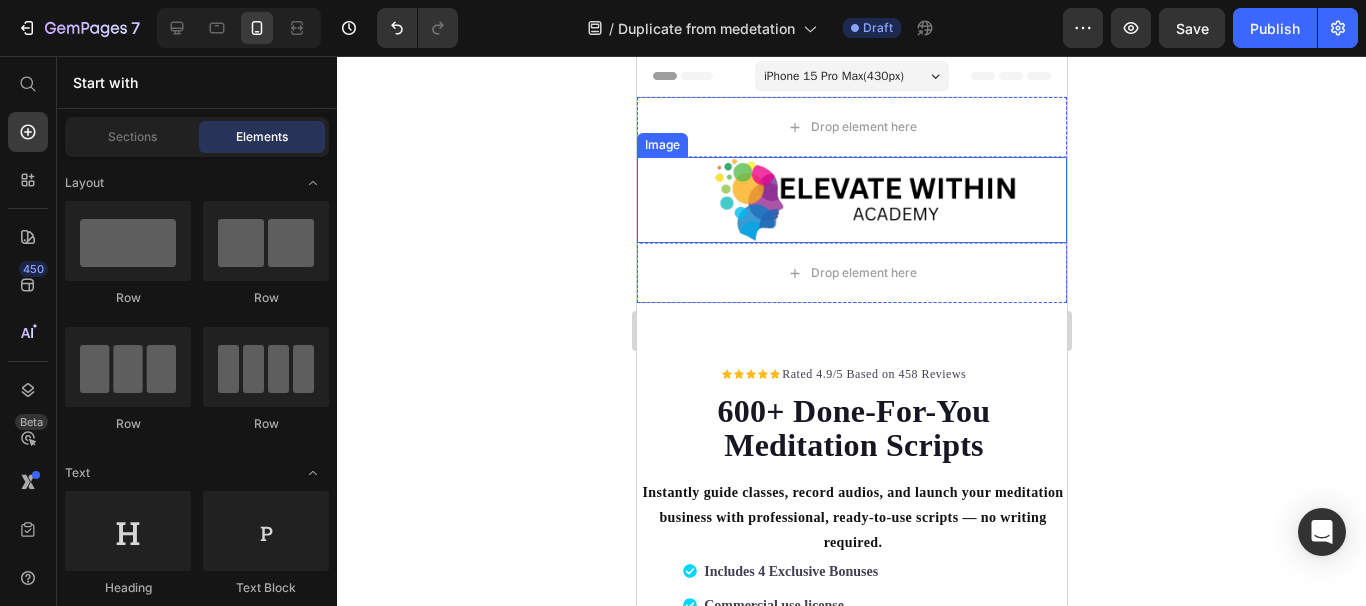 click at bounding box center [851, 200] 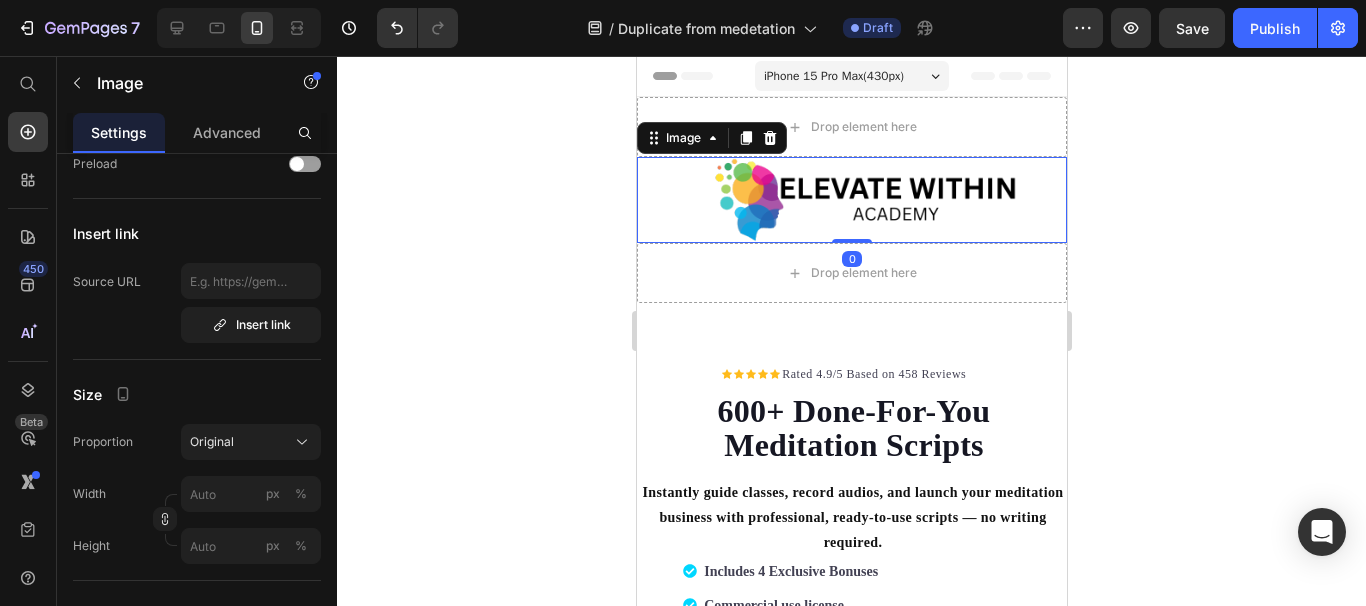 scroll, scrollTop: 0, scrollLeft: 0, axis: both 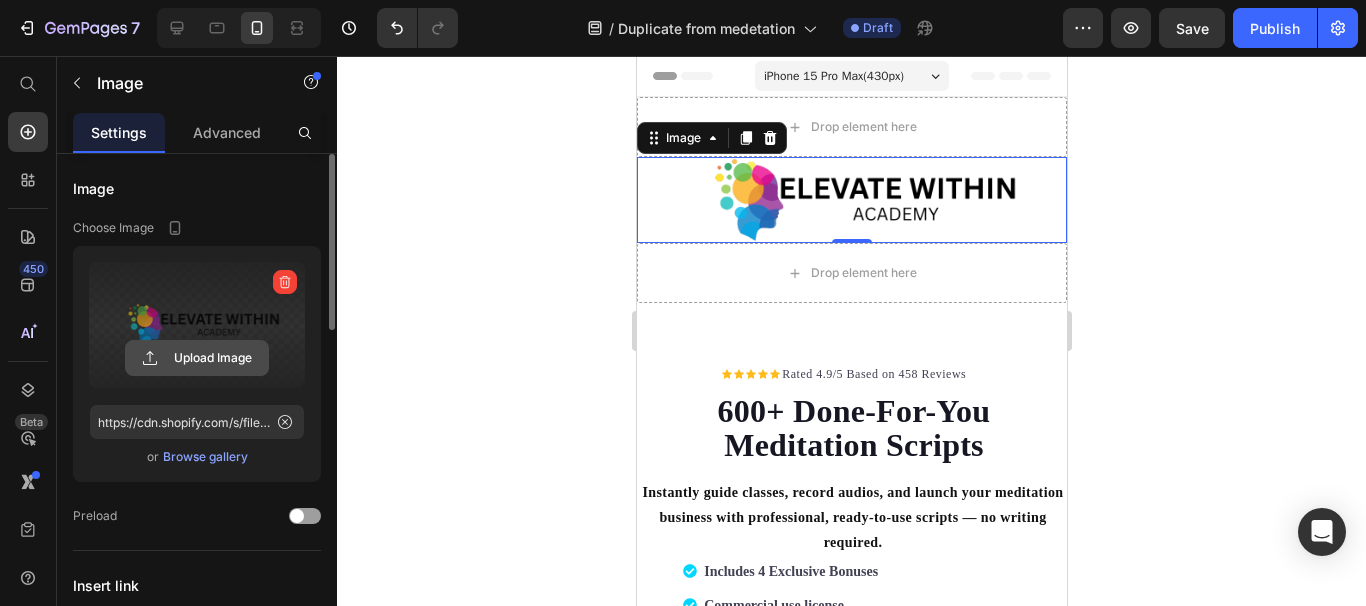 click 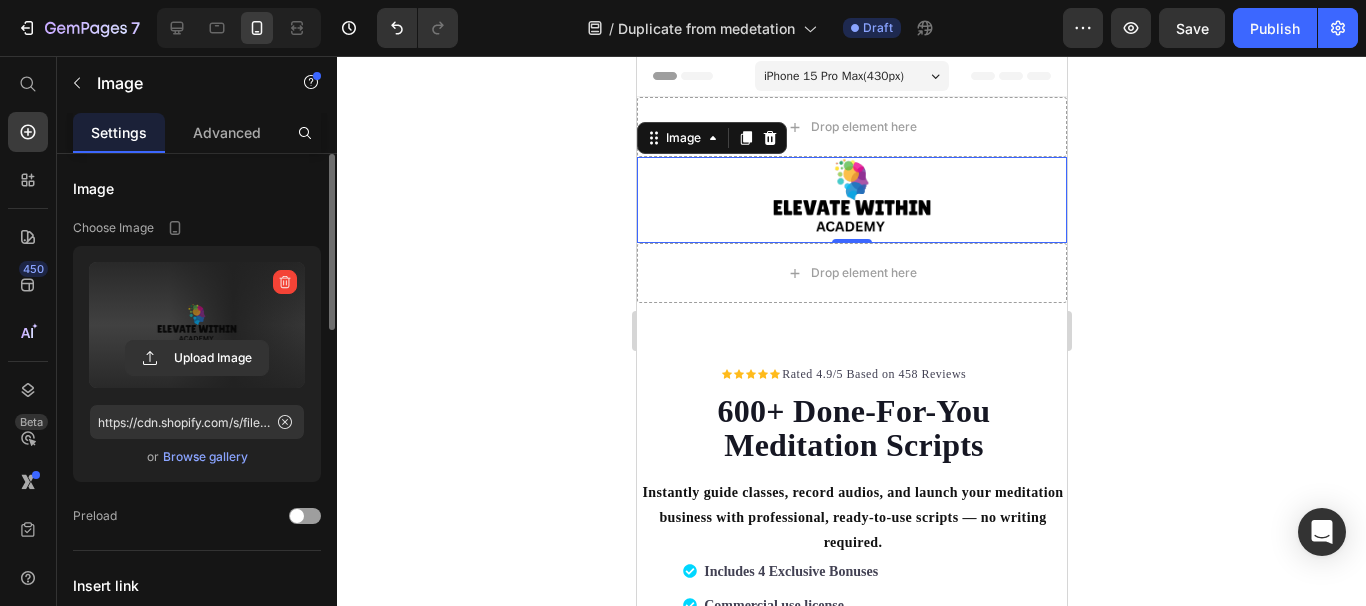 type on "https://cdn.shopify.com/s/files/1/0668/5969/6209/files/gempages_568468856893342775-6f762e7c-b87a-4b34-9840-64656b3343a1.png" 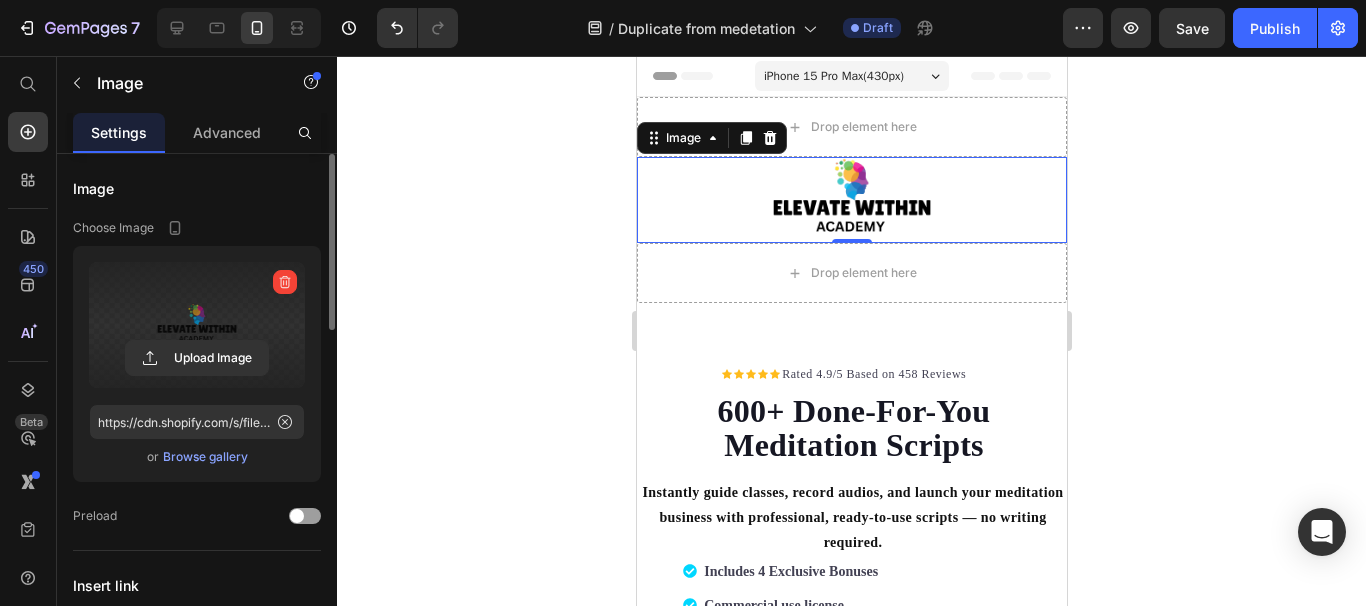 click 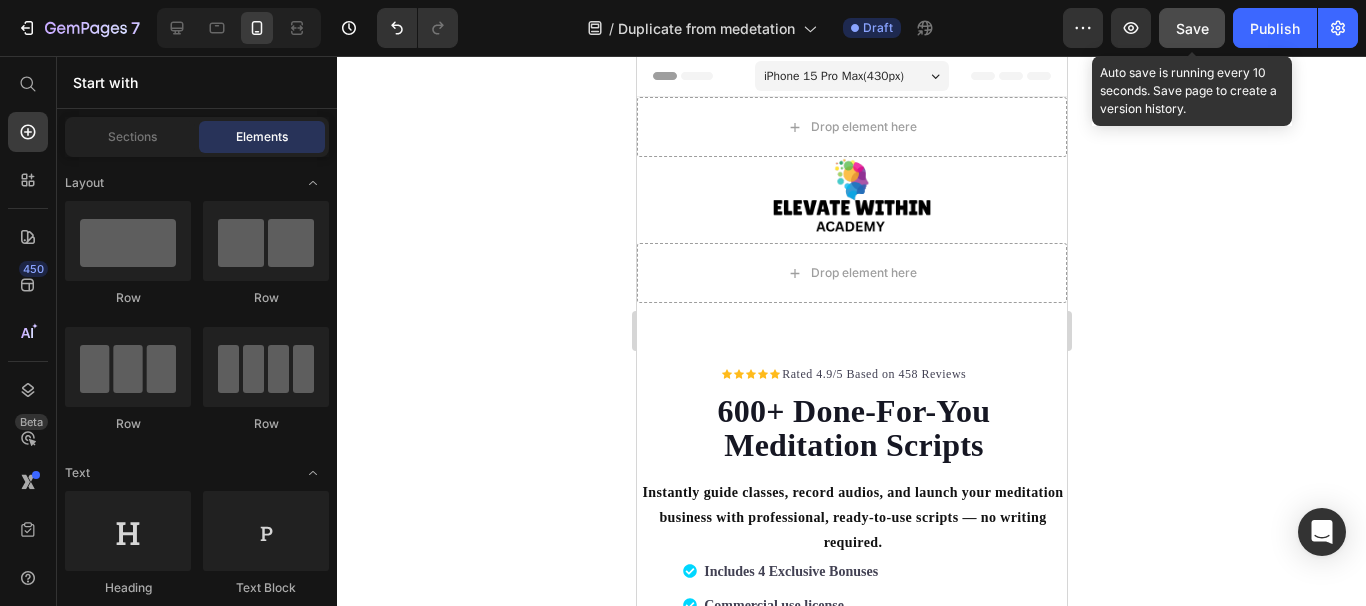 click on "Save" at bounding box center [1192, 28] 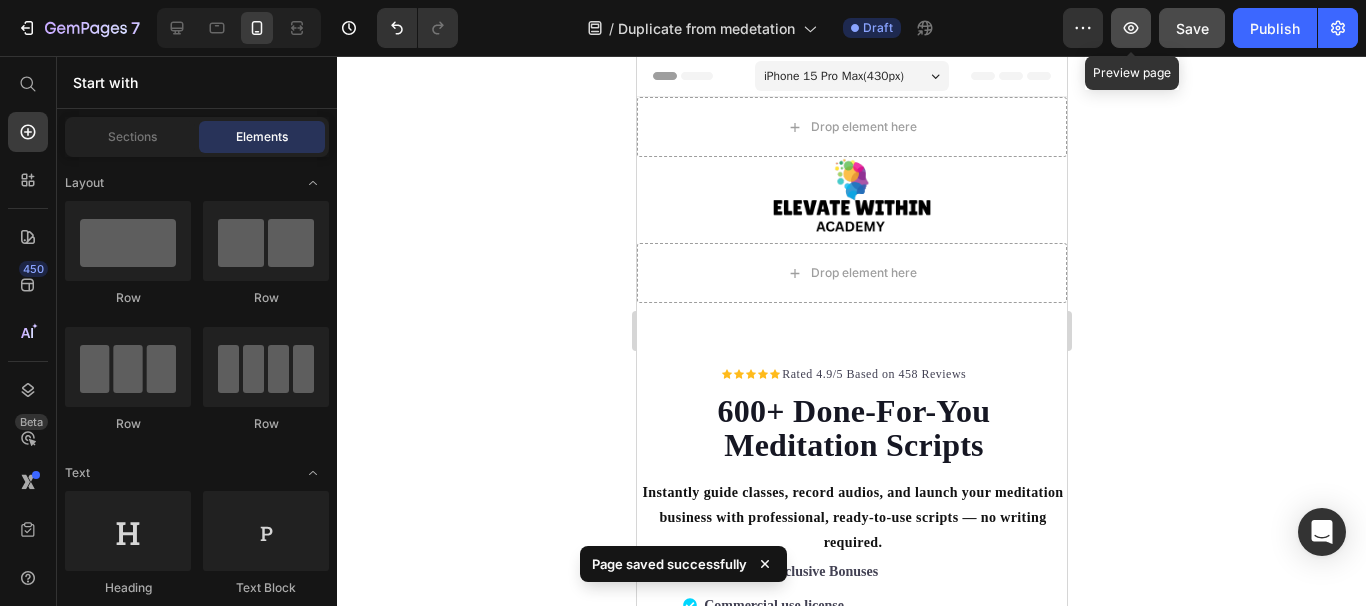 click 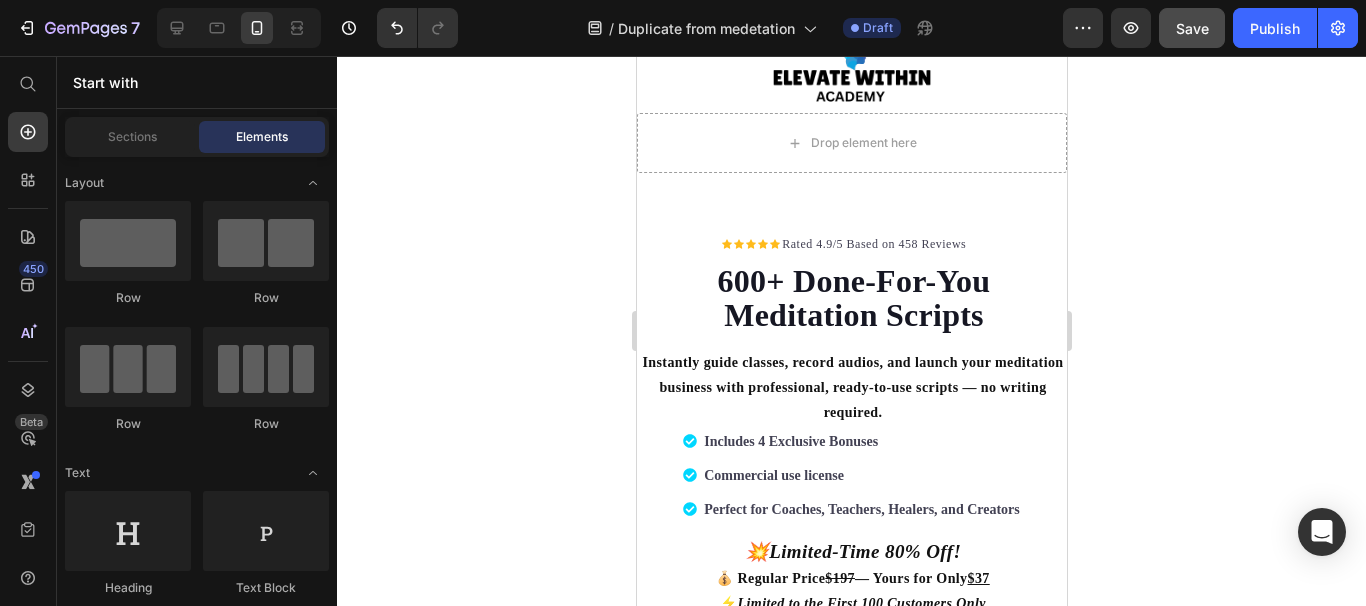 scroll, scrollTop: 131, scrollLeft: 0, axis: vertical 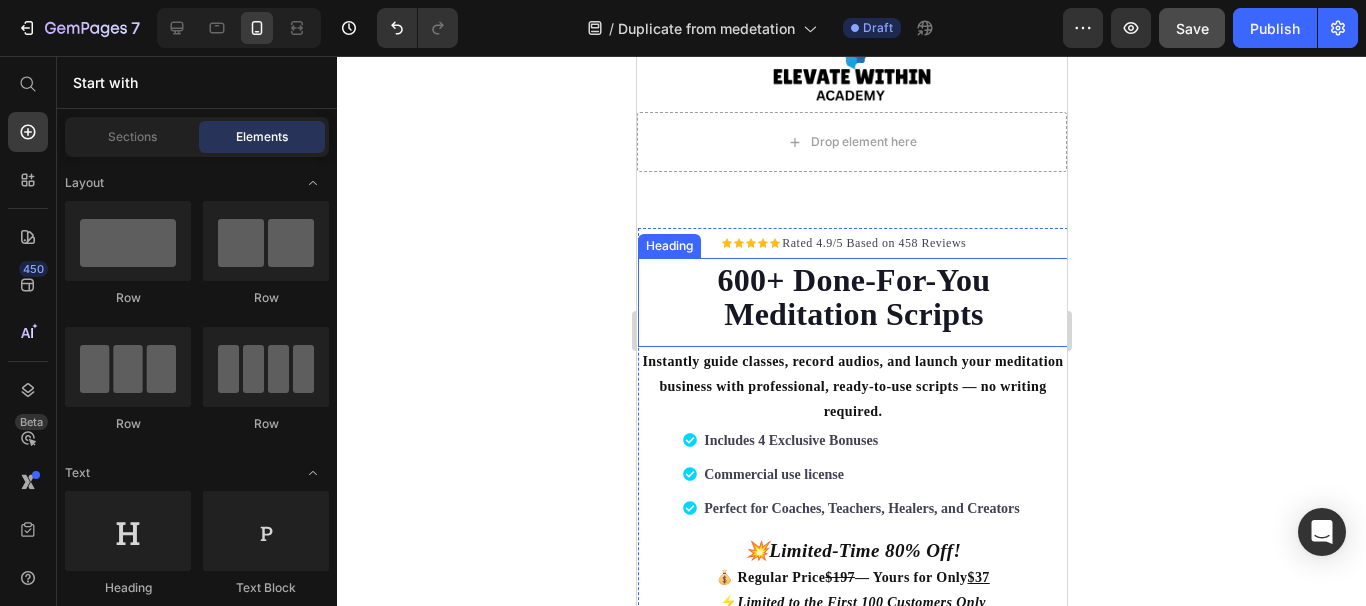 click on "600+ Done-For-You Meditation Scripts" at bounding box center (853, 297) 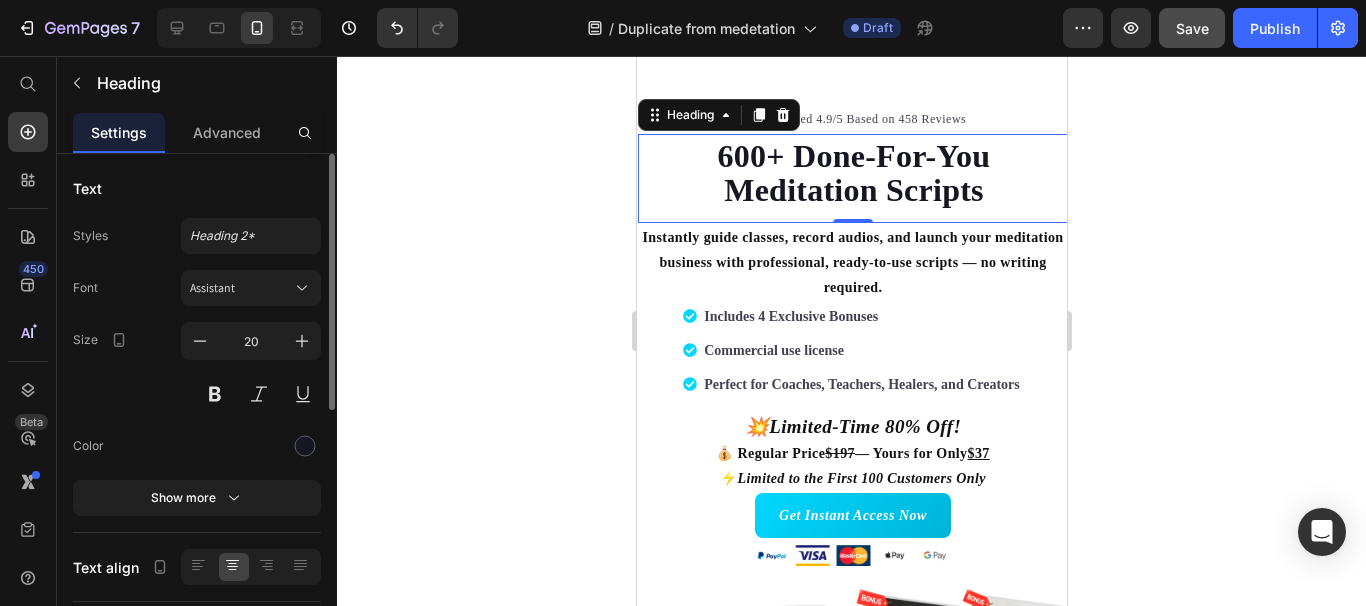 scroll, scrollTop: 256, scrollLeft: 0, axis: vertical 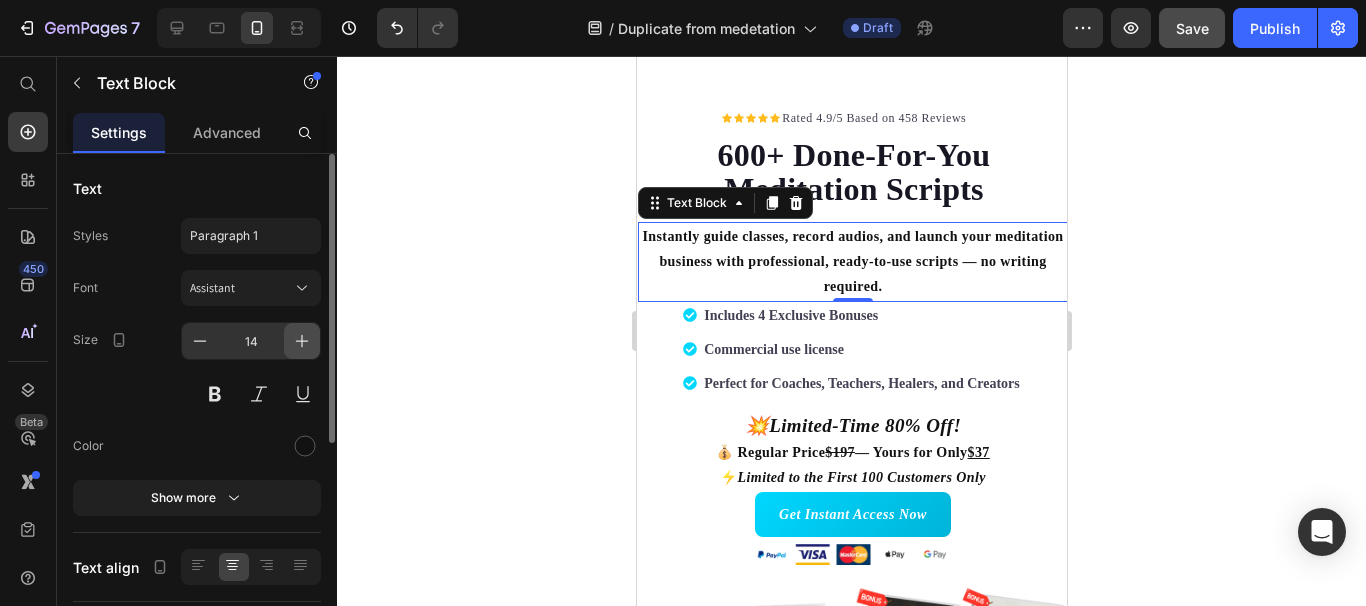 click 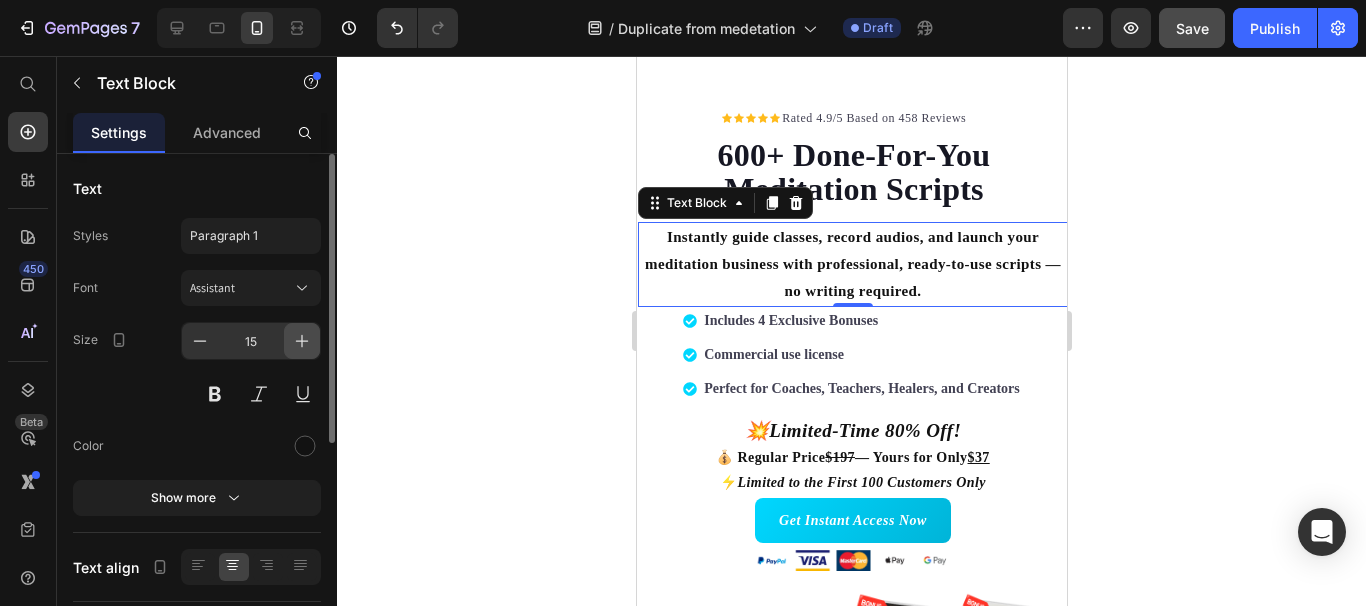 click 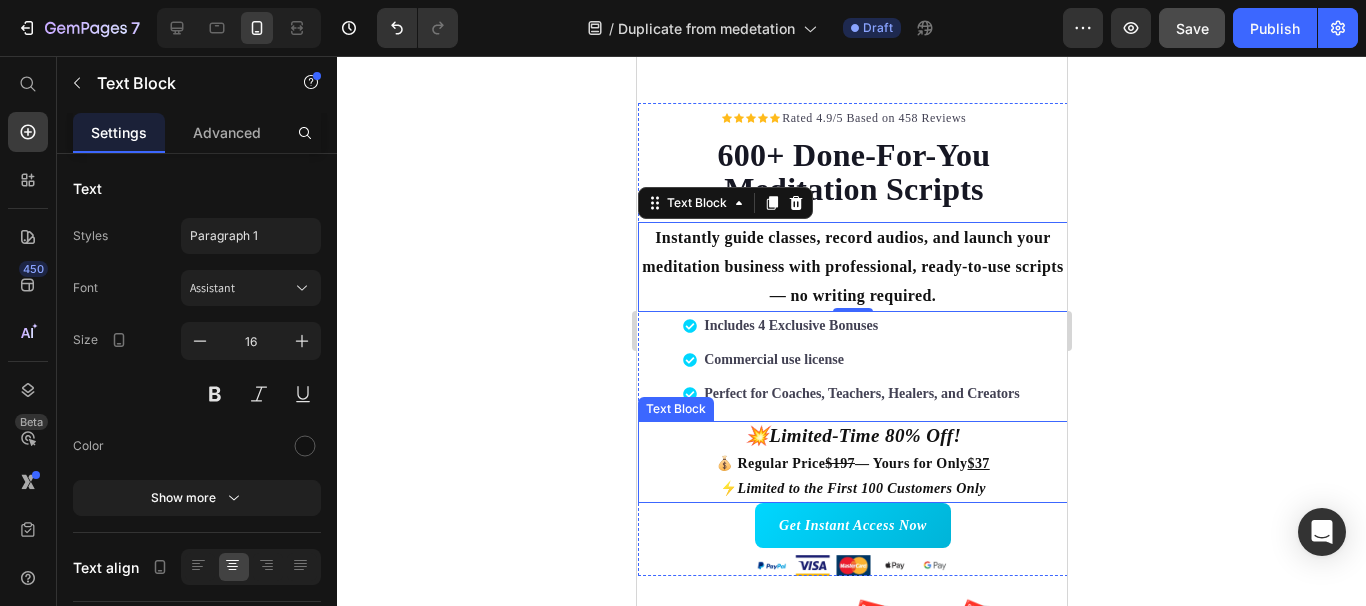 scroll, scrollTop: 342, scrollLeft: 0, axis: vertical 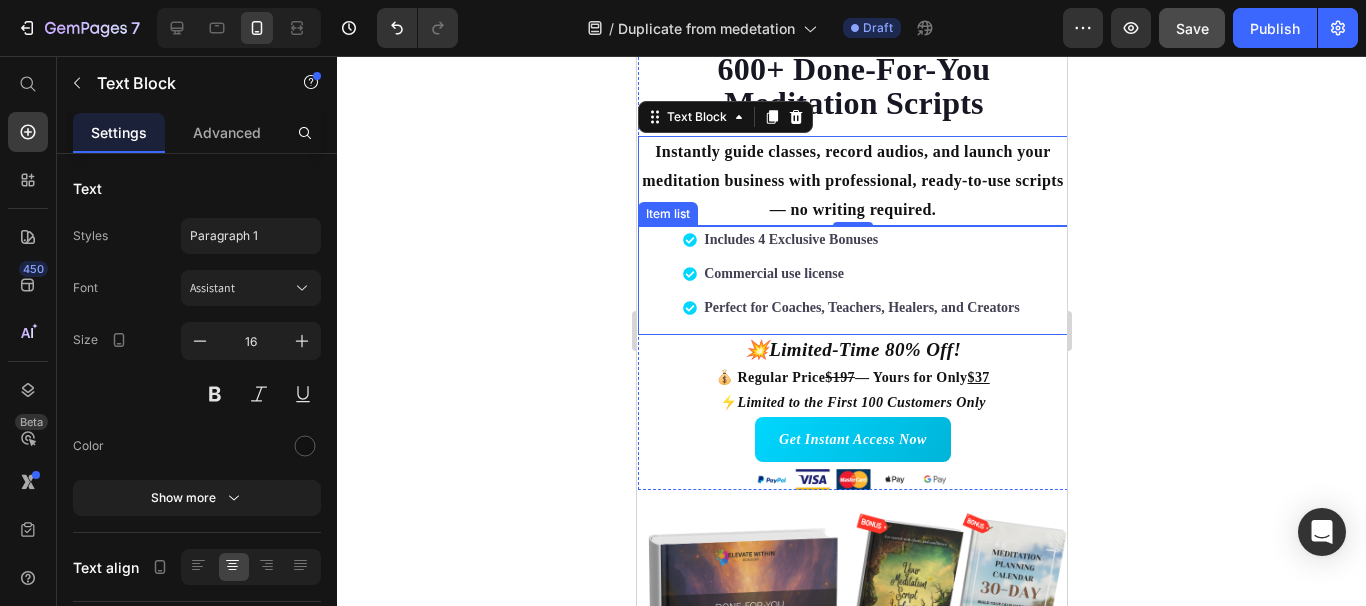 click on "Includes 4 Exclusive Bonuses Commercial use license Perfect for Coaches, Teachers, Healers, and Creators" at bounding box center [852, 273] 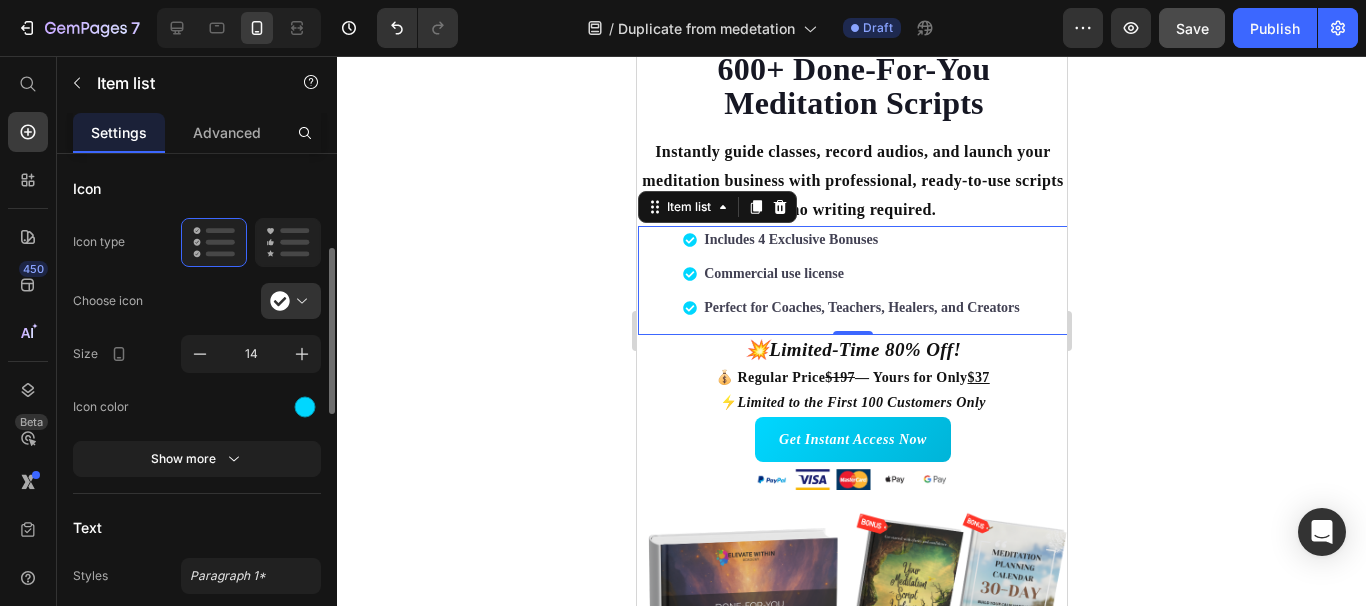scroll, scrollTop: 267, scrollLeft: 0, axis: vertical 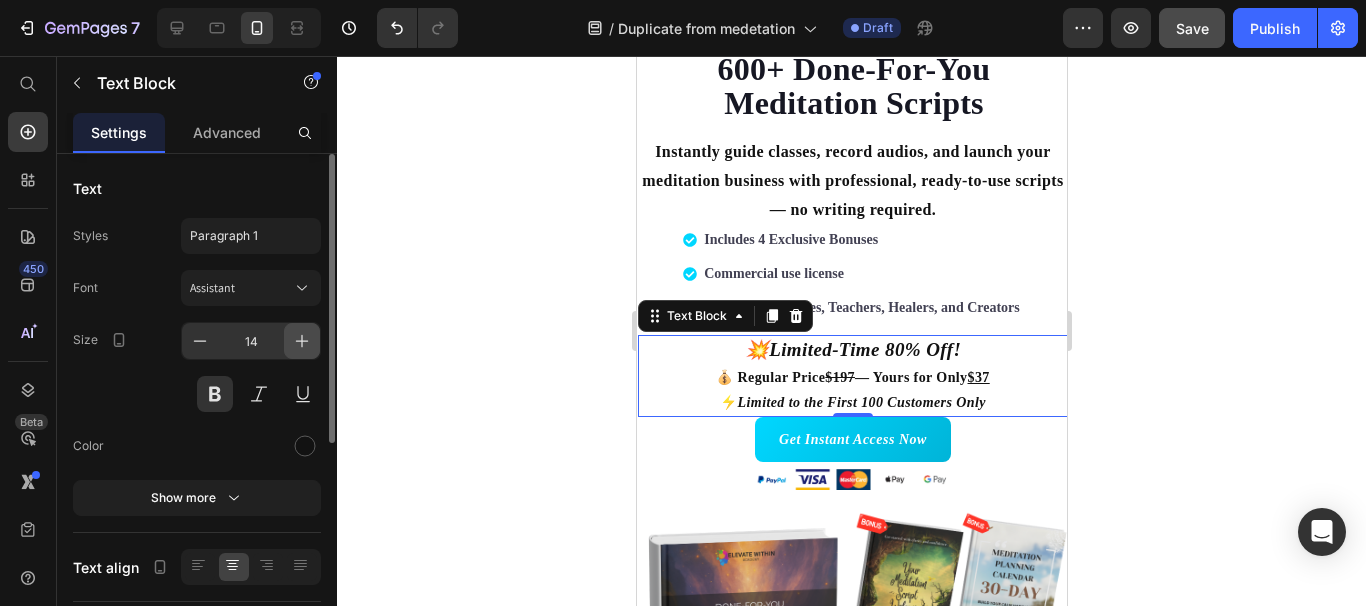 click 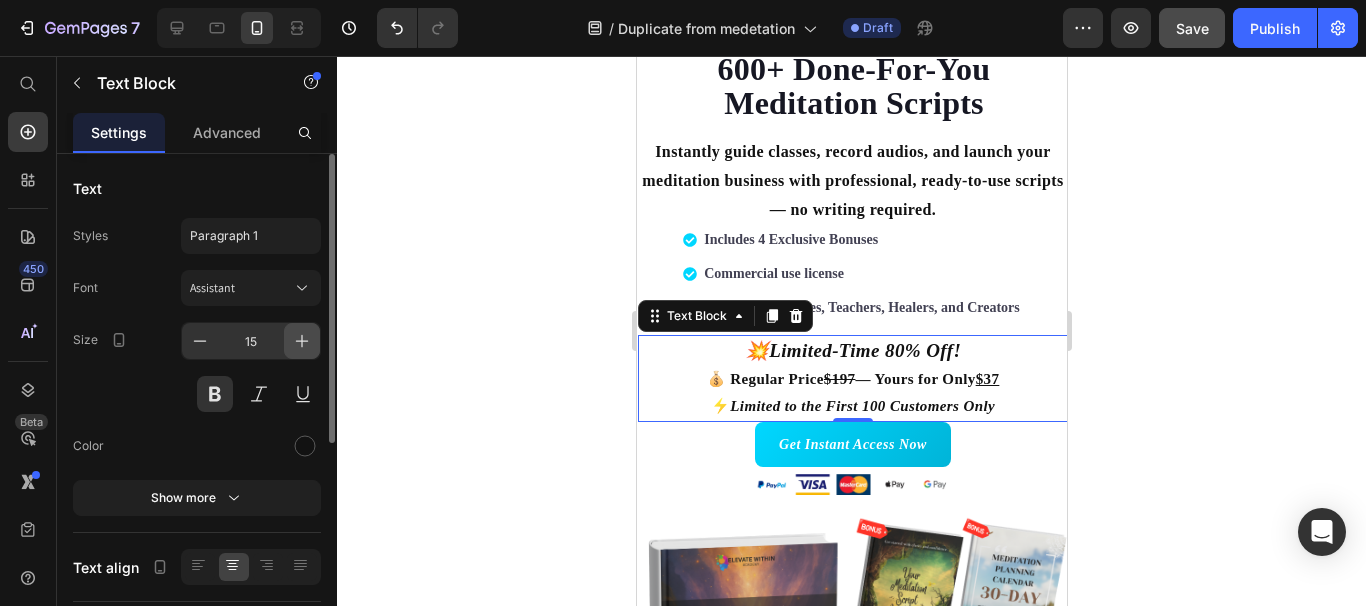 click 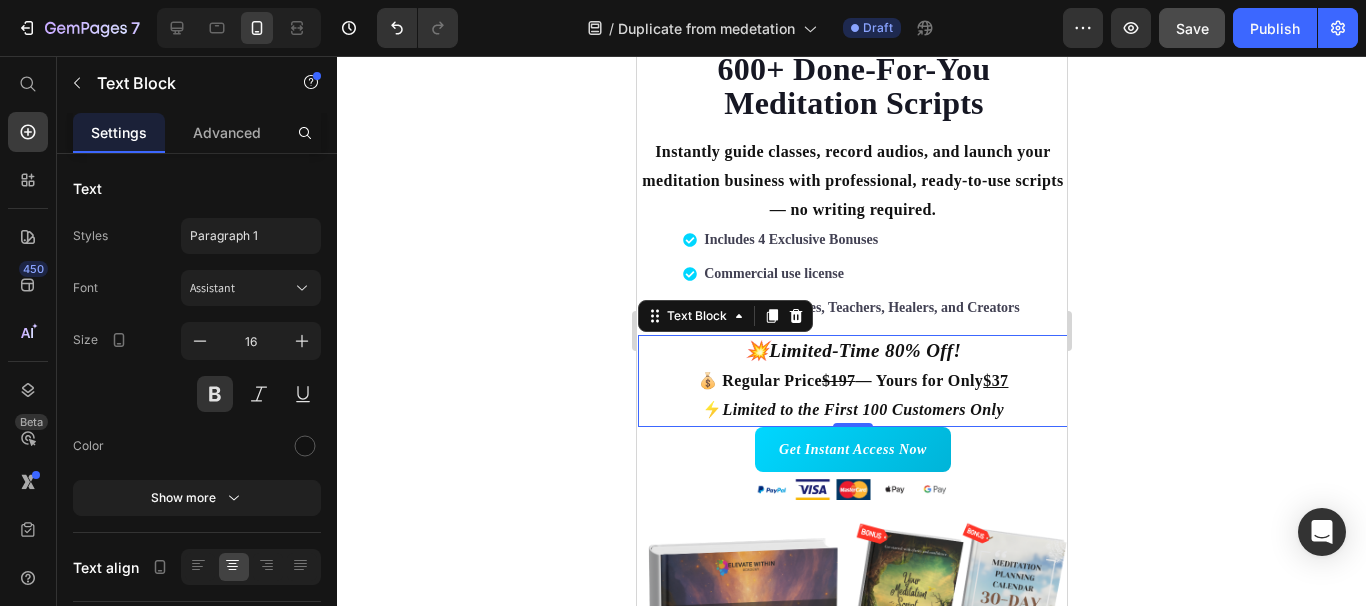 click 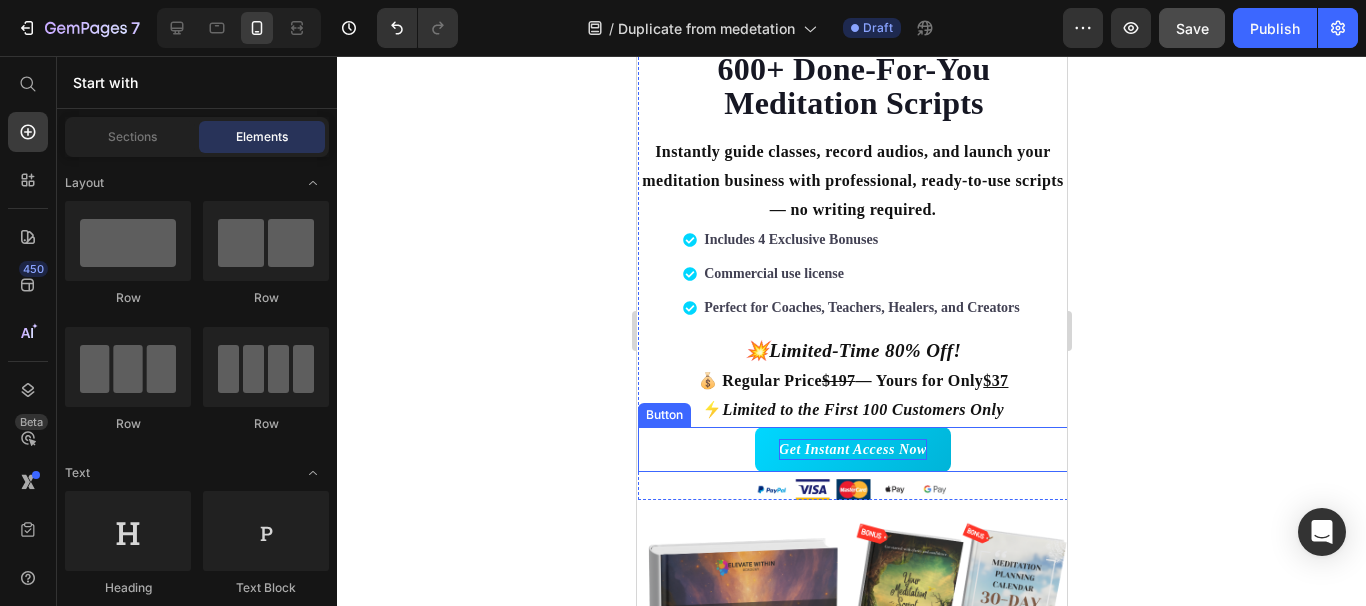 click on "Get Instant Access Now" at bounding box center [852, 449] 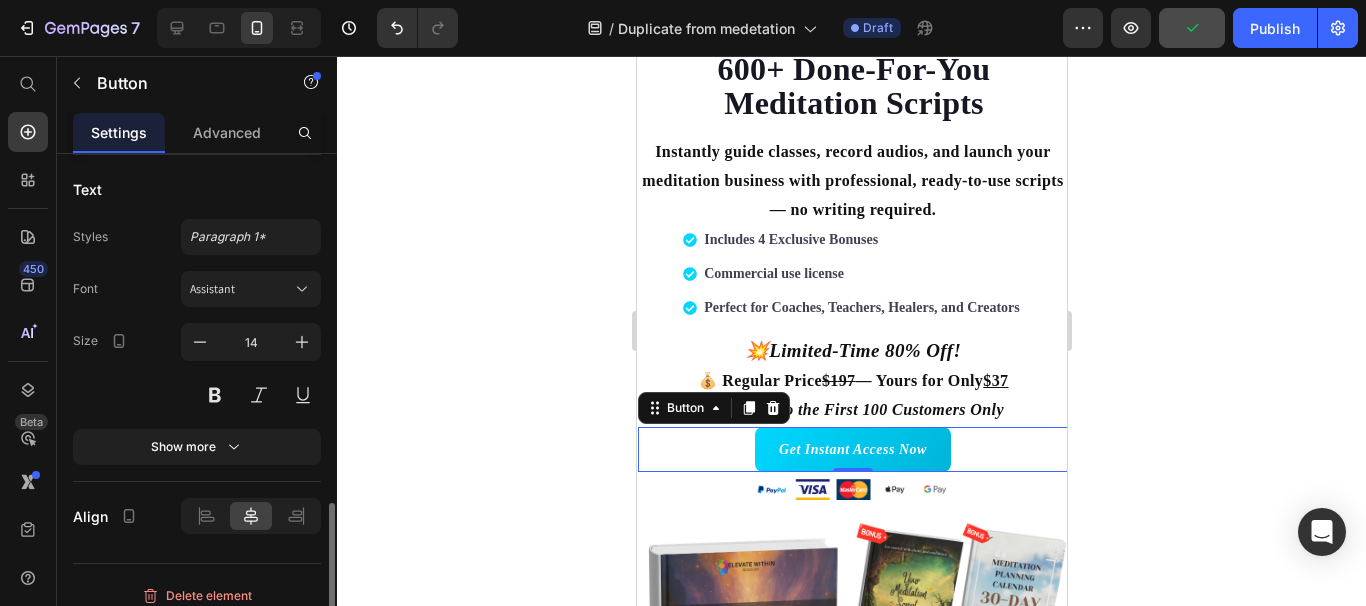 scroll, scrollTop: 988, scrollLeft: 0, axis: vertical 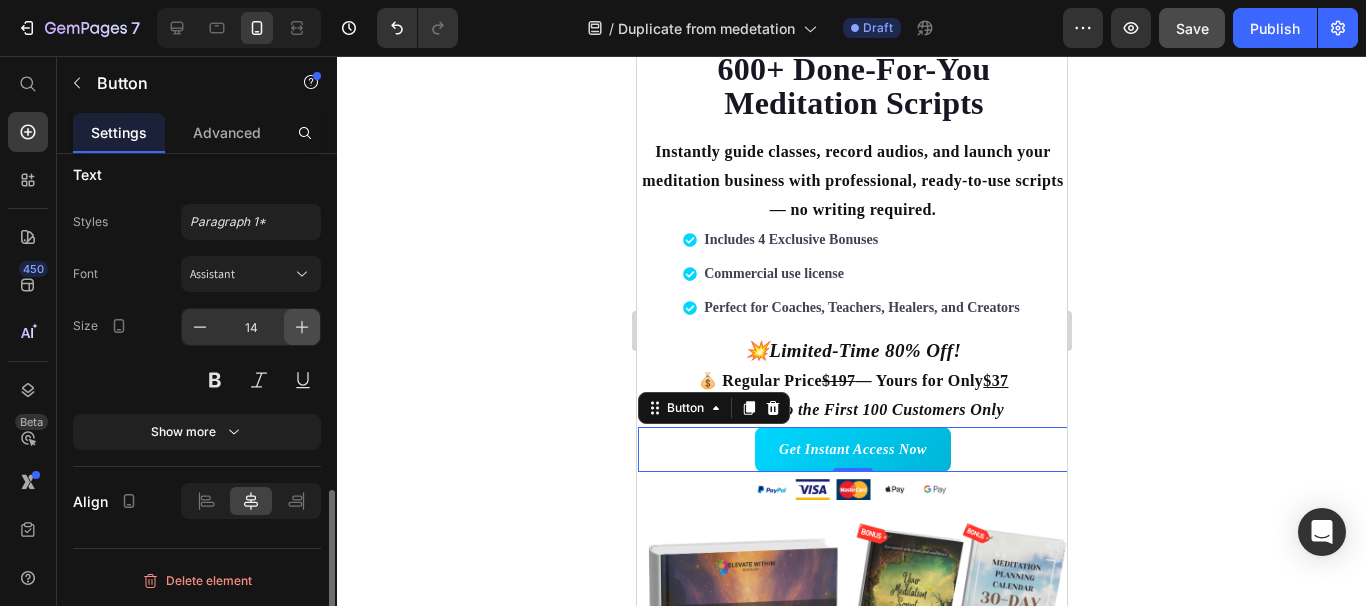 click 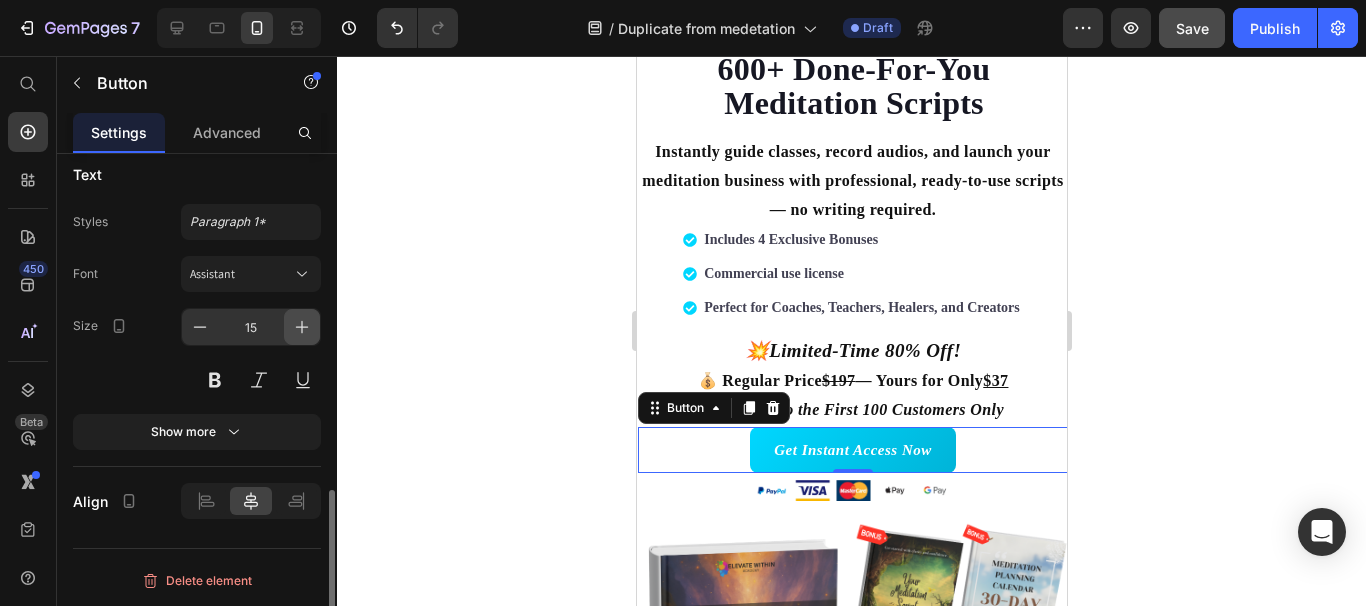 click 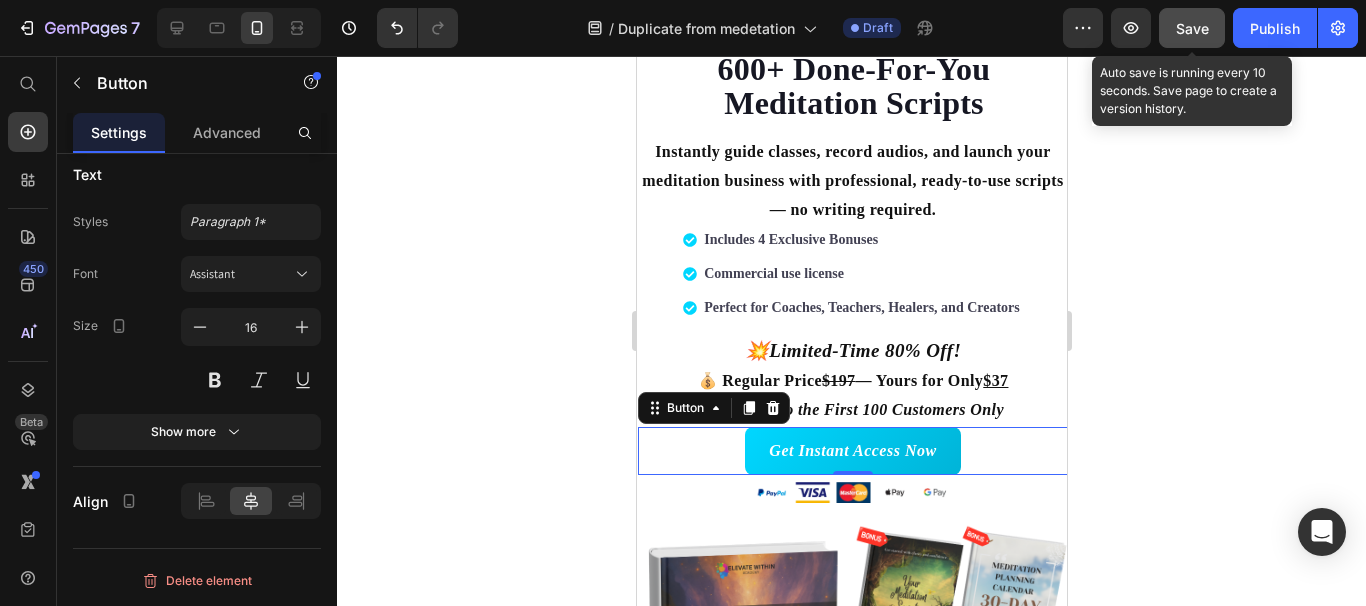 click on "Save" at bounding box center [1192, 28] 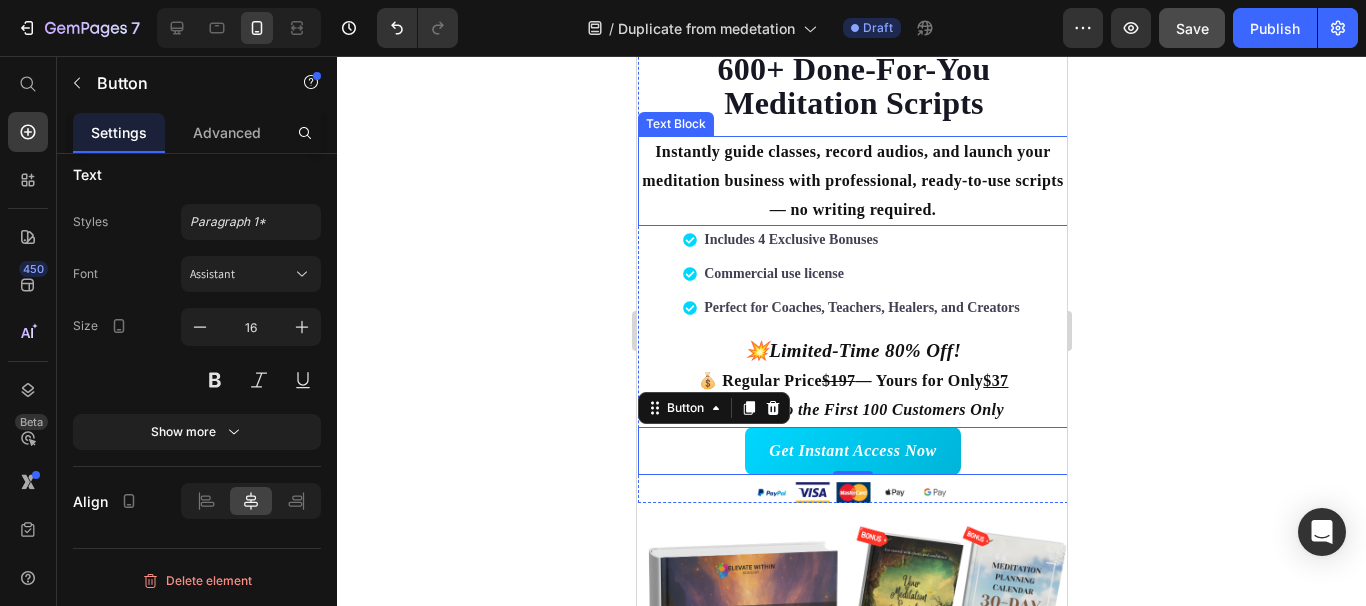 scroll, scrollTop: 252, scrollLeft: 0, axis: vertical 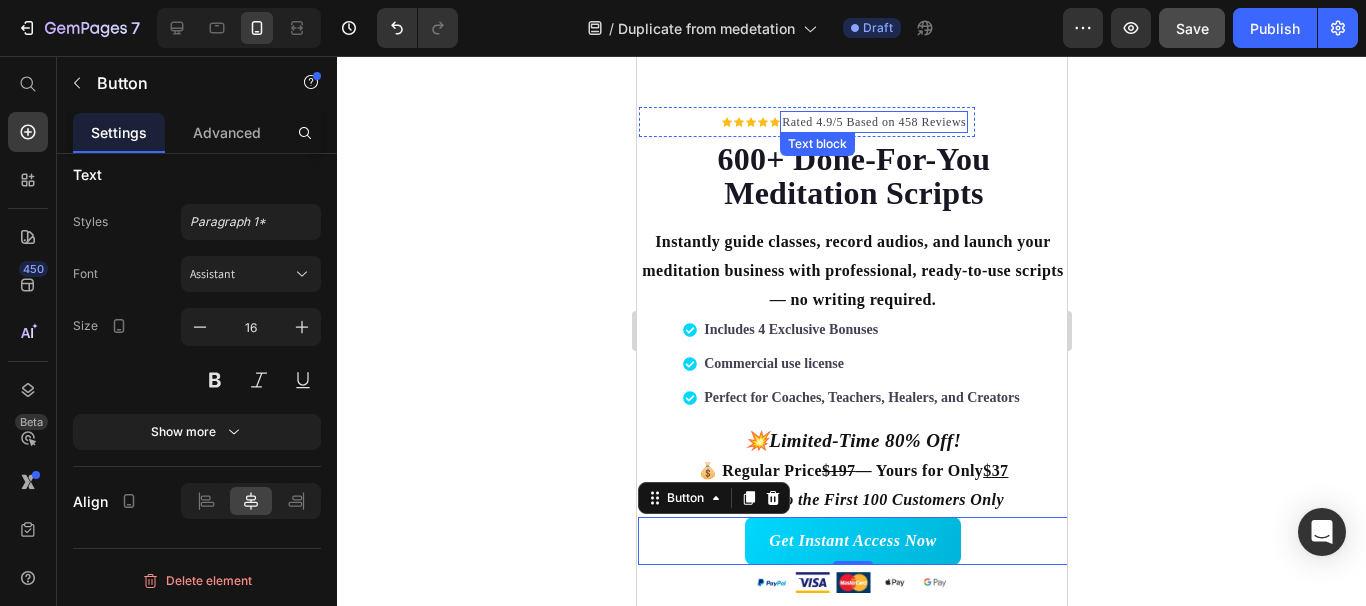 click on "Rated 4.9/5 Based on 458 Reviews" at bounding box center [873, 122] 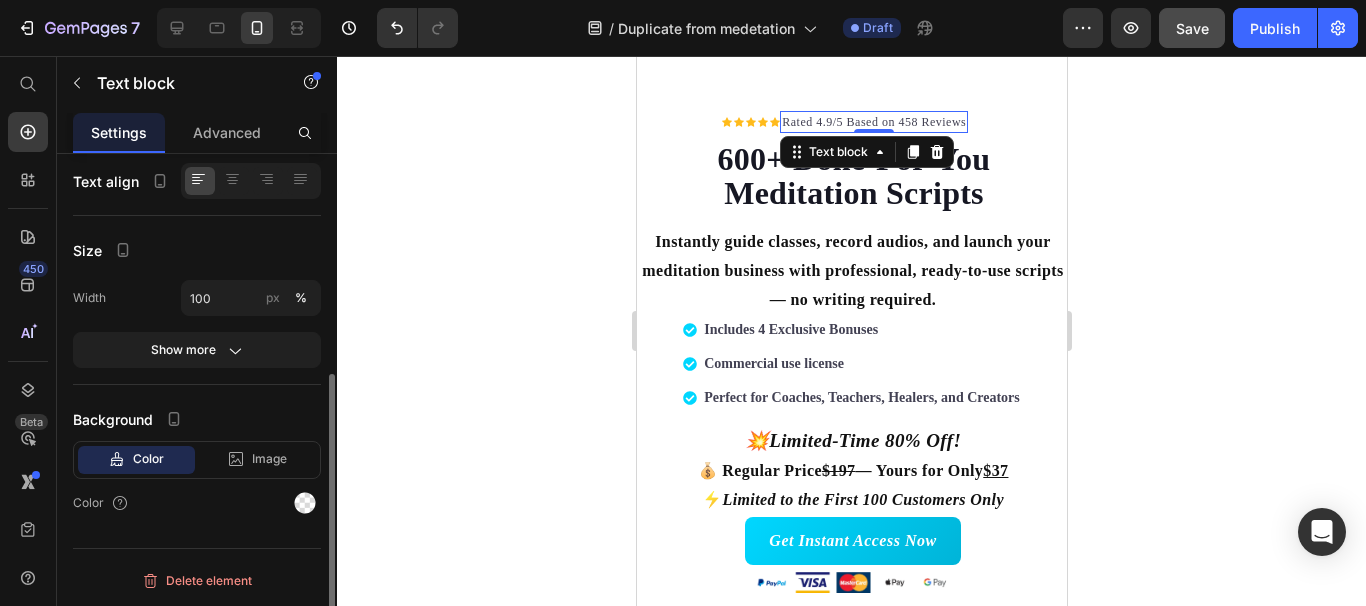 scroll, scrollTop: 0, scrollLeft: 0, axis: both 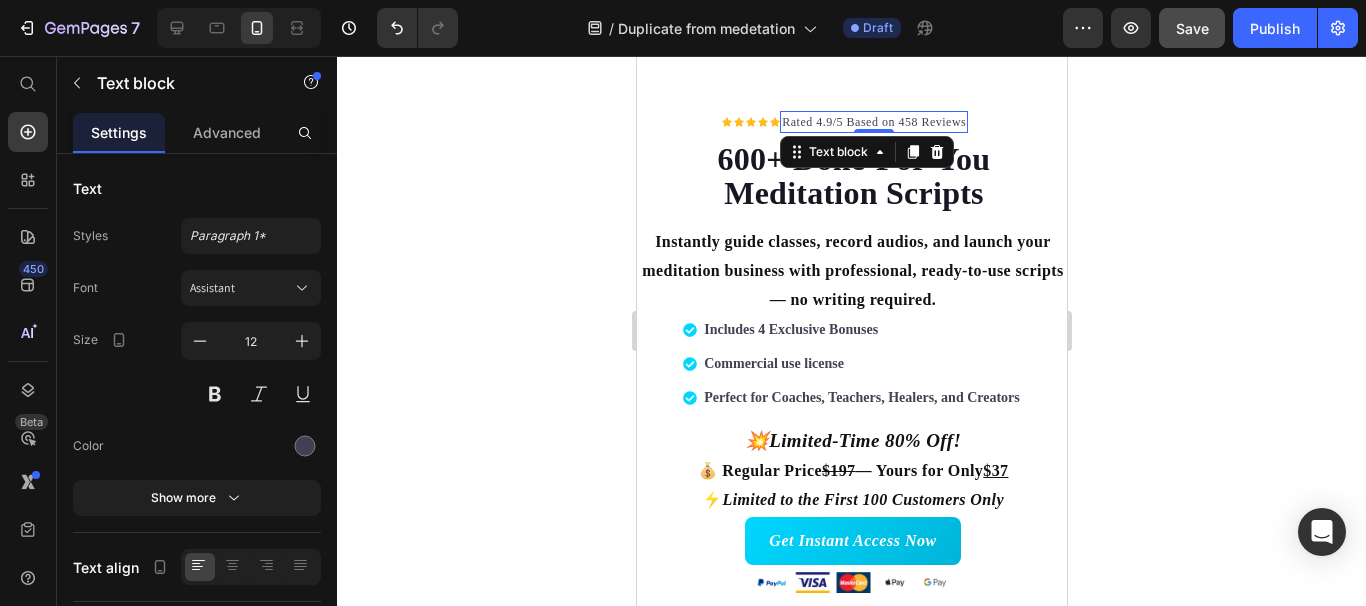 click 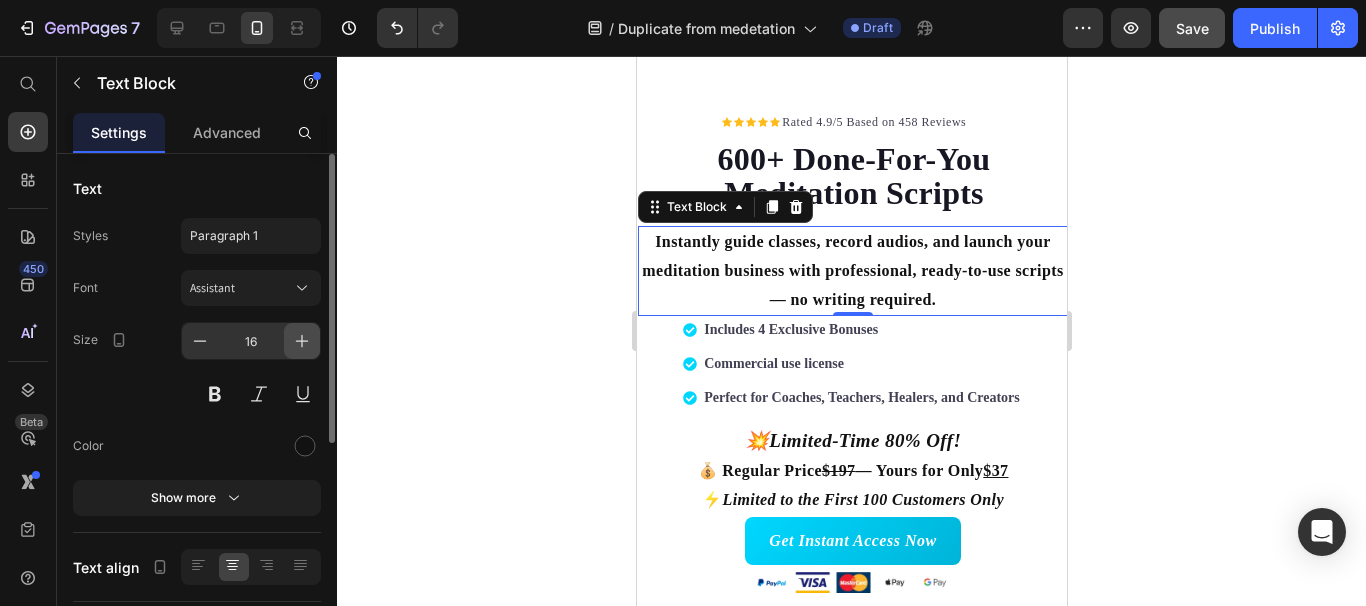 click 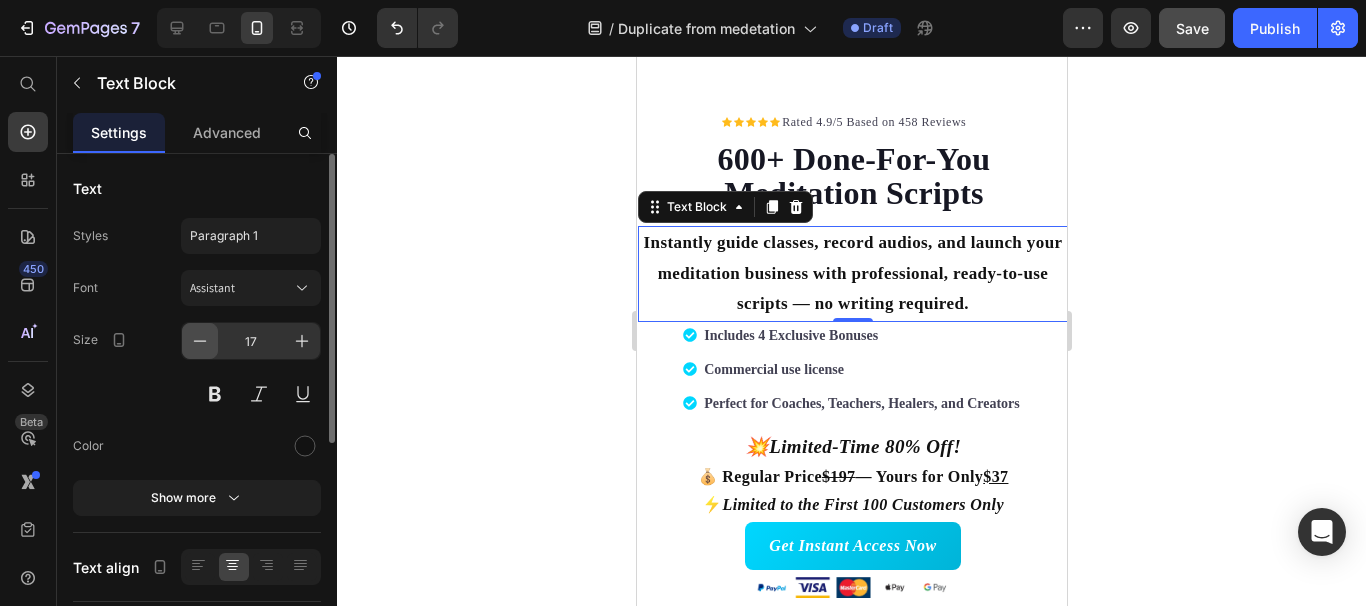 click 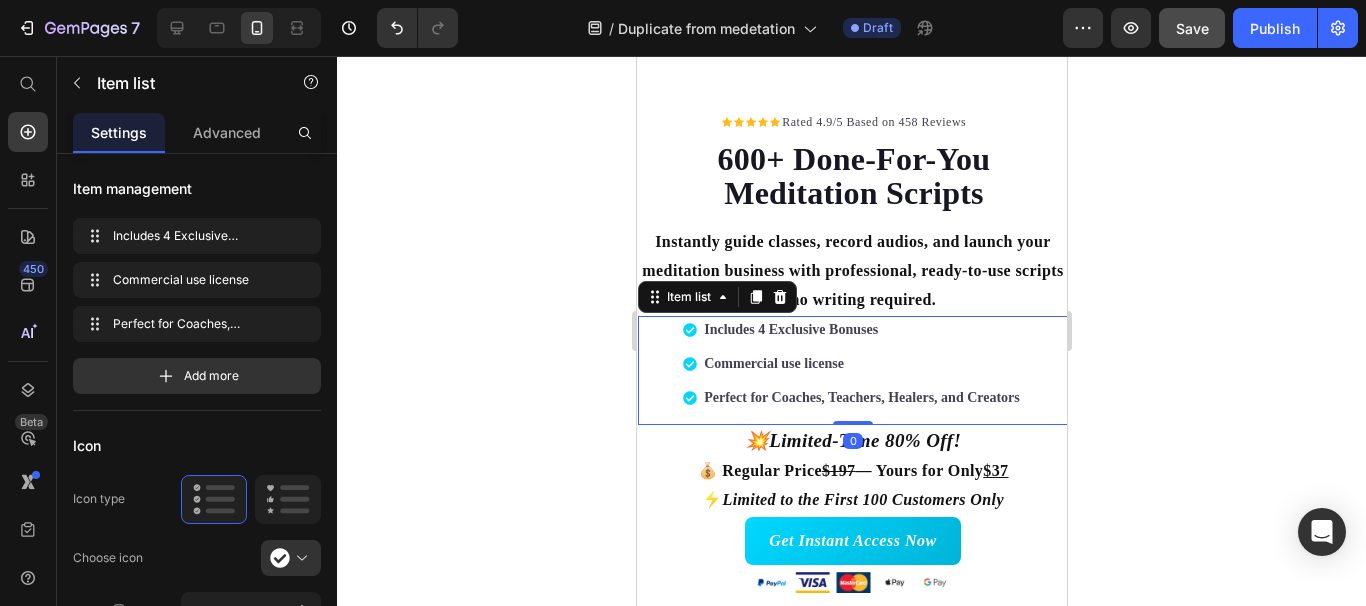click on "Includes 4 Exclusive Bonuses Commercial use license Perfect for Coaches, Teachers, Healers, and Creators" at bounding box center [852, 363] 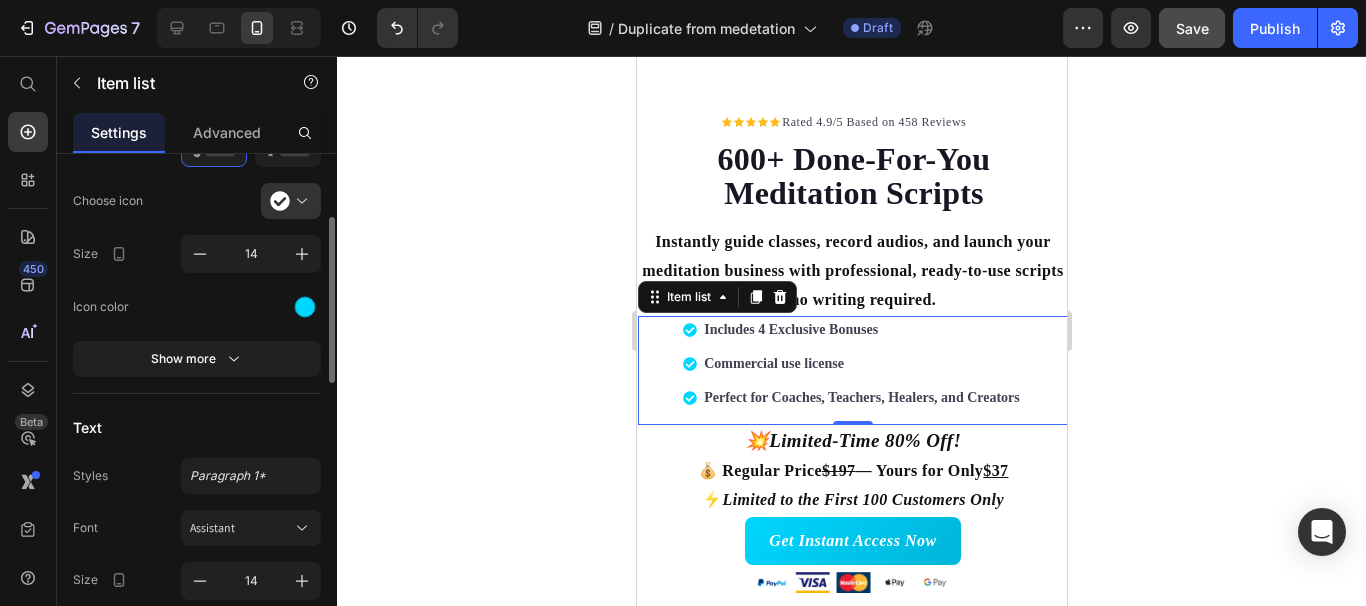 scroll, scrollTop: 281, scrollLeft: 0, axis: vertical 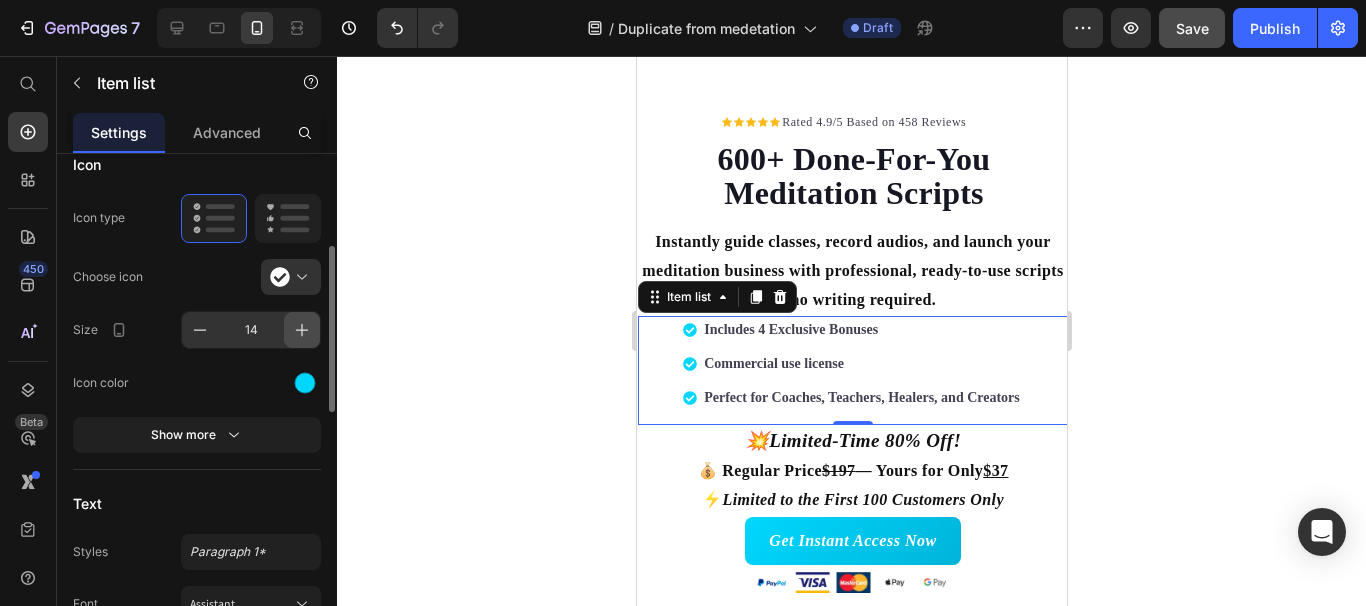 click 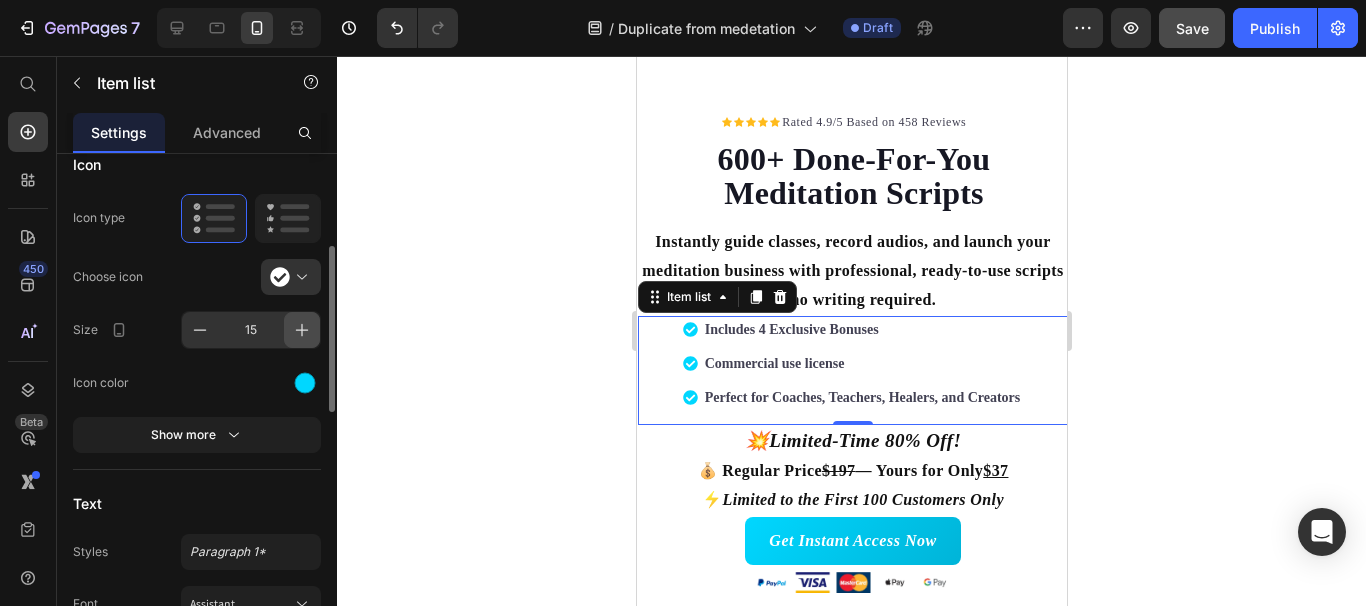 click 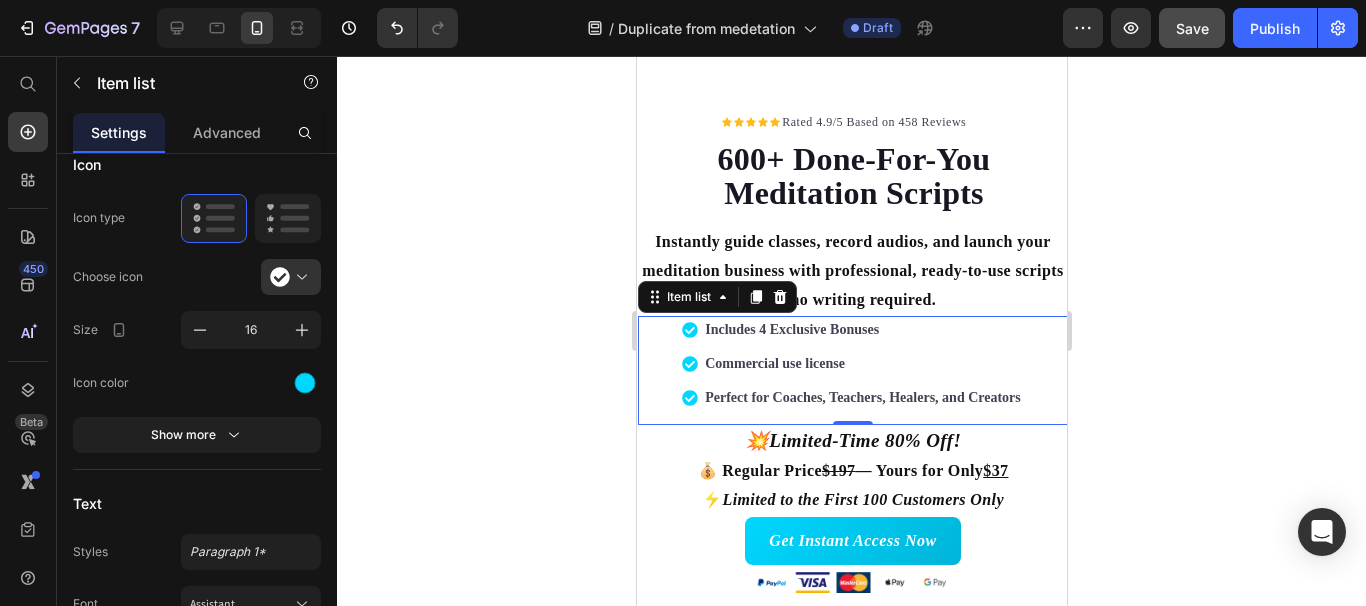 click 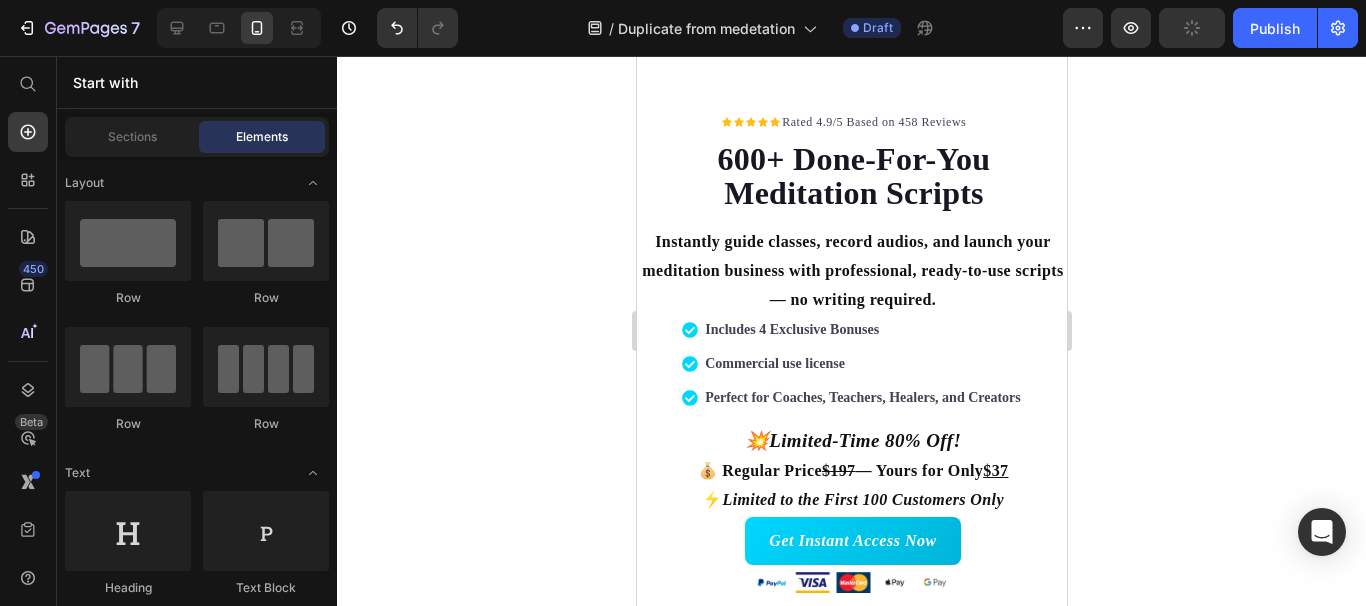 click 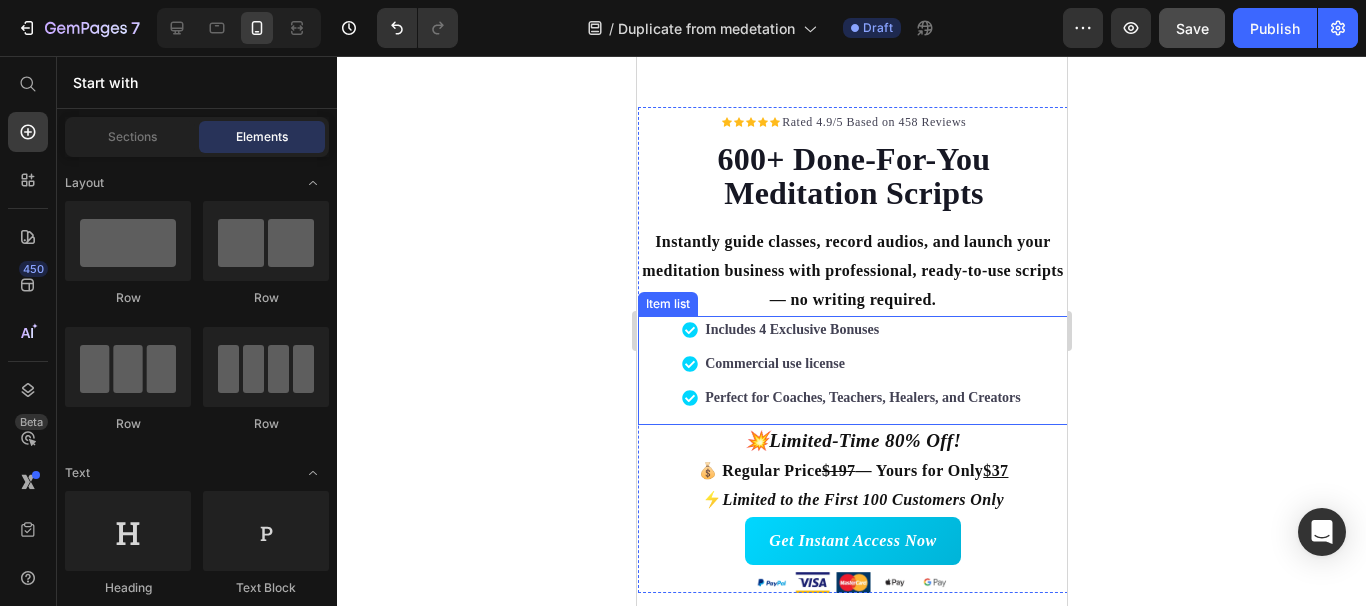 click on "Includes 4 Exclusive Bonuses Commercial use license Perfect for Coaches, Teachers, Healers, and Creators" at bounding box center [852, 363] 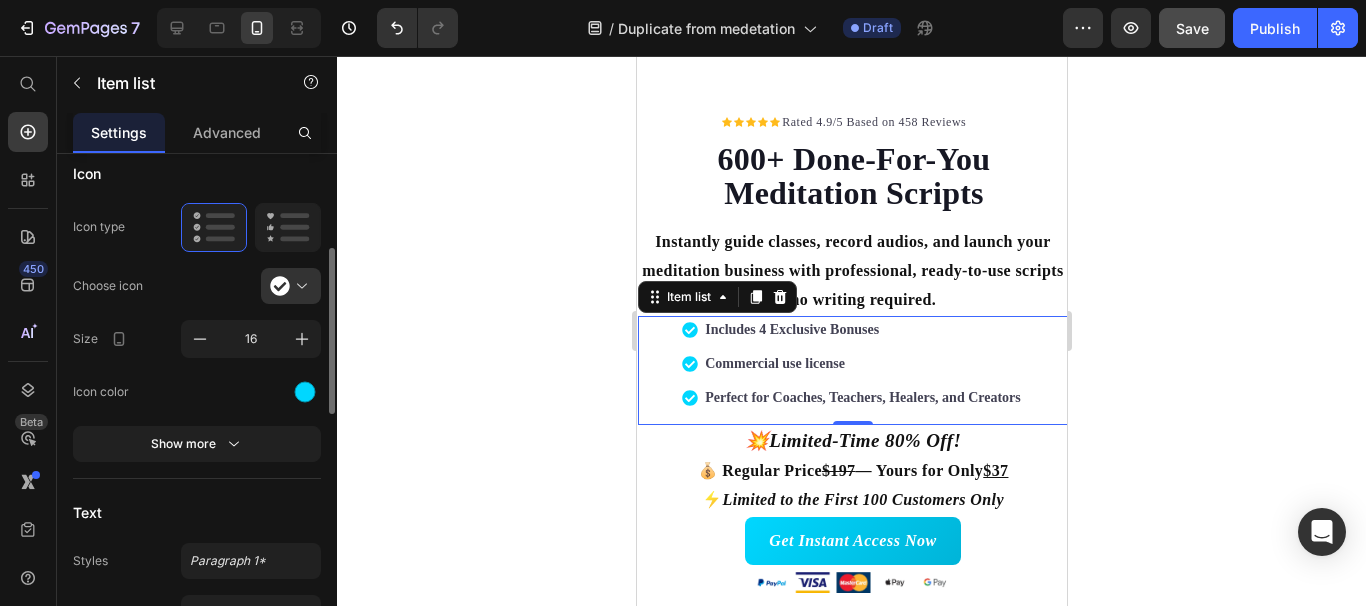 scroll, scrollTop: 304, scrollLeft: 0, axis: vertical 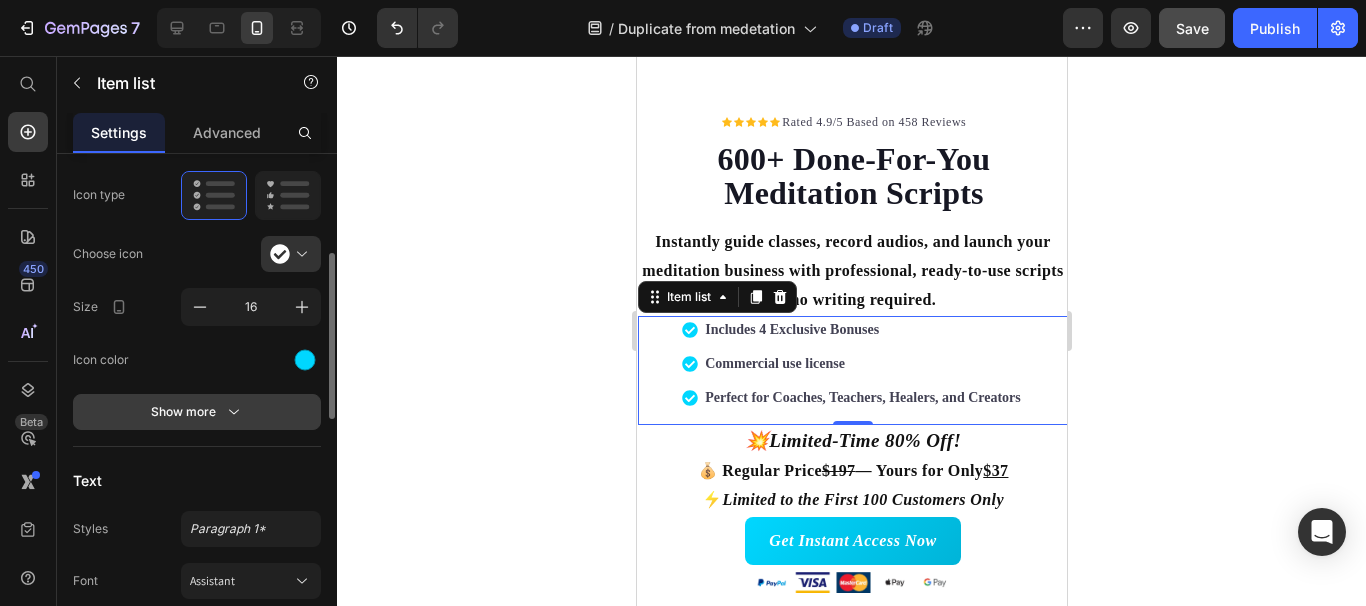 click on "Show more" at bounding box center [197, 412] 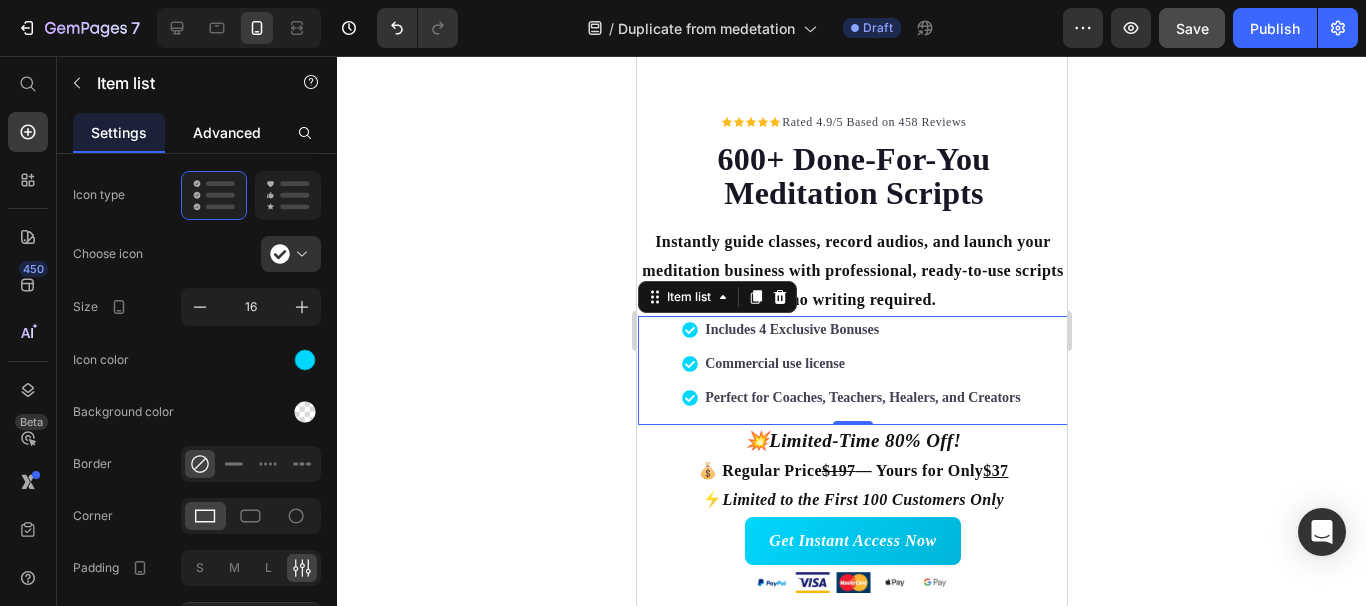 click on "Advanced" at bounding box center (227, 132) 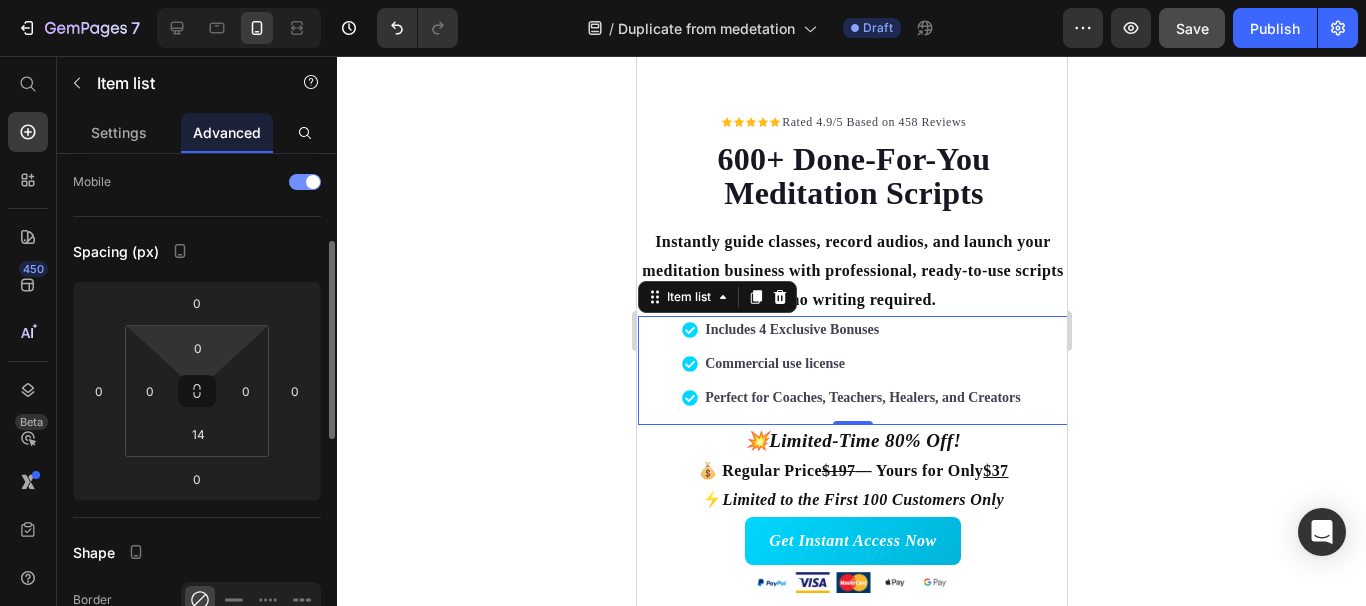 scroll, scrollTop: 159, scrollLeft: 0, axis: vertical 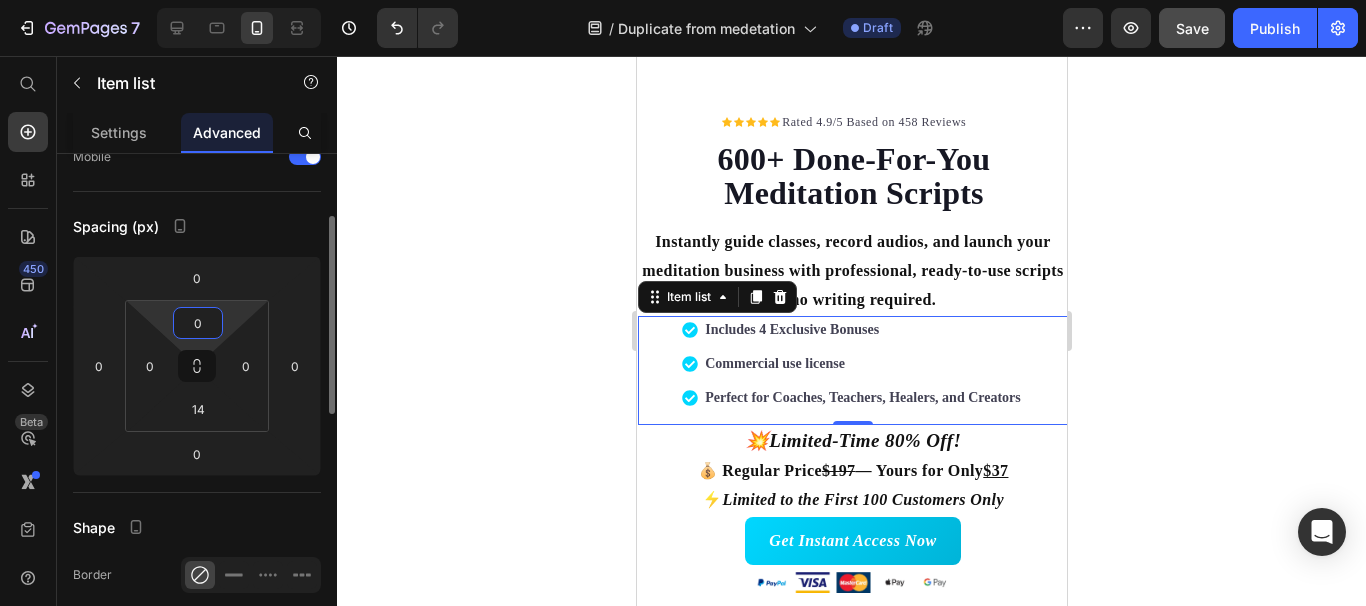 click on "0" at bounding box center (198, 323) 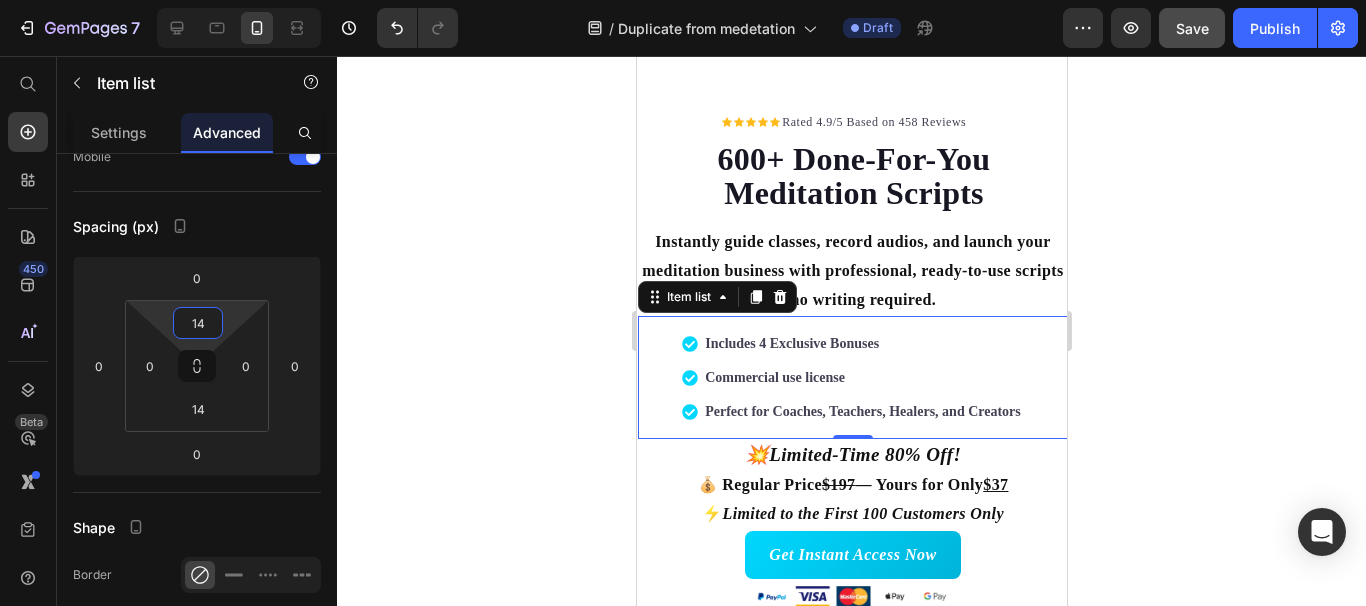 type on "14" 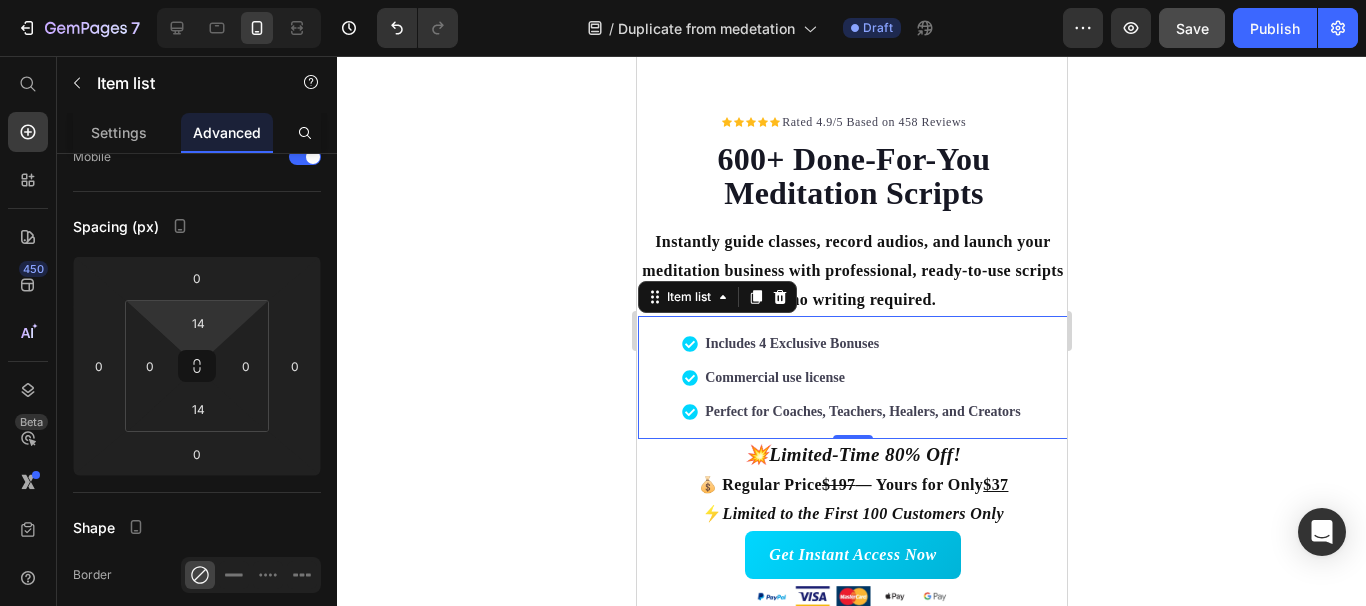 click 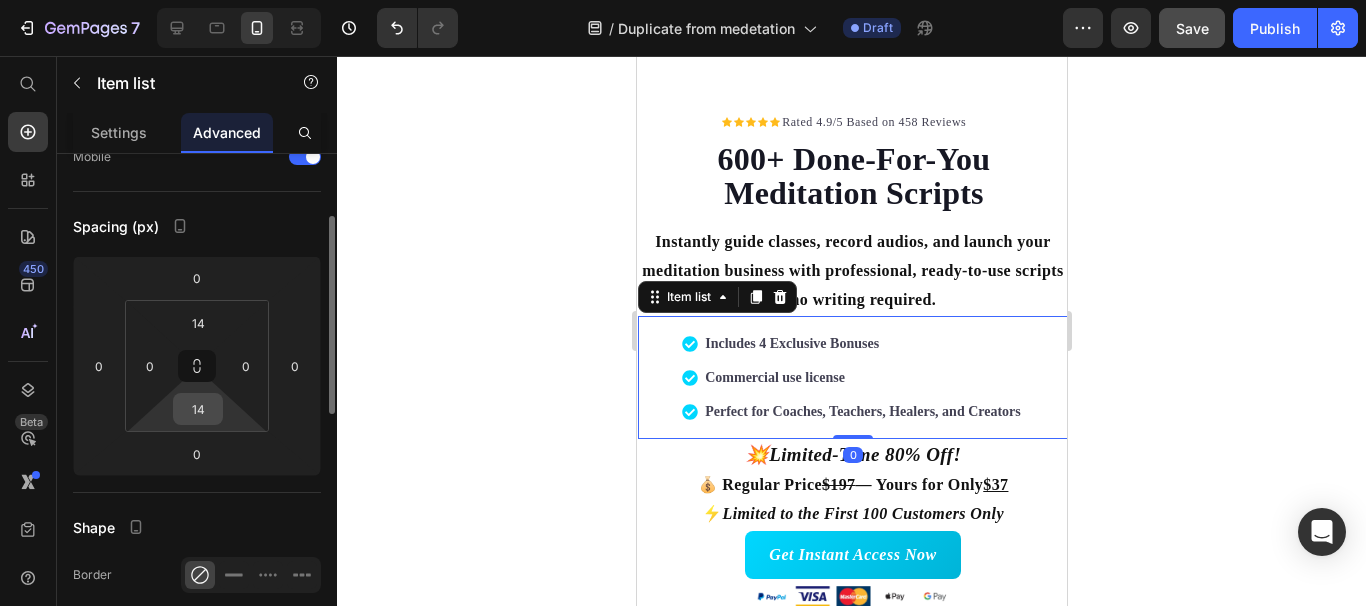 click on "14" at bounding box center (198, 409) 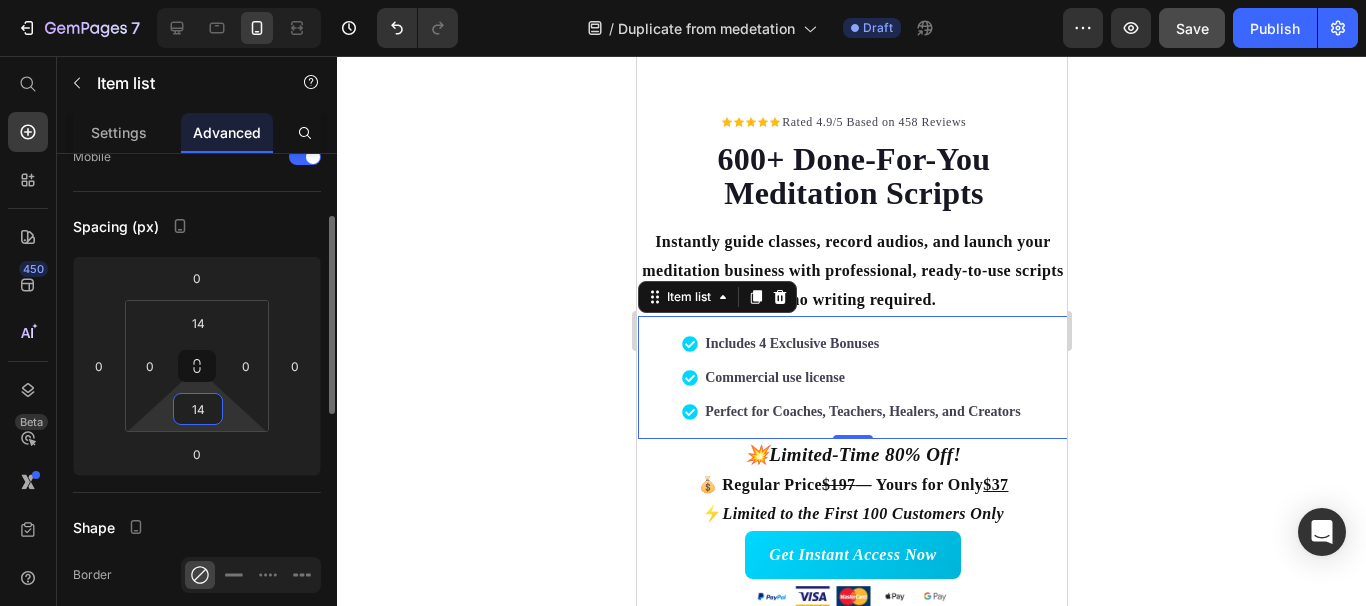 click on "14" at bounding box center (198, 409) 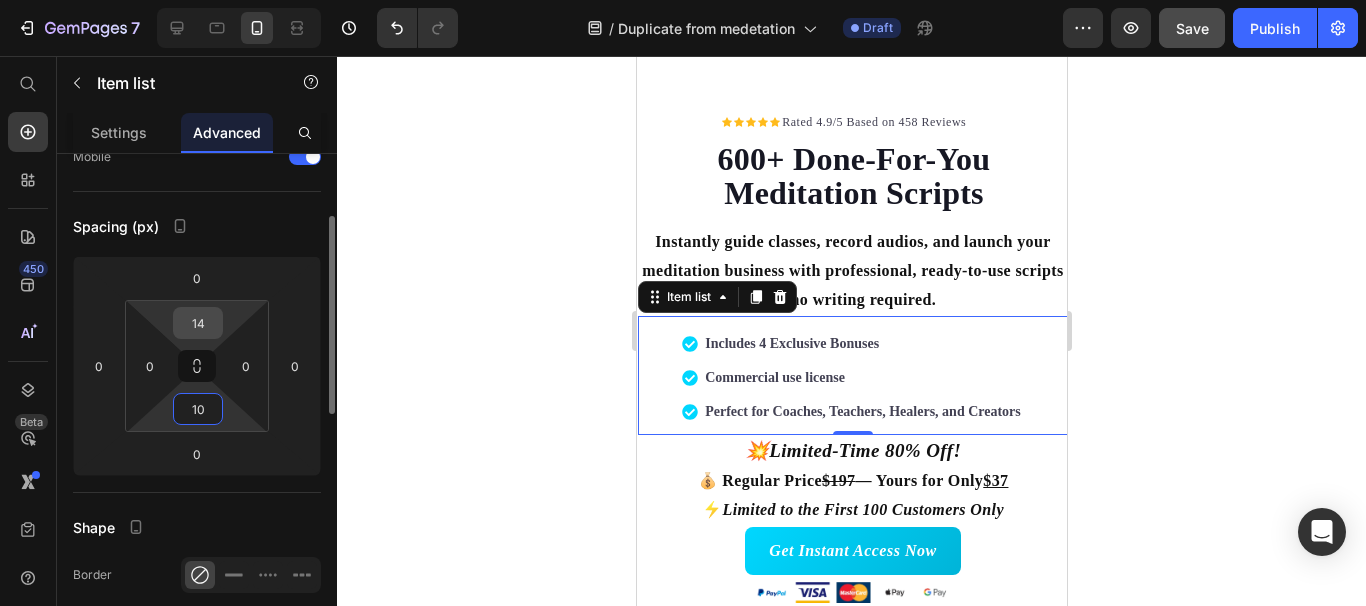 type on "10" 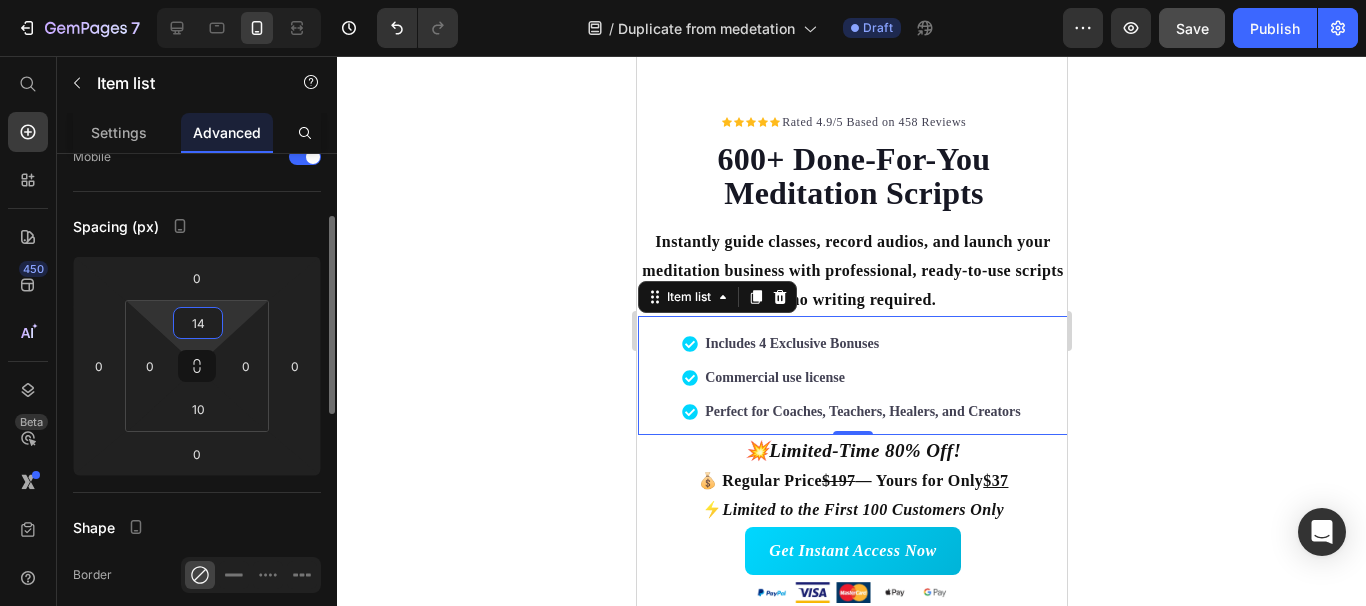 click on "14" at bounding box center (198, 323) 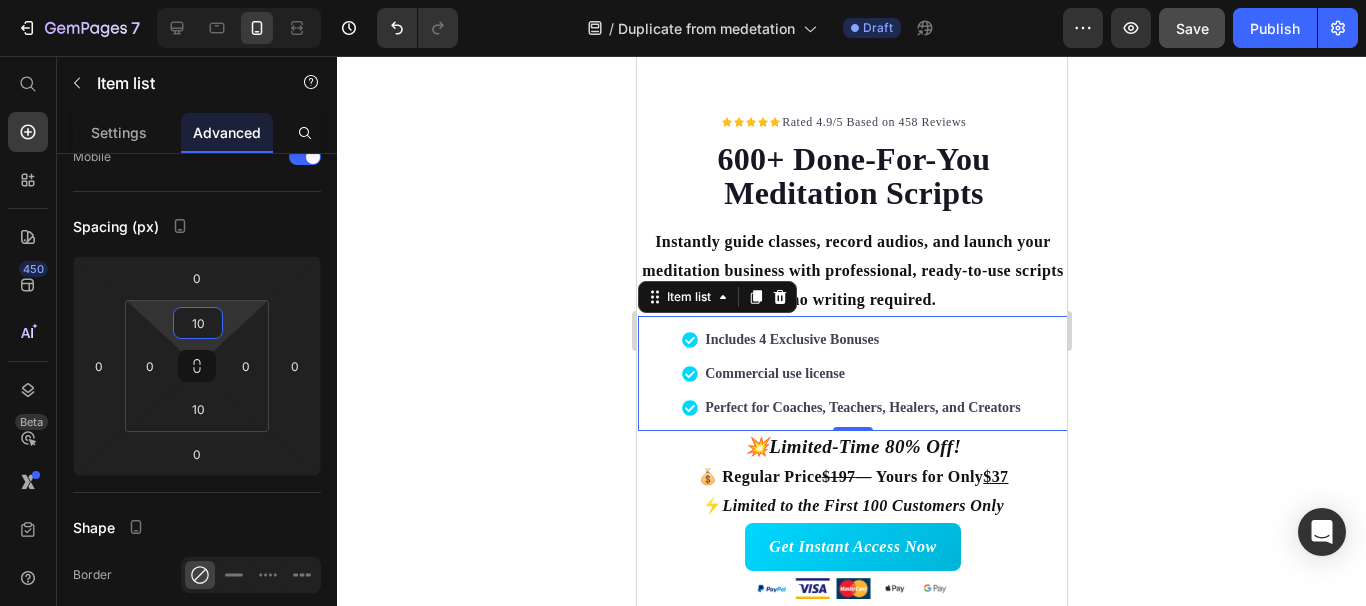 type on "10" 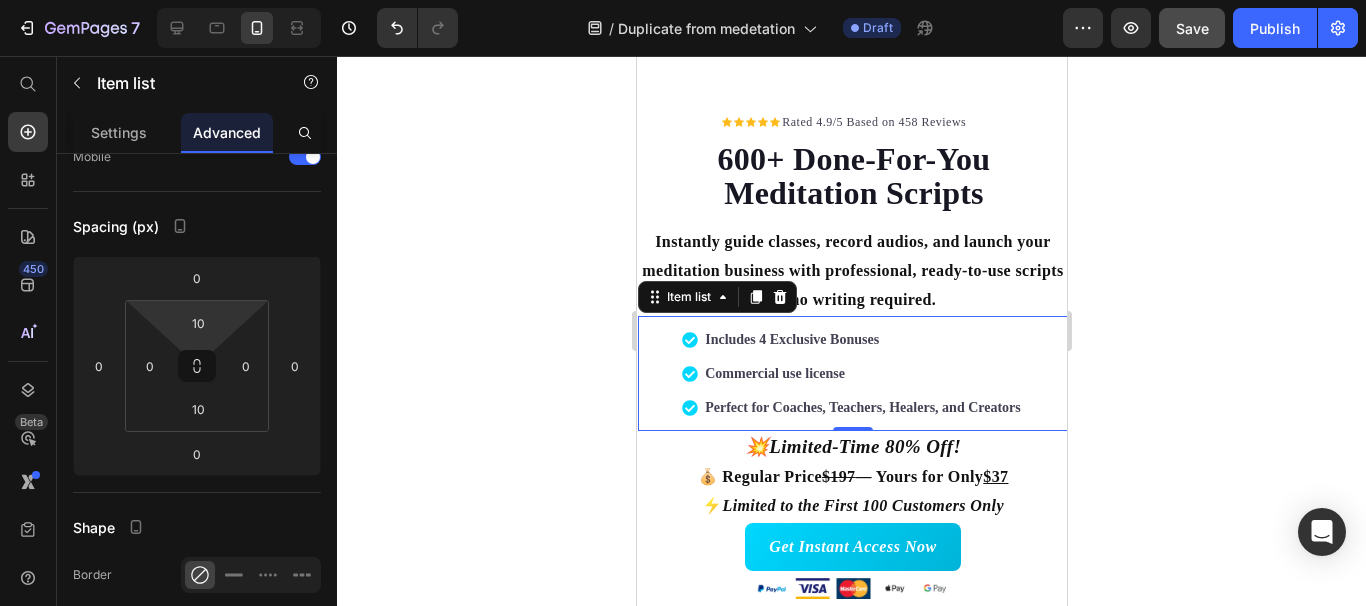 click 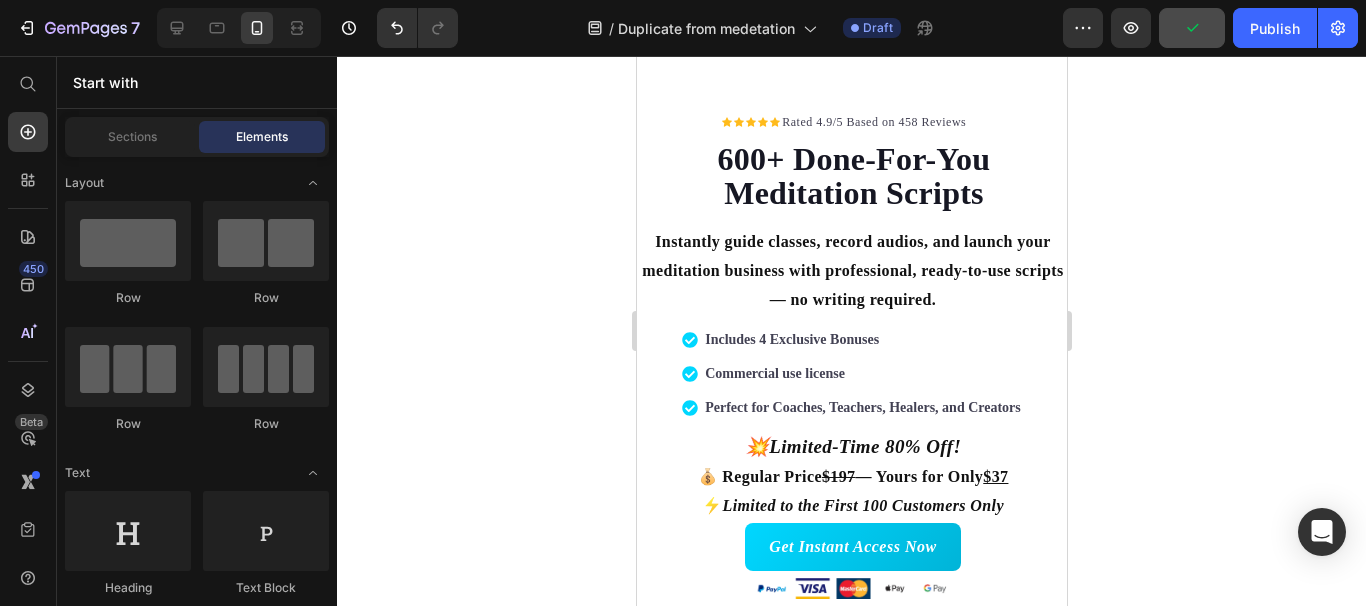 click 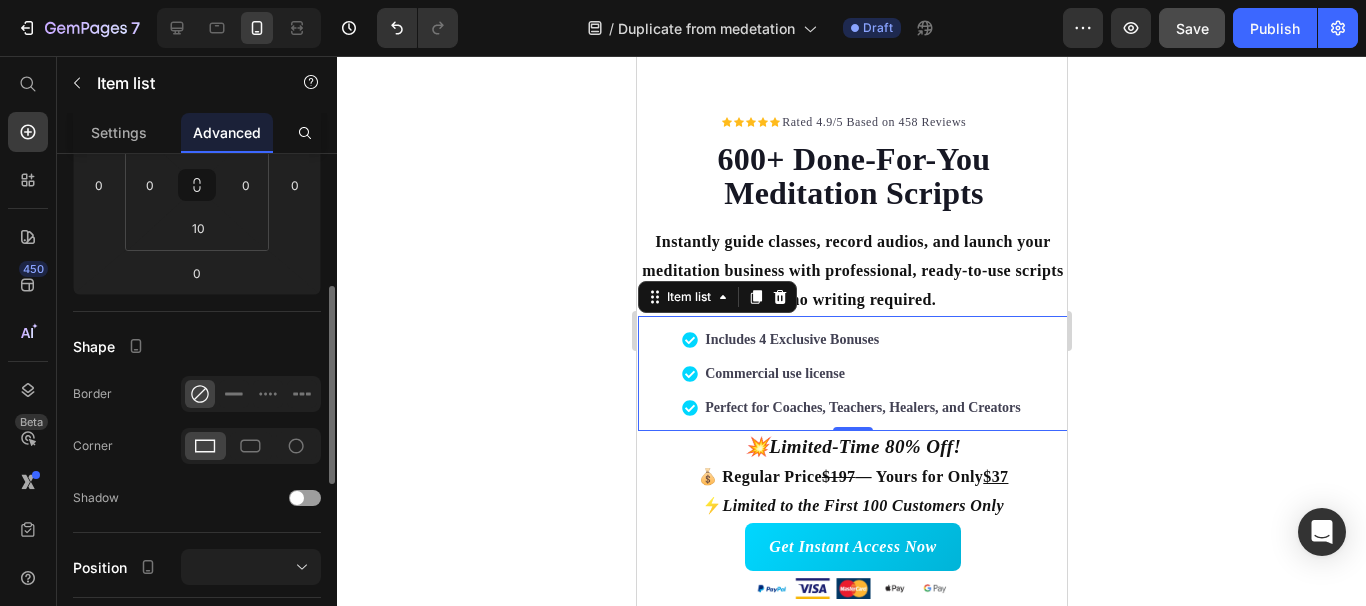 scroll, scrollTop: 270, scrollLeft: 0, axis: vertical 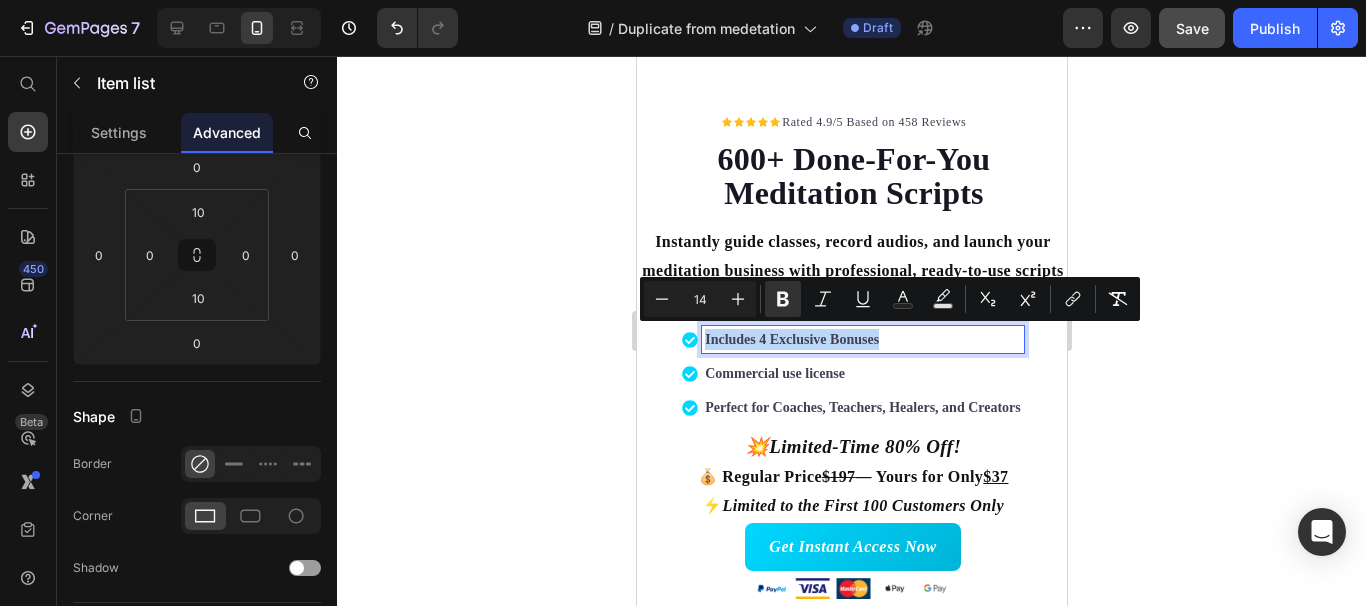 drag, startPoint x: 894, startPoint y: 336, endPoint x: 698, endPoint y: 341, distance: 196.06377 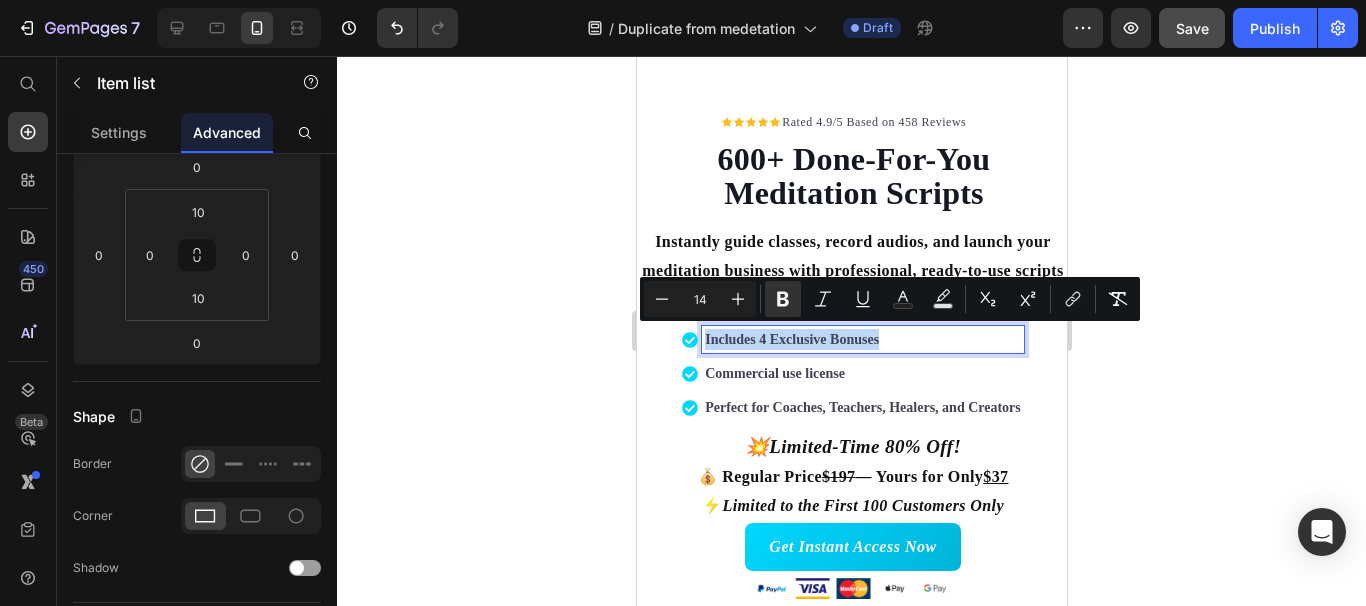 click on "Includes 4 Exclusive Bonuses" at bounding box center (862, 339) 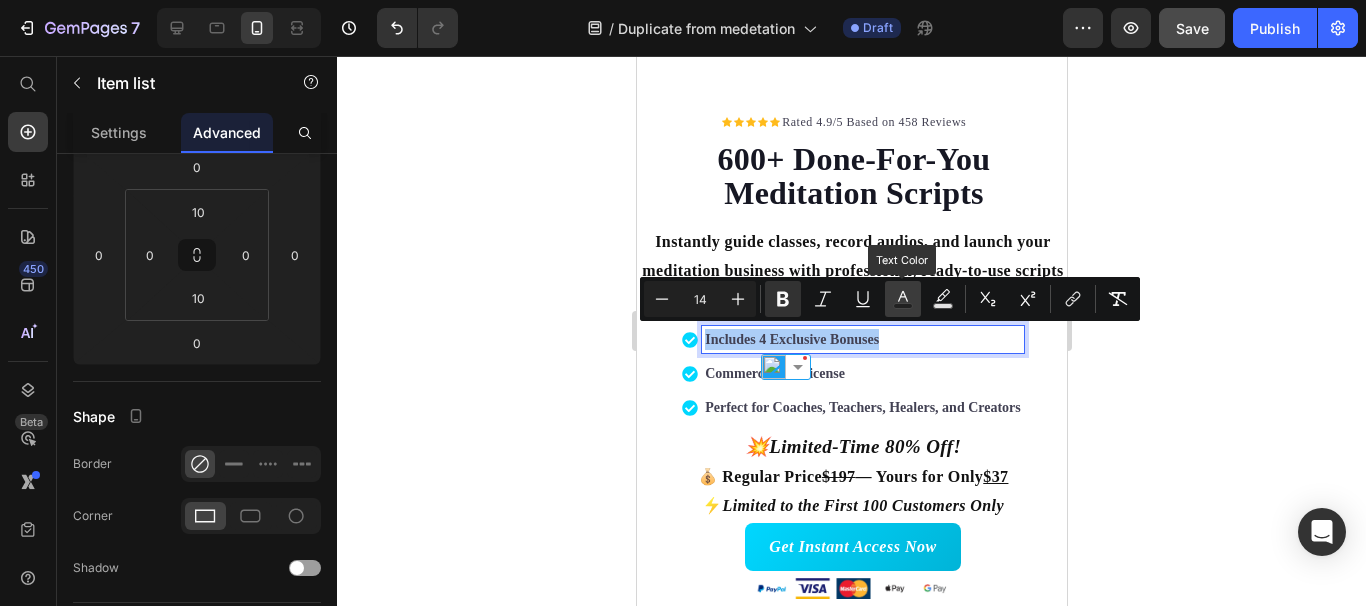 click 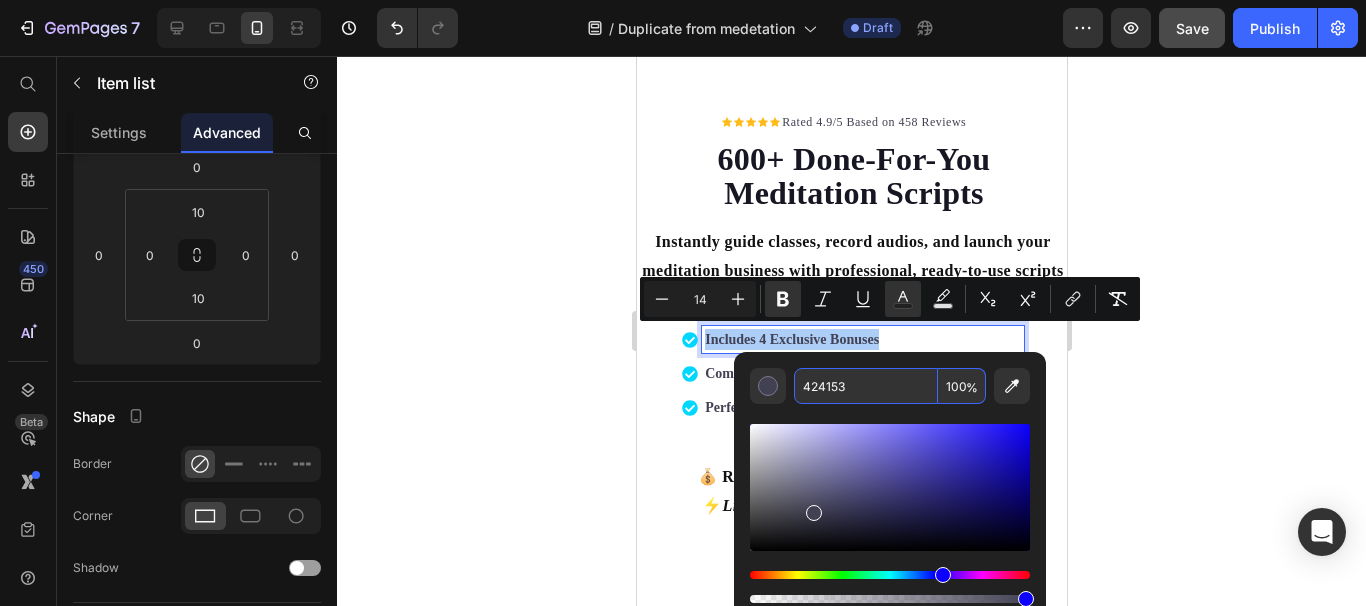 click on "424153" at bounding box center [866, 386] 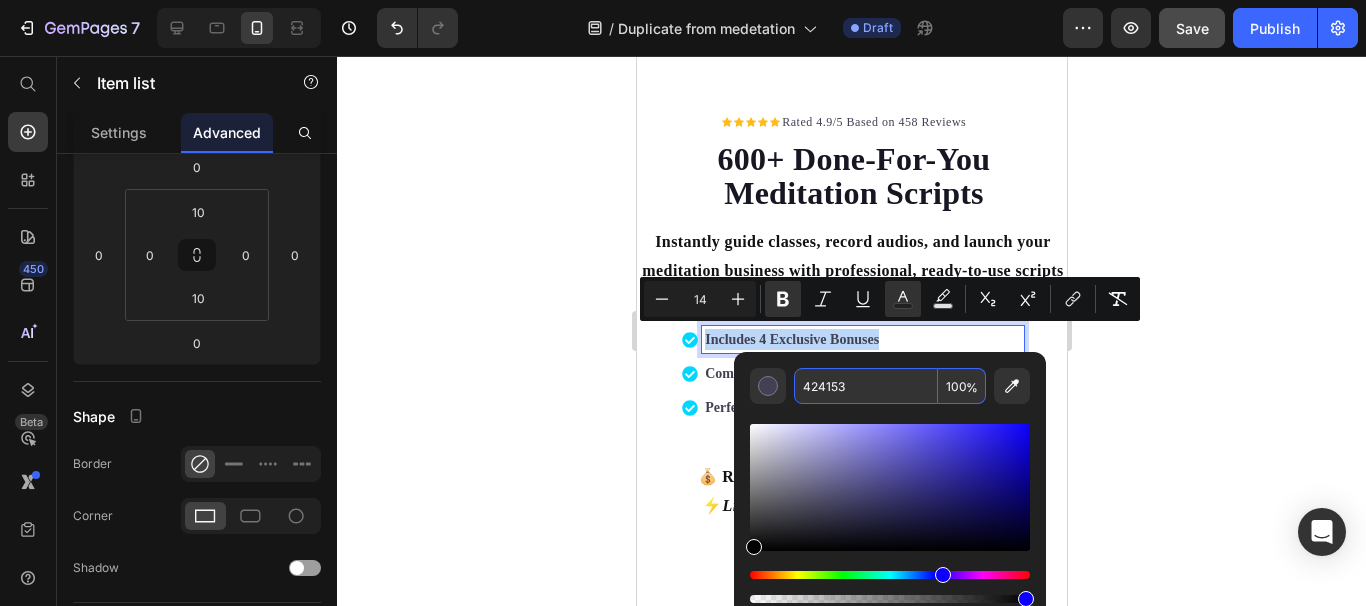 type on "000000" 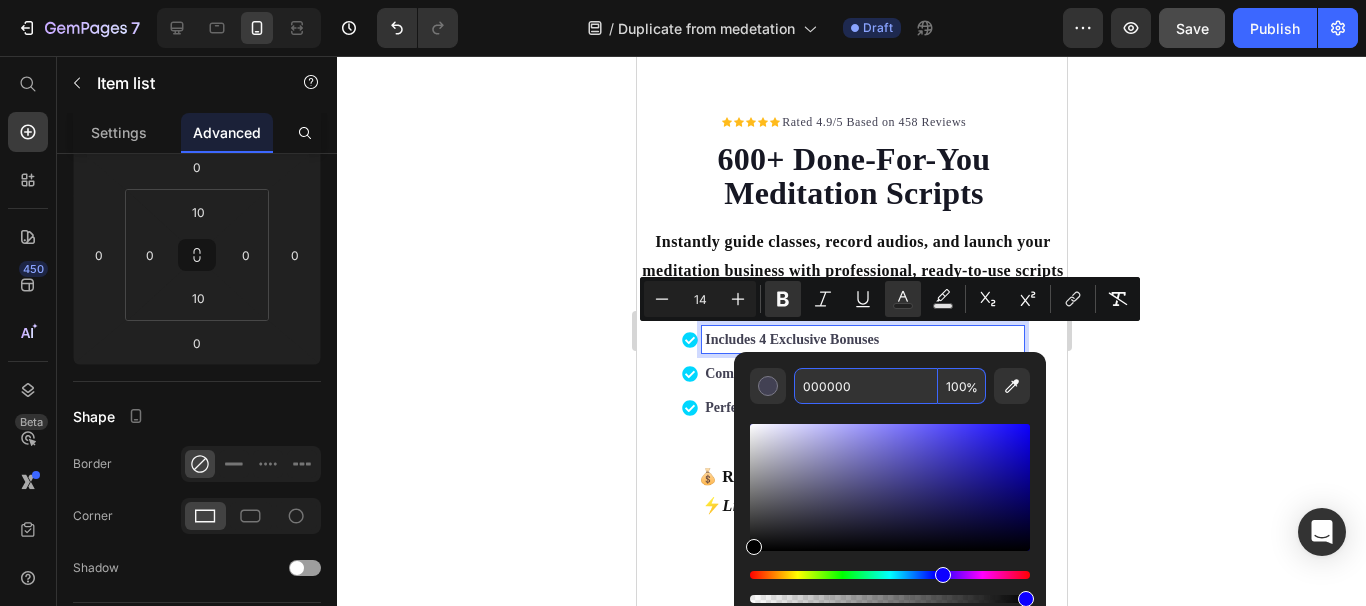 drag, startPoint x: 812, startPoint y: 507, endPoint x: 736, endPoint y: 555, distance: 89.88882 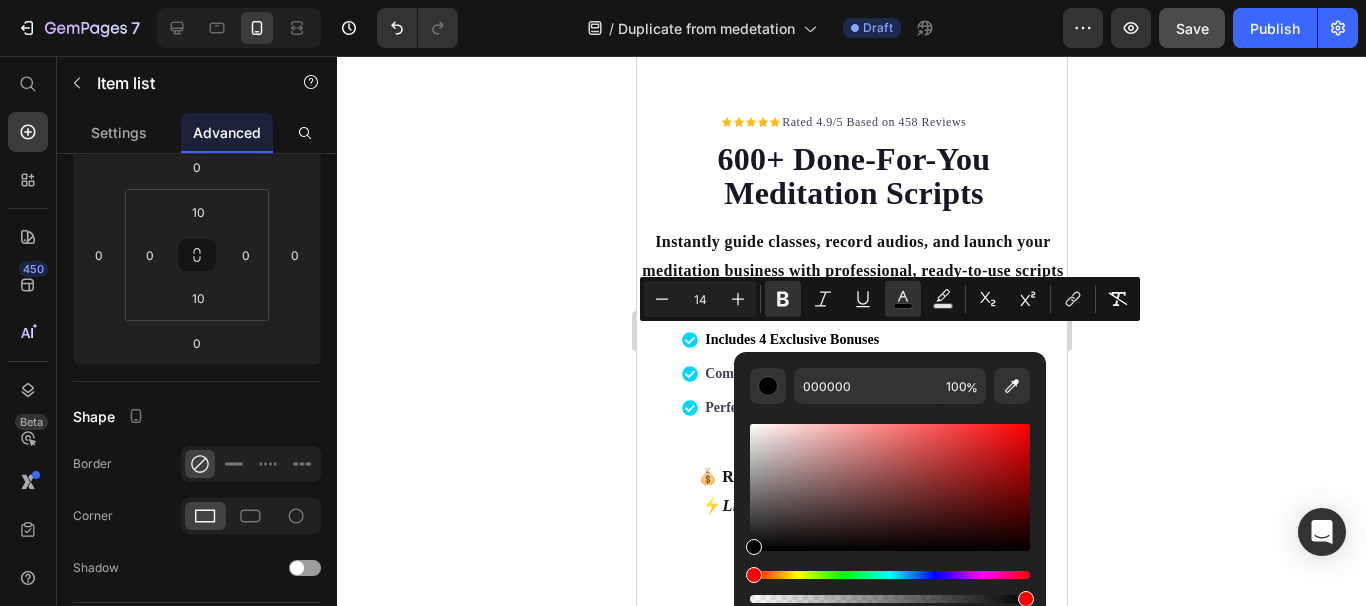click 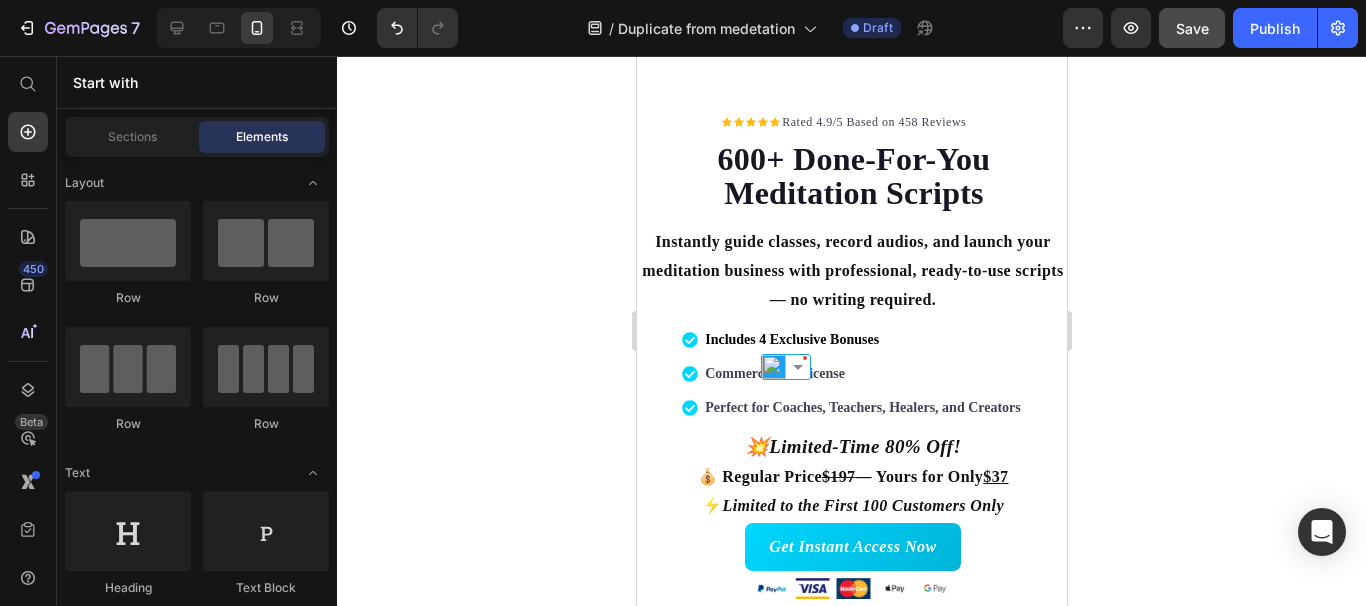 click 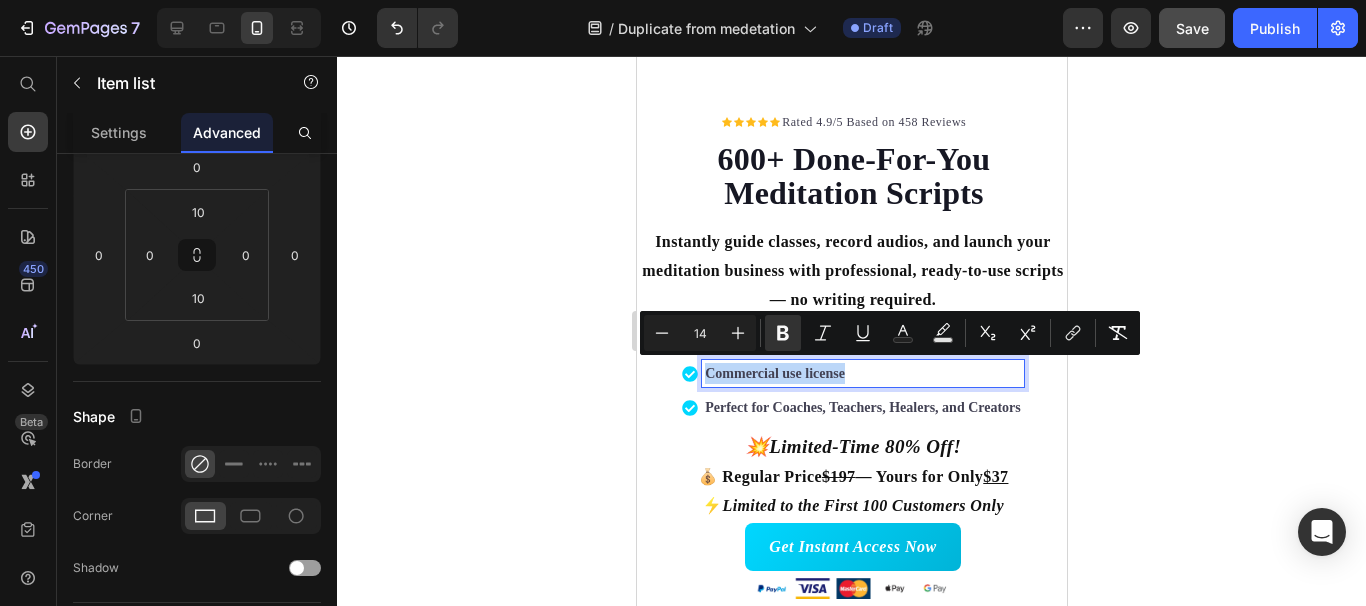 drag, startPoint x: 836, startPoint y: 368, endPoint x: 697, endPoint y: 378, distance: 139.35925 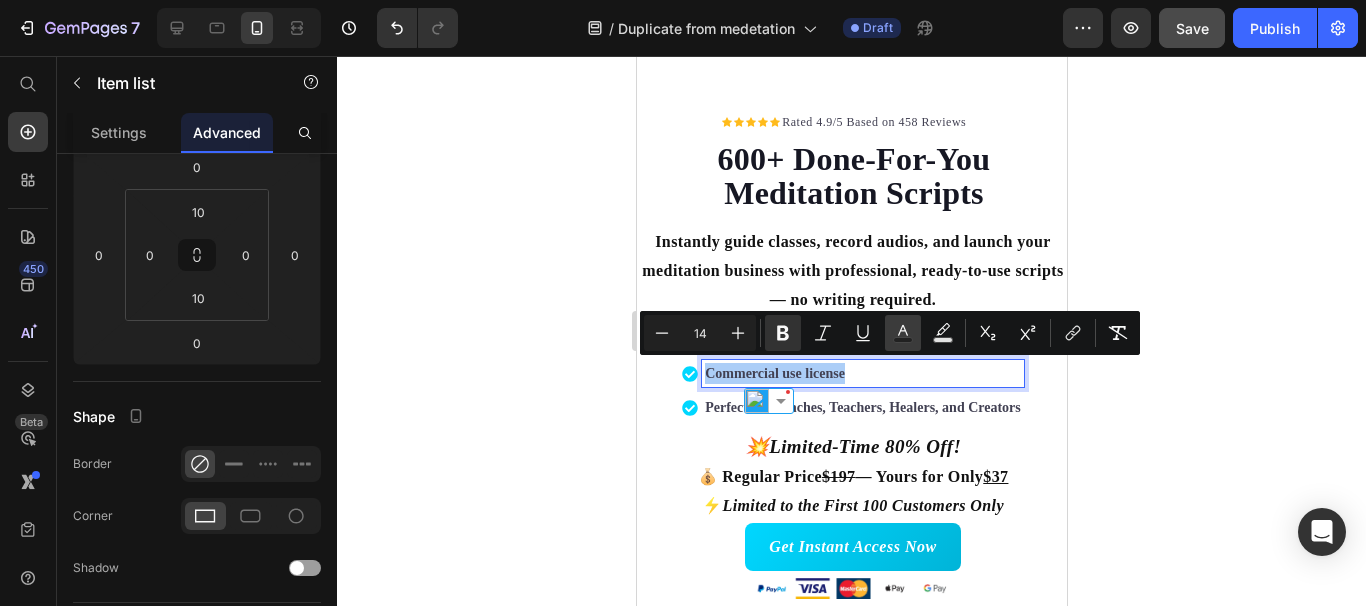 click 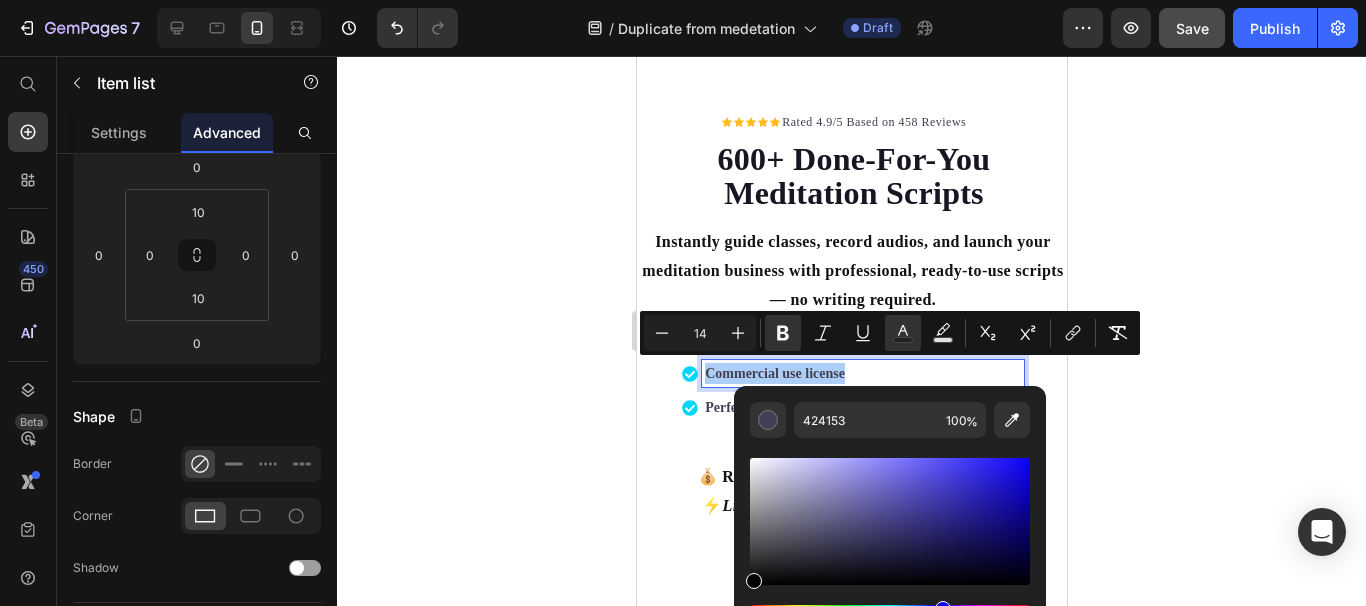 drag, startPoint x: 813, startPoint y: 550, endPoint x: 738, endPoint y: 593, distance: 86.4523 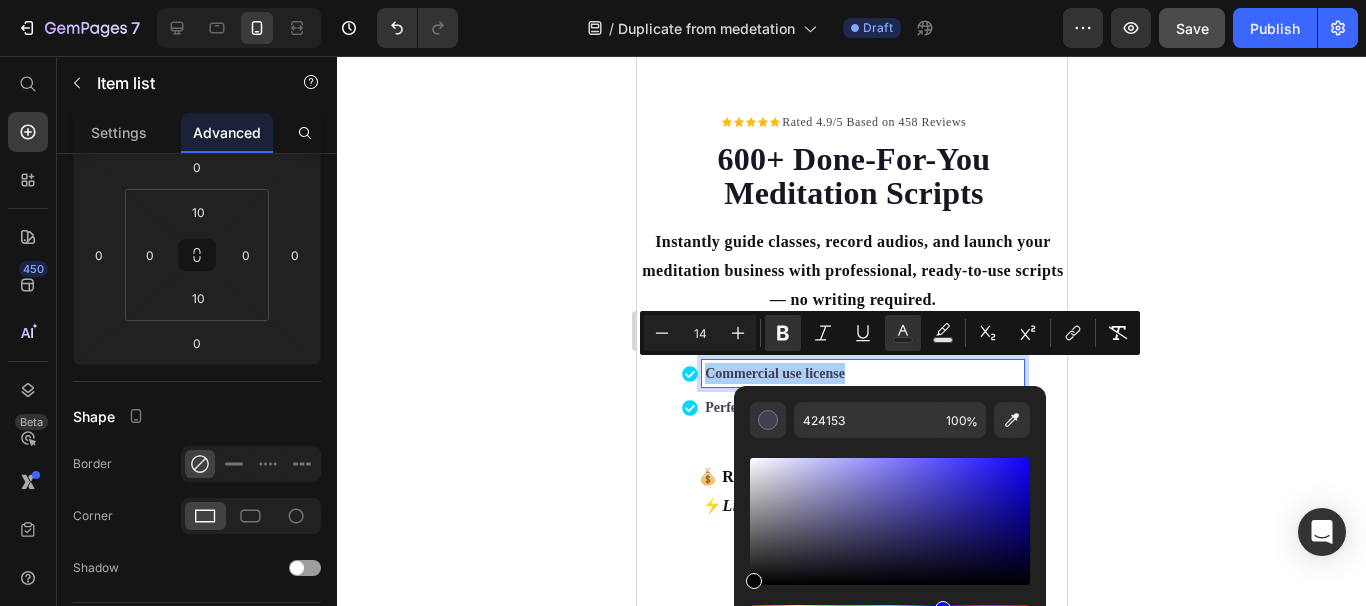 click on "424153 100 %" at bounding box center (890, 513) 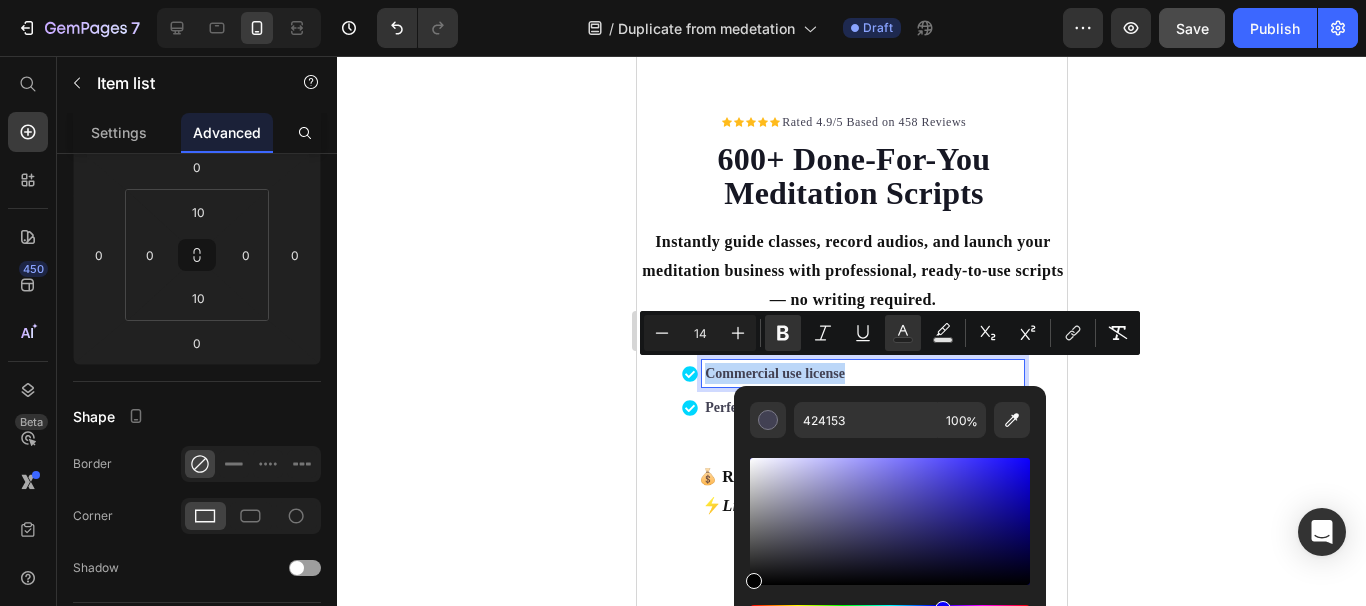 type on "000000" 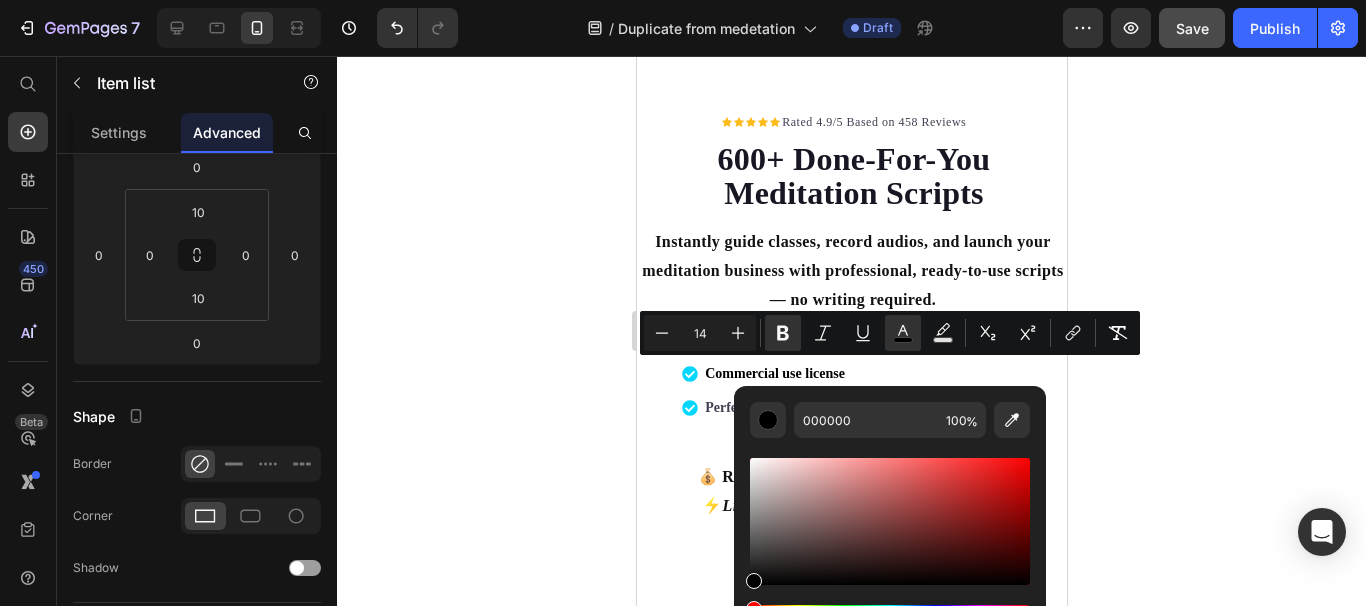 click 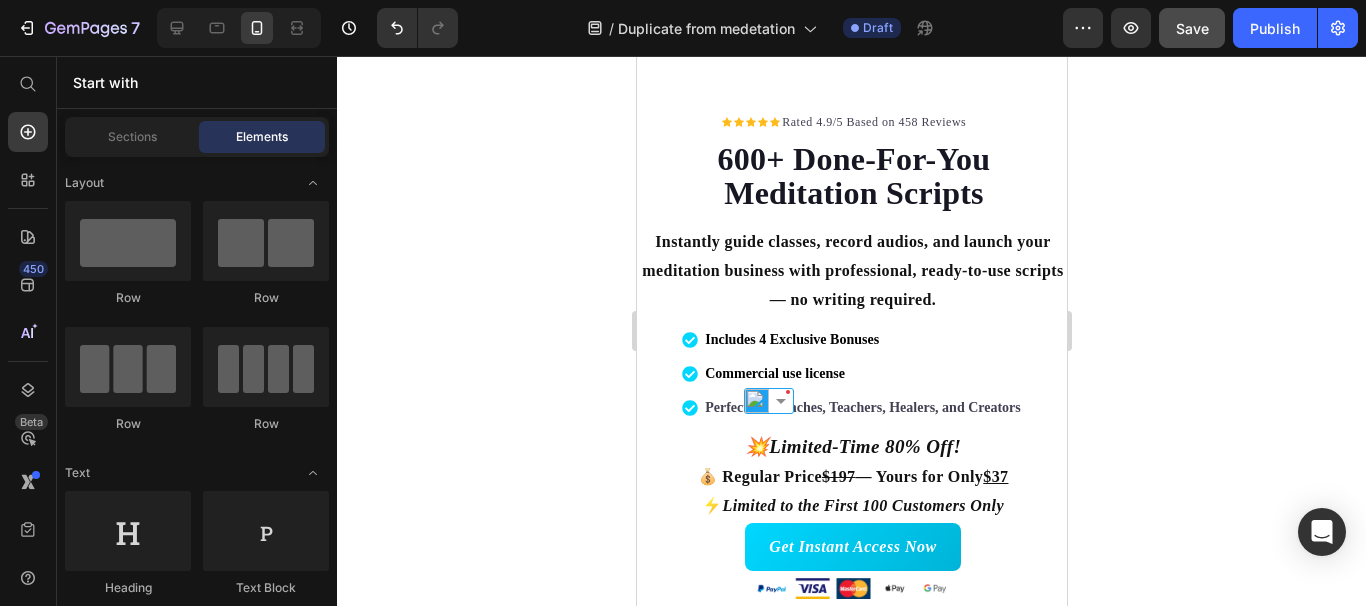 click 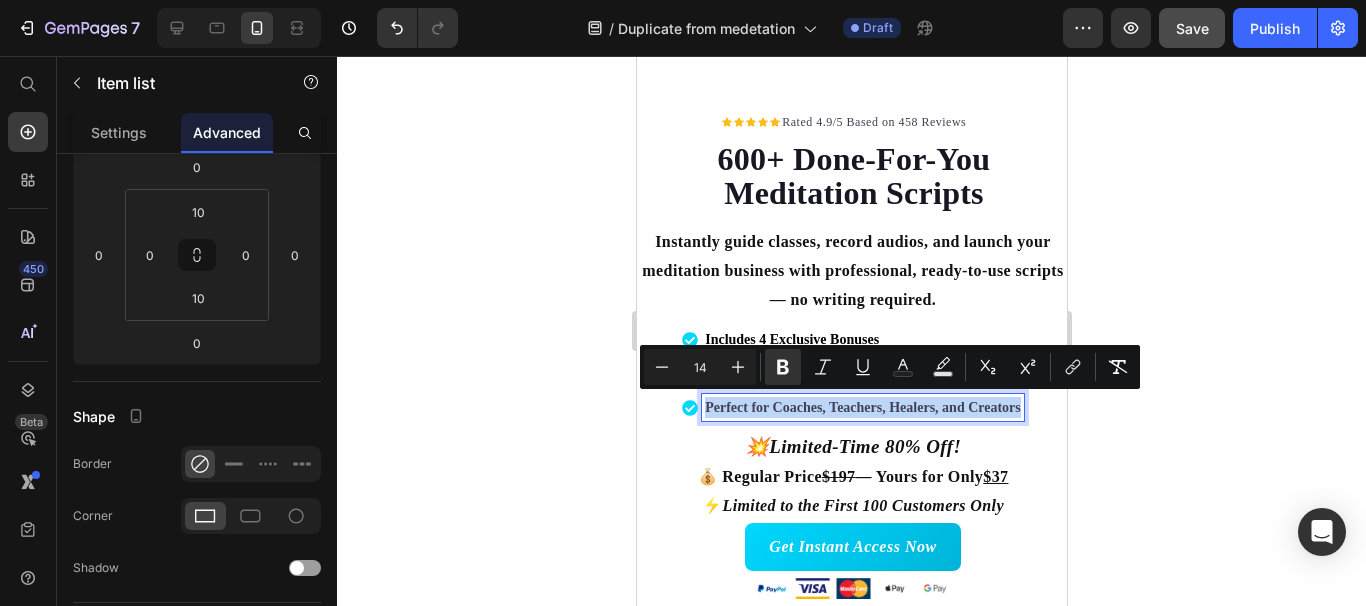 drag, startPoint x: 1013, startPoint y: 404, endPoint x: 691, endPoint y: 422, distance: 322.50272 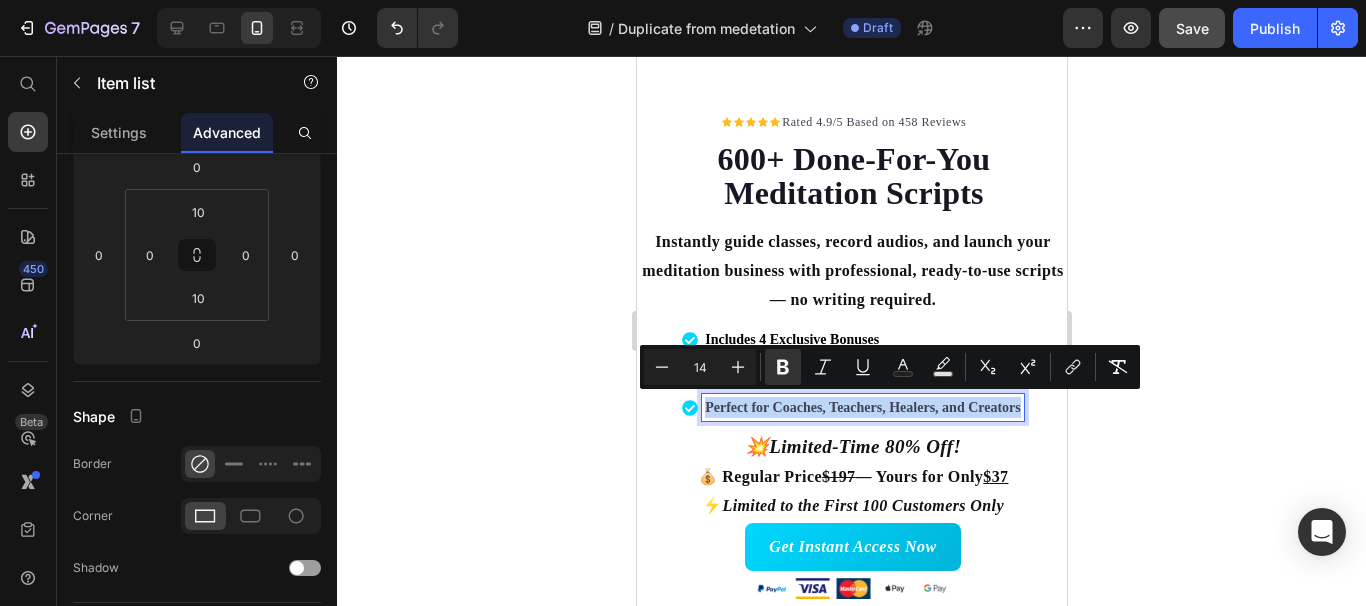 click on "Includes 4 Exclusive Bonuses Commercial use license Perfect for Coaches, Teachers, Healers, and Creators" at bounding box center [852, 373] 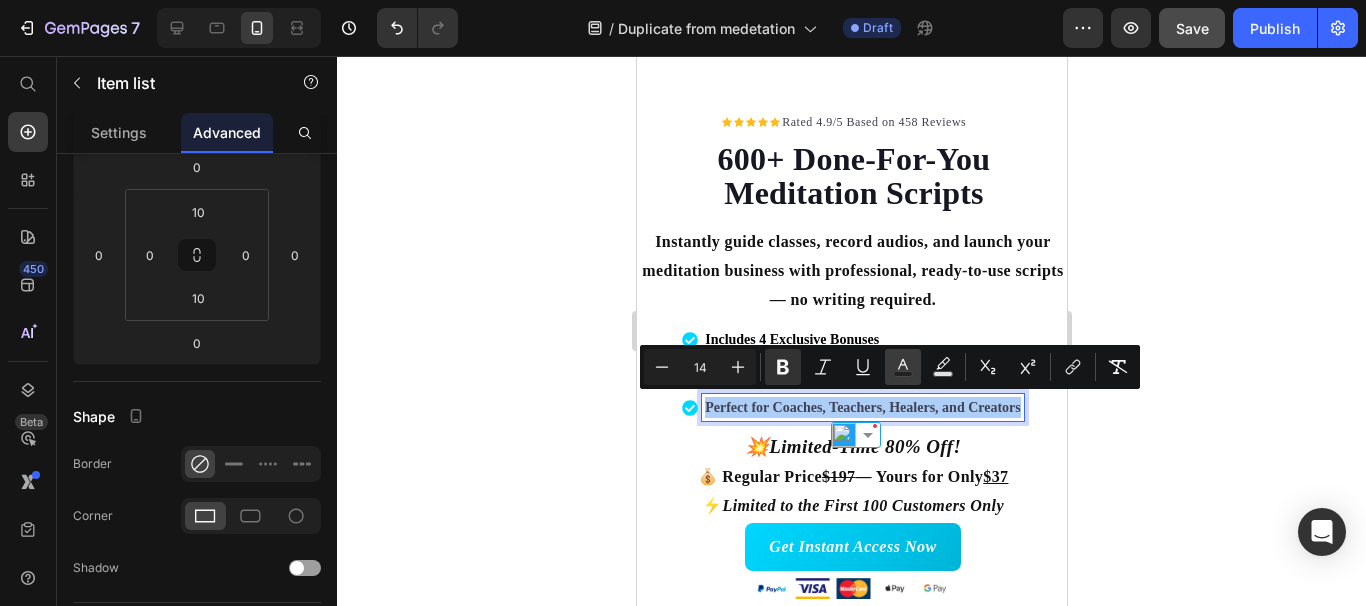 click 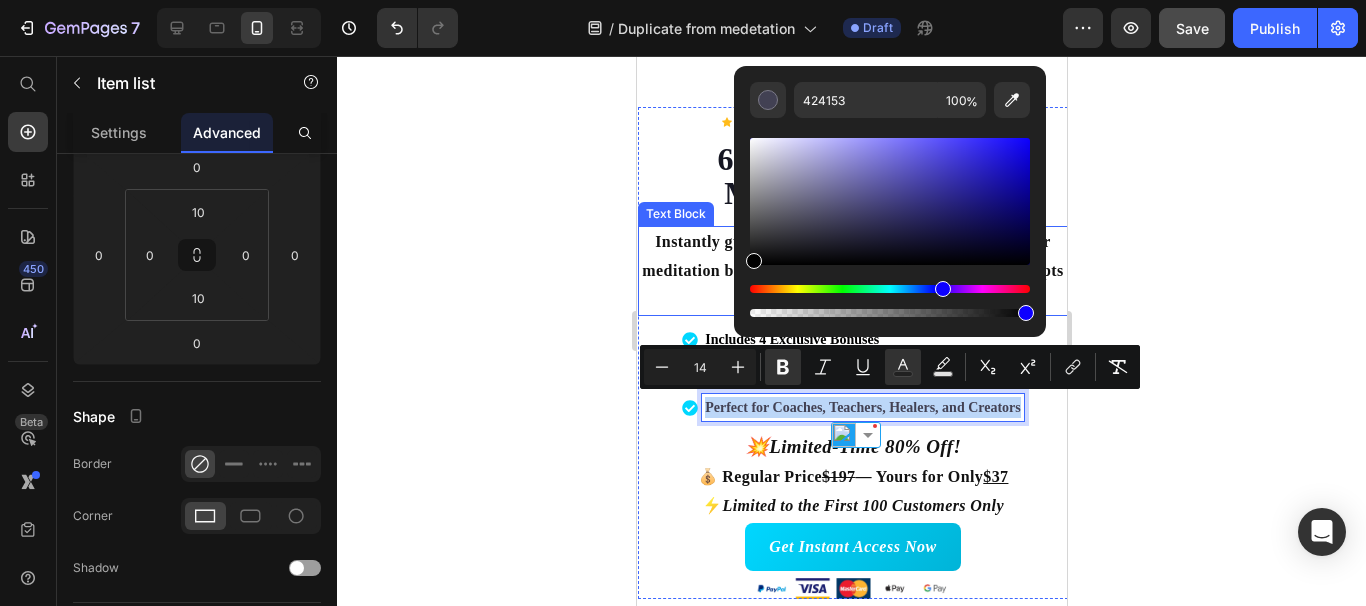 drag, startPoint x: 1449, startPoint y: 277, endPoint x: 726, endPoint y: 280, distance: 723.0062 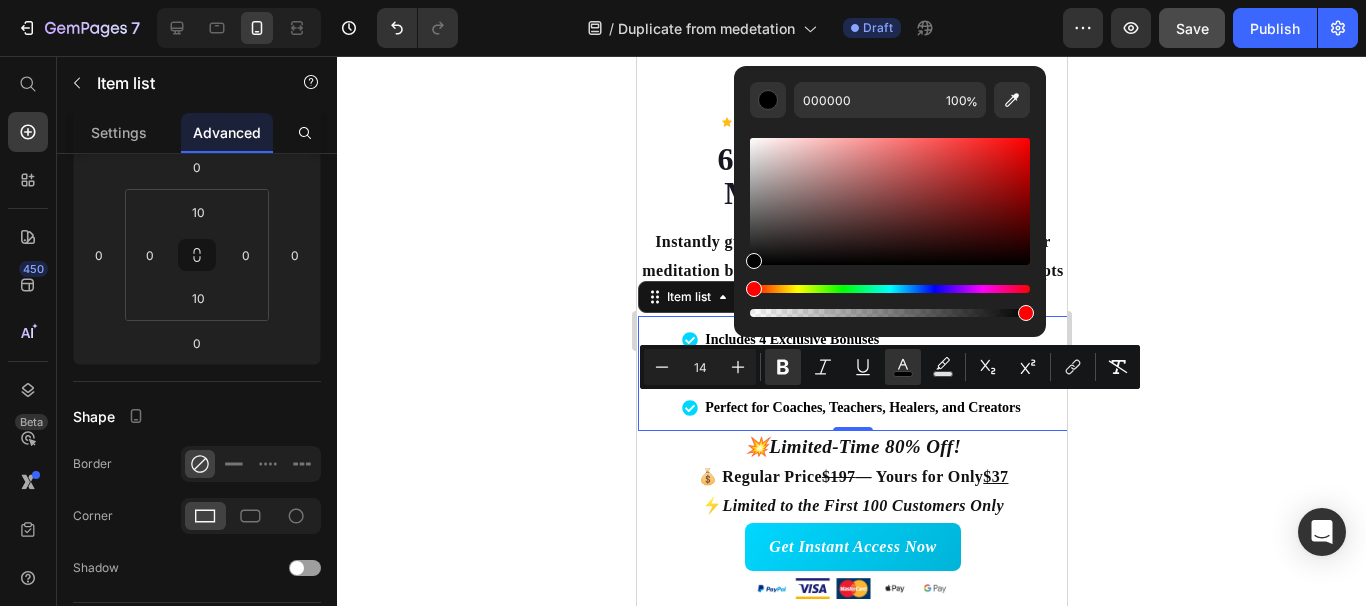 click 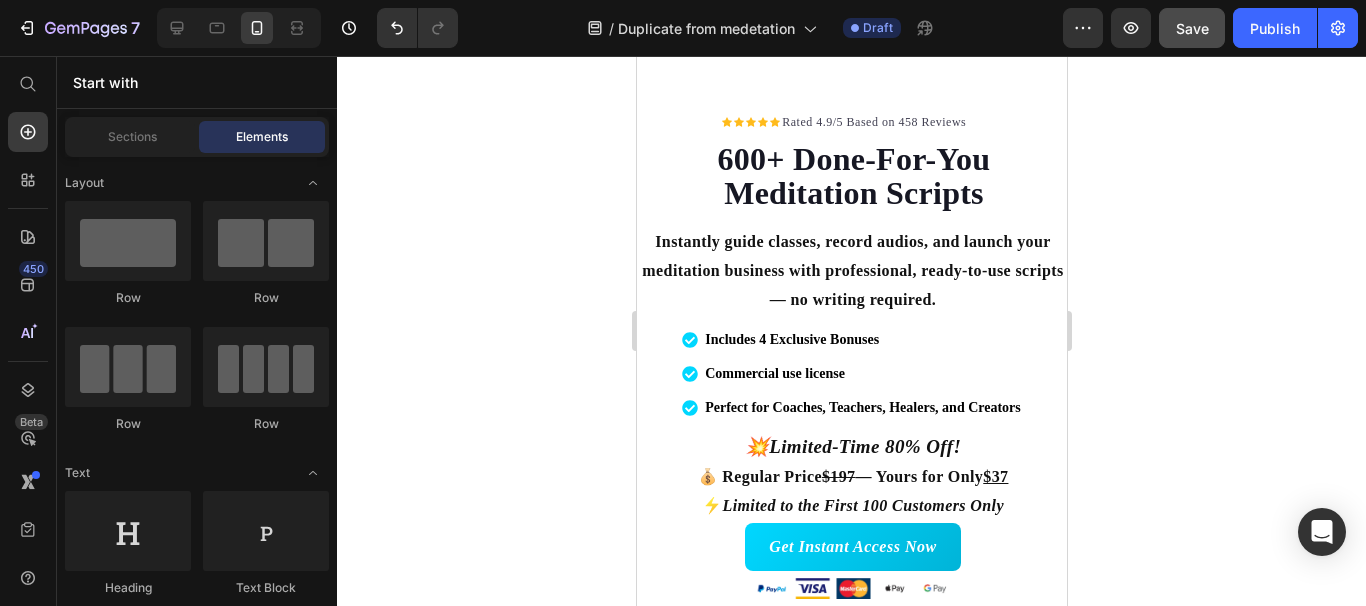 click 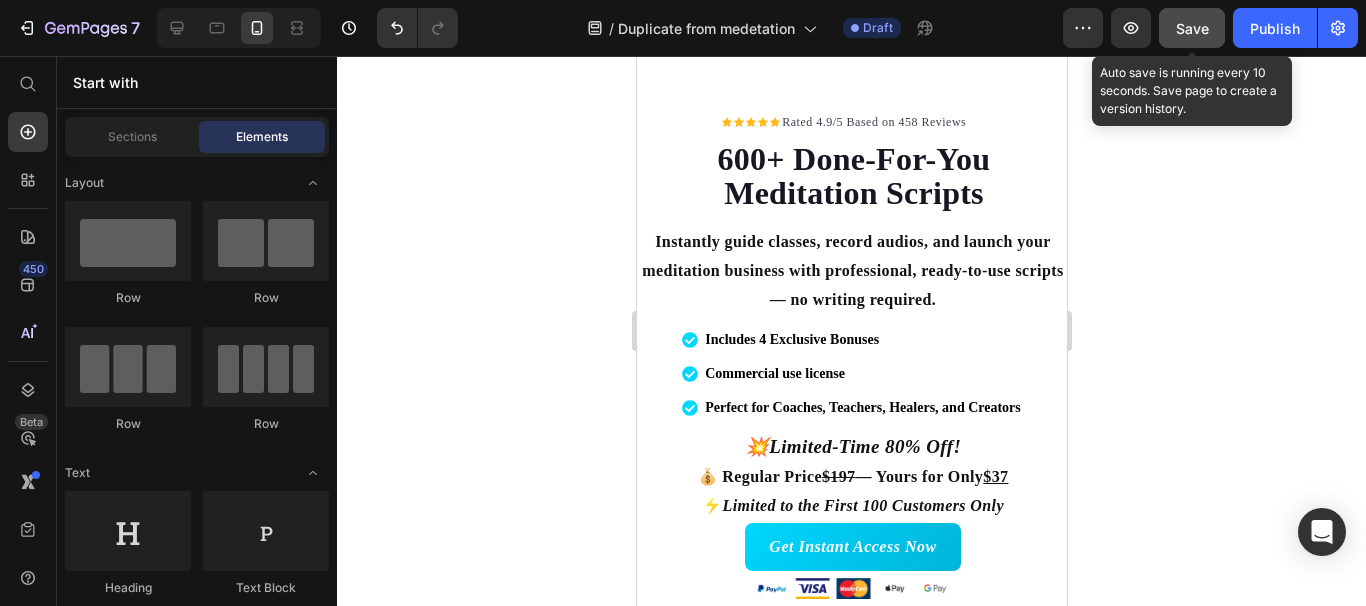 click on "Save" at bounding box center (1192, 28) 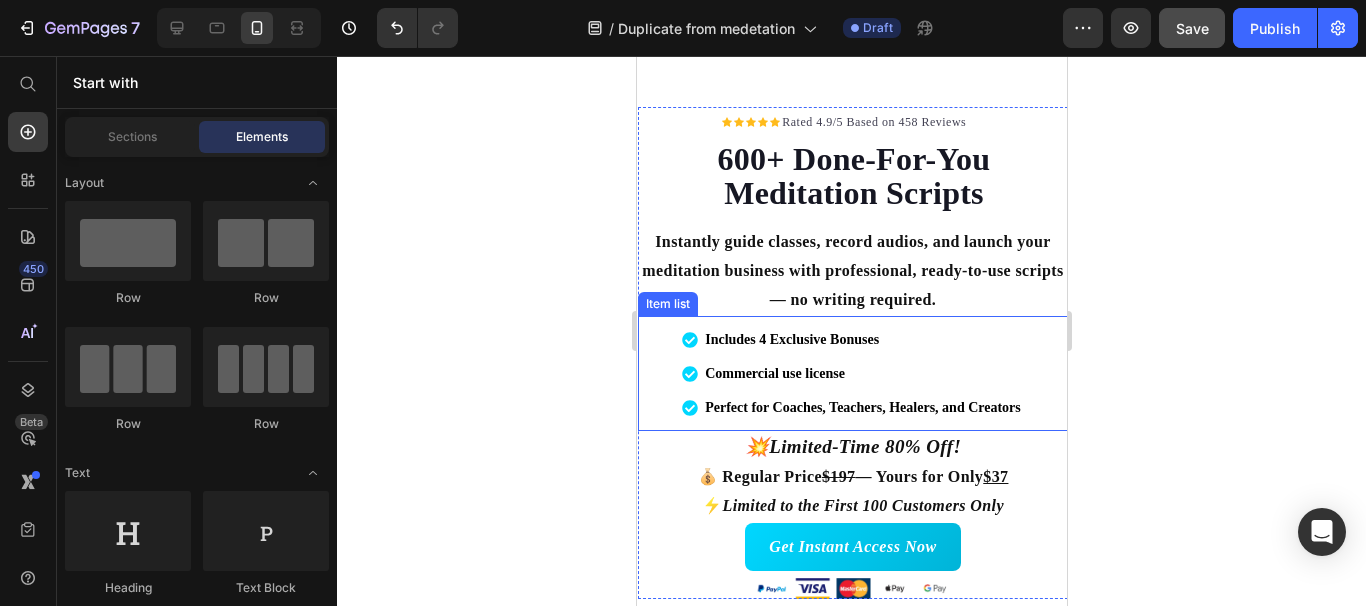scroll, scrollTop: 486, scrollLeft: 0, axis: vertical 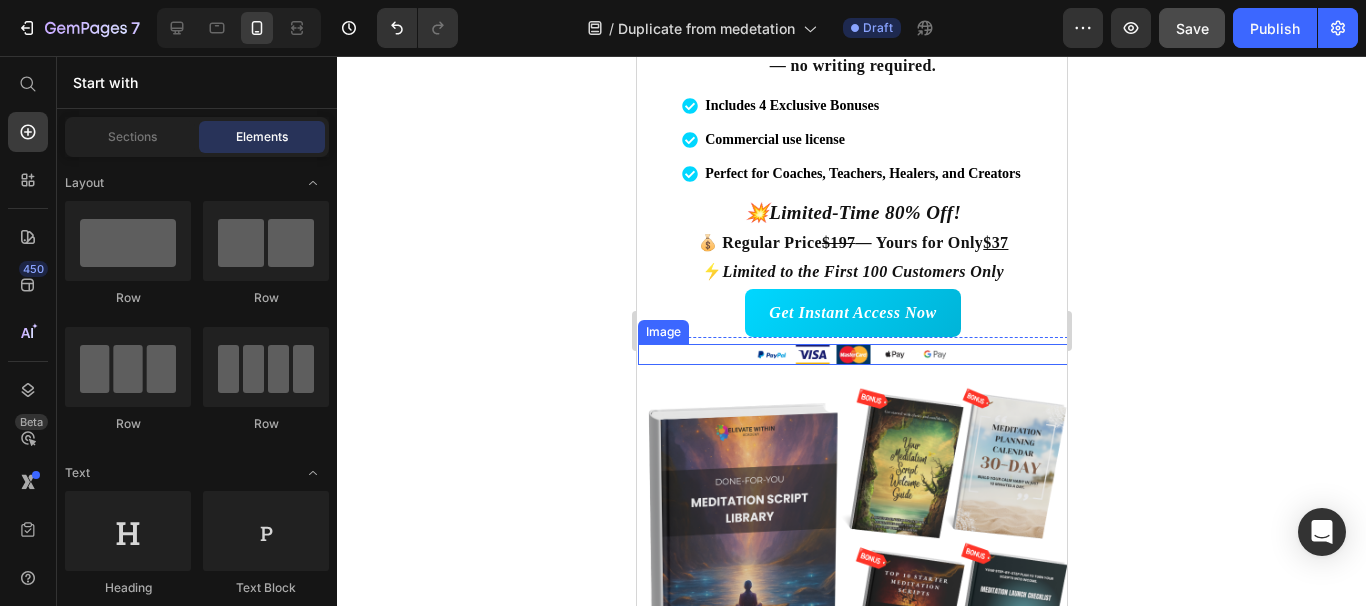 click at bounding box center [852, 354] 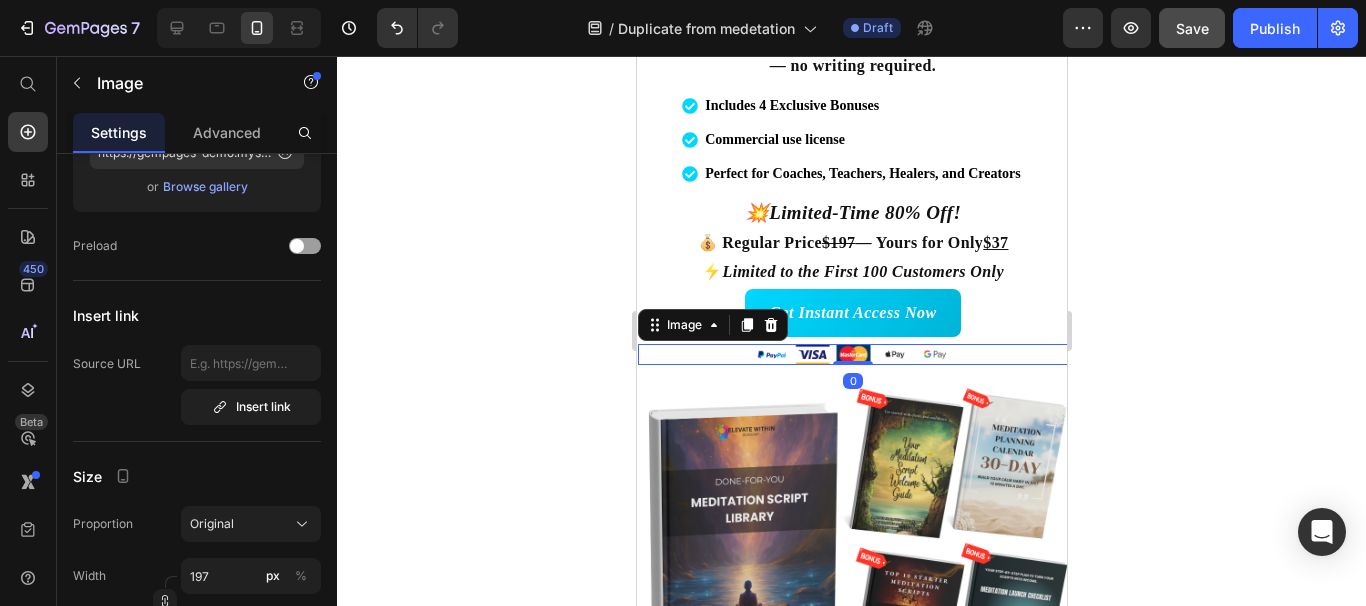 scroll, scrollTop: 0, scrollLeft: 0, axis: both 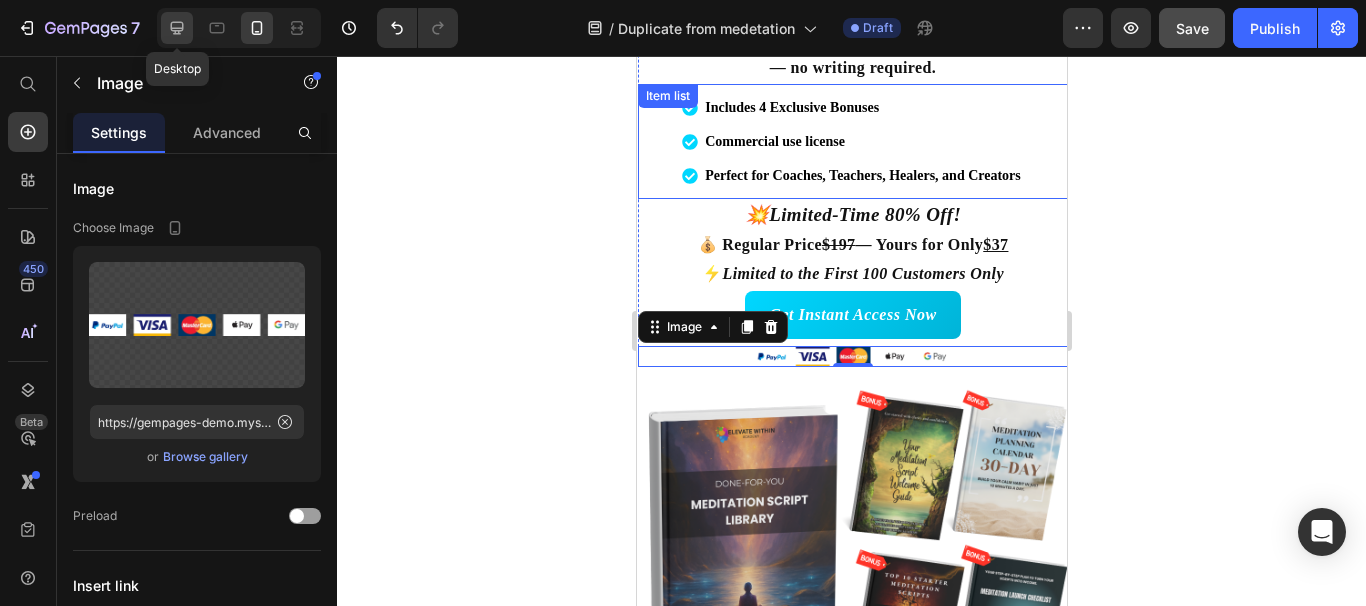 click 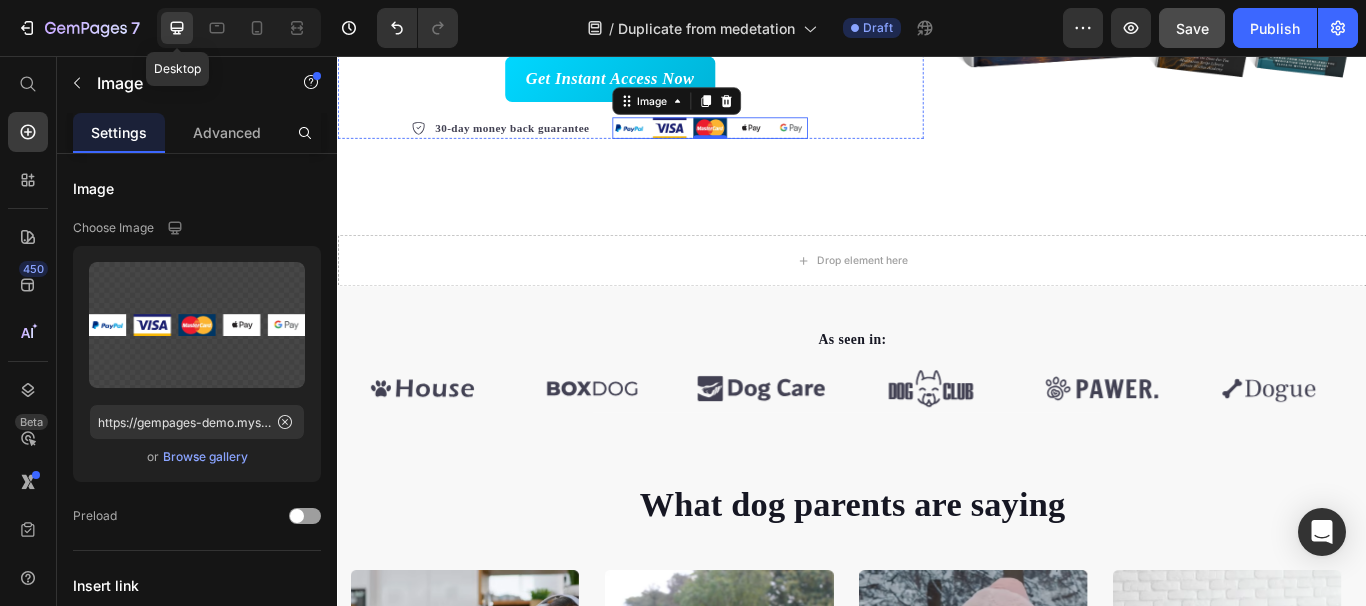 scroll, scrollTop: 544, scrollLeft: 0, axis: vertical 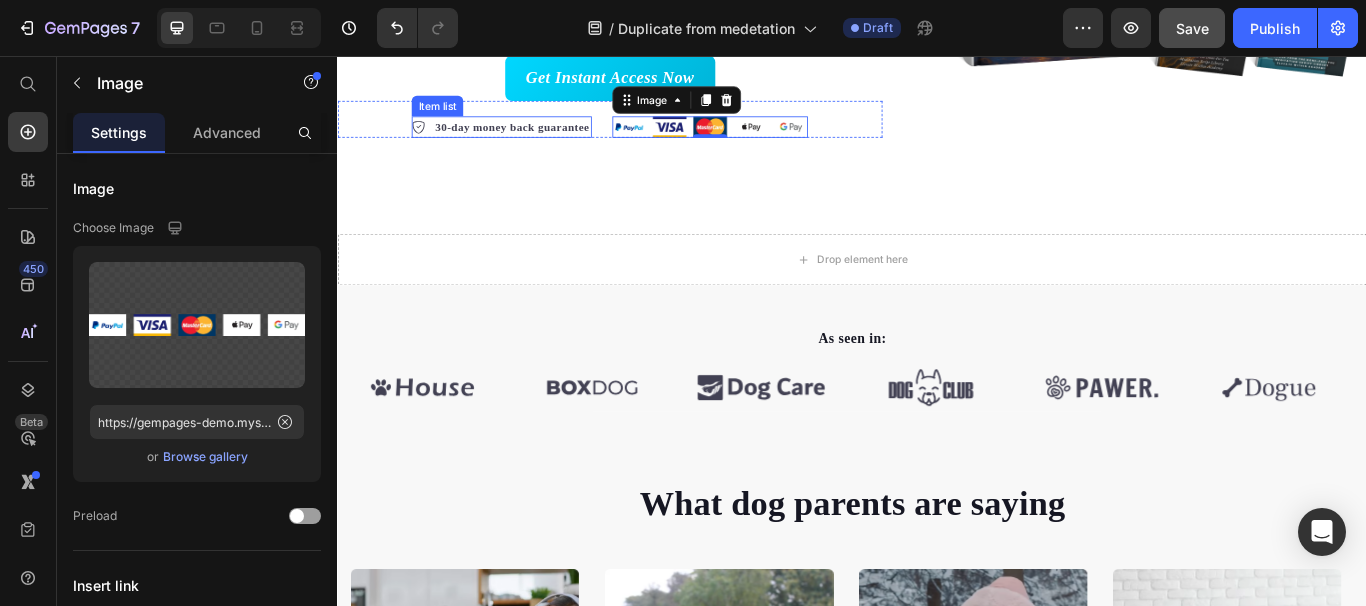 click on "30-day money back guarantee" at bounding box center [540, 140] 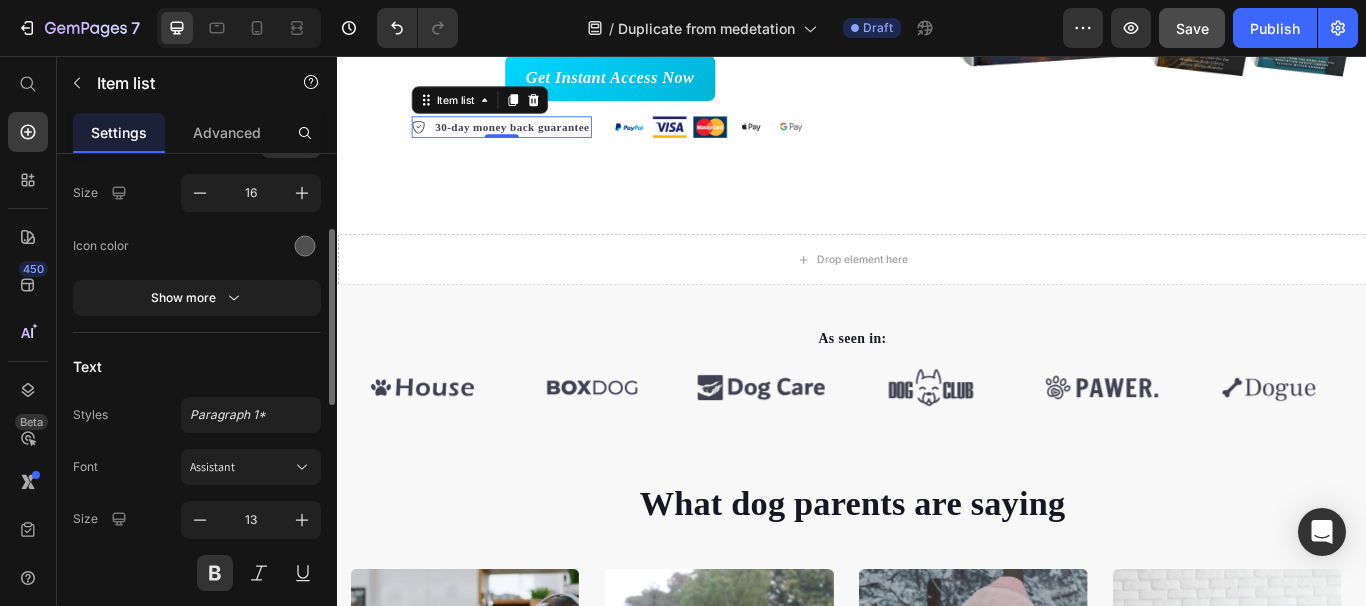 scroll, scrollTop: 333, scrollLeft: 0, axis: vertical 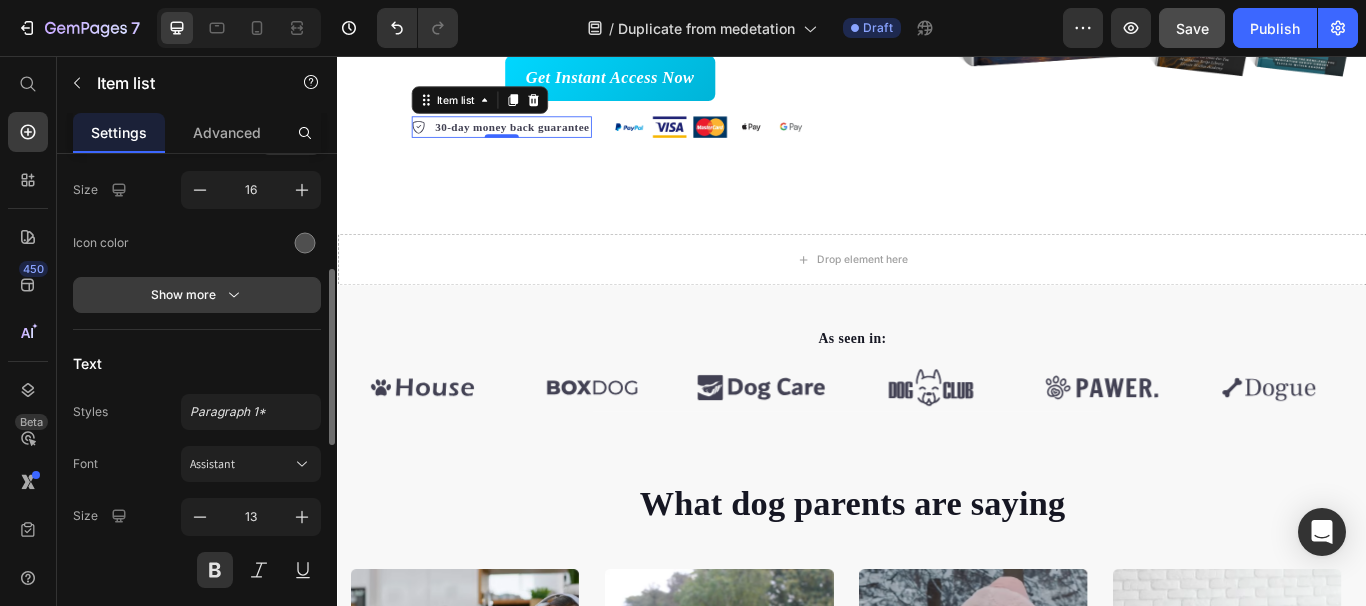 click on "Show more" at bounding box center (197, 295) 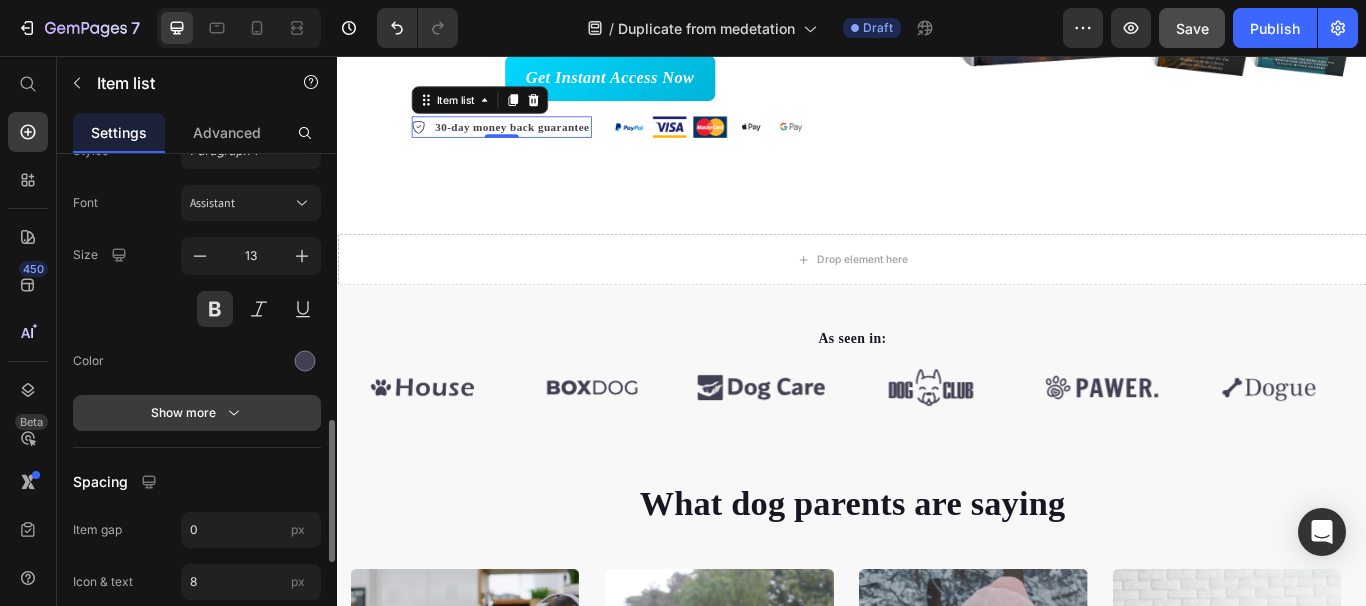 scroll, scrollTop: 951, scrollLeft: 0, axis: vertical 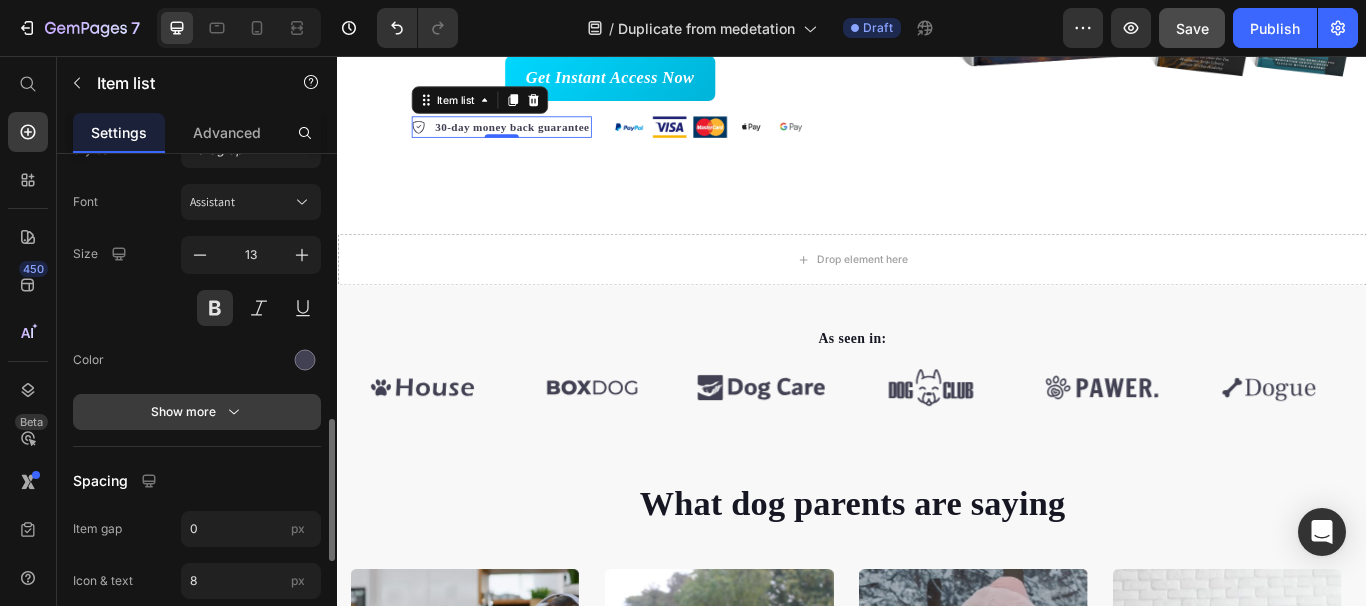 click on "Show more" at bounding box center [197, 412] 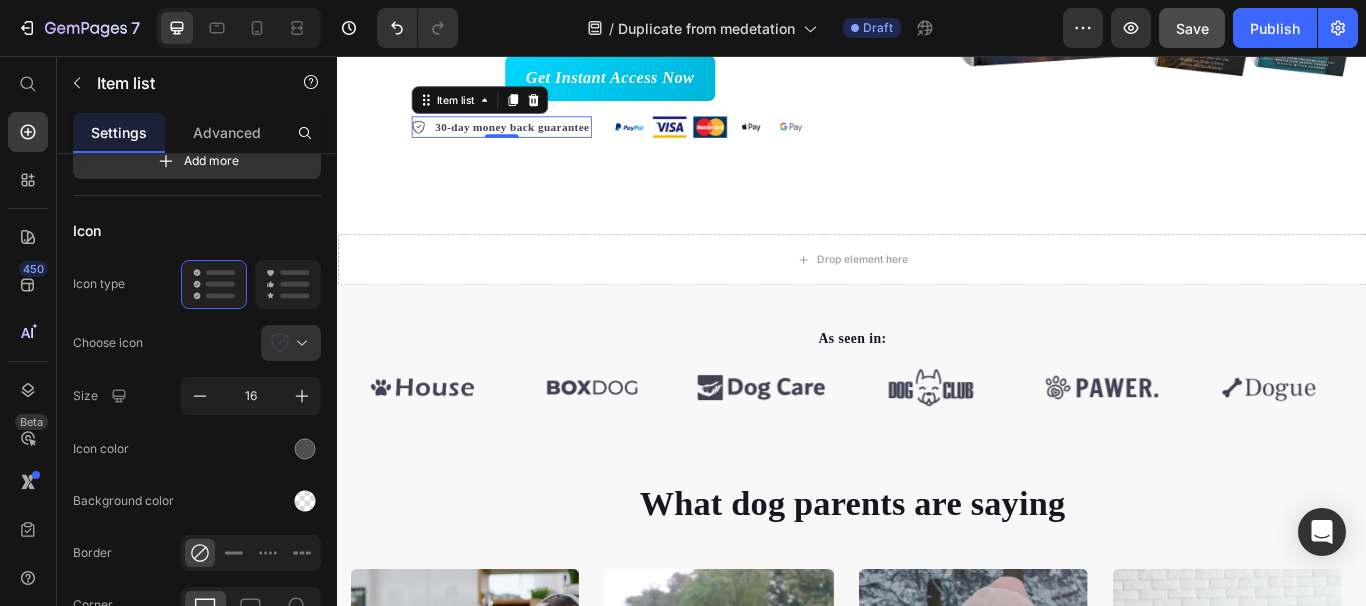 scroll, scrollTop: 0, scrollLeft: 0, axis: both 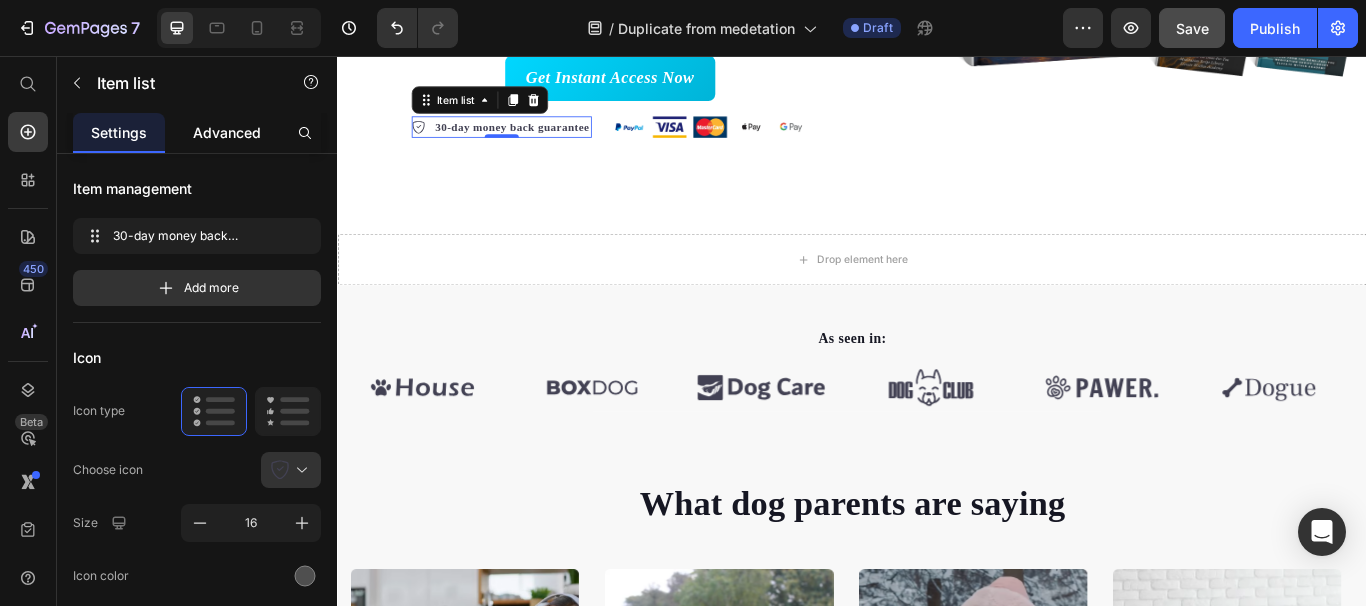 click on "Advanced" at bounding box center (227, 132) 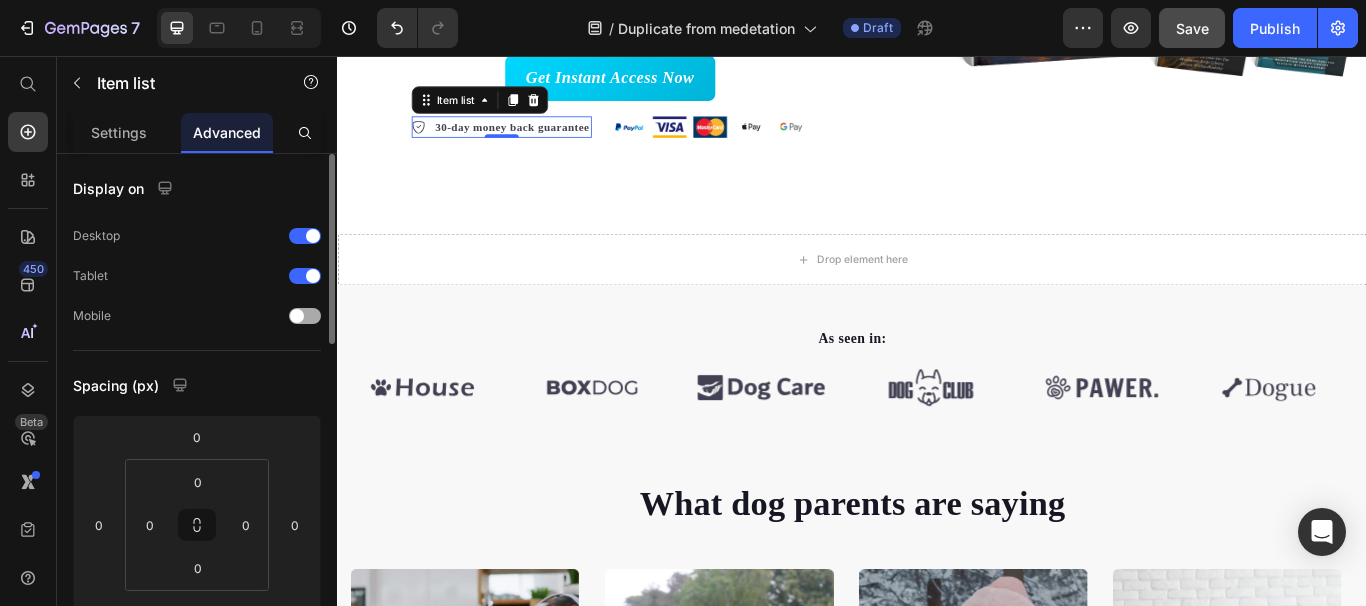 click at bounding box center (305, 316) 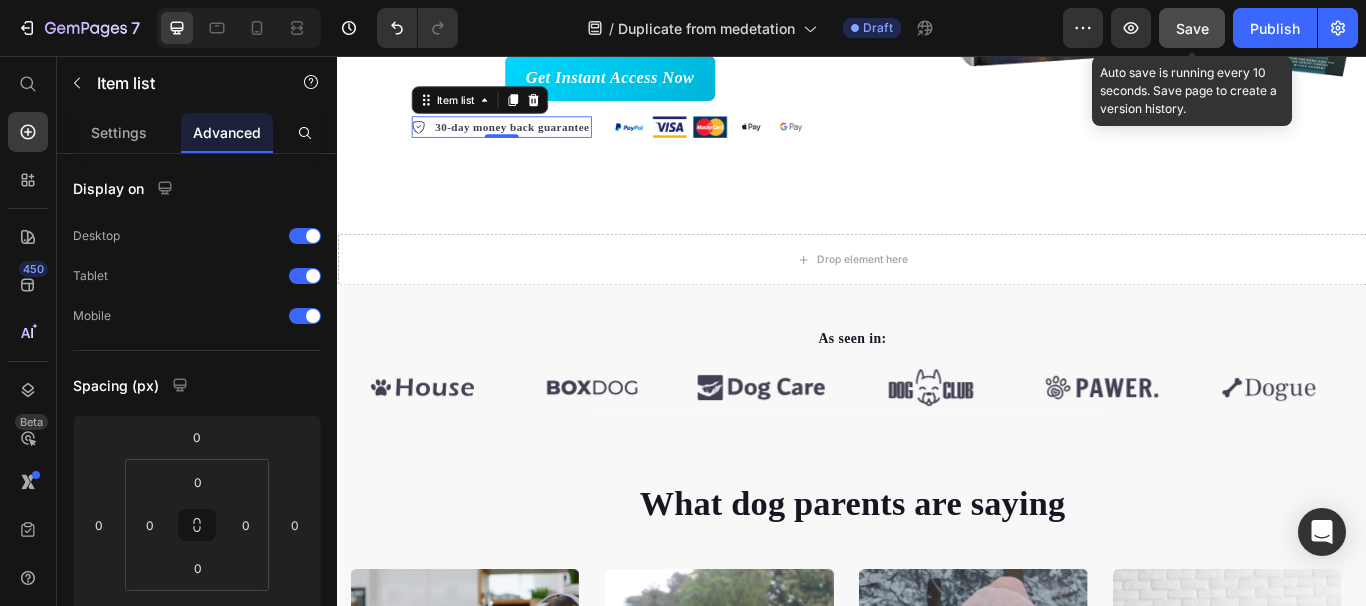 click on "Save" at bounding box center [1192, 28] 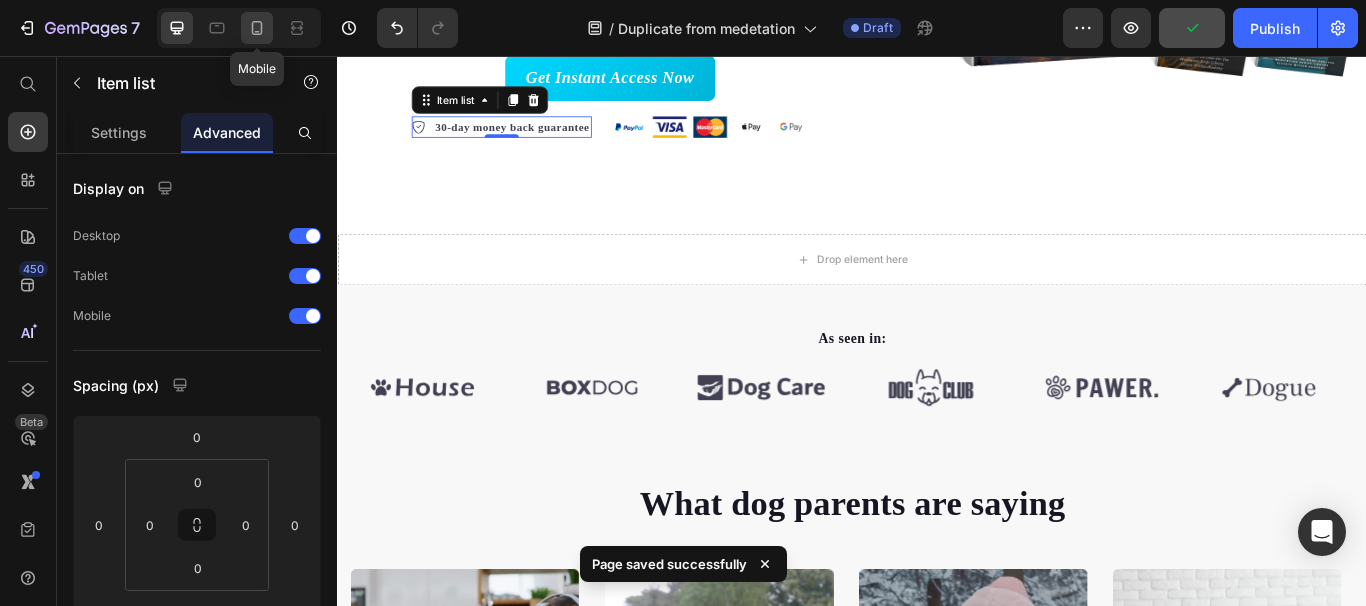 click 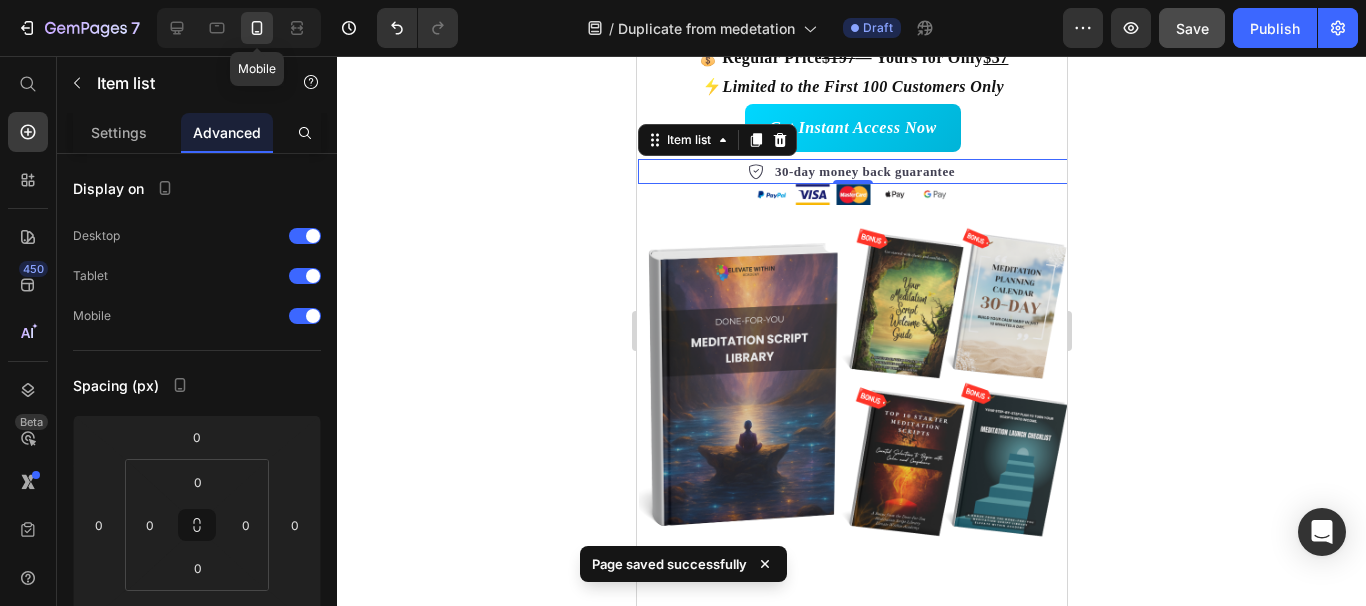 scroll, scrollTop: 701, scrollLeft: 0, axis: vertical 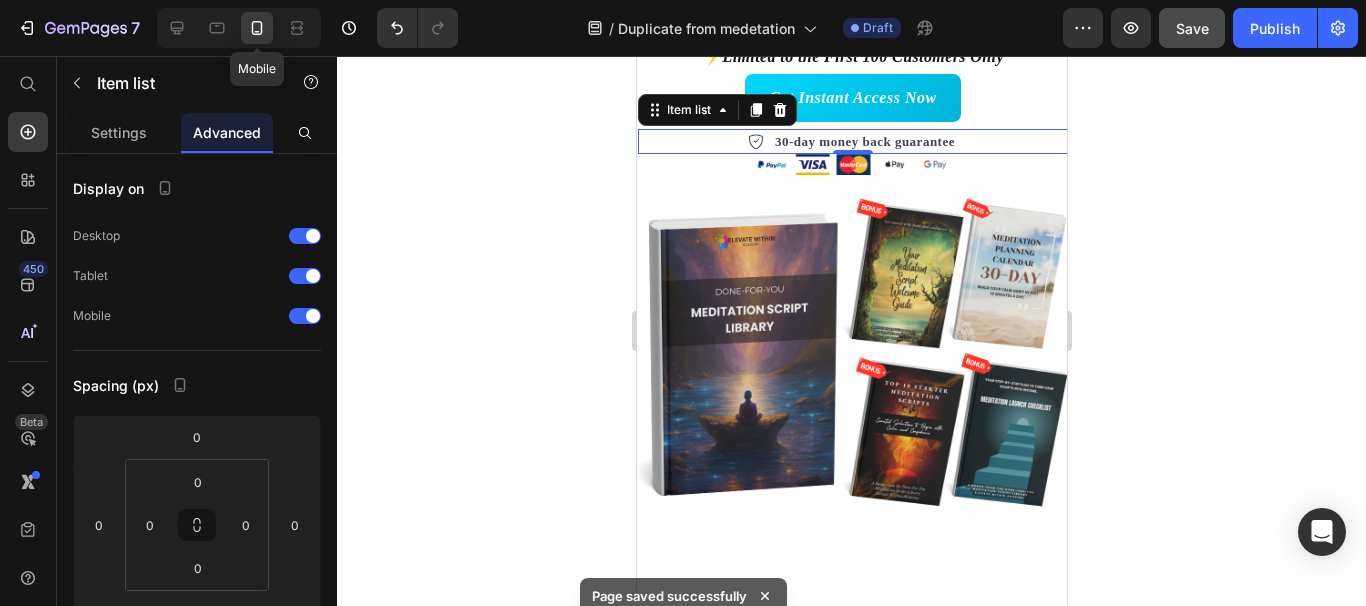 click 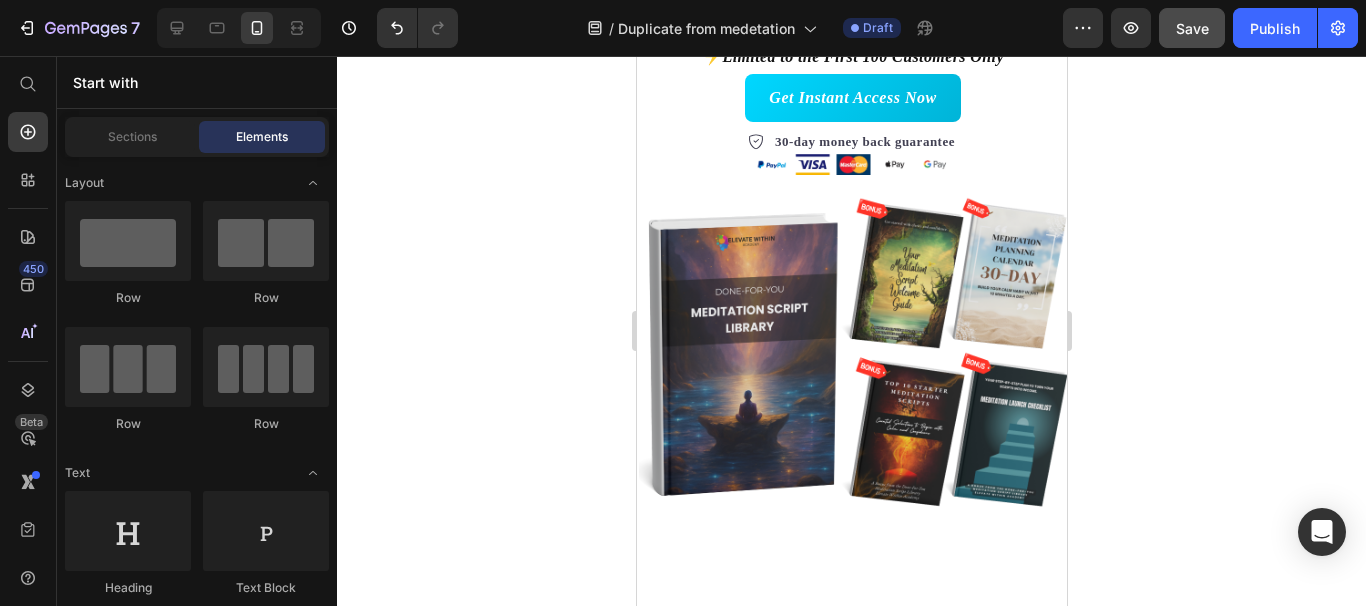 click 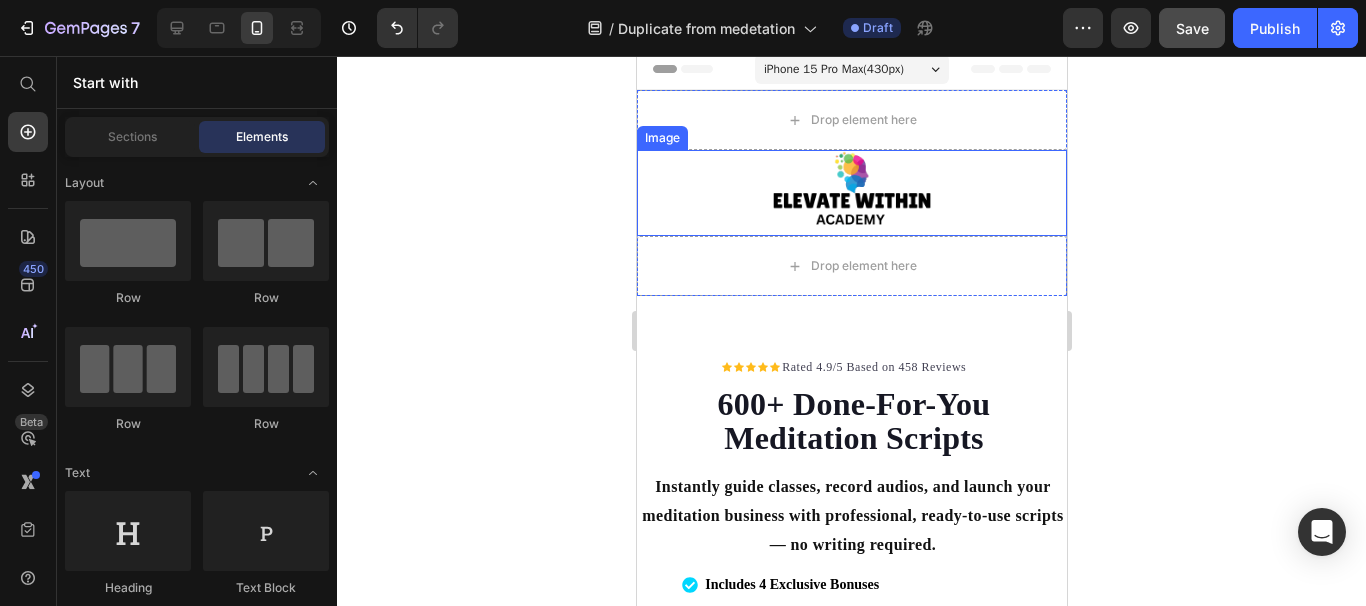 scroll, scrollTop: 0, scrollLeft: 0, axis: both 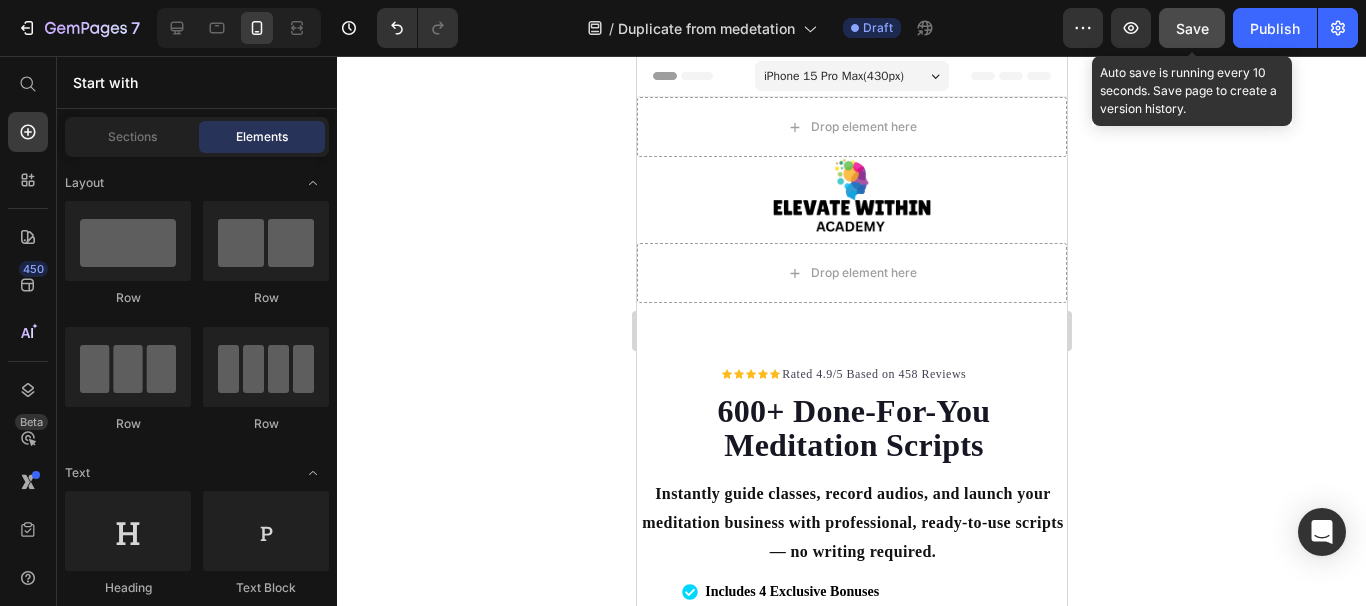 click on "Save" at bounding box center (1192, 28) 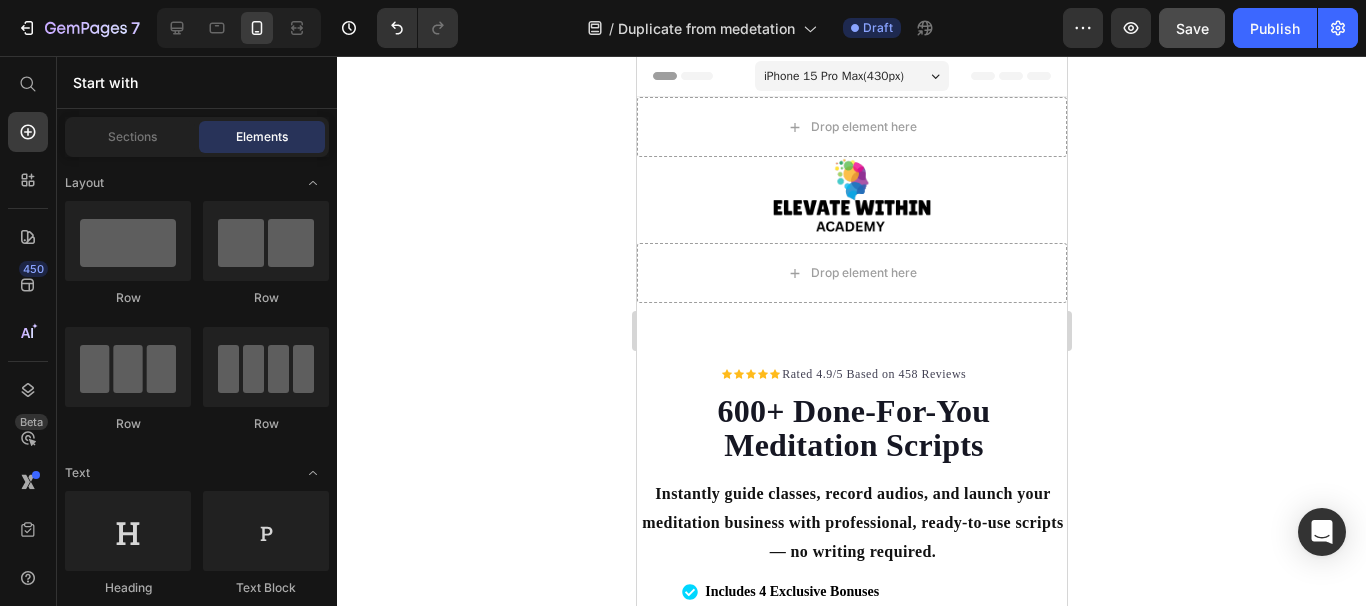 click 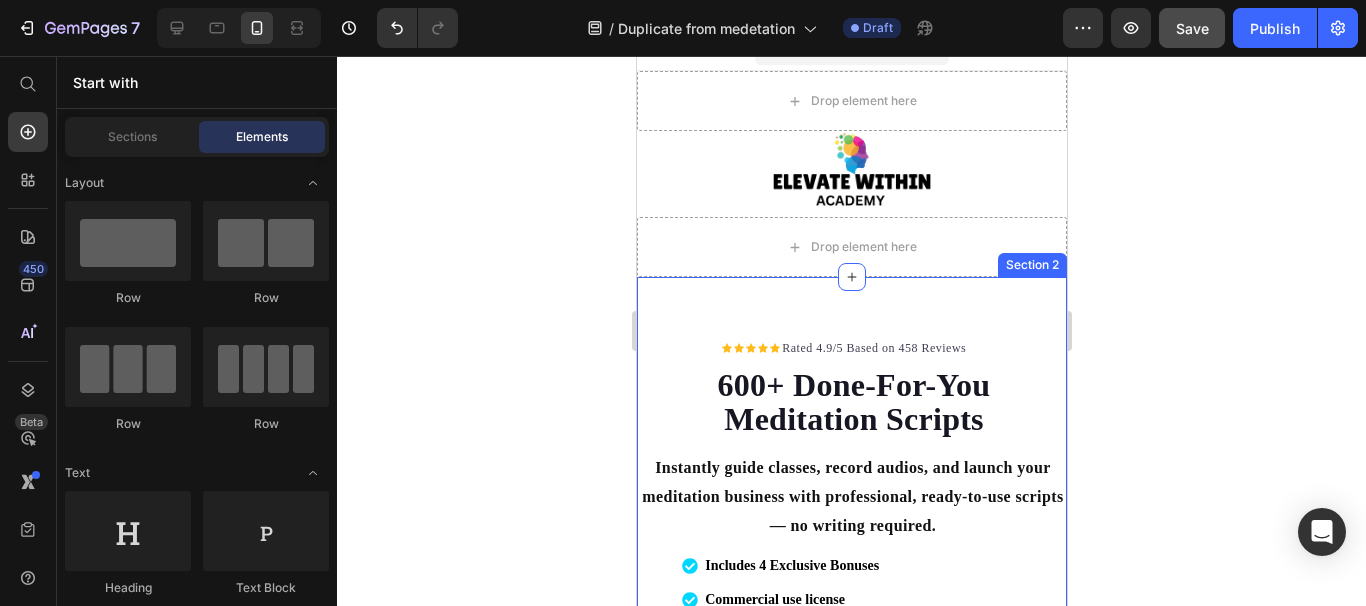 scroll, scrollTop: 0, scrollLeft: 0, axis: both 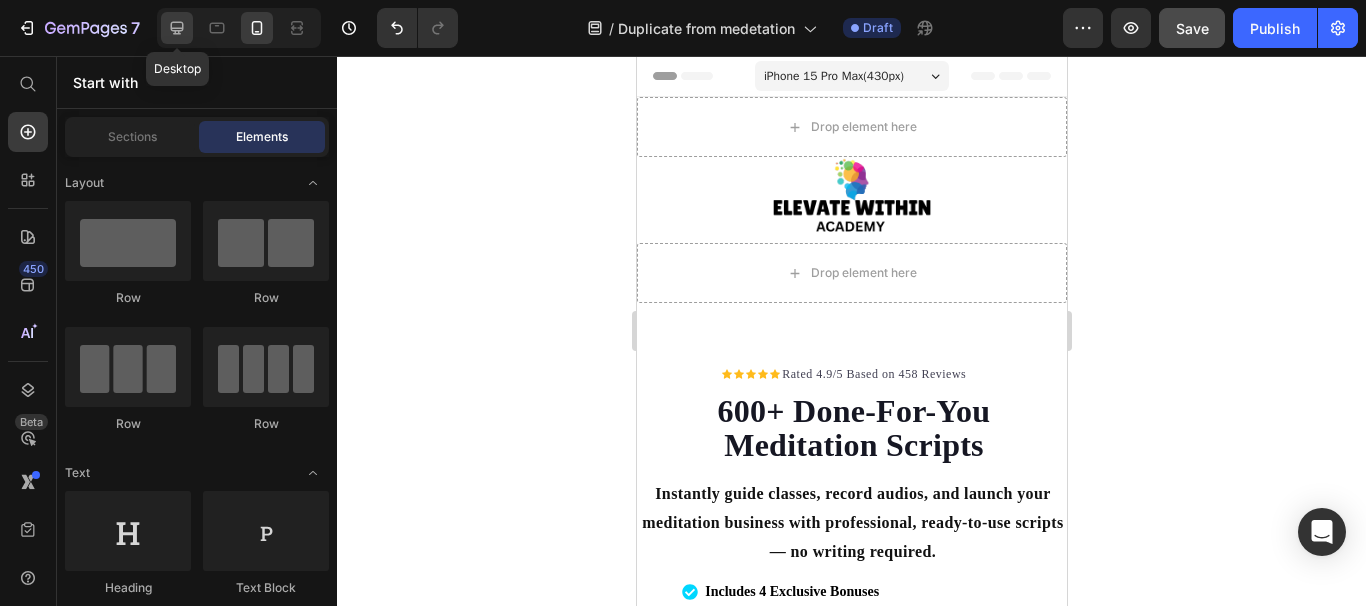 click 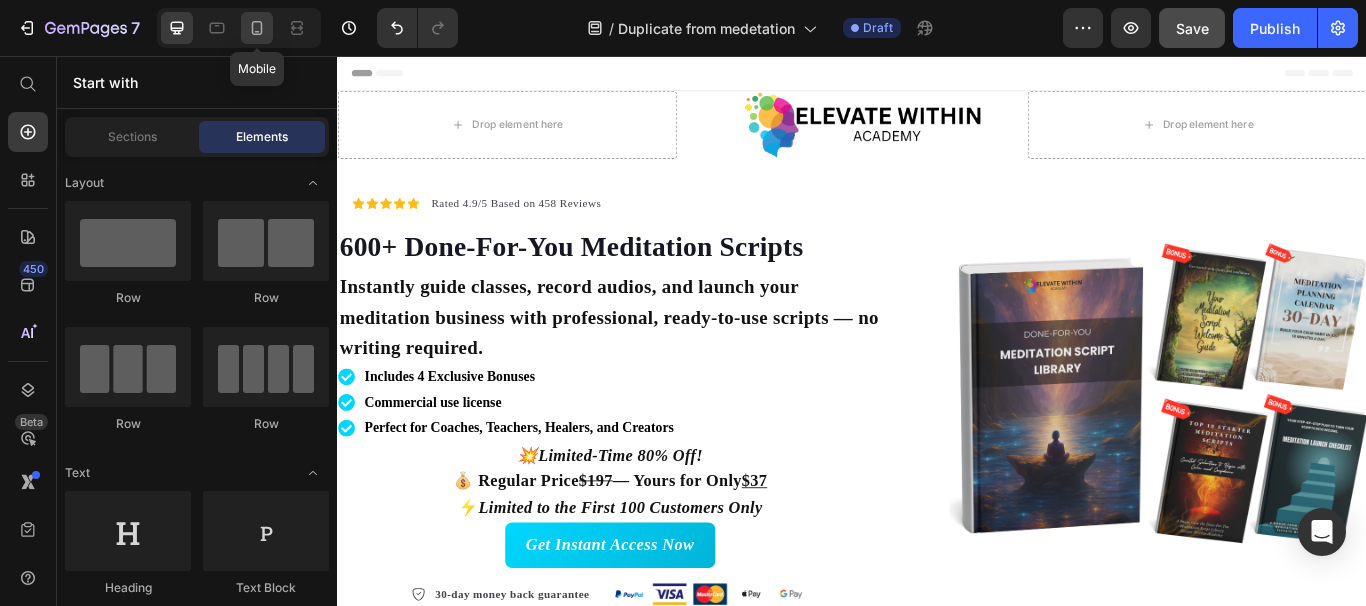 click 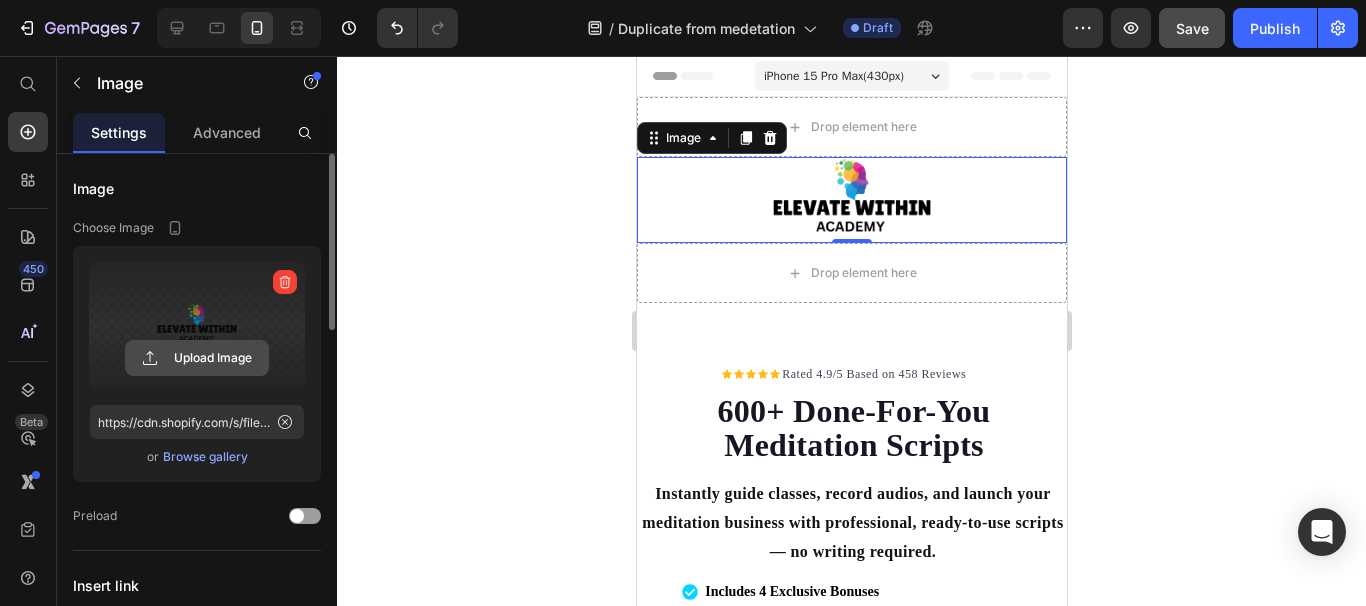 click 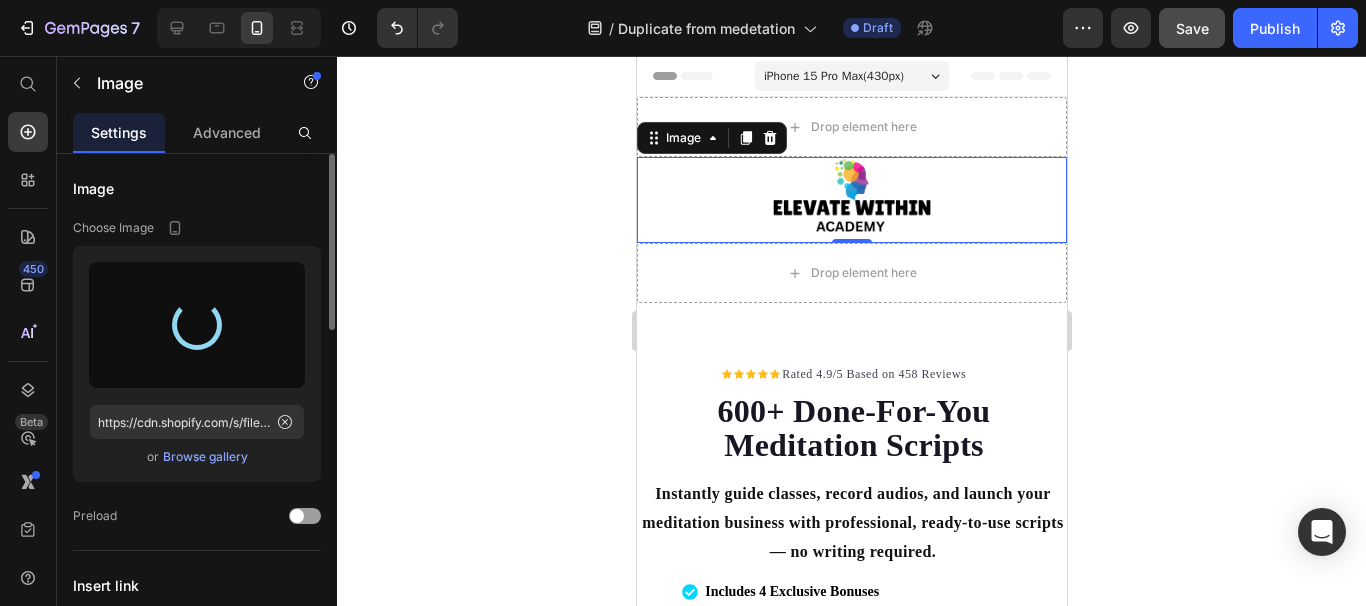 type on "https://cdn.shopify.com/s/files/1/0668/5969/6209/files/gempages_568468856893342775-defc2ddf-05e6-45c9-b3d7-a7335d123e9f.png" 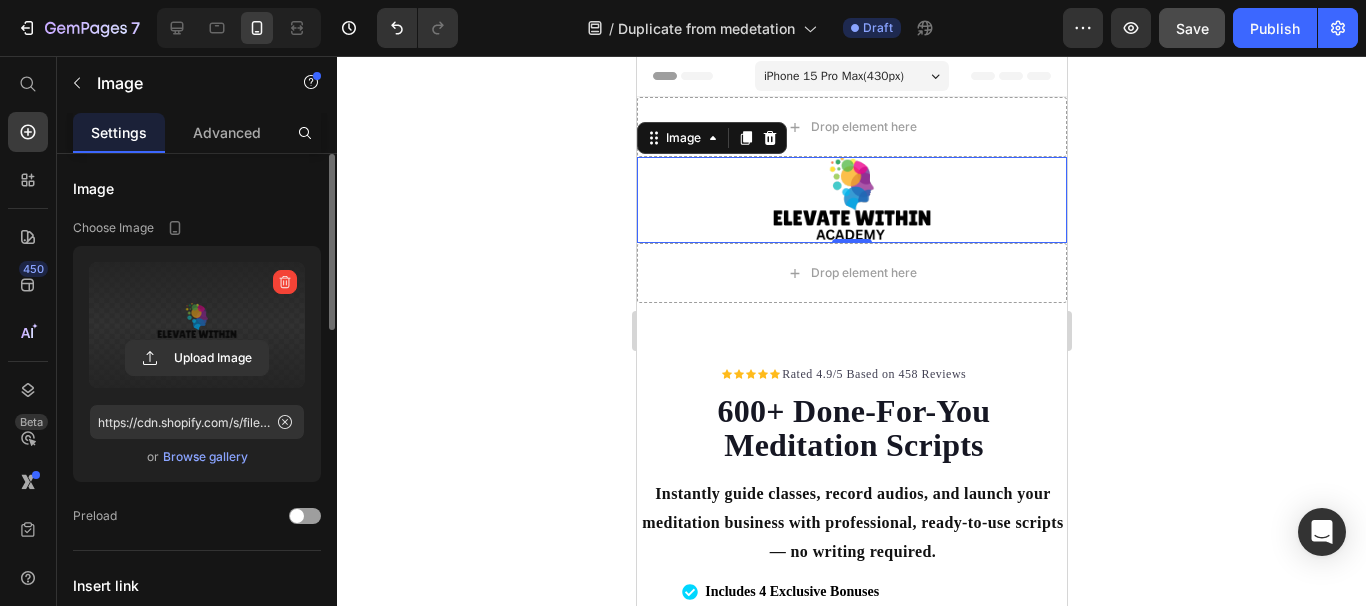 click 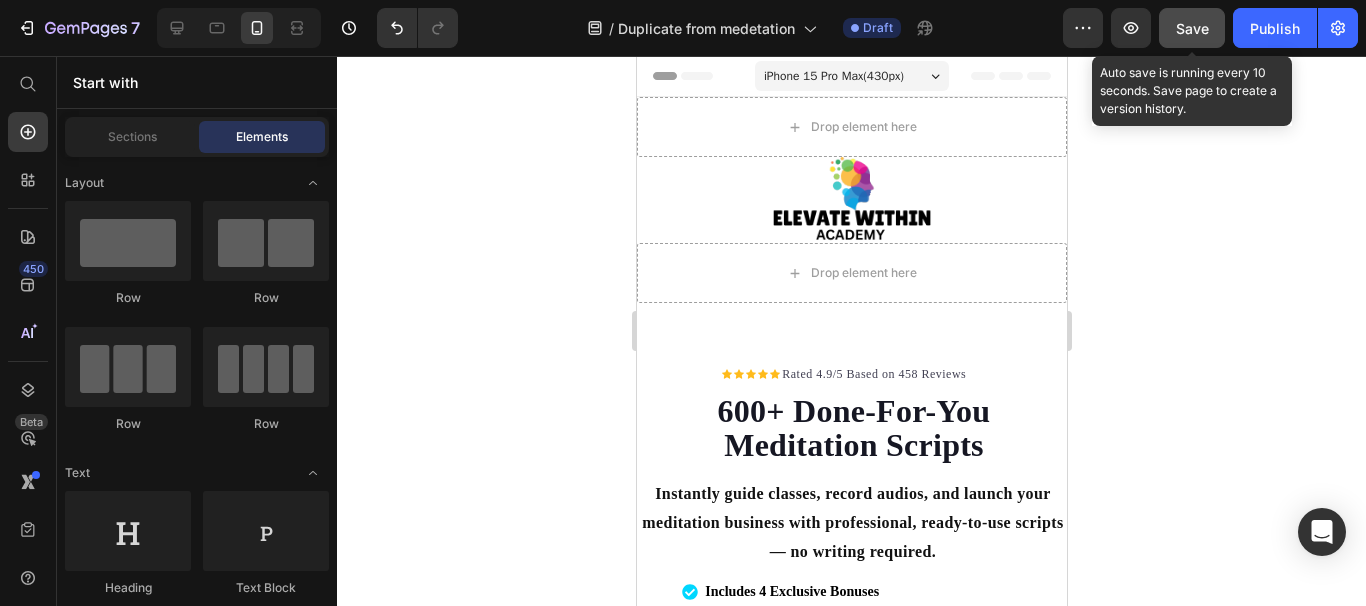 click on "Save" at bounding box center [1192, 28] 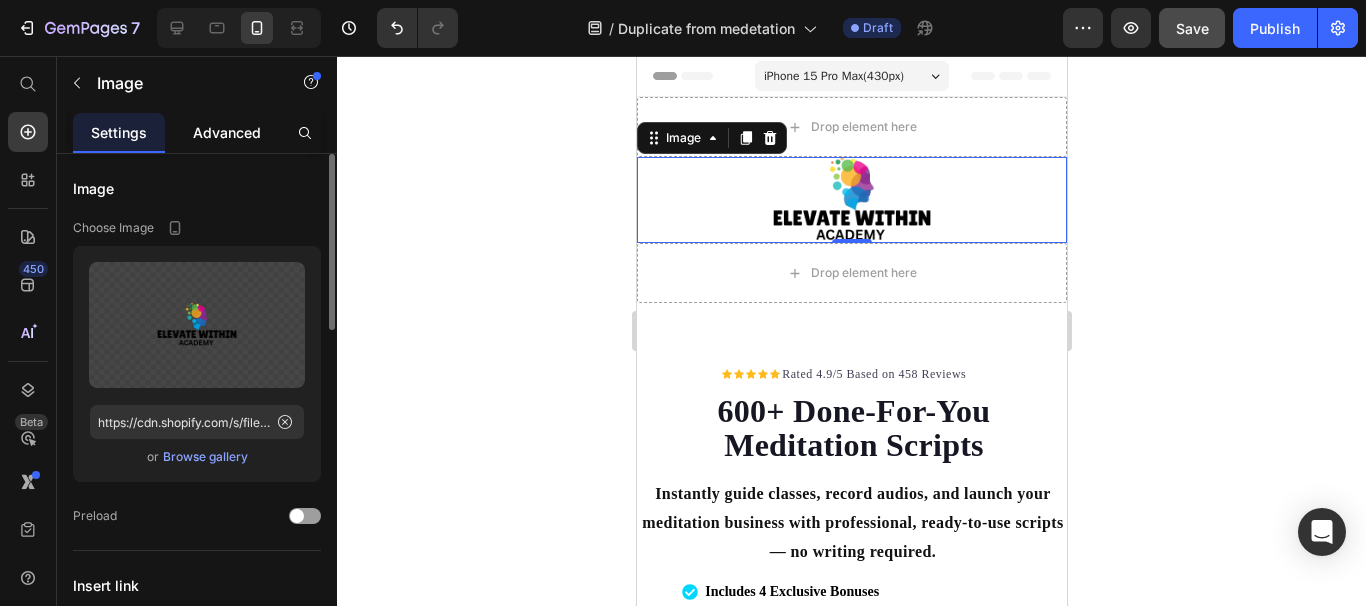 click on "Advanced" at bounding box center (227, 132) 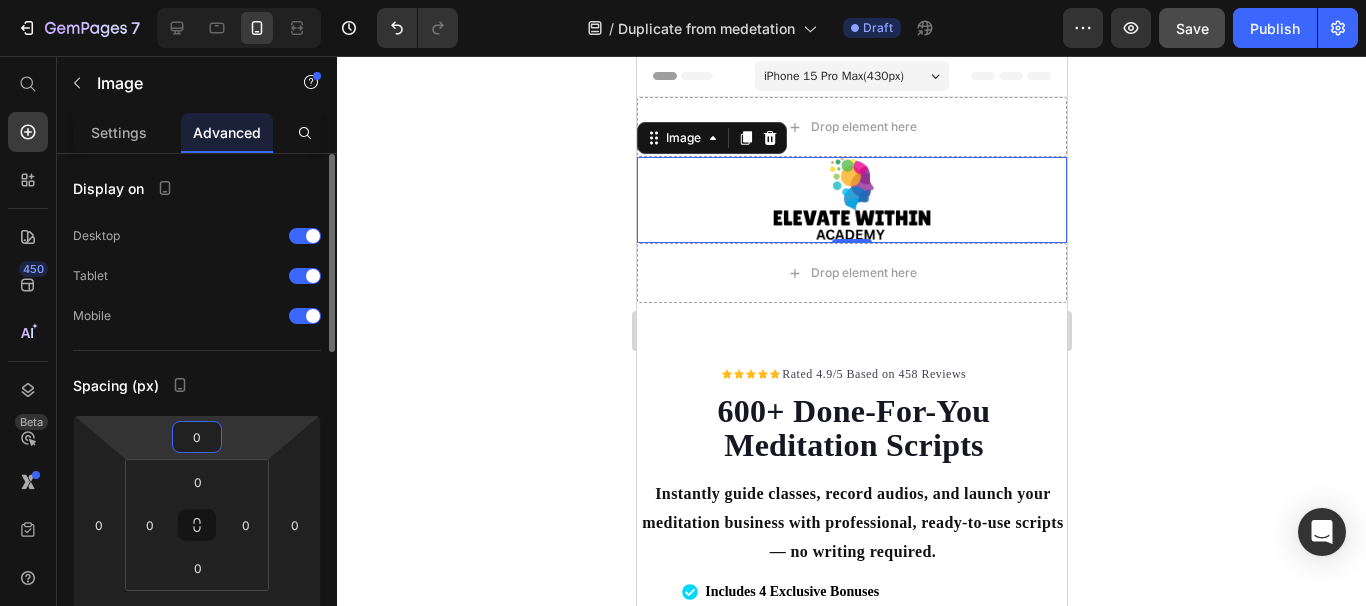 click on "0" at bounding box center [197, 437] 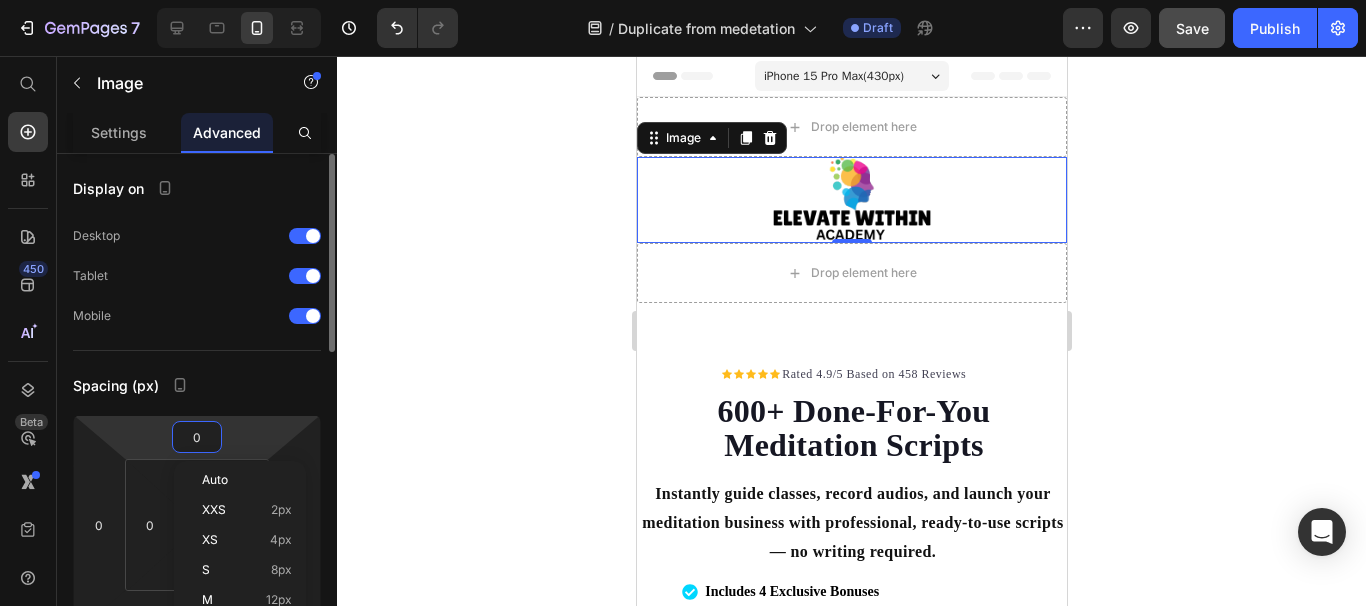 type on "5" 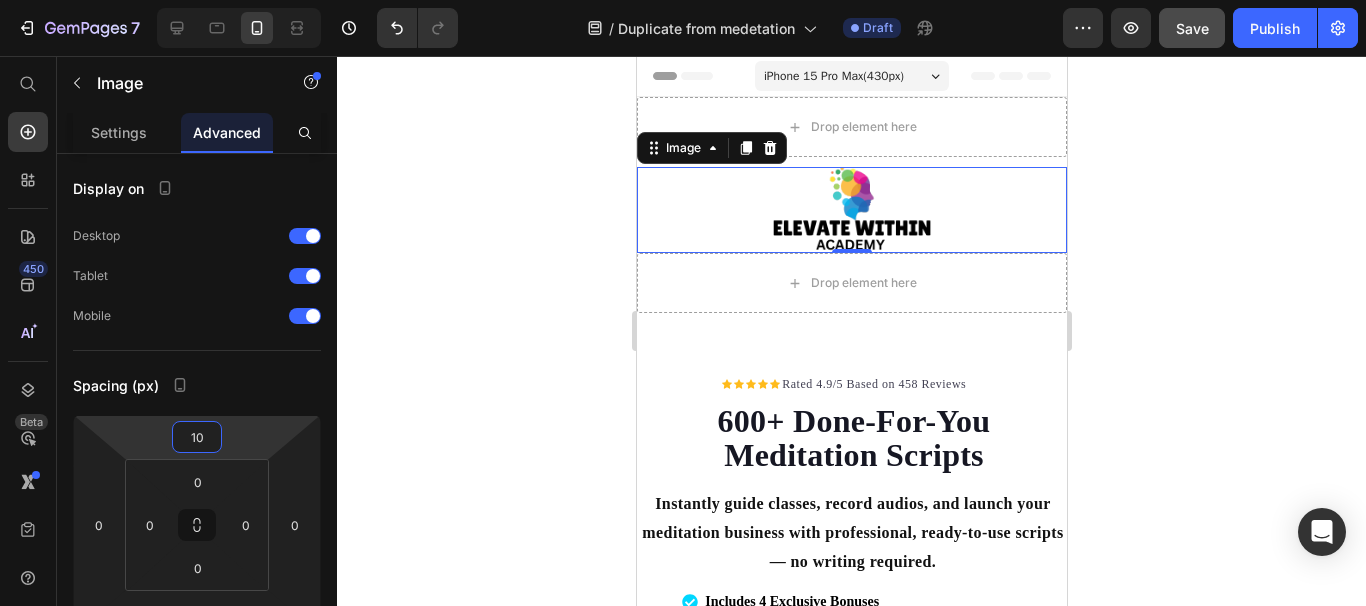 type on "10" 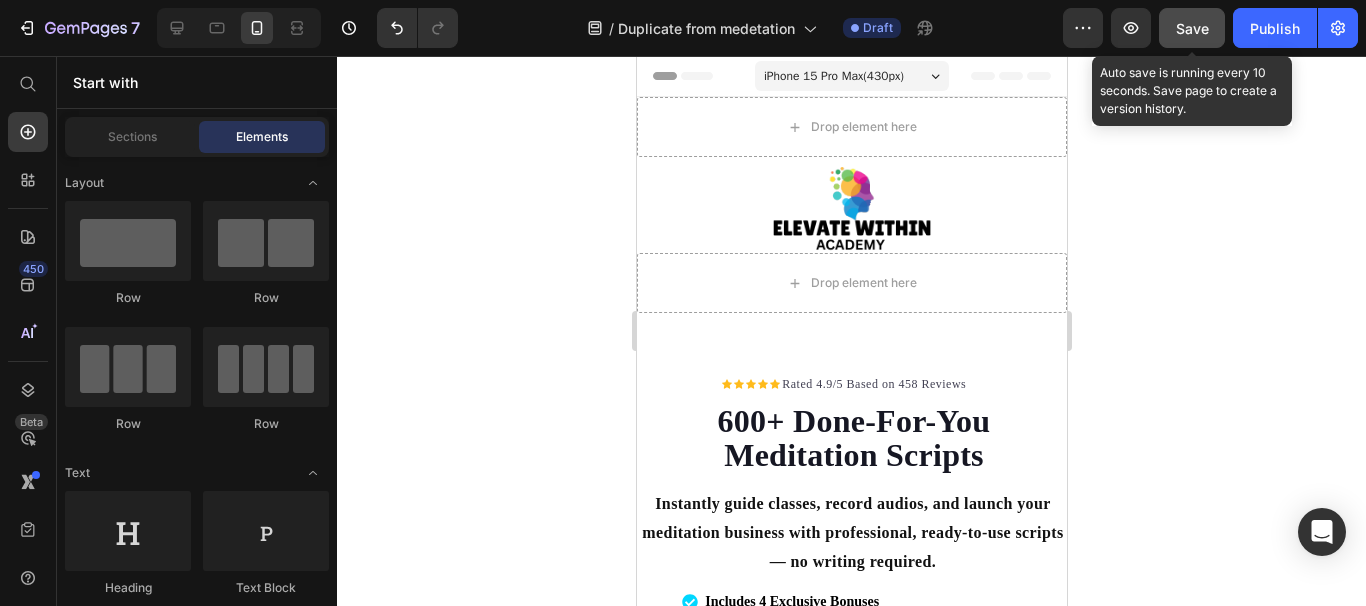 click on "Save" at bounding box center (1192, 28) 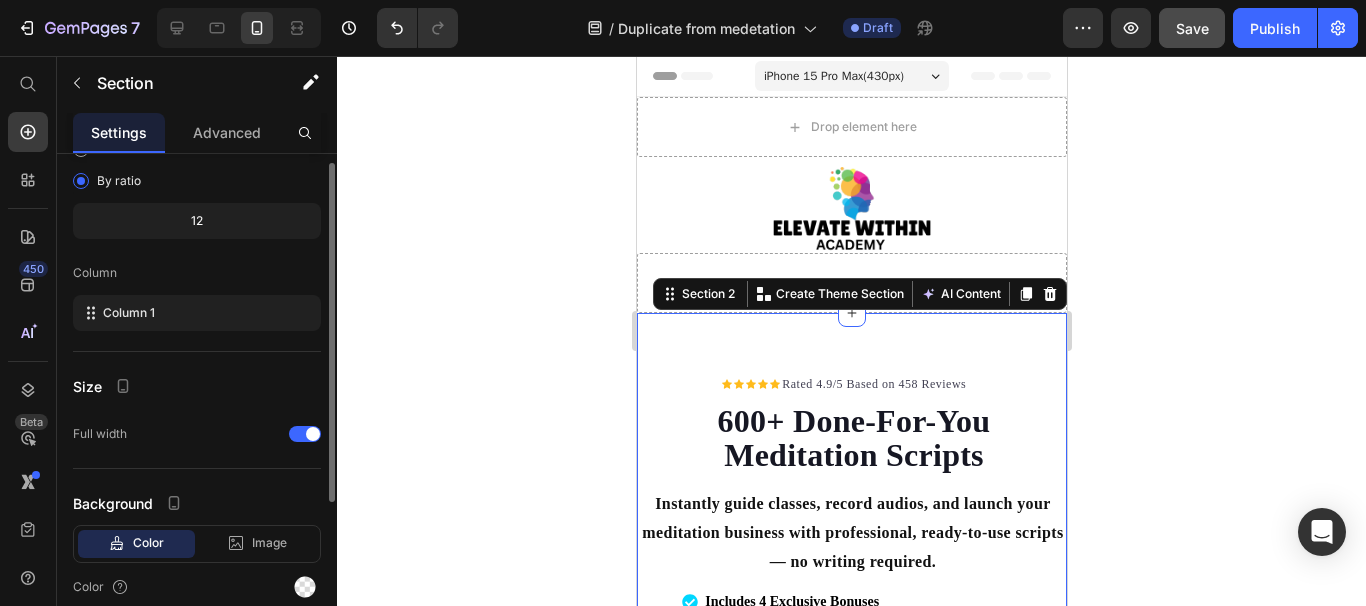 scroll, scrollTop: 0, scrollLeft: 0, axis: both 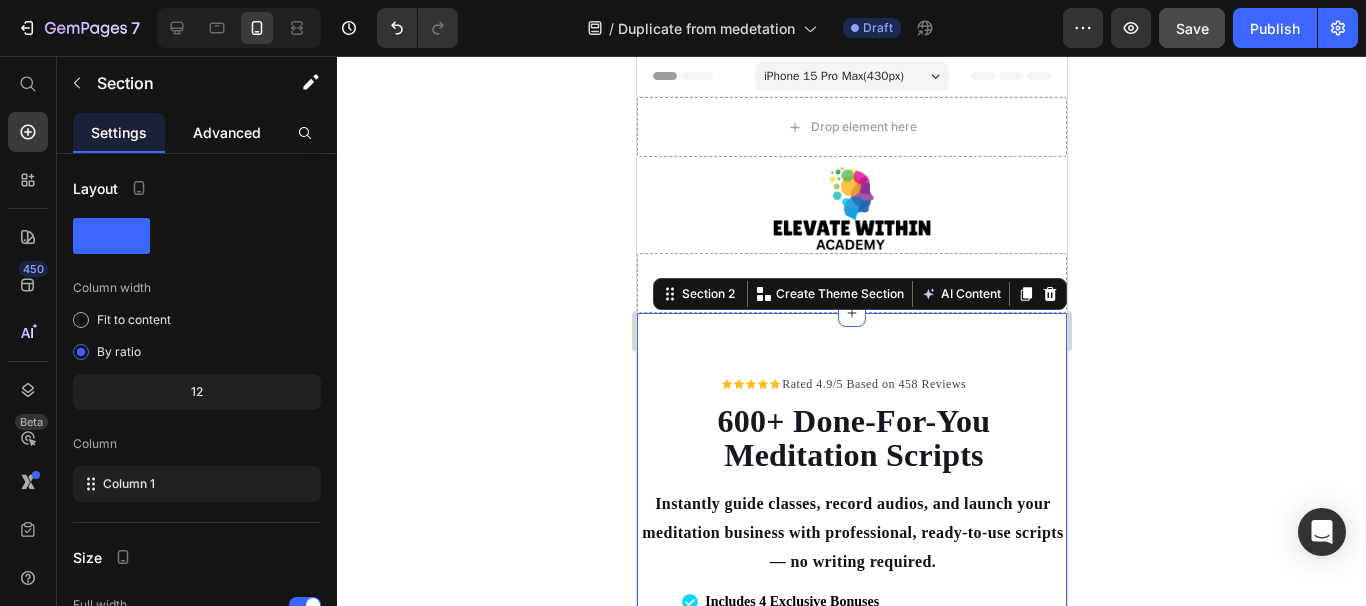 click on "Advanced" at bounding box center [227, 132] 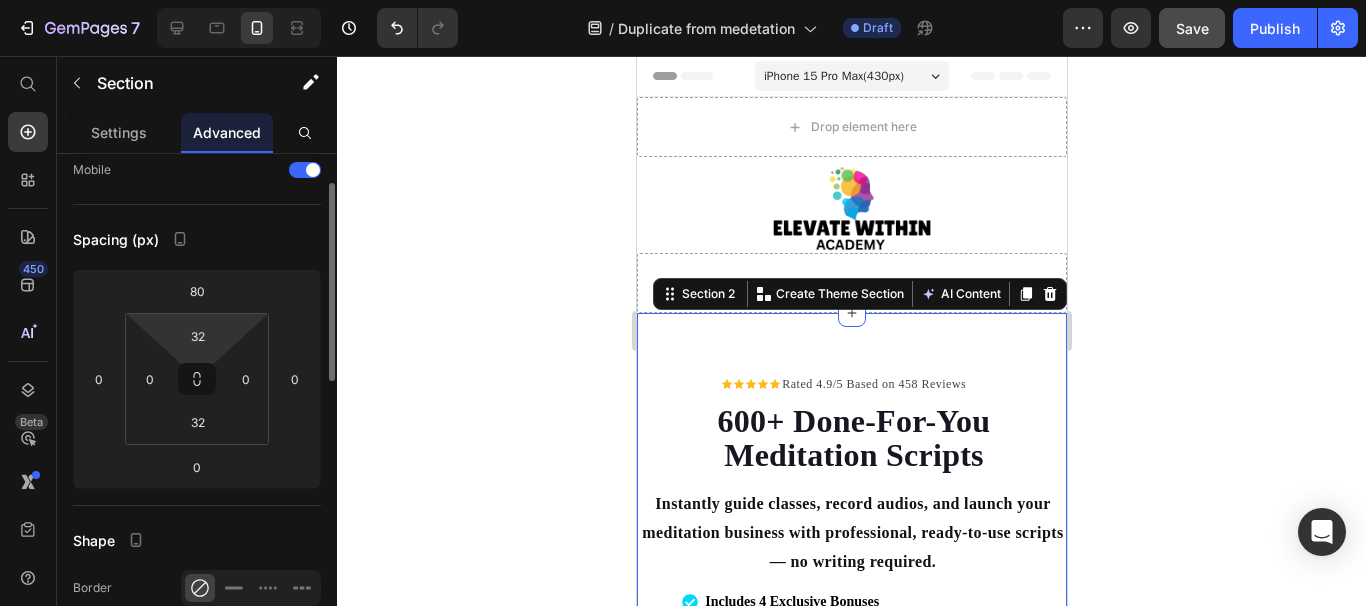 scroll, scrollTop: 149, scrollLeft: 0, axis: vertical 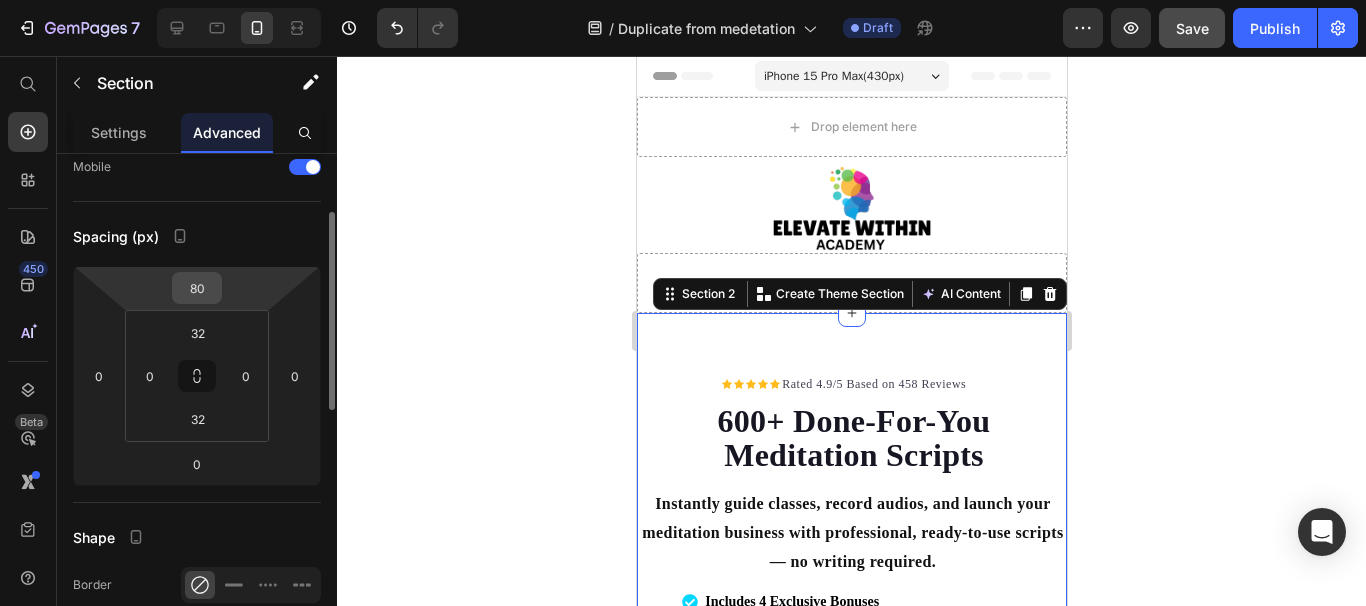 click on "80" at bounding box center (197, 288) 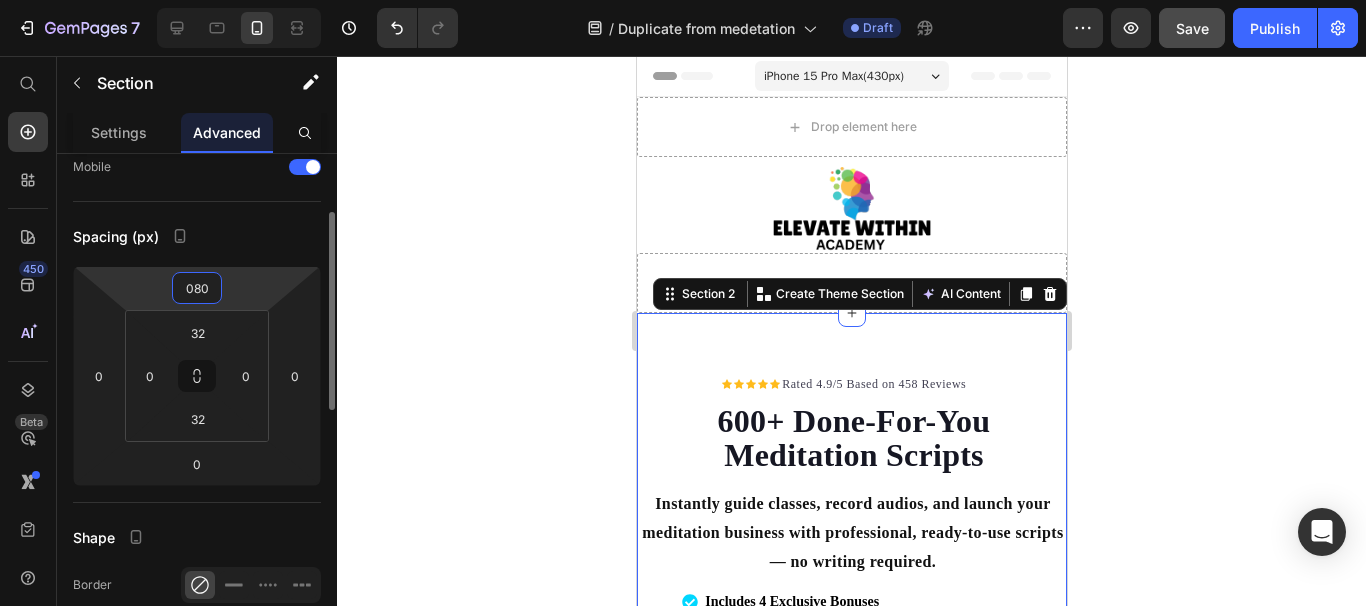 click on "080" at bounding box center [197, 288] 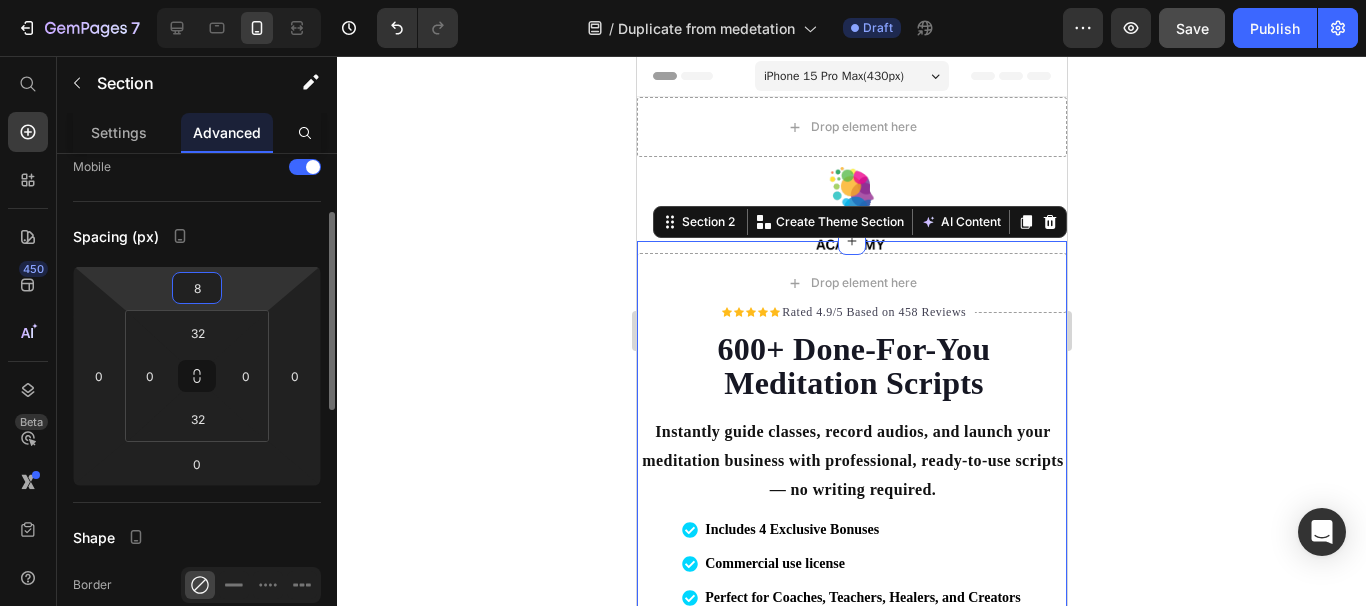 type on "80" 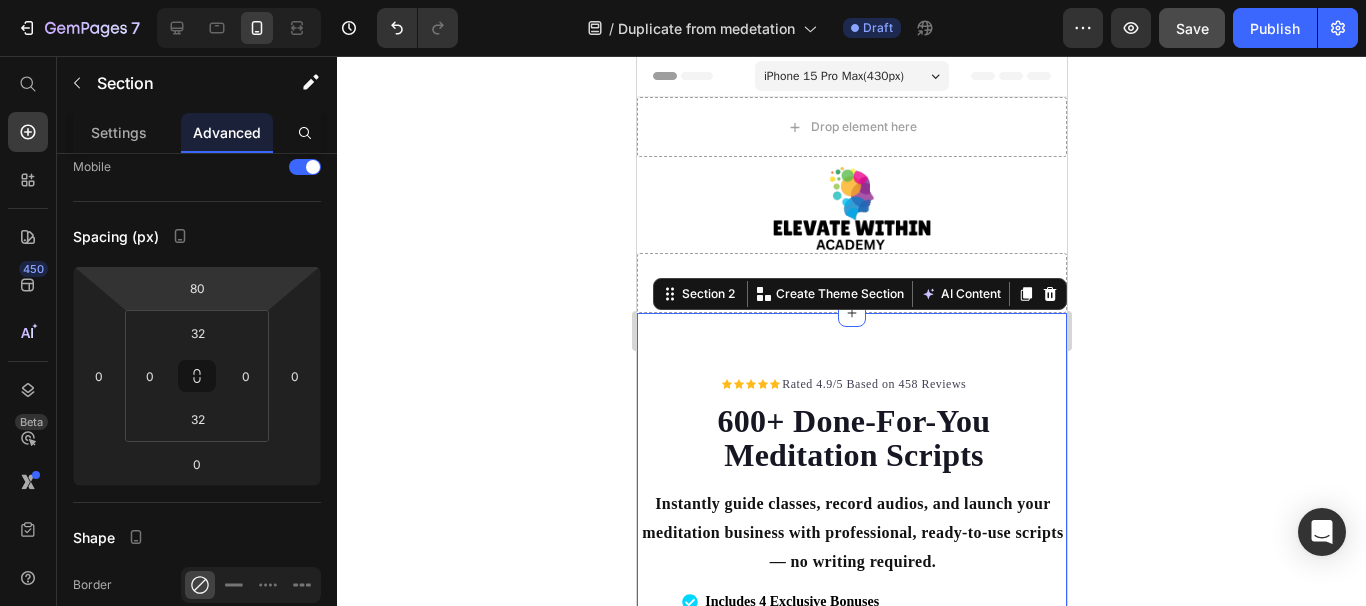 click 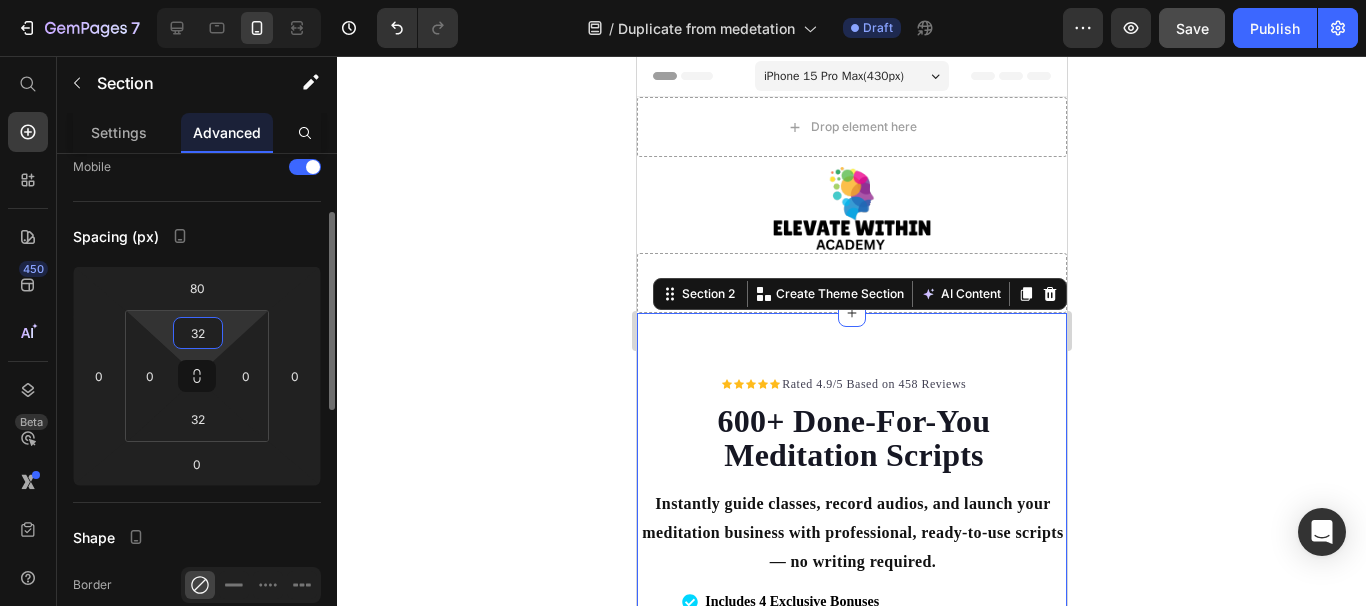 click on "32" at bounding box center [198, 333] 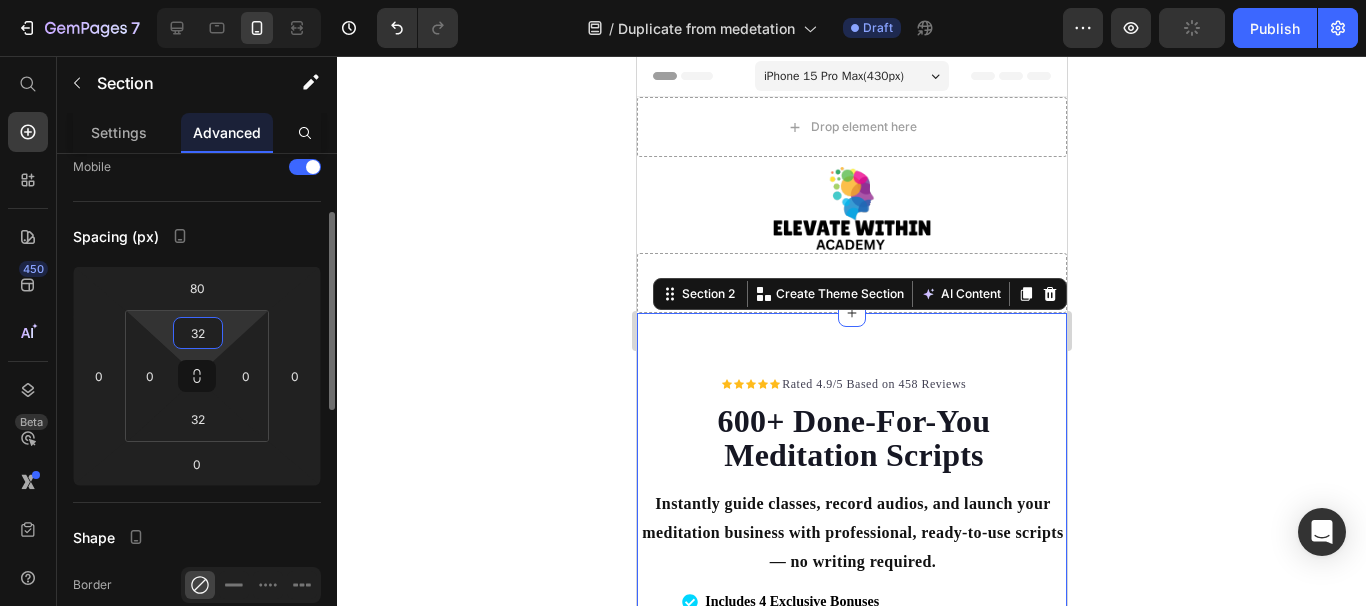 click on "32" at bounding box center (198, 333) 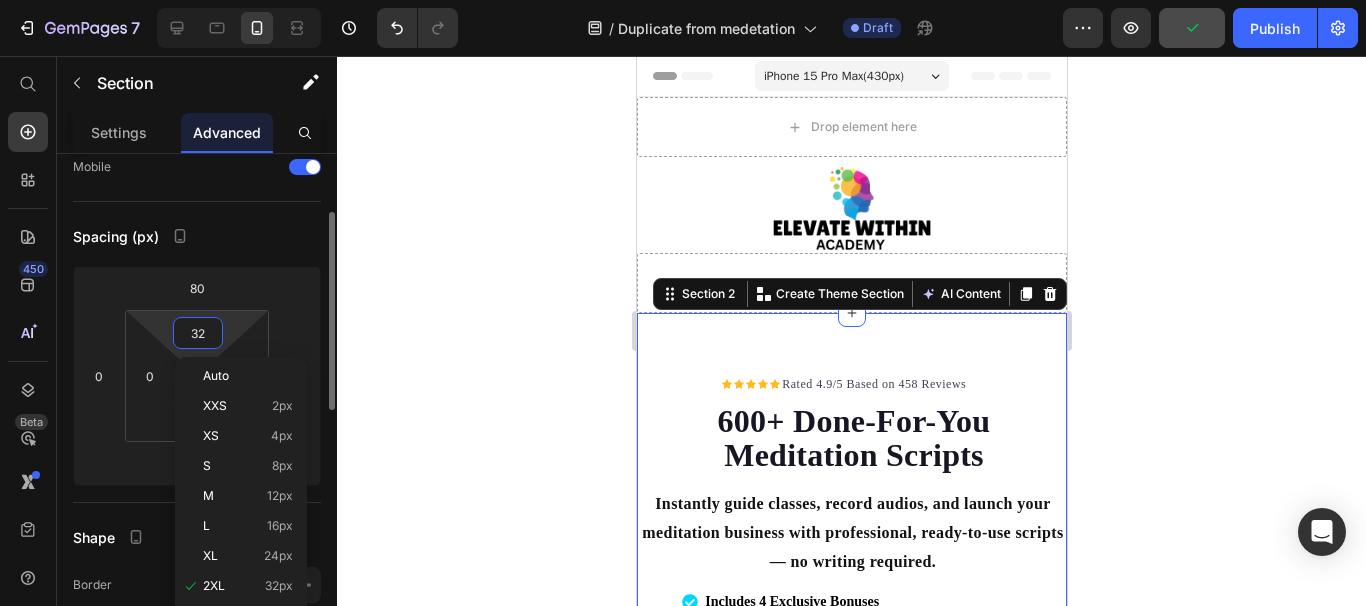 type on "0" 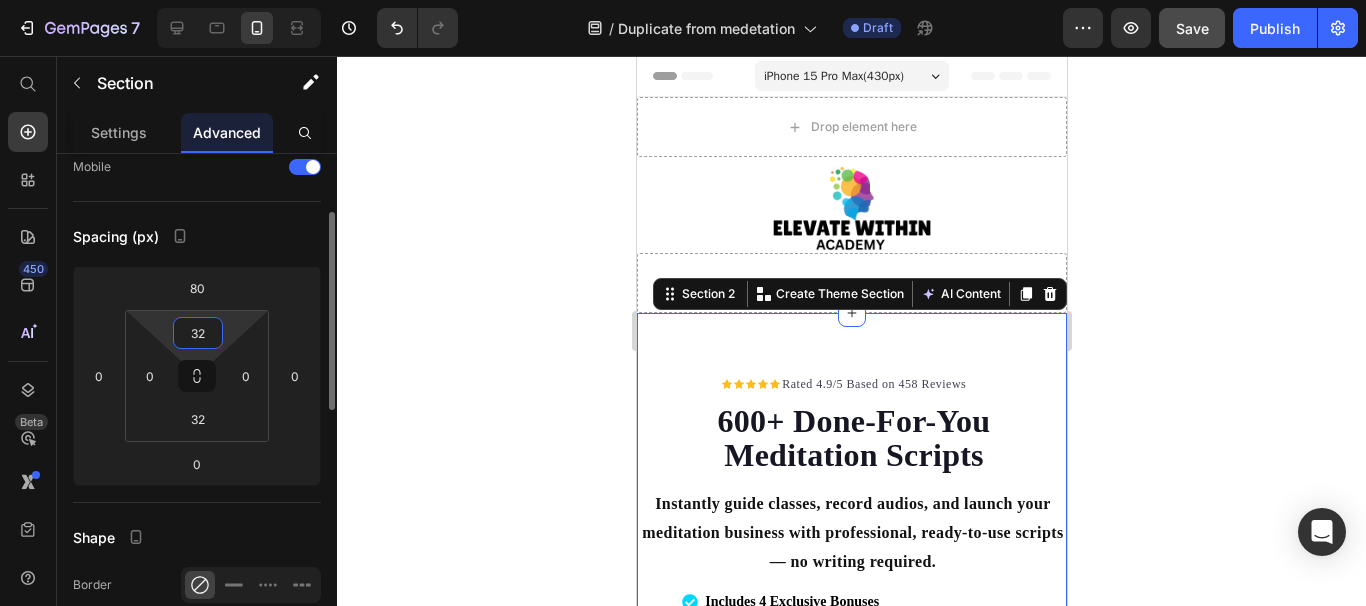 type on "3" 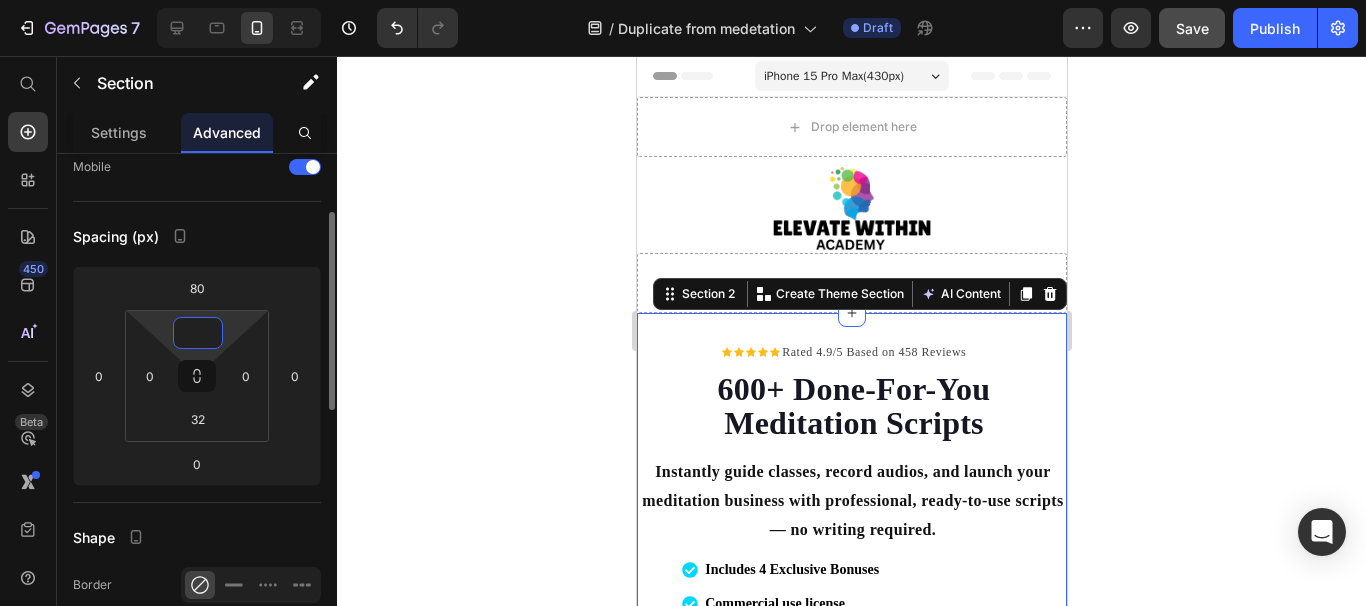 type on "0" 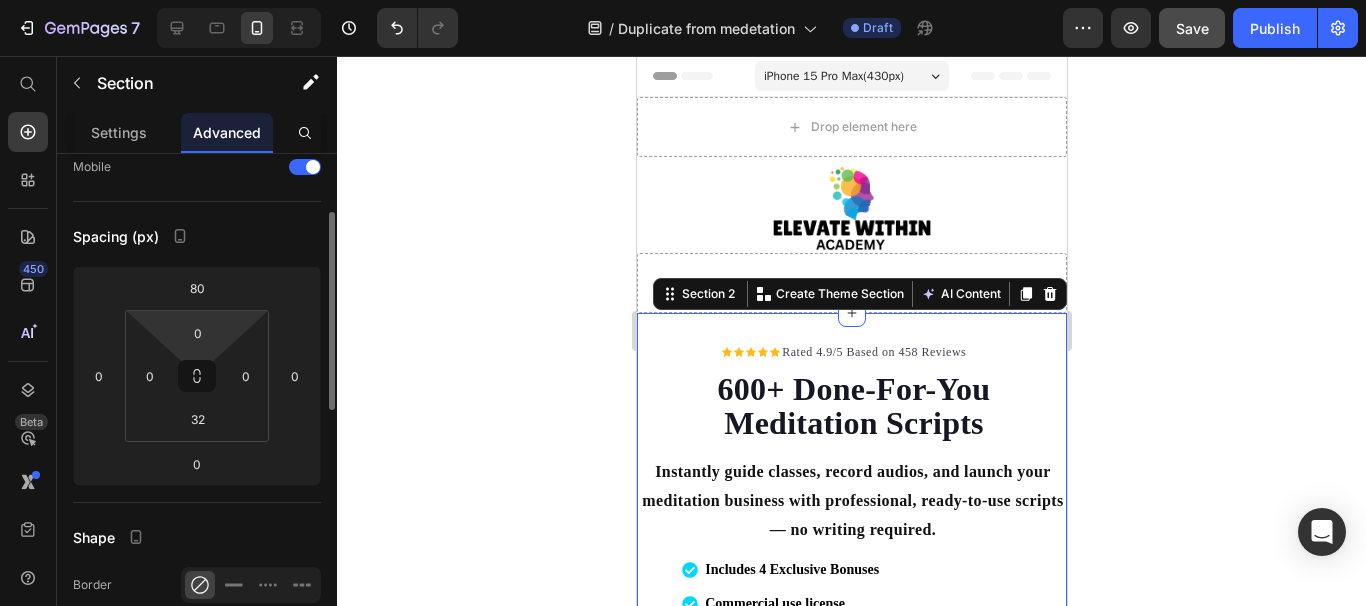 click on "Display on Desktop Tablet Mobile Spacing (px) 80 0 0 0 0 0 32 0 Shape Border Corner Shadow Position Opacity 100 % Animation Upgrade to Build plan  to unlock Animation & other premium features. Interaction Upgrade to Optimize plan  to unlock Interaction & other premium features. CSS class" at bounding box center (197, 608) 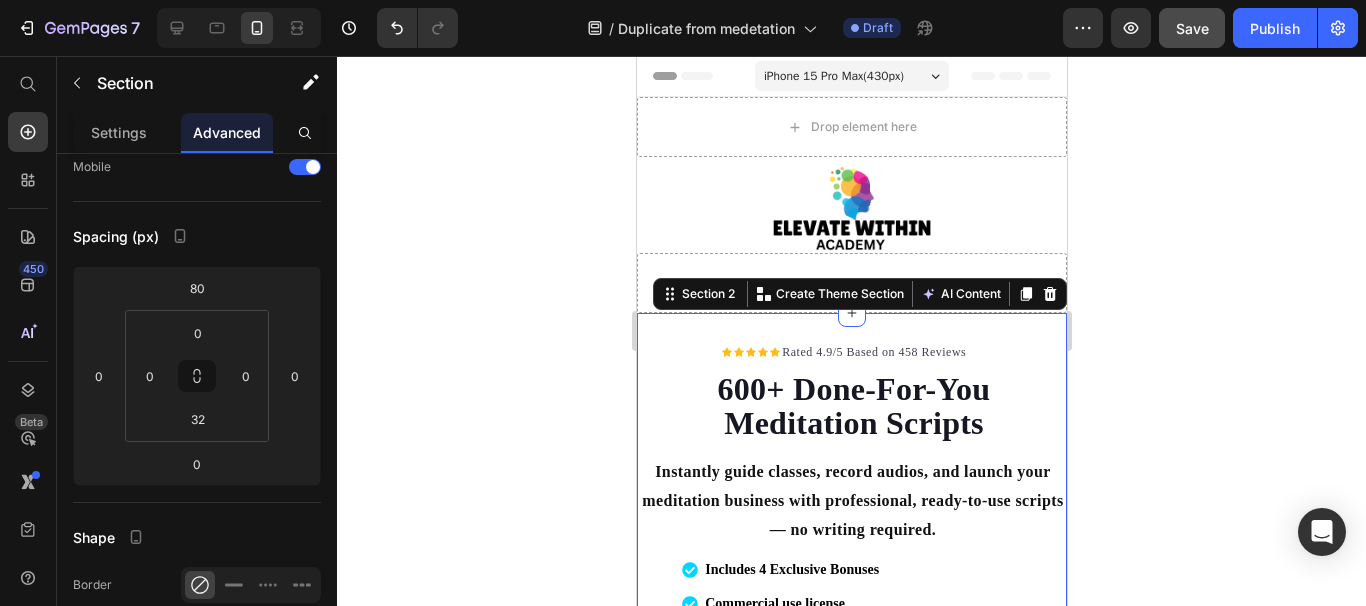 click 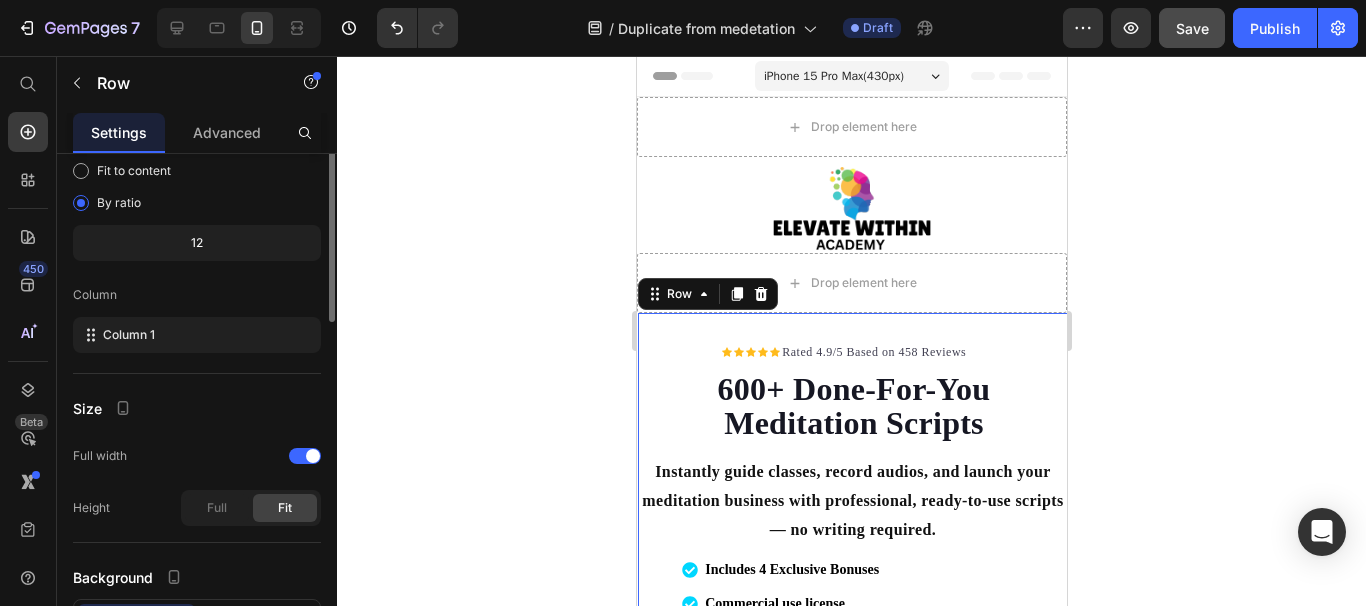 scroll, scrollTop: 0, scrollLeft: 0, axis: both 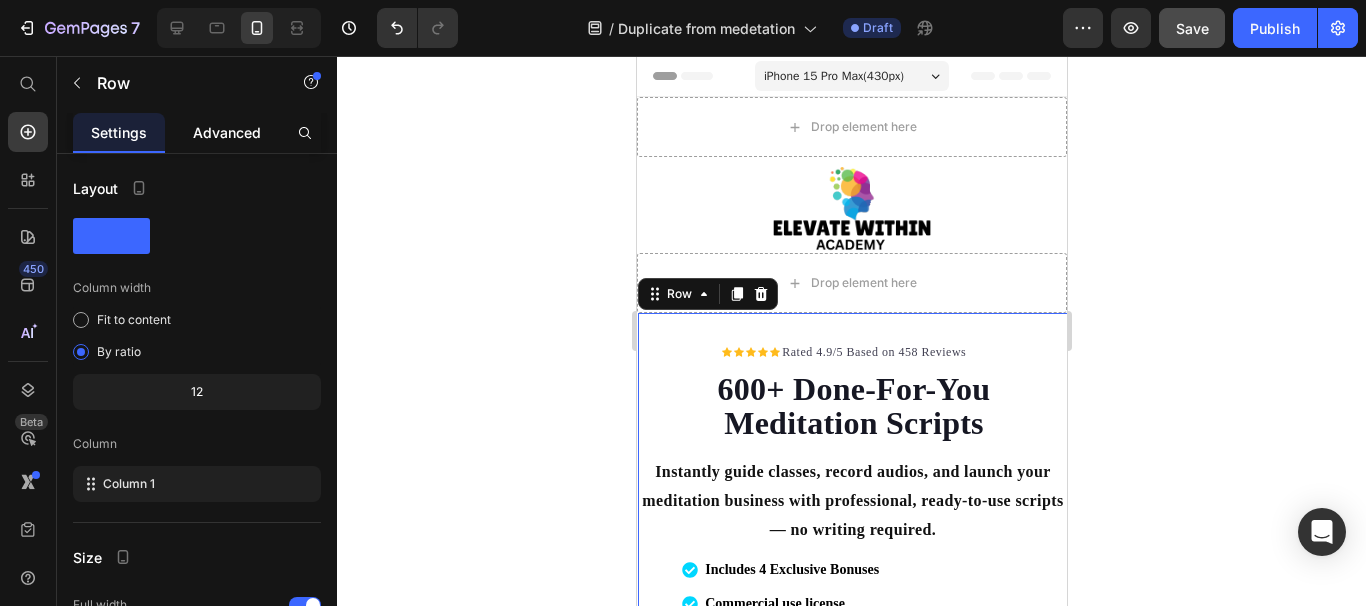 click on "Advanced" at bounding box center (227, 132) 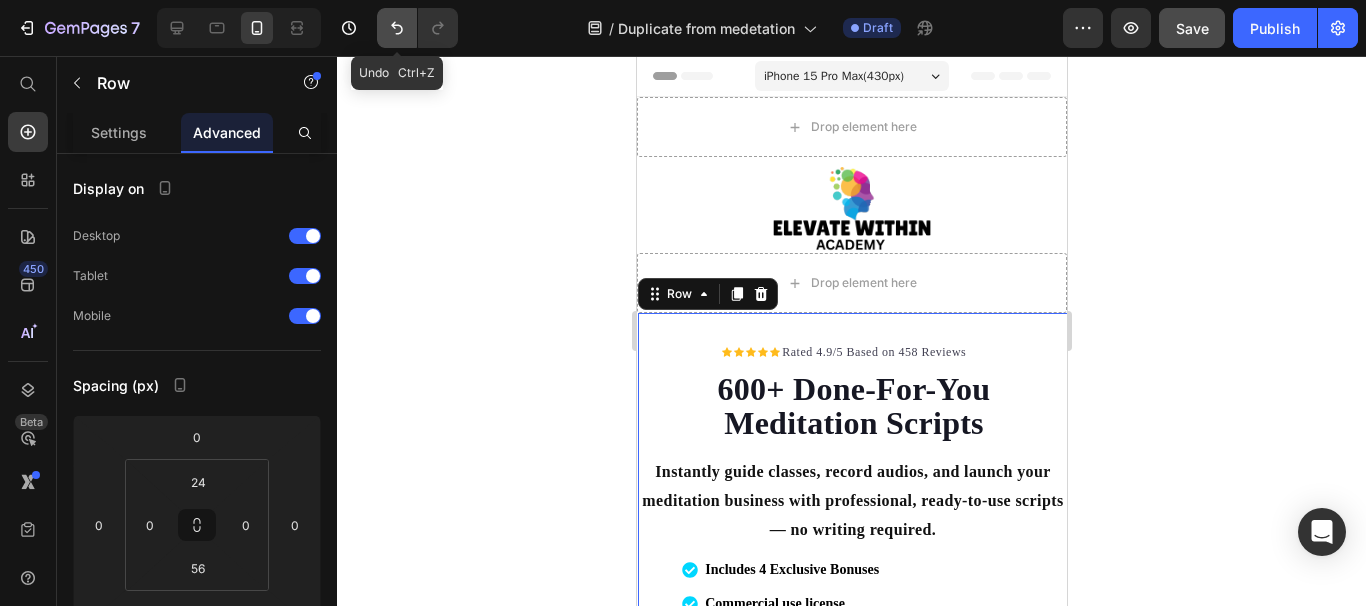click 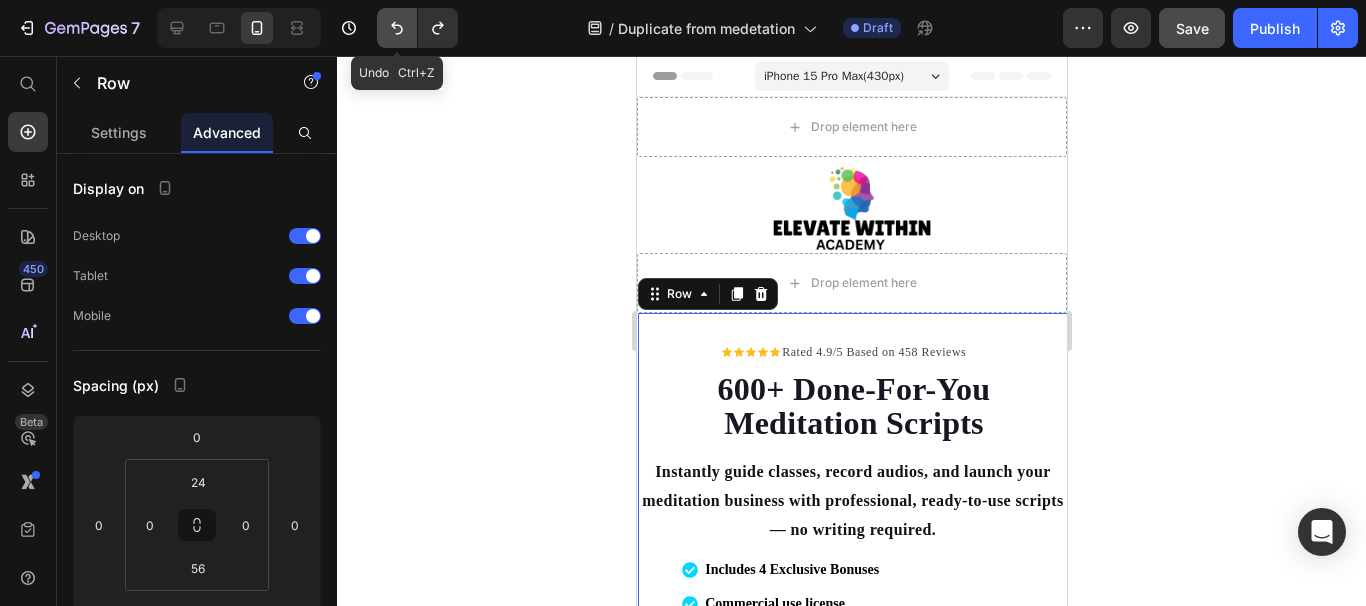 click 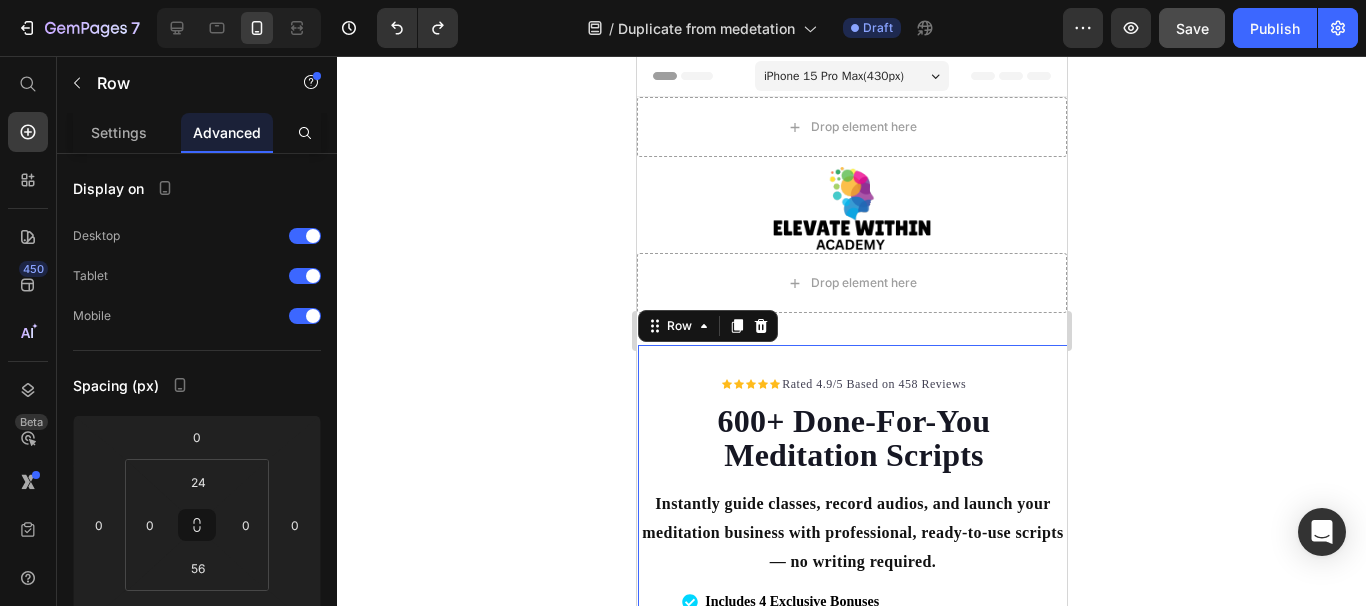 click 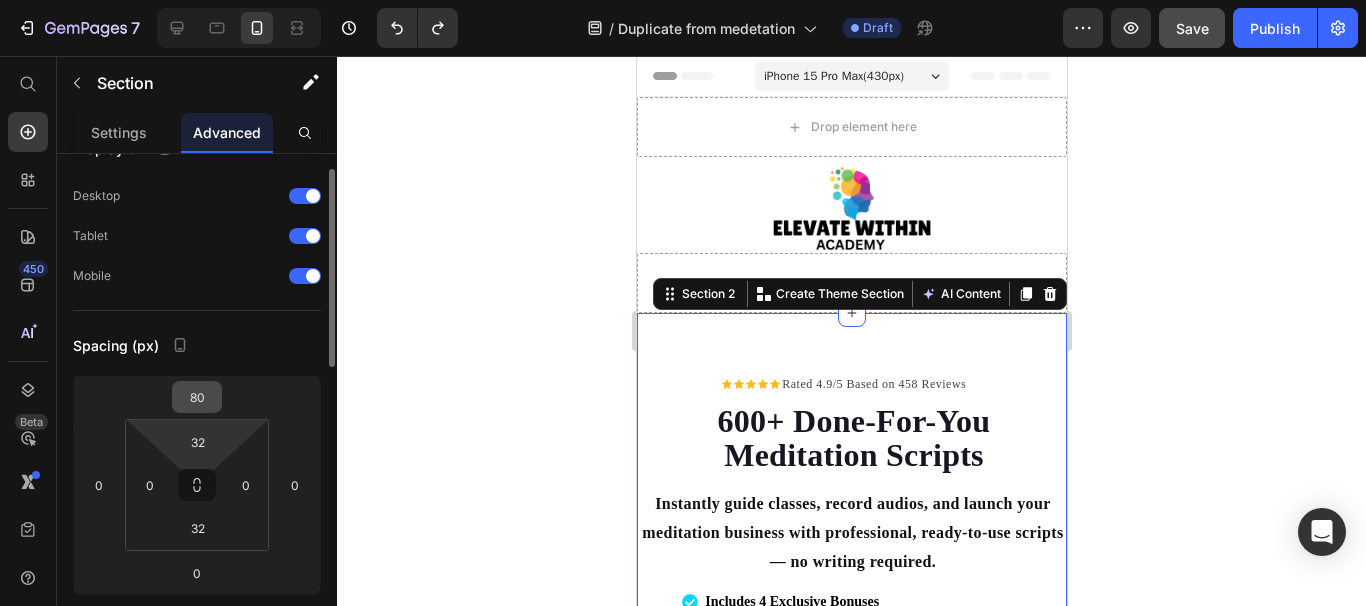 scroll, scrollTop: 39, scrollLeft: 0, axis: vertical 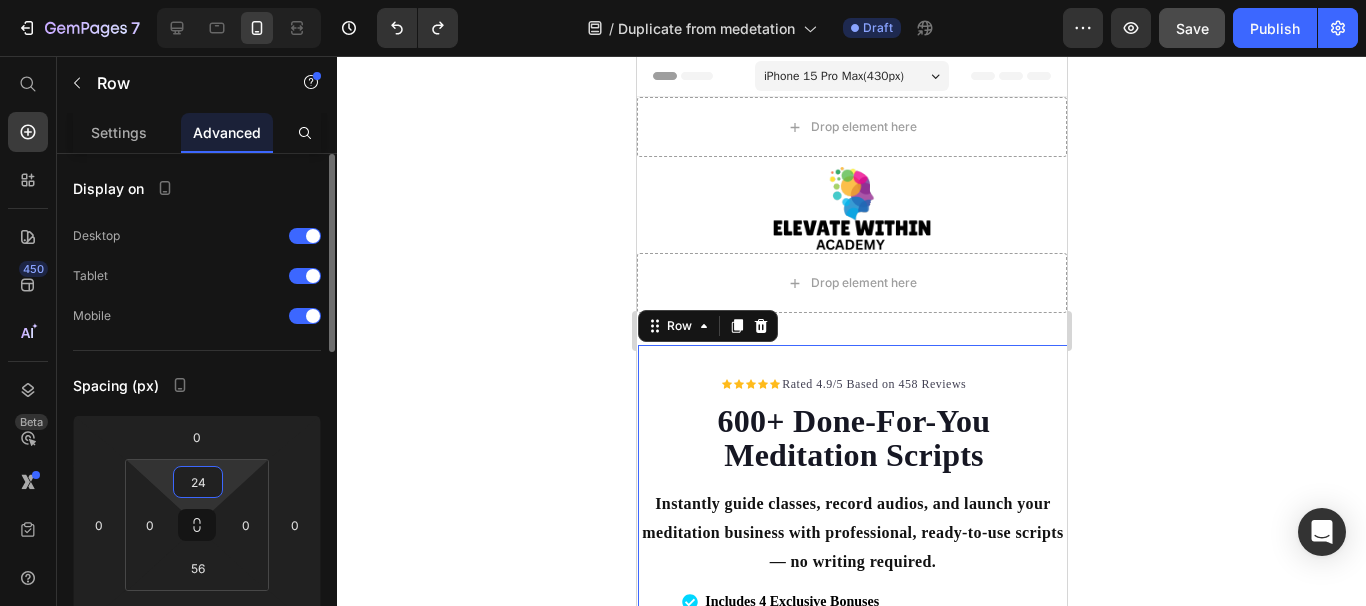 click on "24" at bounding box center [198, 482] 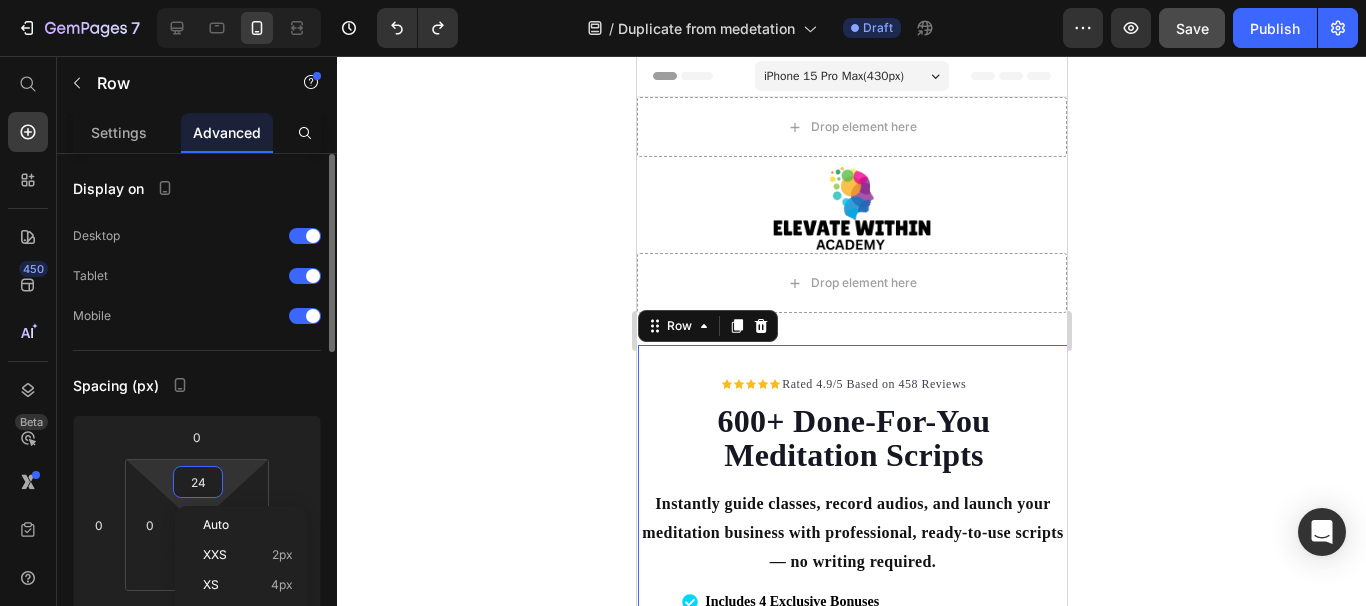 type on "0" 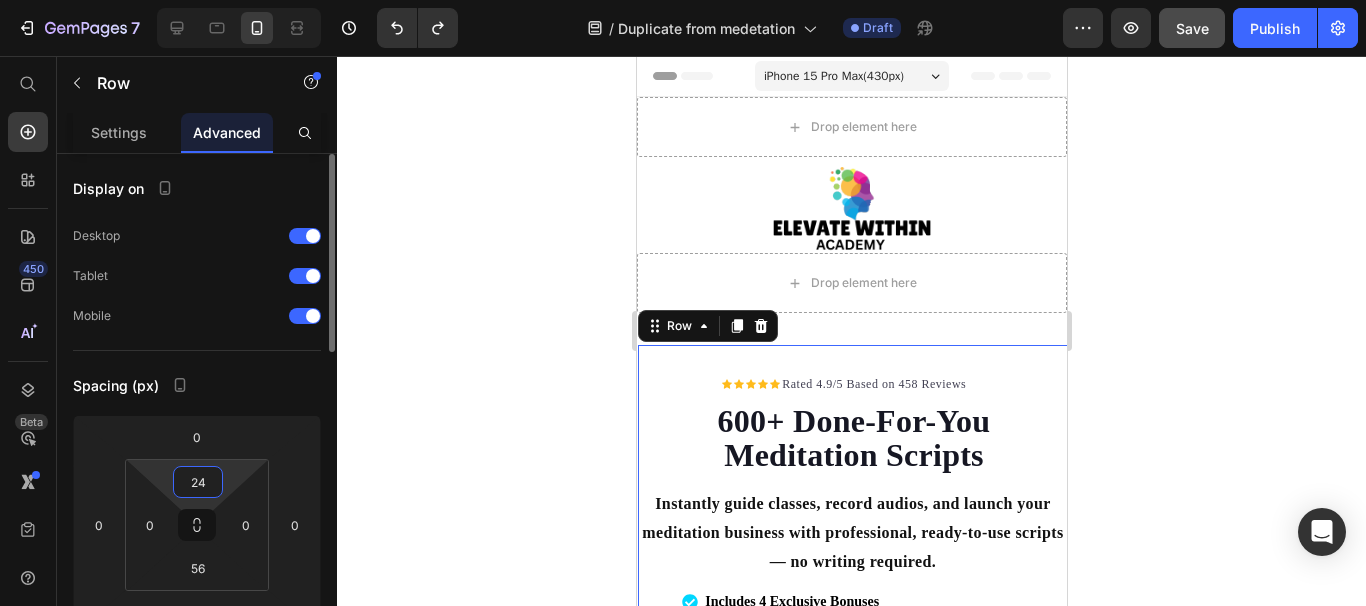type on "2" 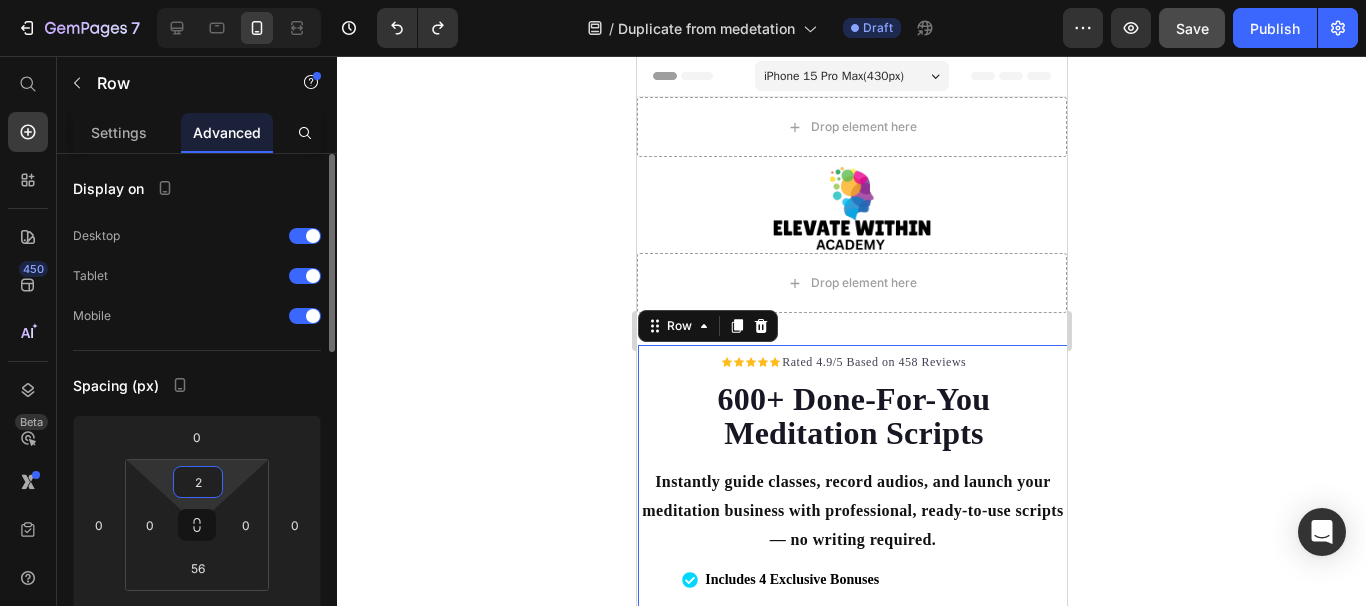 type 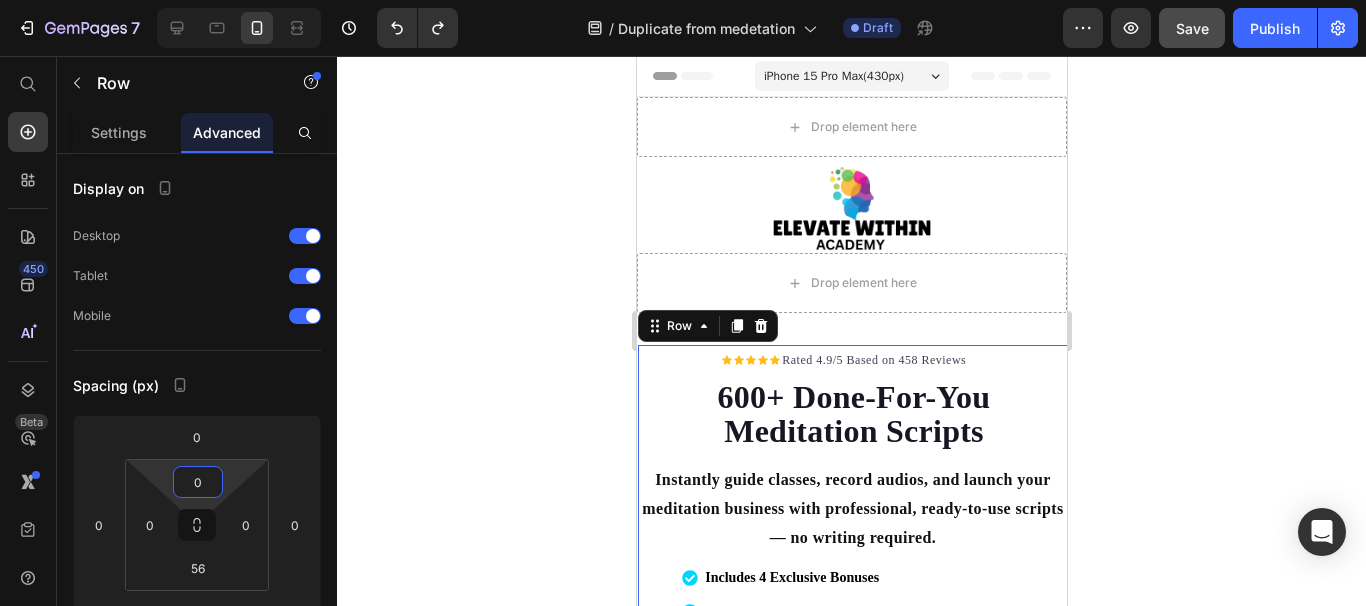 click 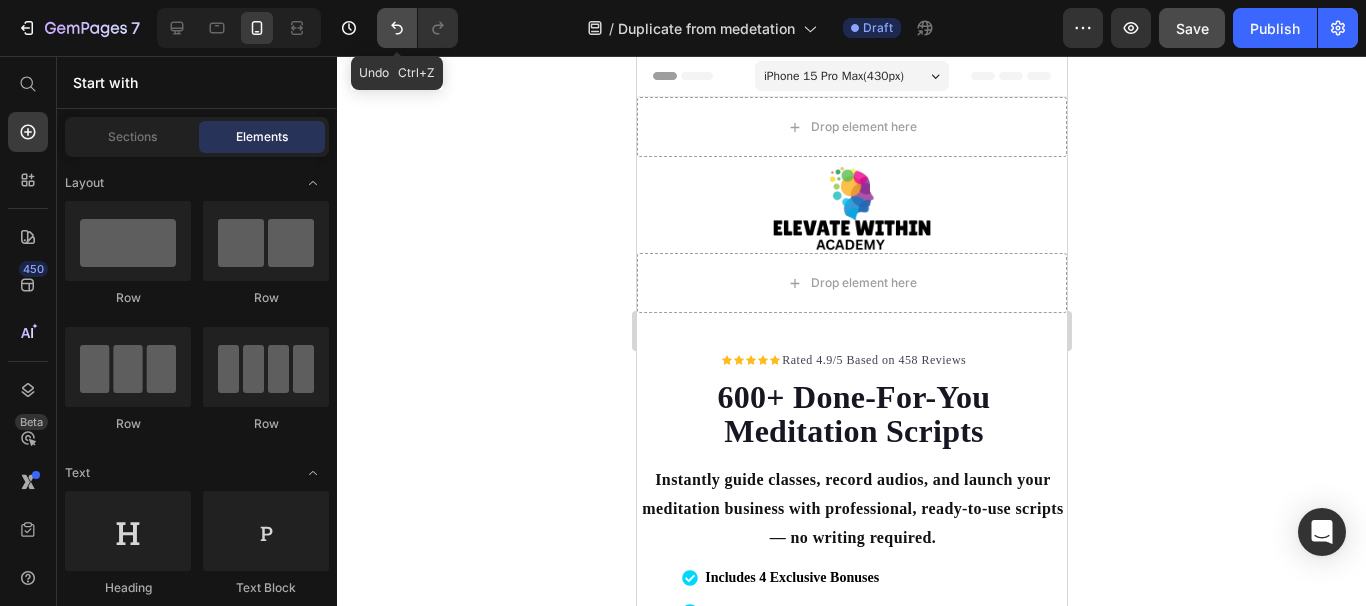 click 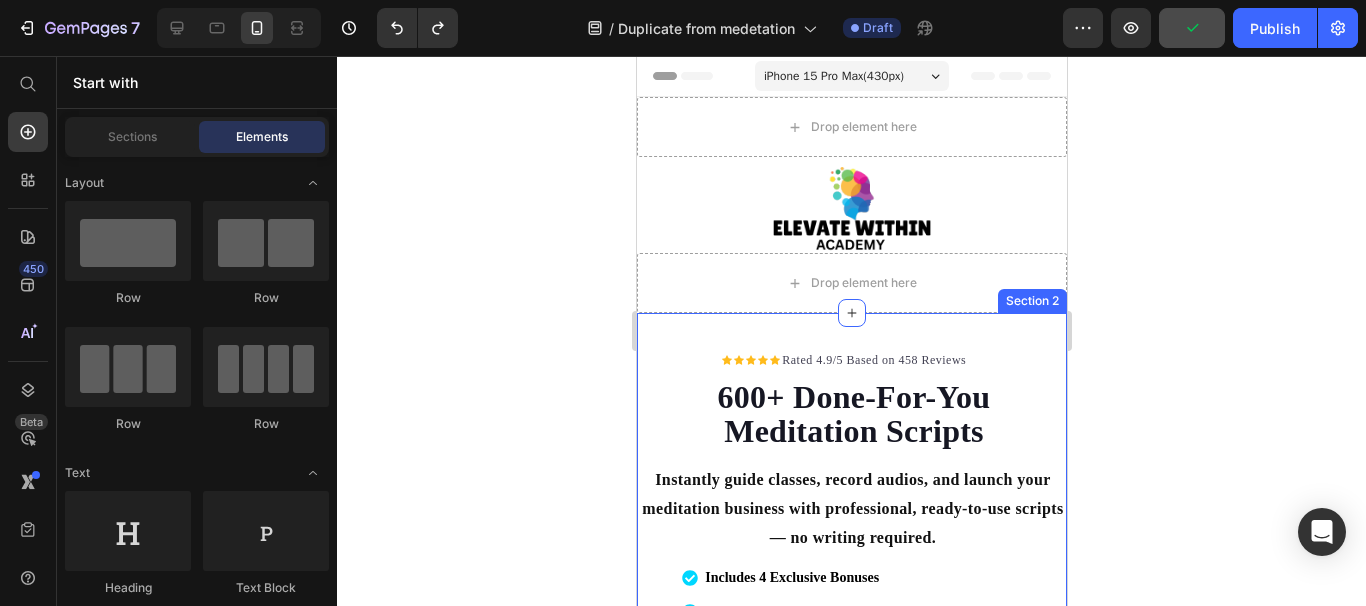 click on "Icon Icon Icon Icon Icon Icon List Hoz Rated 4.9/5 Based on 458 Reviews Text block Row 600+ Done-For-You Meditation Scripts Heading Instantly guide classes, record audios, and launch your meditation business with professional, ready-to-use scripts — no writing required. Text Block Includes 4 Exclusive Bonuses Commercial use license Perfect for Coaches, Teachers, Healers, and Creators Item list 💥Limited-Time 80% Off! 💰 Regular Price  $197  — Yours for Only  $37 ⚡  Limited to the First 100 Customers Only Text Block Get Instant Access Now Button
30-day money back guarantee Item list Image Row Row Image Row Row Section 2" at bounding box center [851, 811] 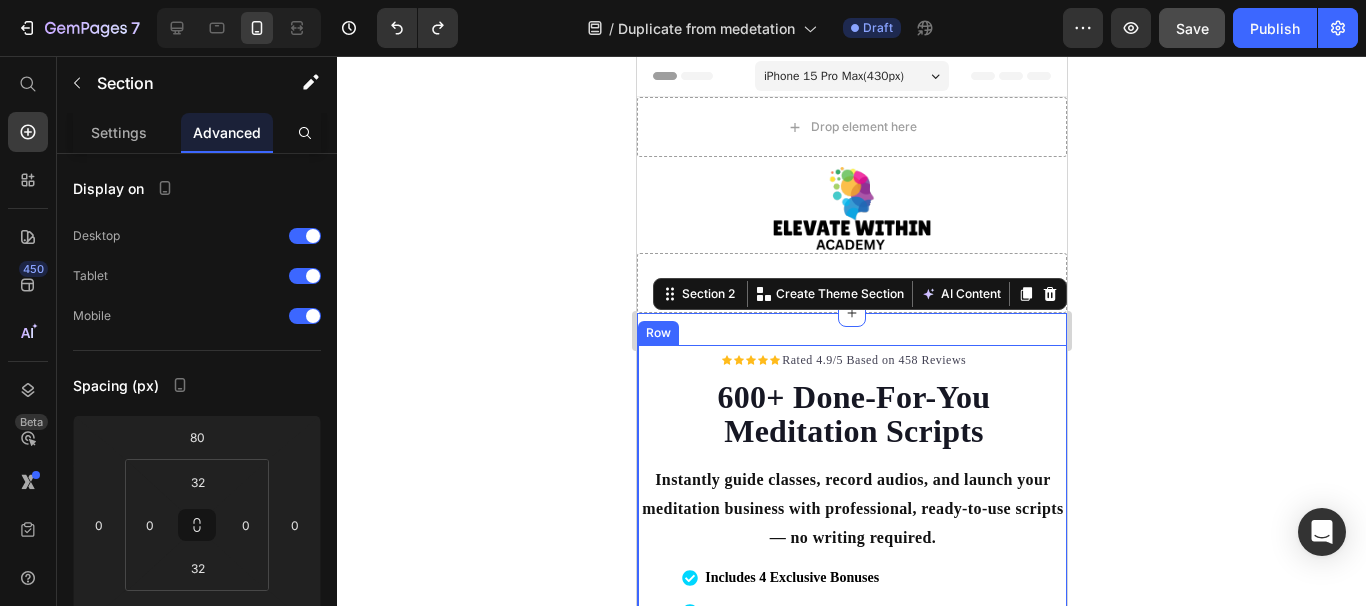 click 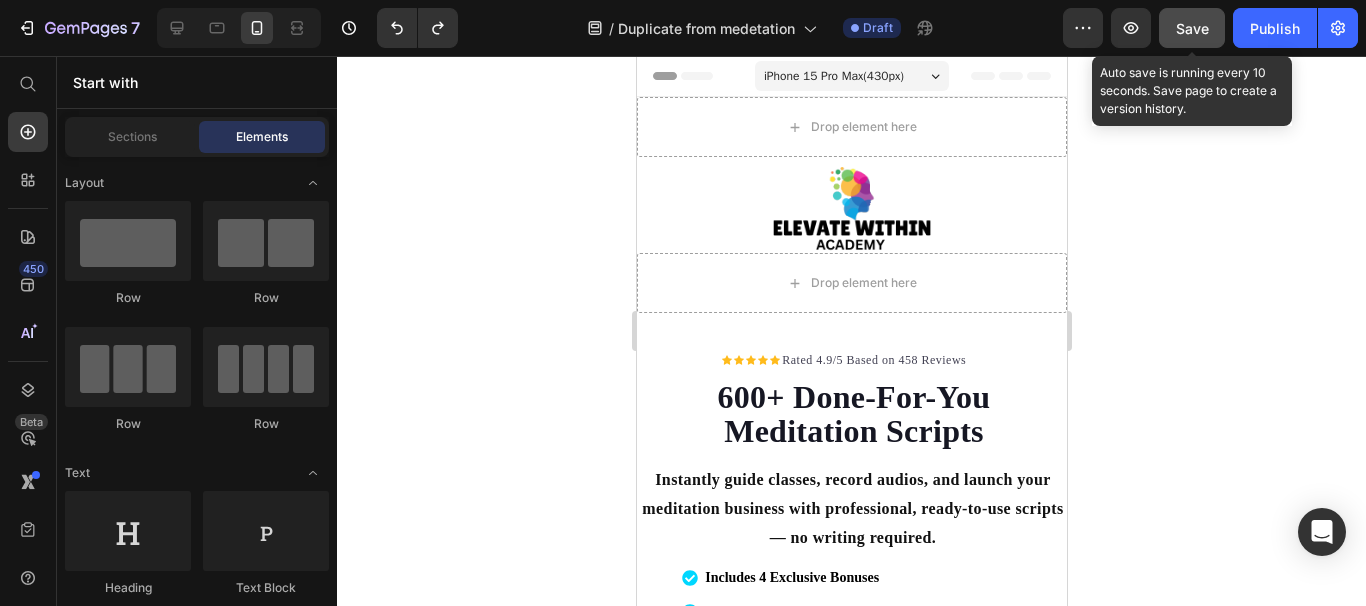 click on "Save" at bounding box center [1192, 28] 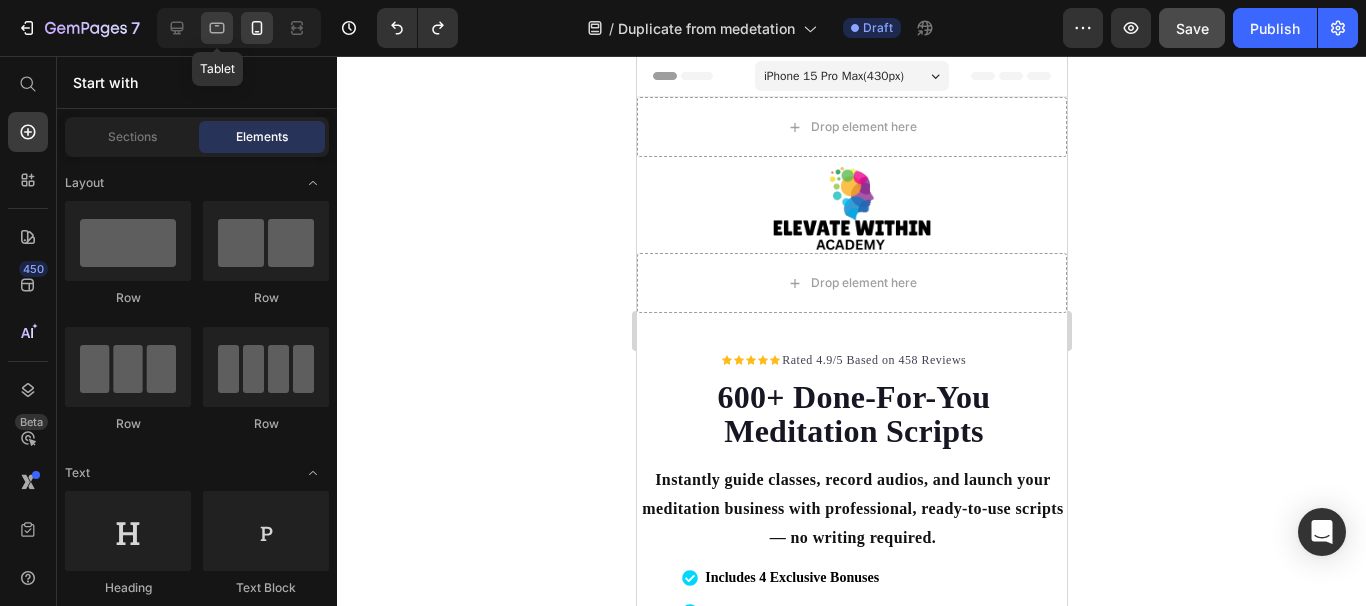 click 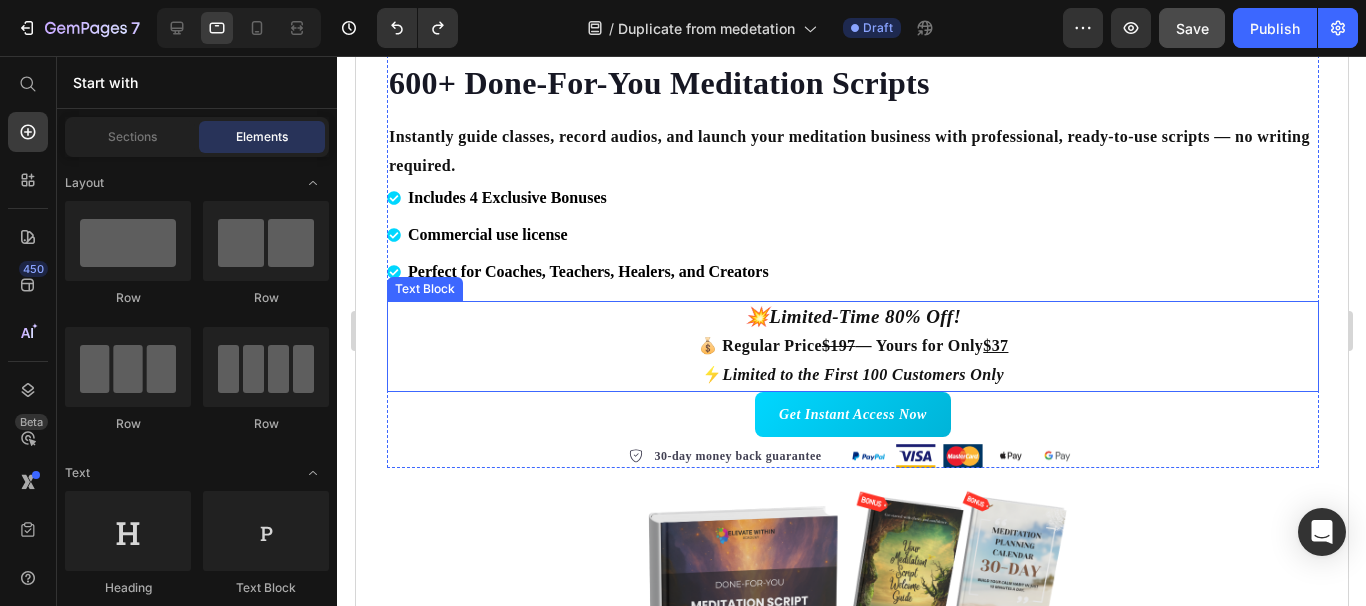 scroll, scrollTop: 0, scrollLeft: 0, axis: both 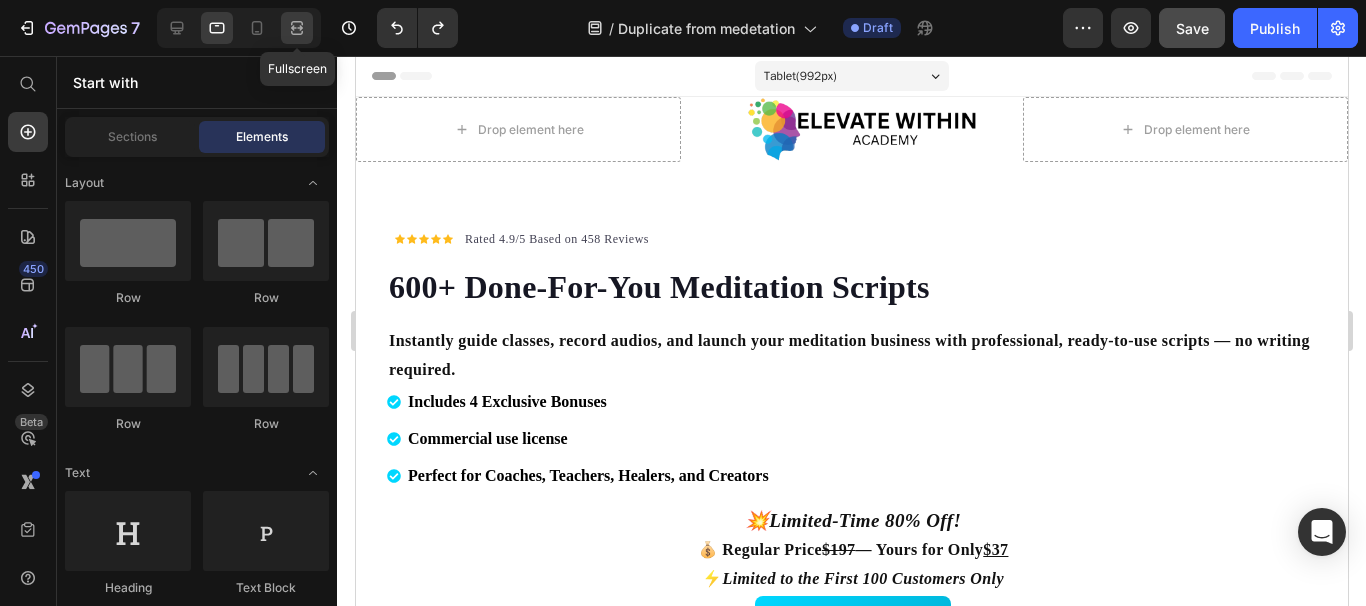click 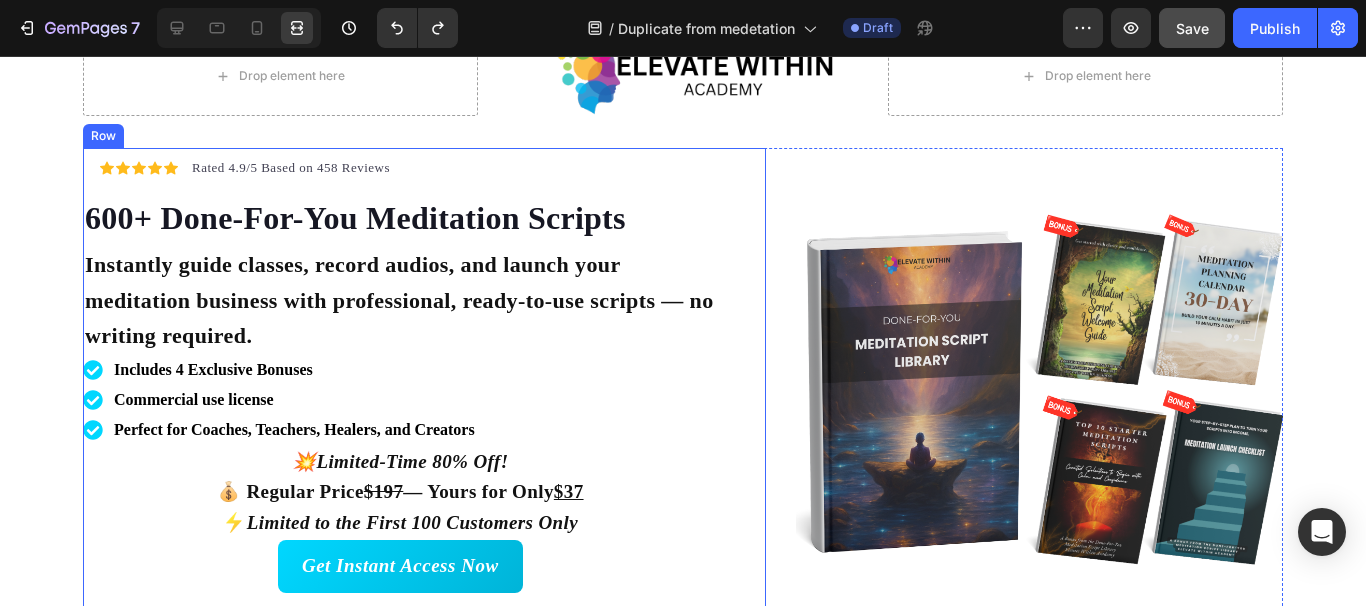 scroll, scrollTop: 0, scrollLeft: 0, axis: both 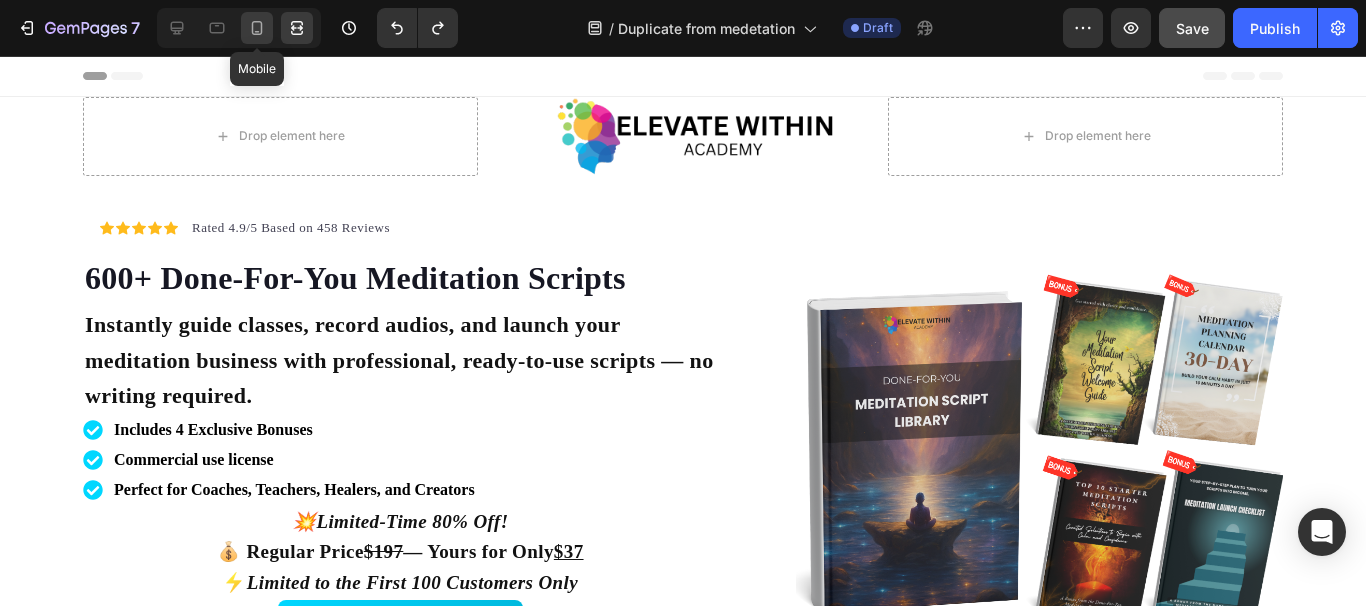 click 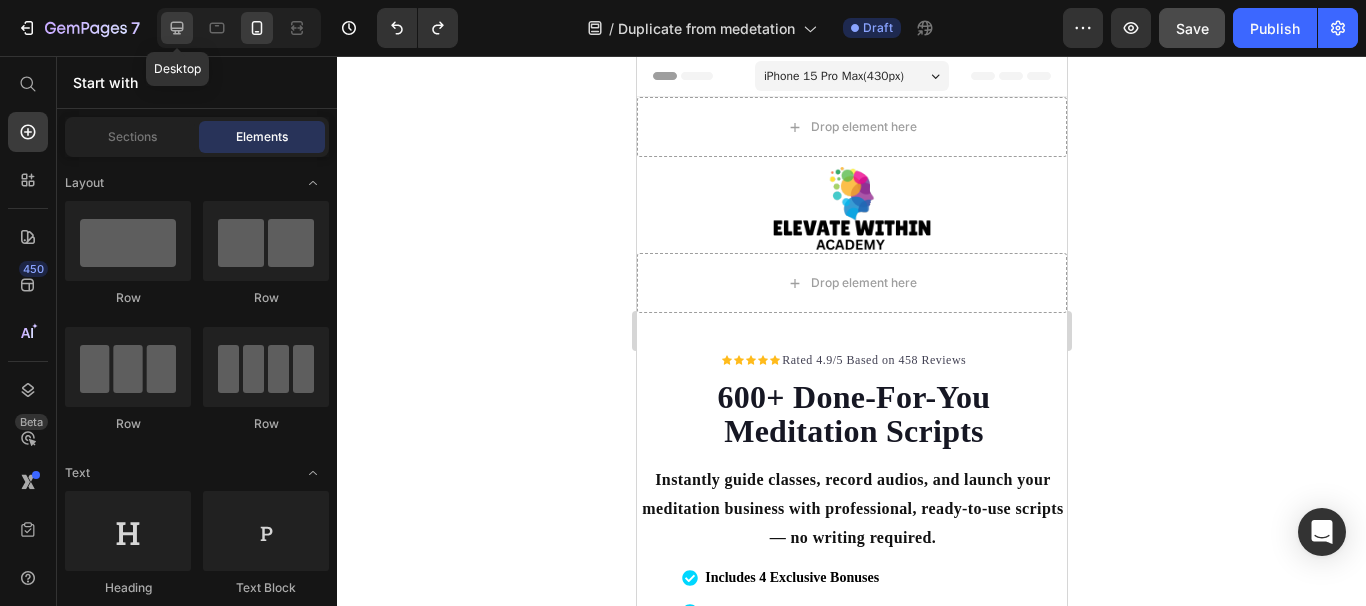 click 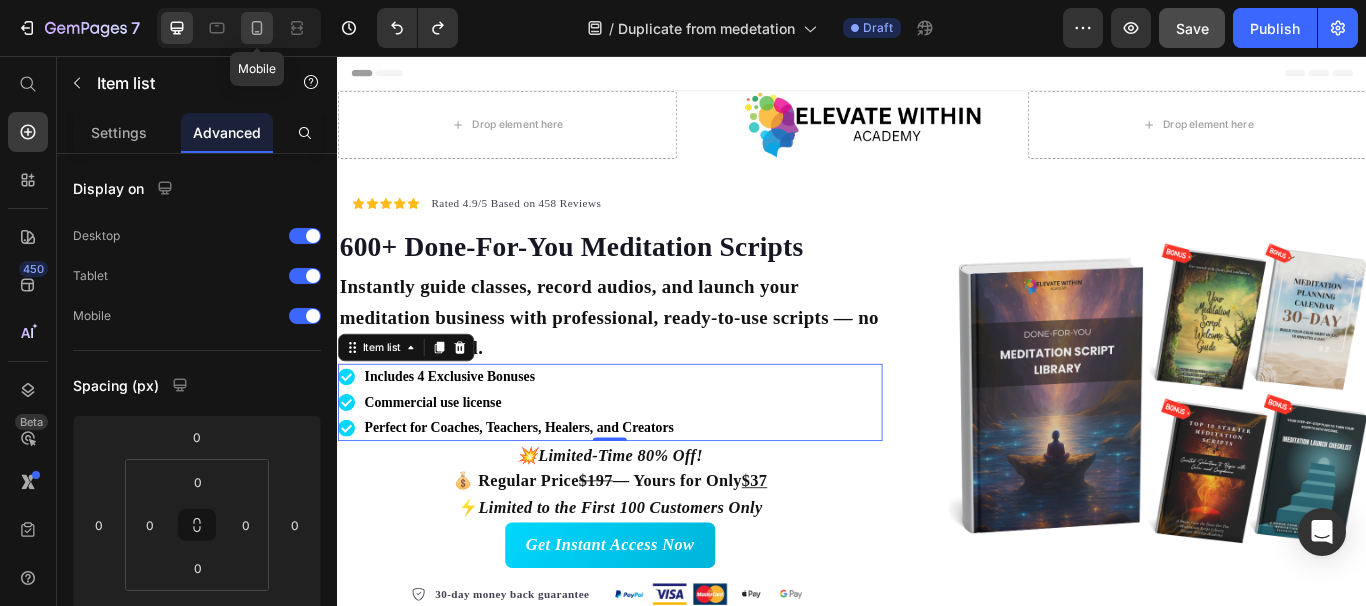 click 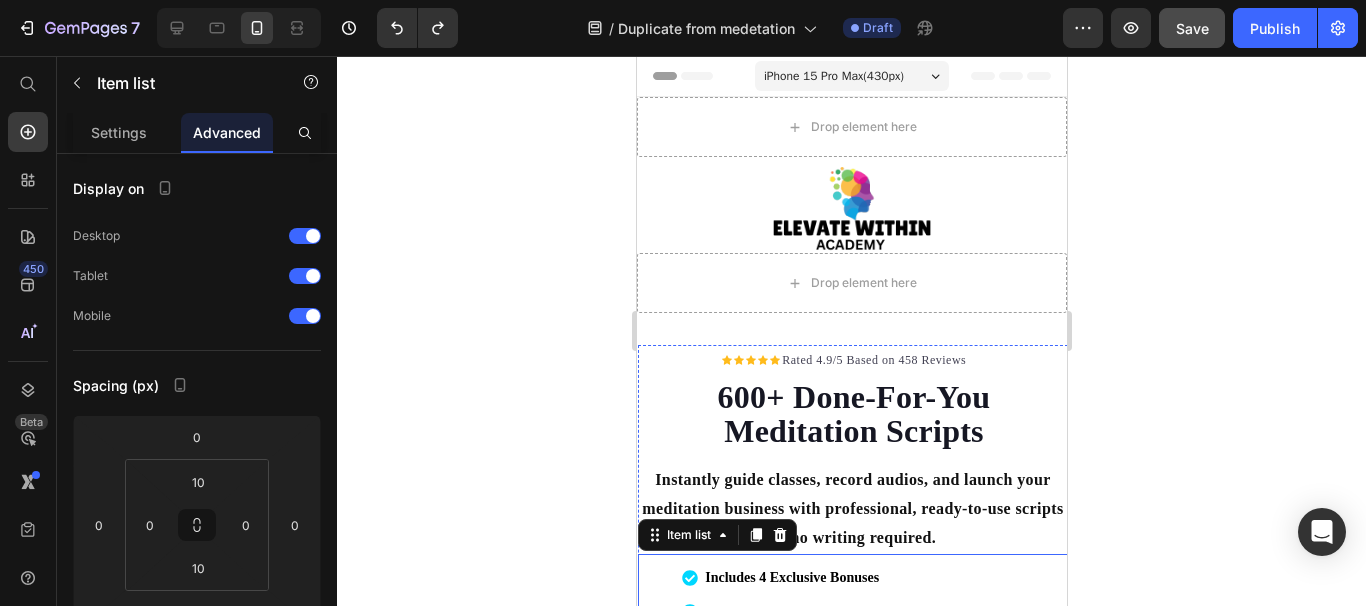 scroll, scrollTop: 425, scrollLeft: 0, axis: vertical 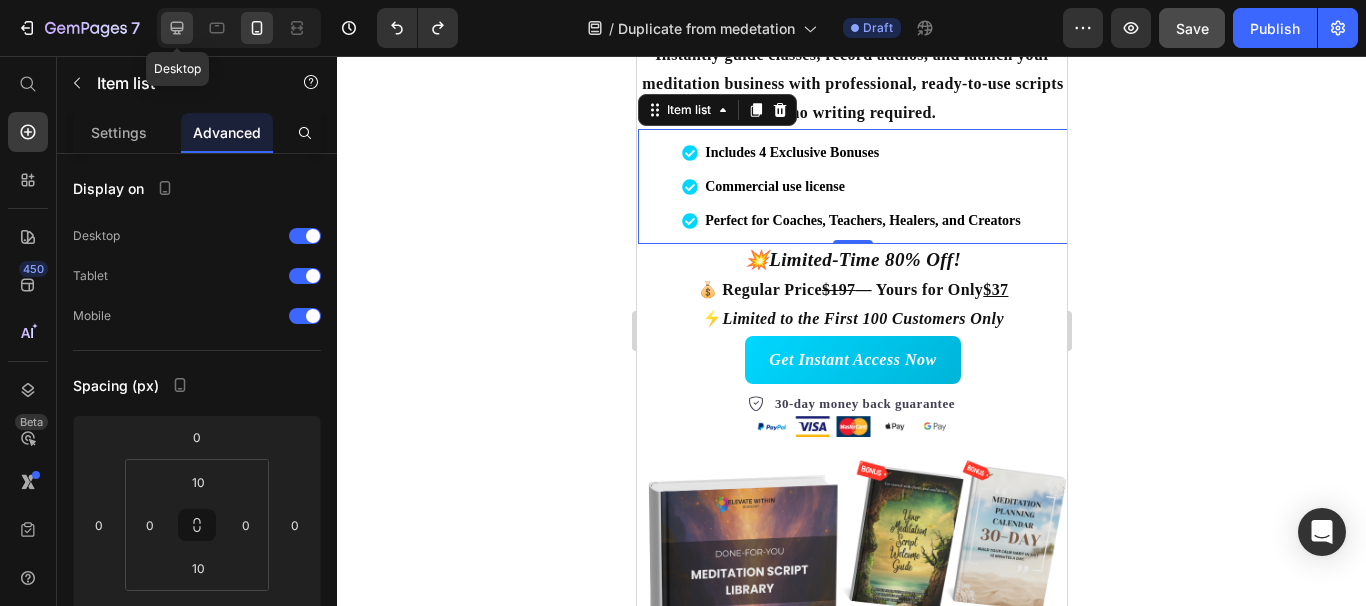 click 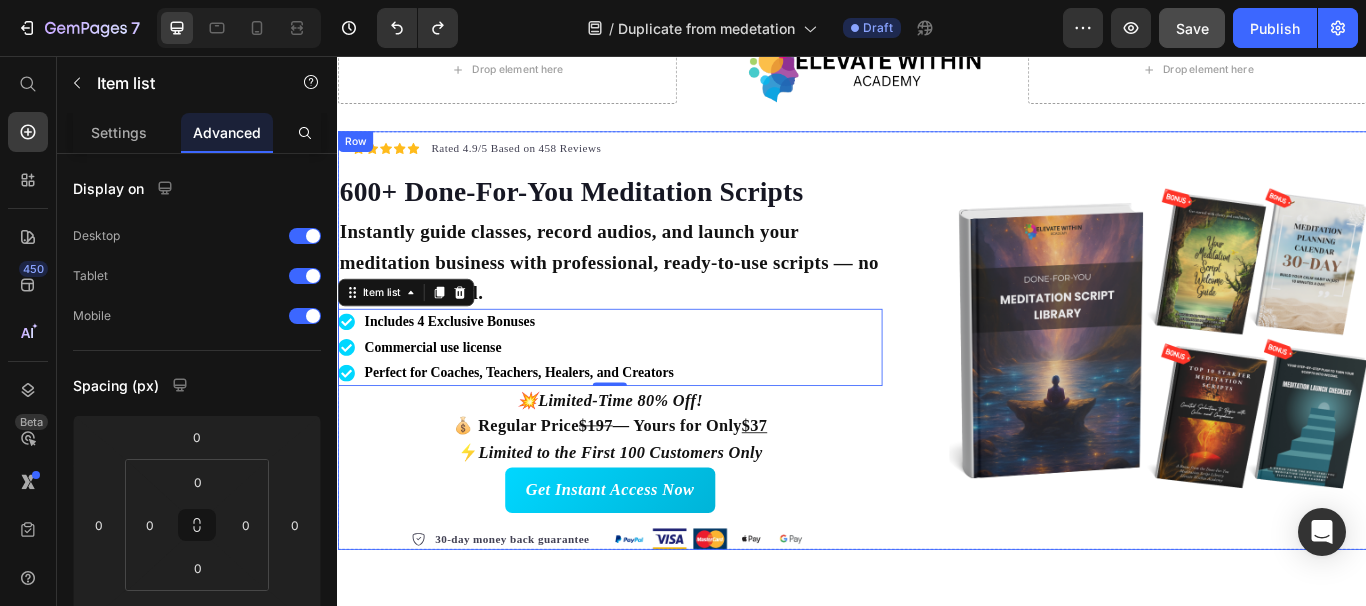 scroll, scrollTop: 63, scrollLeft: 0, axis: vertical 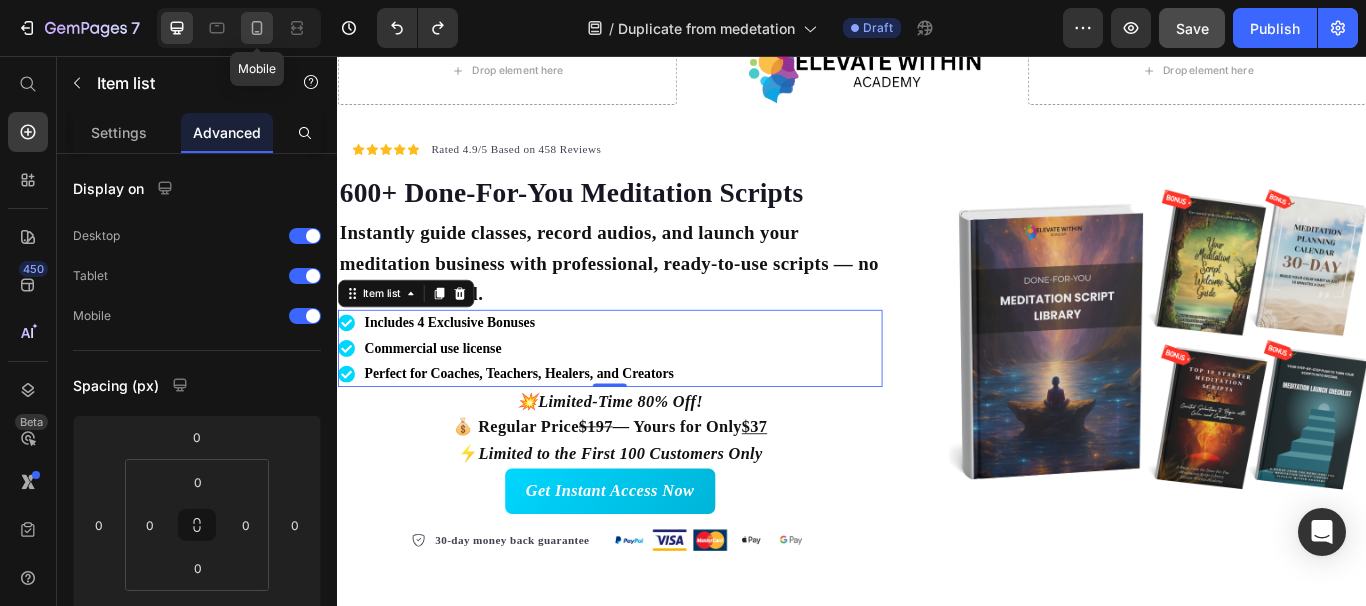 click 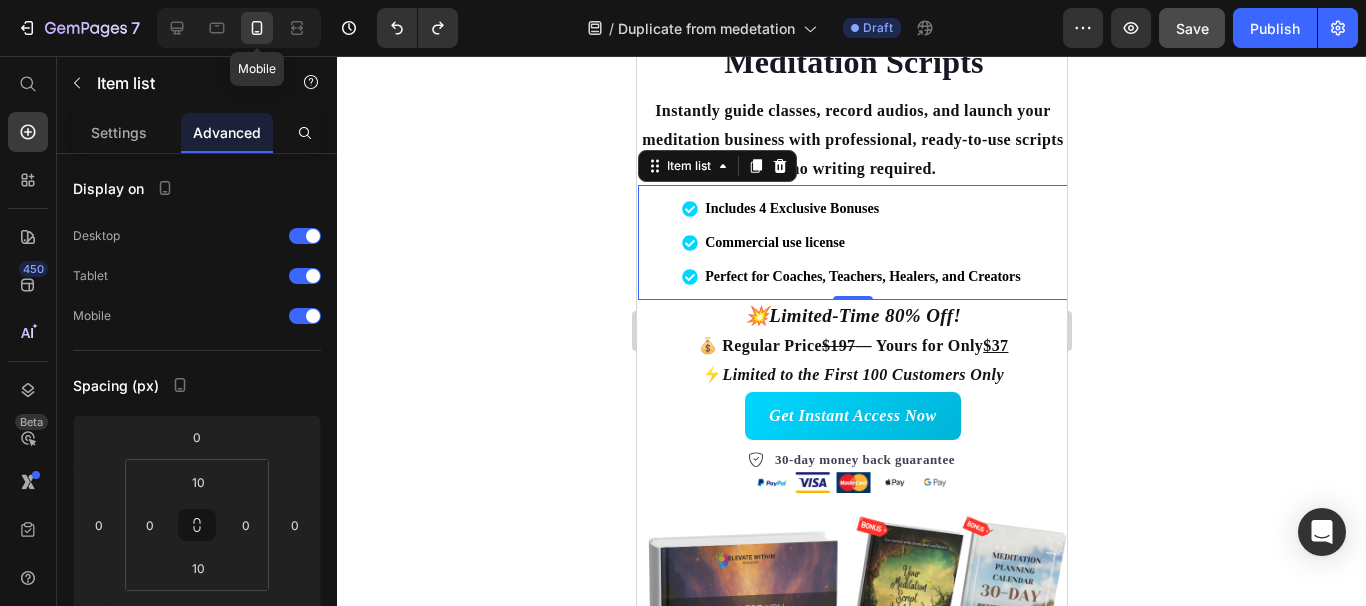 scroll, scrollTop: 425, scrollLeft: 0, axis: vertical 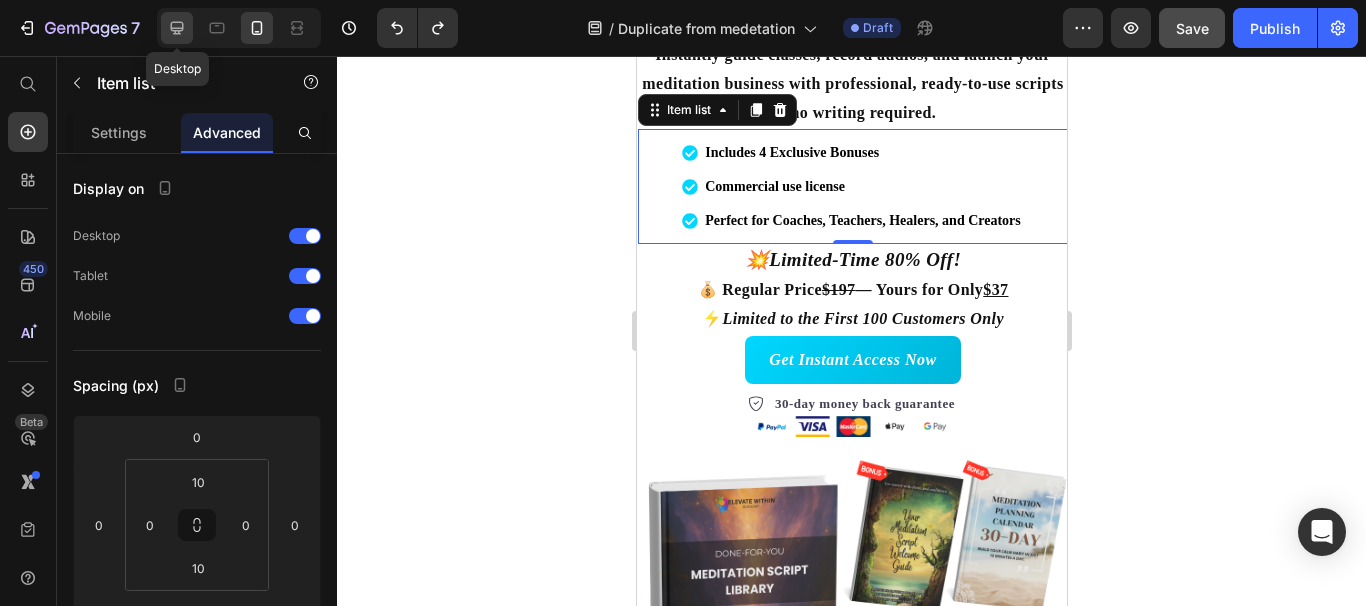 click 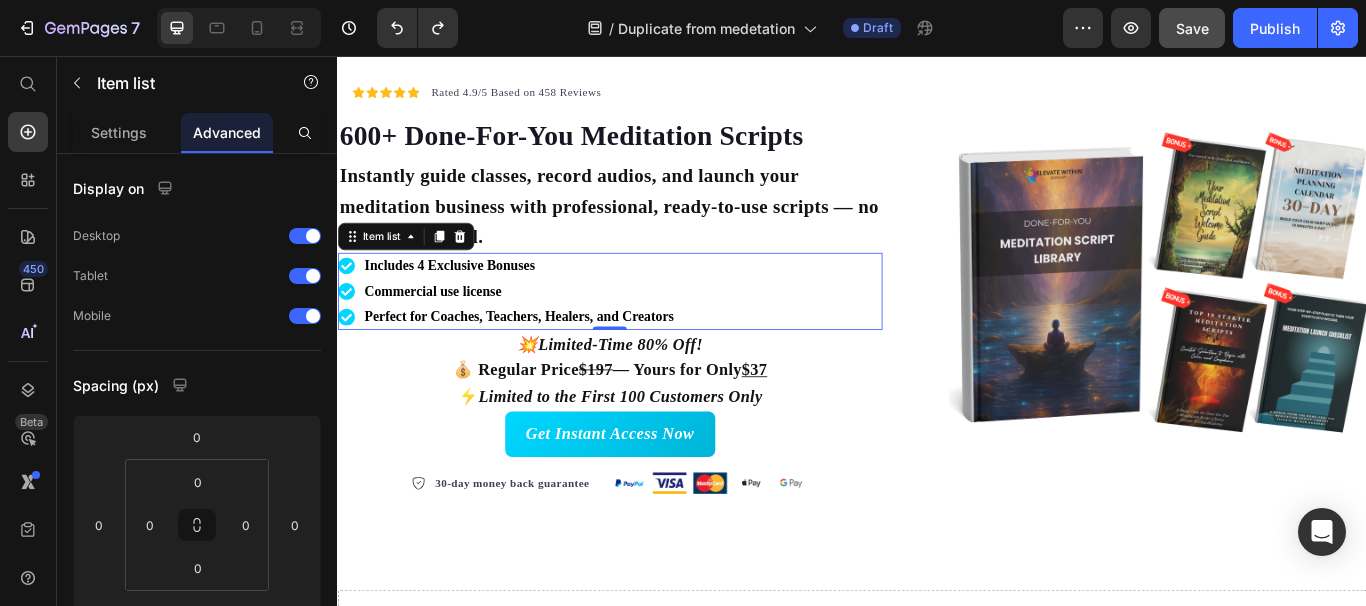 scroll, scrollTop: 127, scrollLeft: 0, axis: vertical 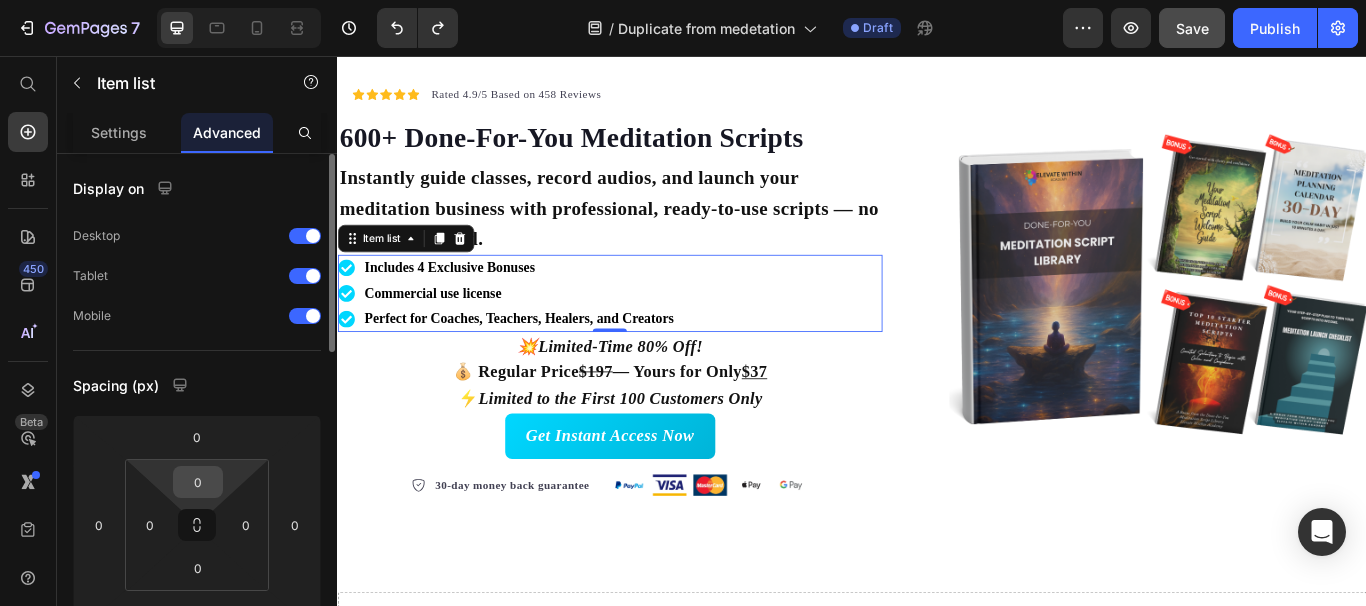click on "0" at bounding box center (198, 482) 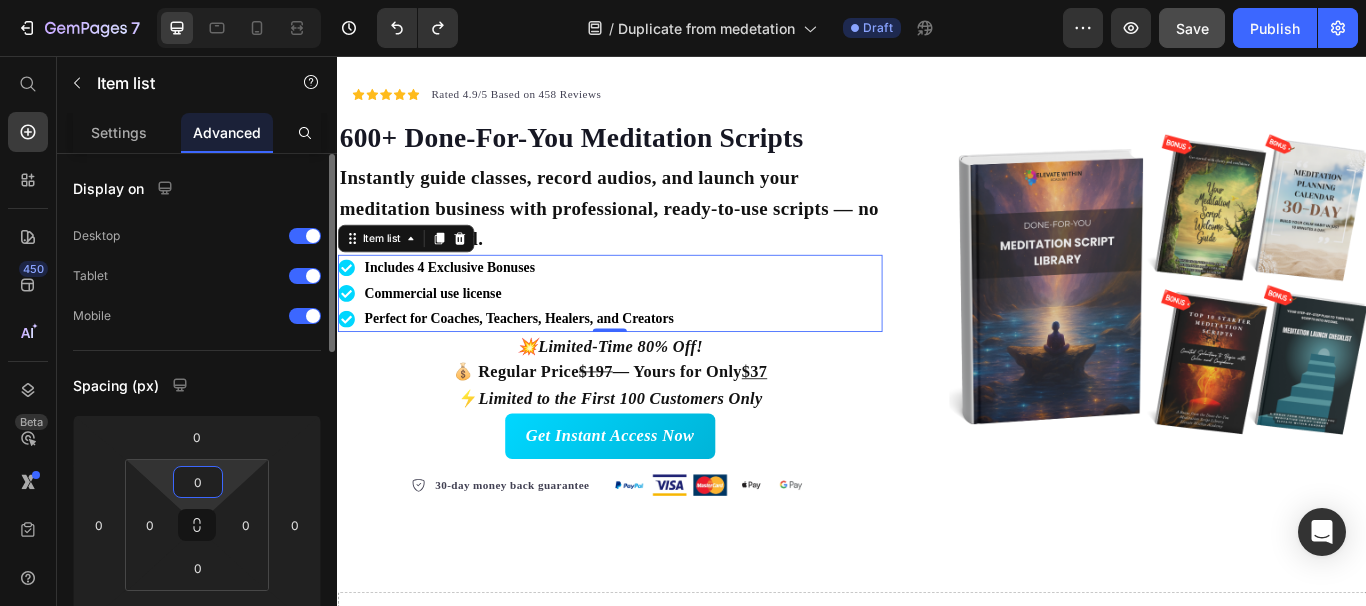 click on "0" at bounding box center (198, 482) 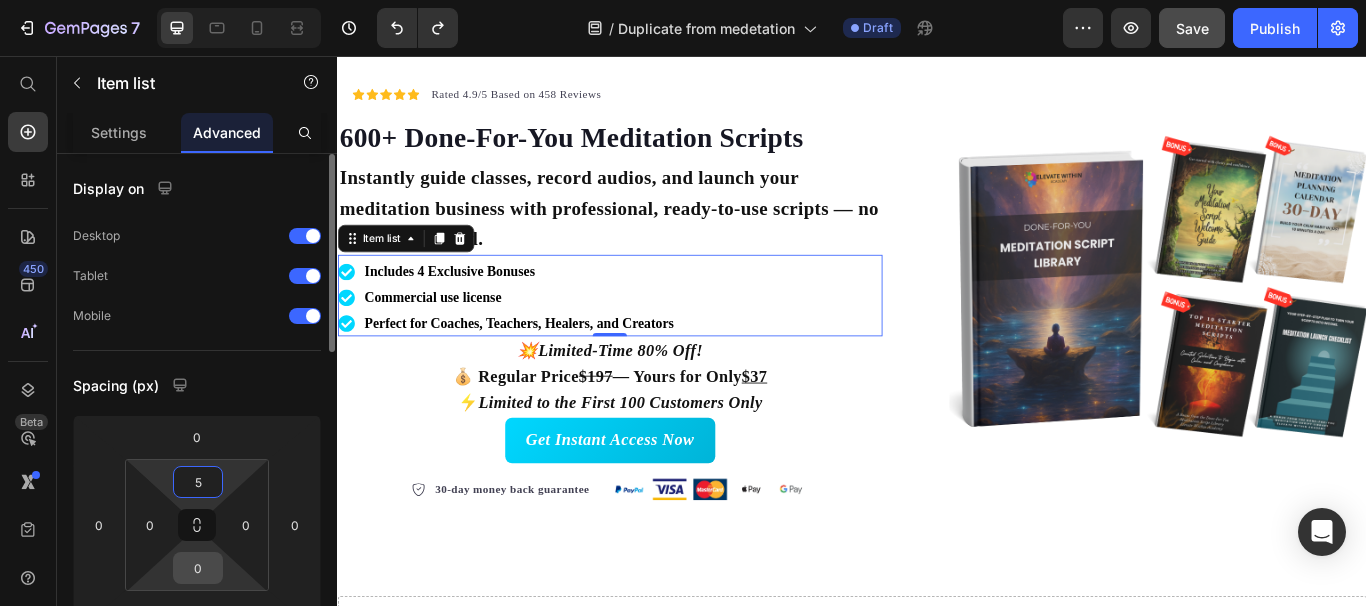 type on "5" 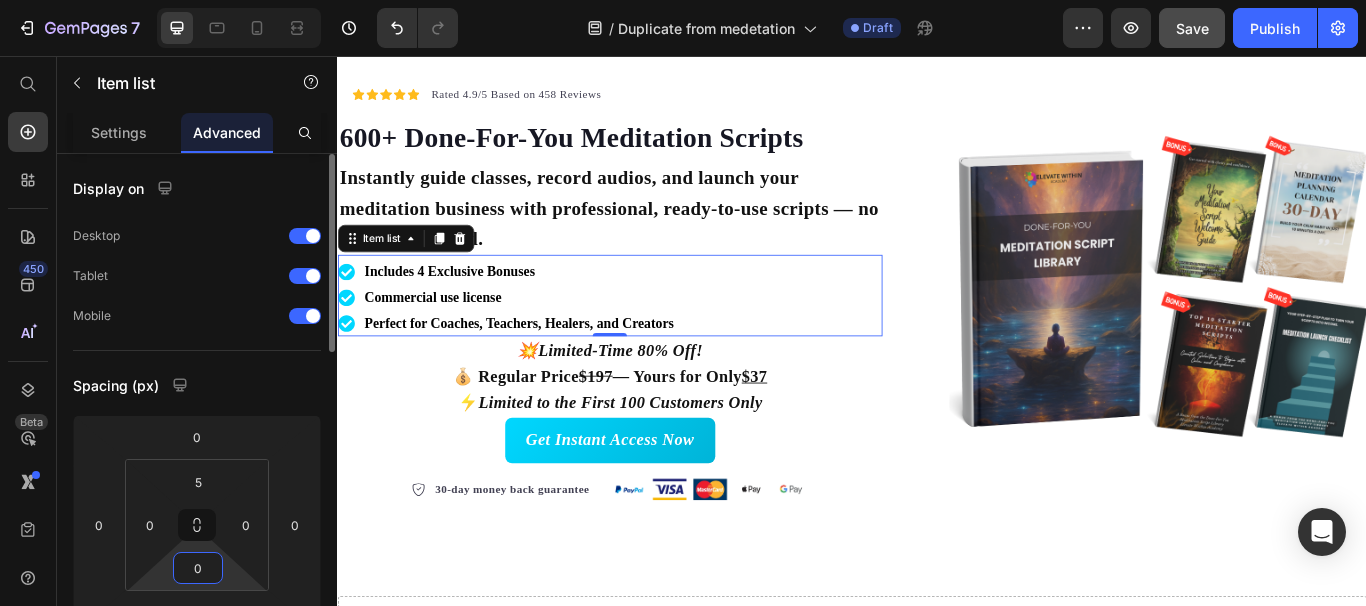 click on "0" at bounding box center (198, 568) 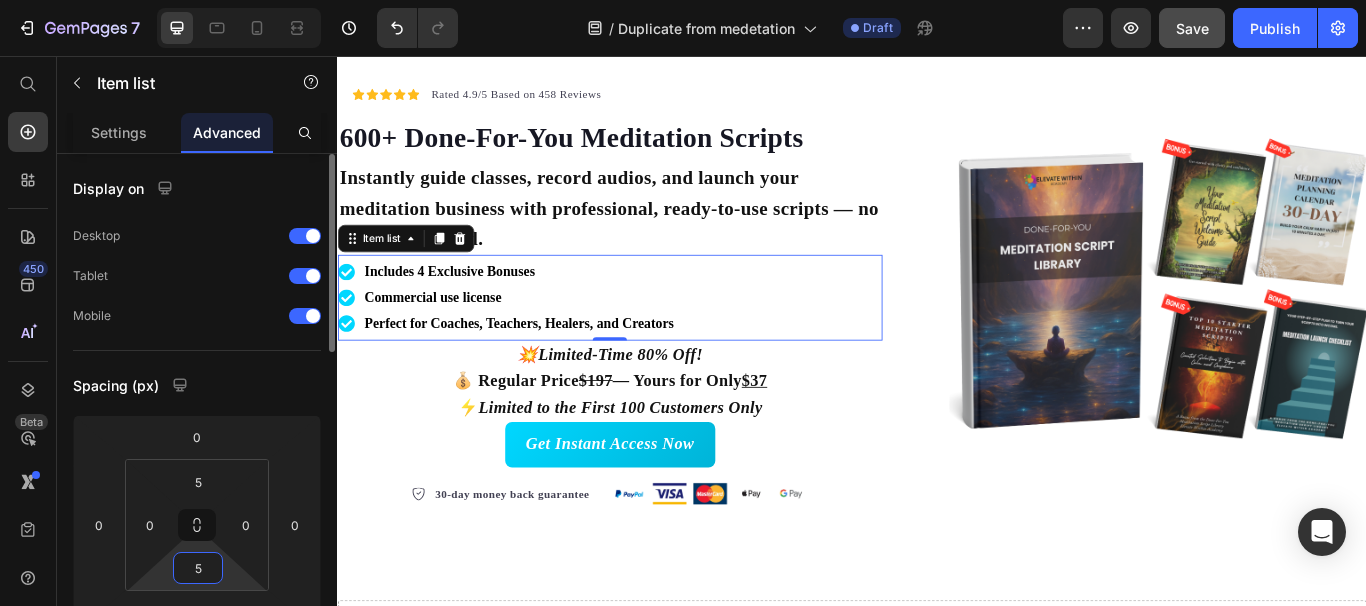 type on "5" 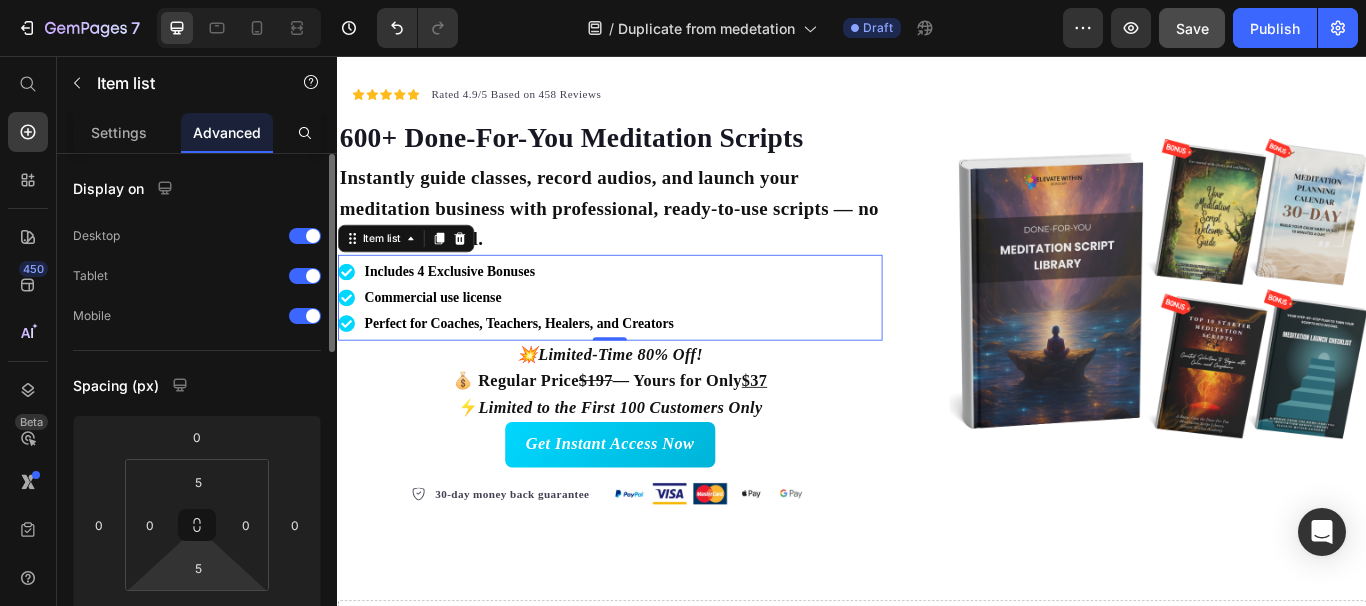 click on "Display on Desktop Tablet Mobile Spacing (px) 0 0 0 0 5 0 5 0 Shape Border Corner Shadow Position Opacity 100 % Animation Upgrade to Build plan  to unlock Animation & other premium features. Interaction Upgrade to Optimize plan  to unlock Interaction & other premium features. CSS class" at bounding box center (197, 757) 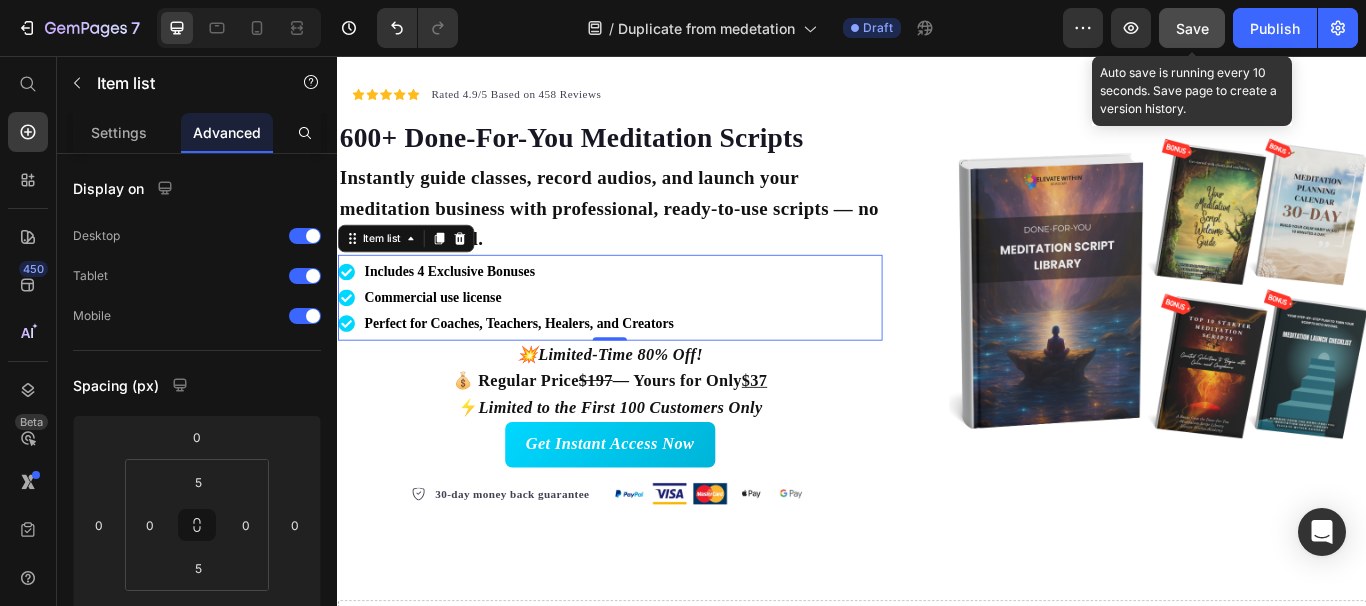 click on "Save" at bounding box center [1192, 28] 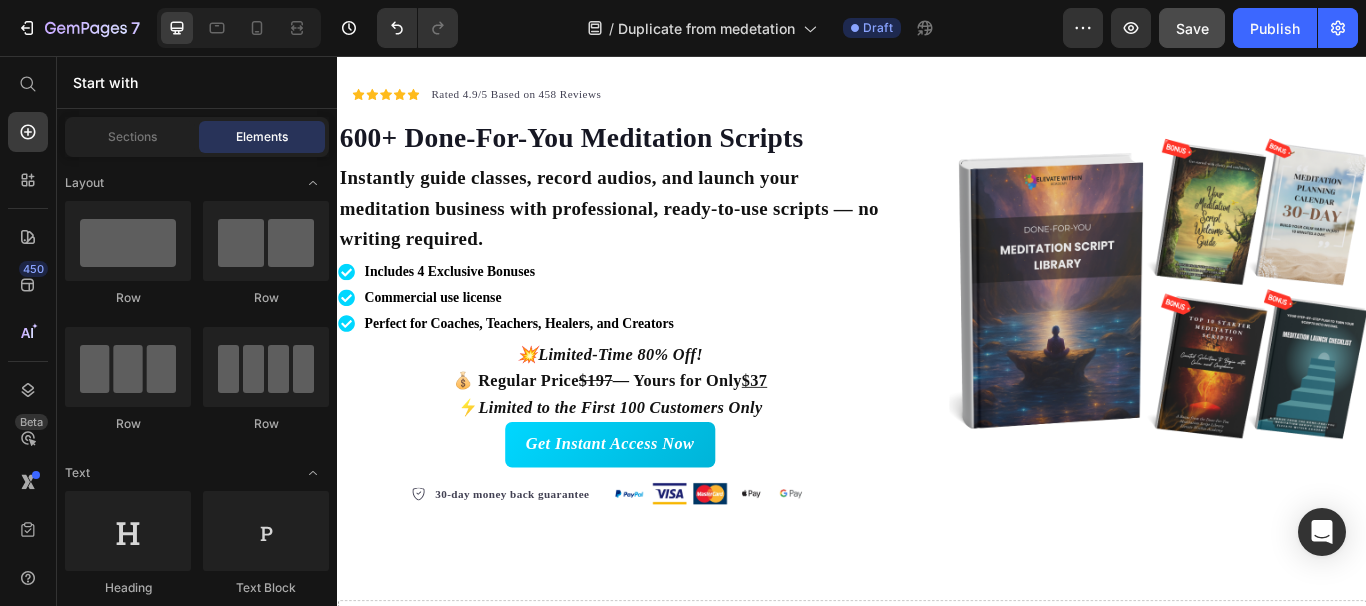 scroll, scrollTop: 0, scrollLeft: 0, axis: both 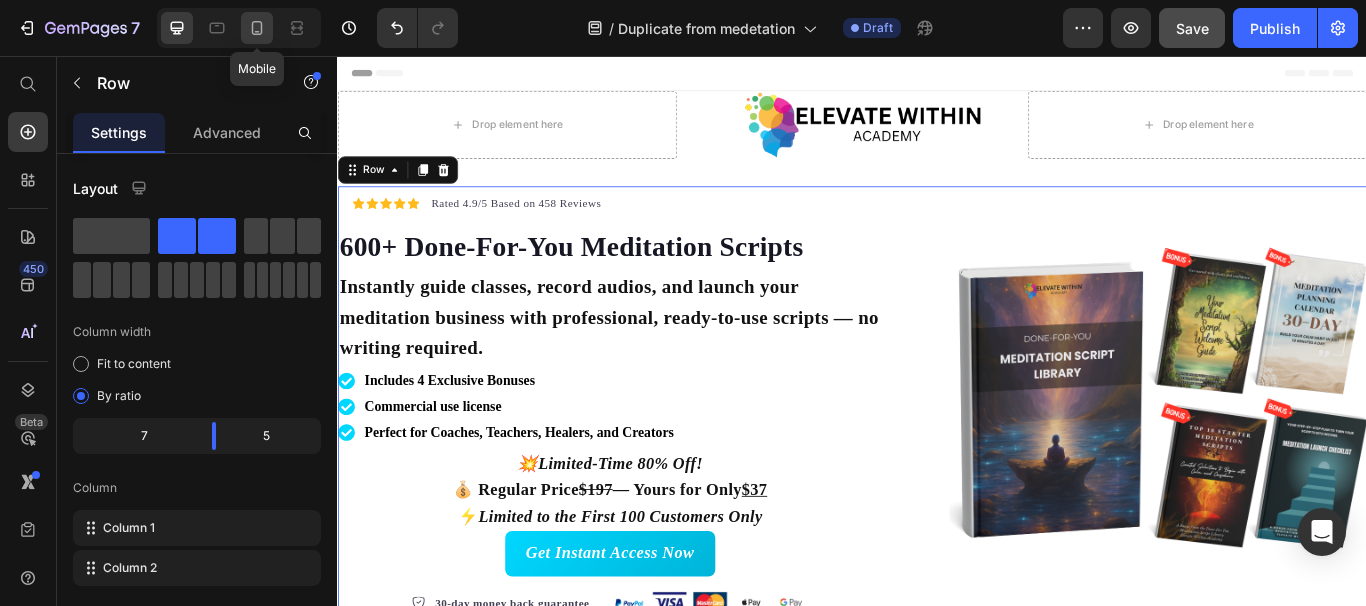 click 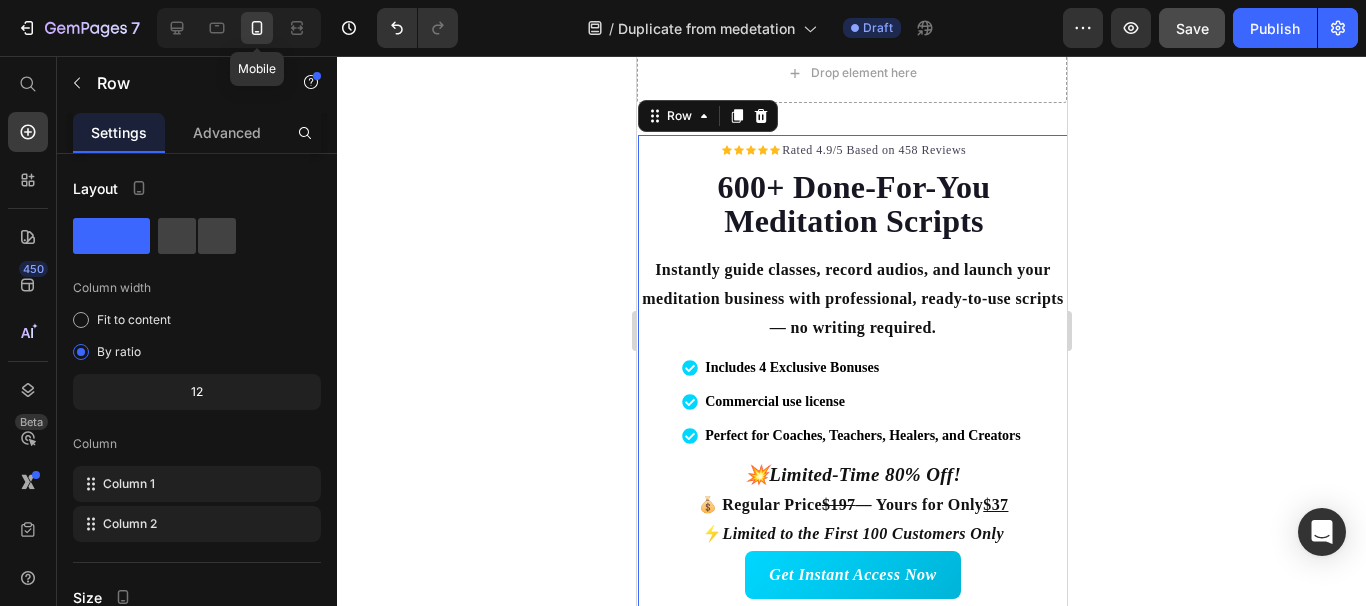 scroll, scrollTop: 216, scrollLeft: 0, axis: vertical 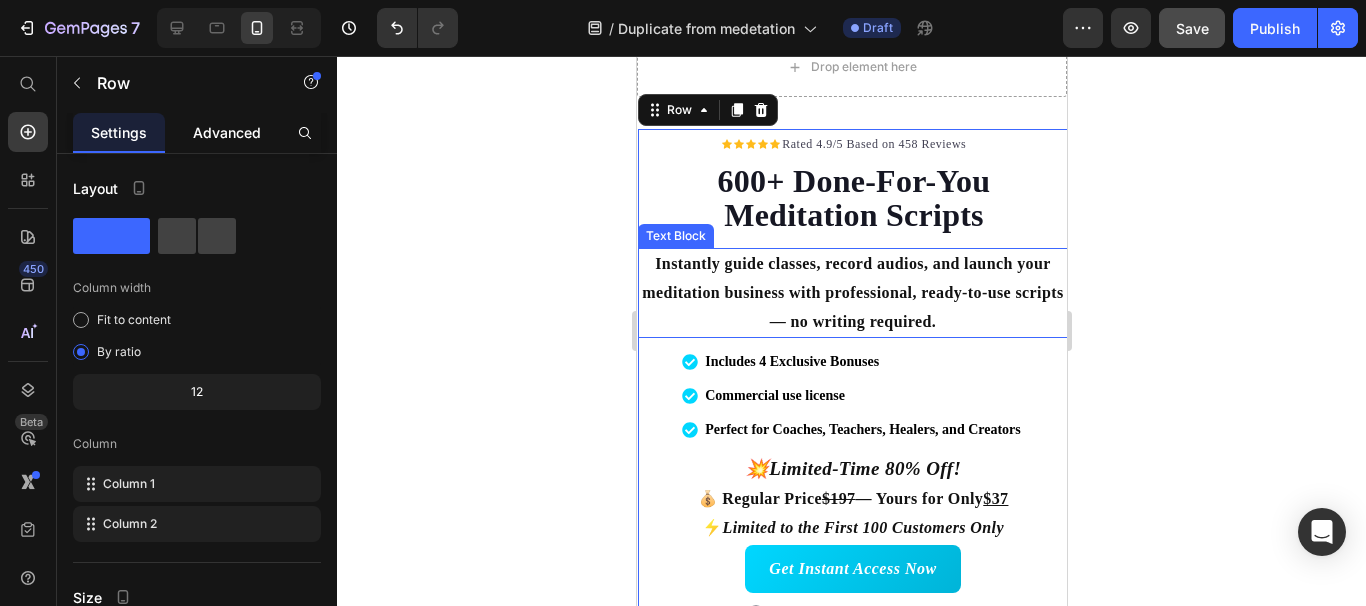 click on "Advanced" at bounding box center (227, 132) 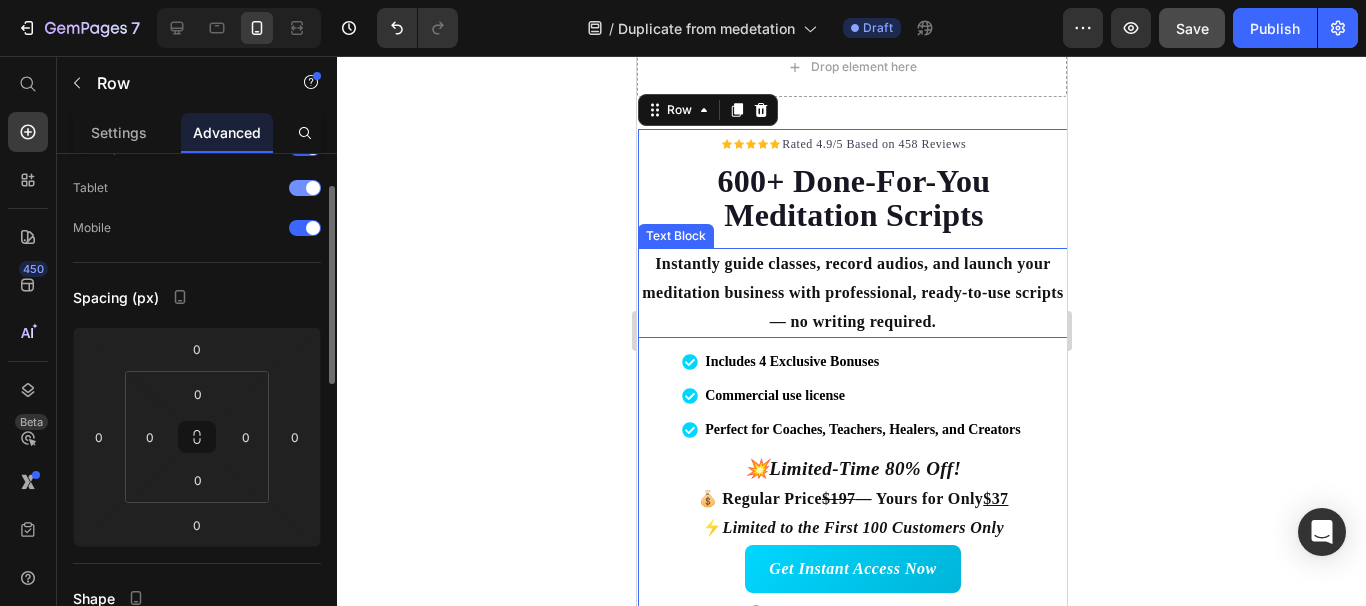 scroll, scrollTop: 87, scrollLeft: 0, axis: vertical 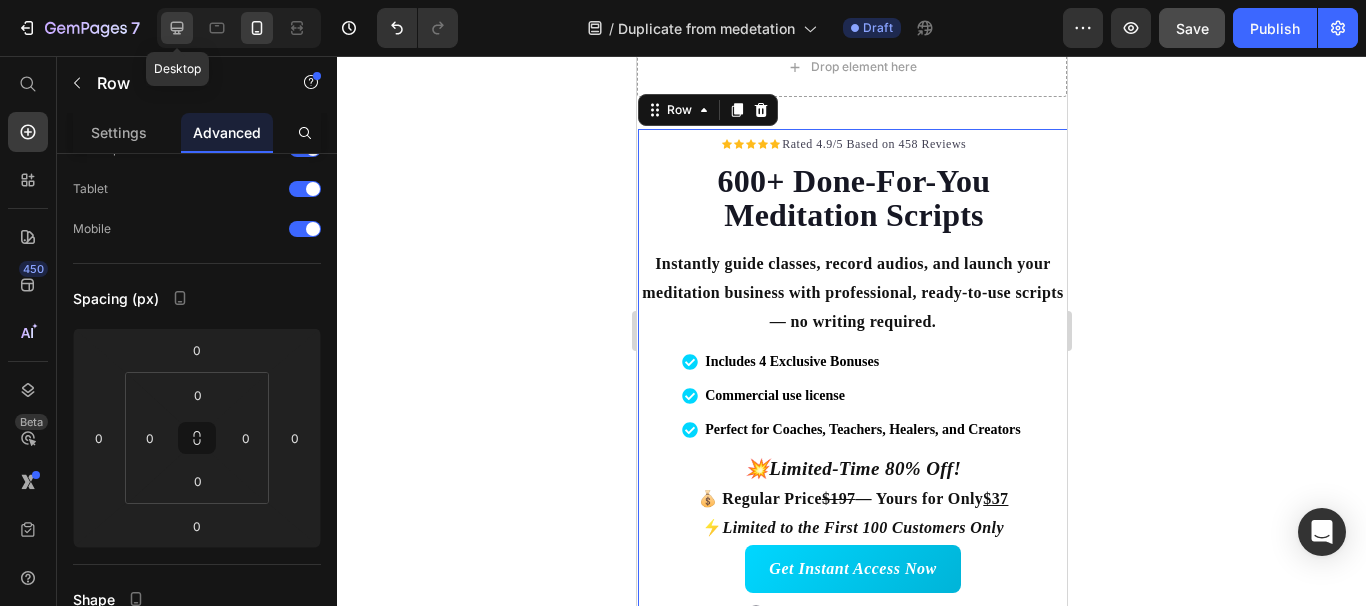 click 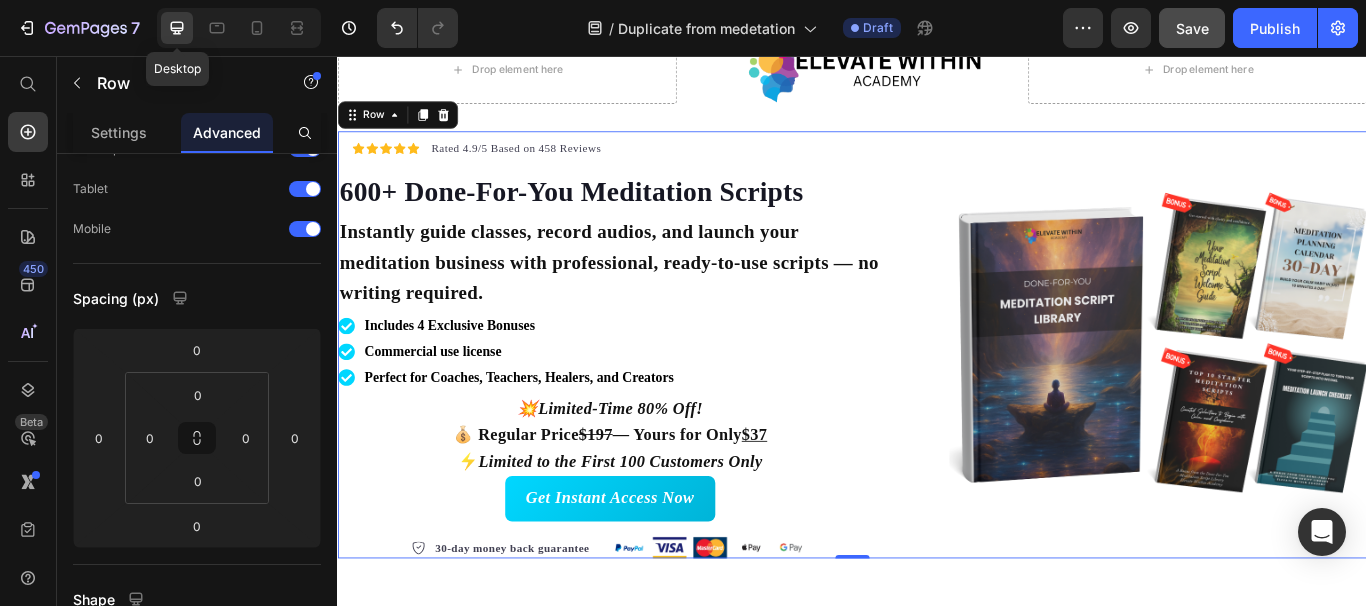 scroll, scrollTop: 81, scrollLeft: 0, axis: vertical 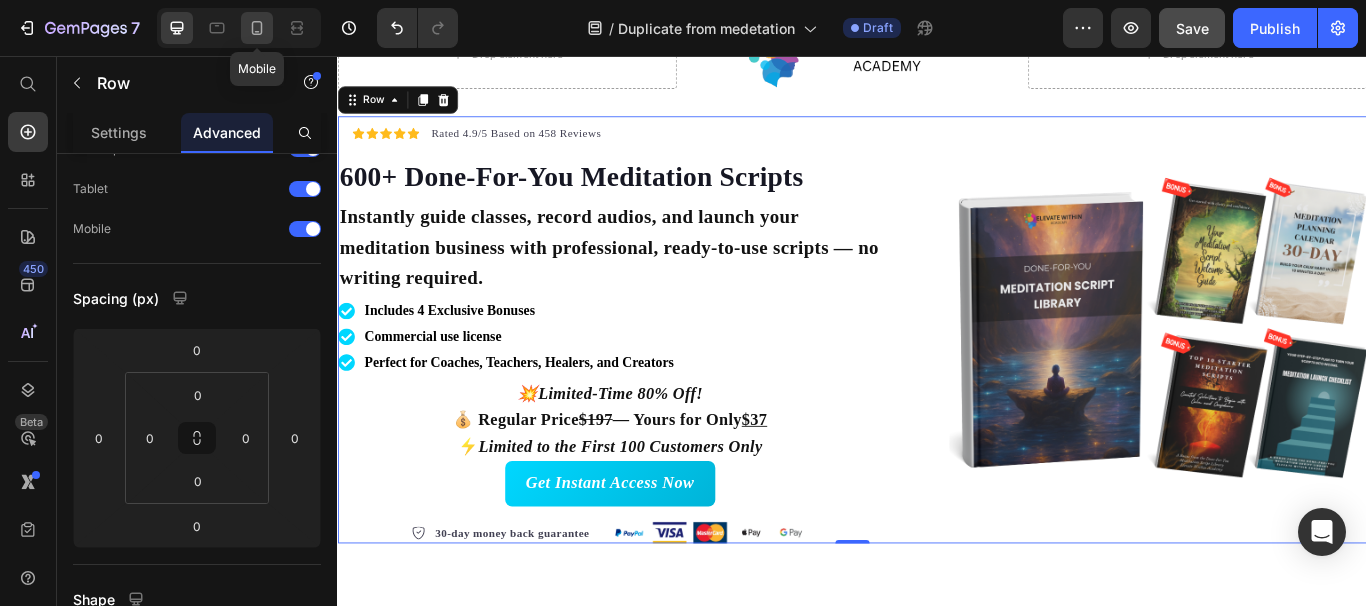 click 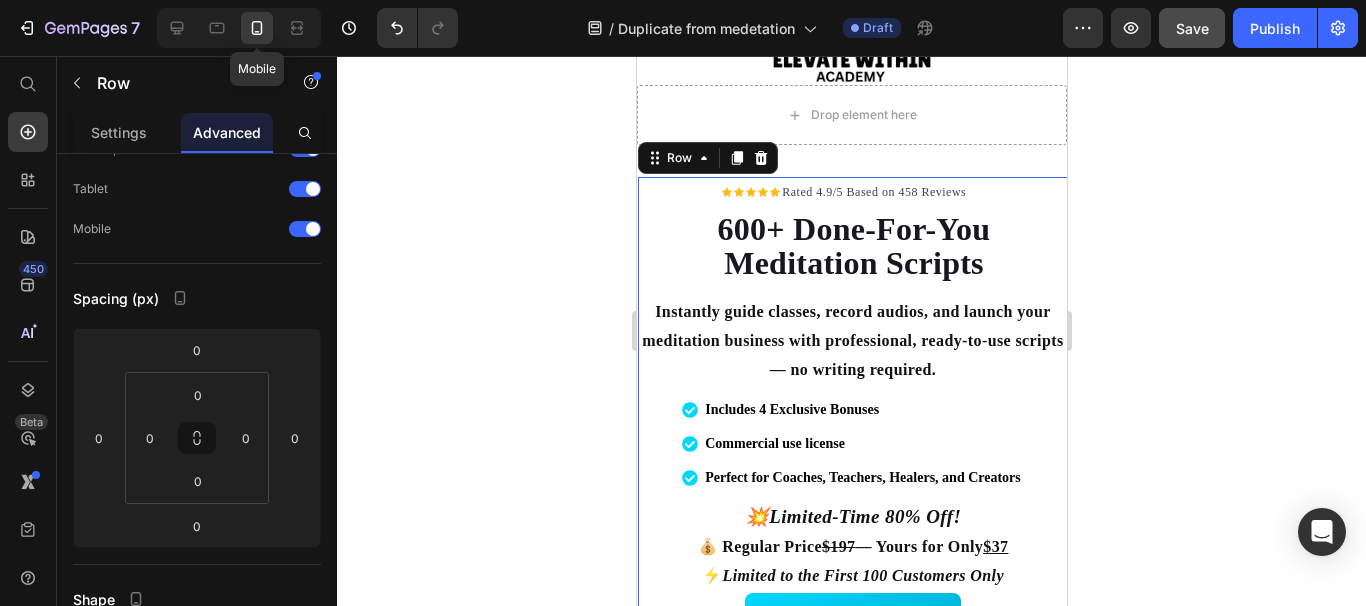 scroll, scrollTop: 216, scrollLeft: 0, axis: vertical 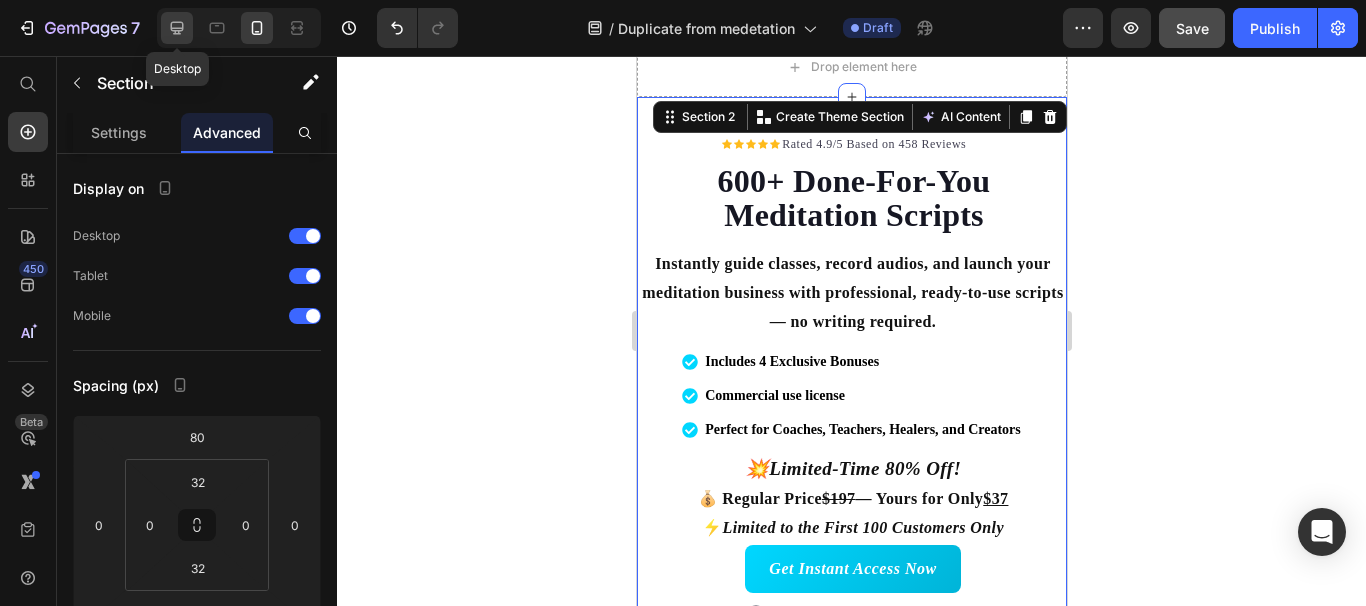 click 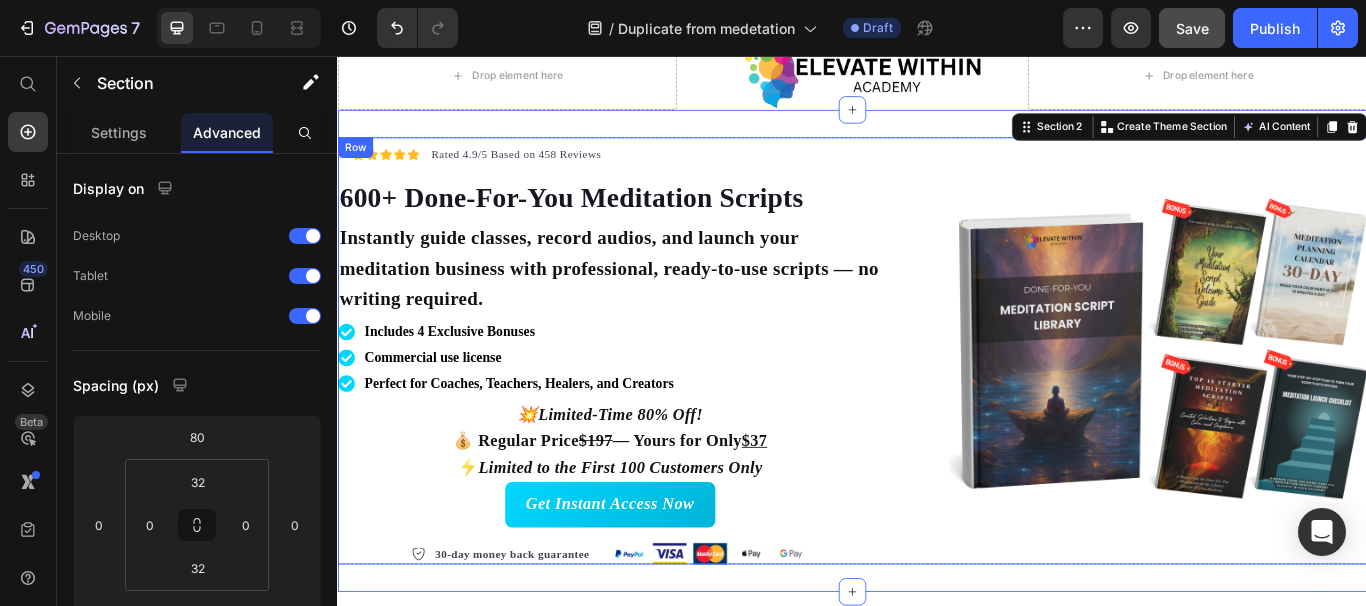 scroll, scrollTop: 56, scrollLeft: 0, axis: vertical 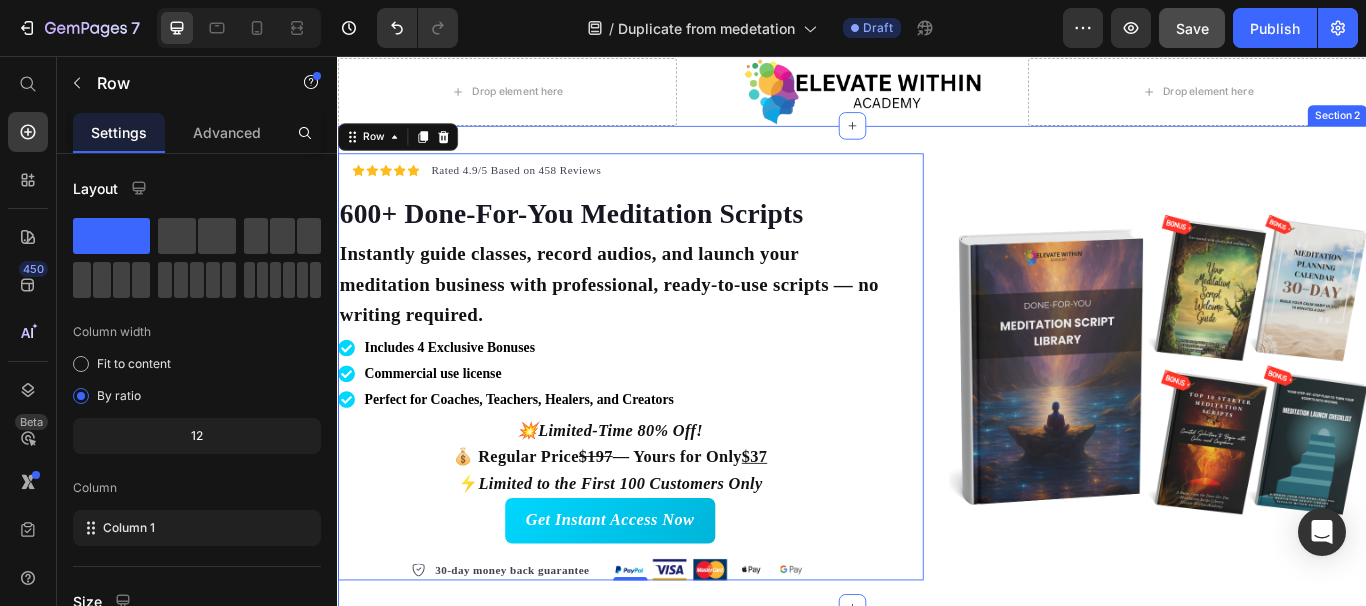 click on "/  Duplicate from medetation Draft" 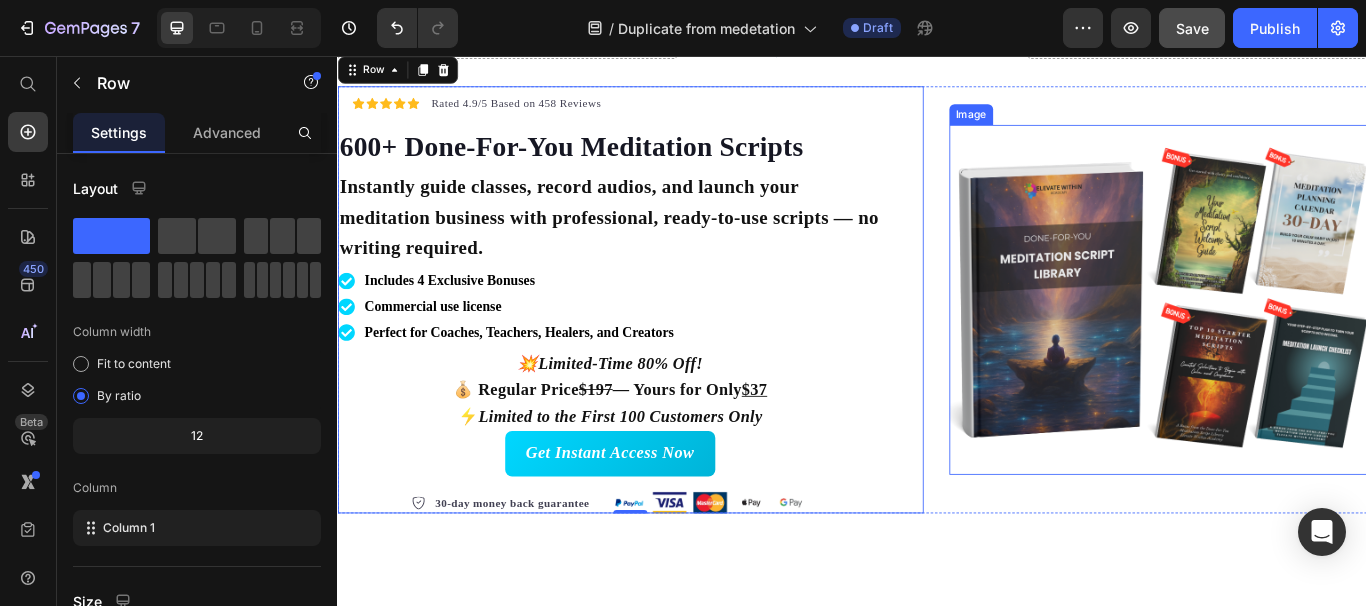scroll, scrollTop: 0, scrollLeft: 0, axis: both 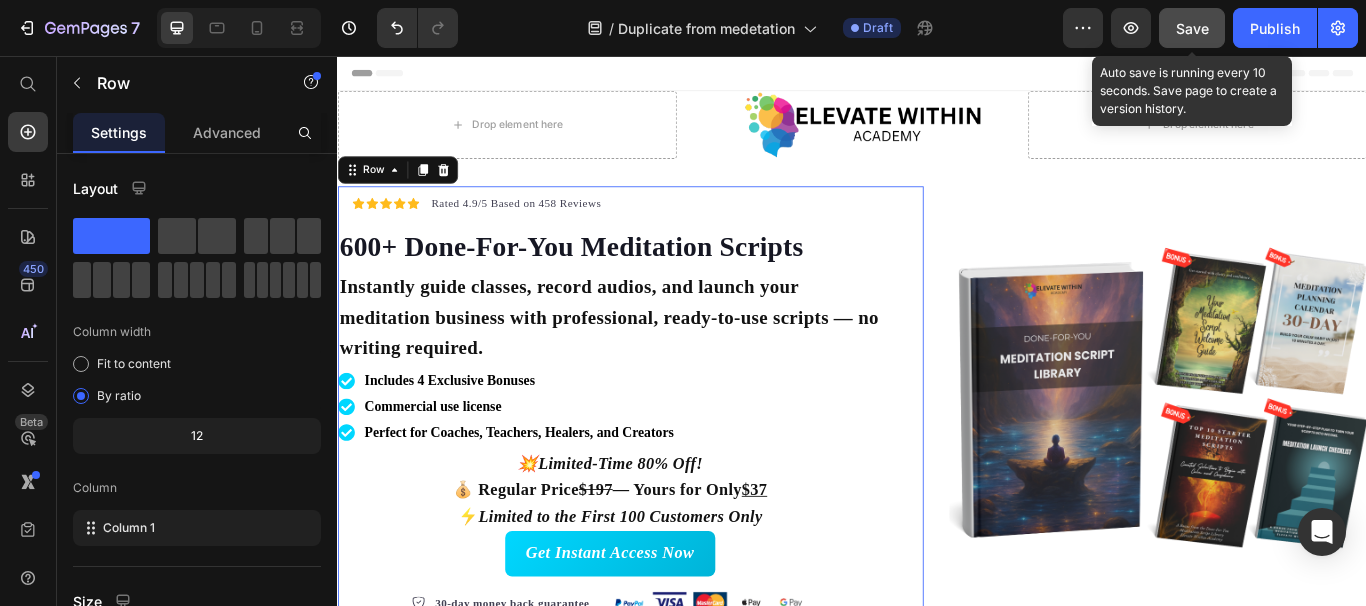 click on "Save" at bounding box center [1192, 28] 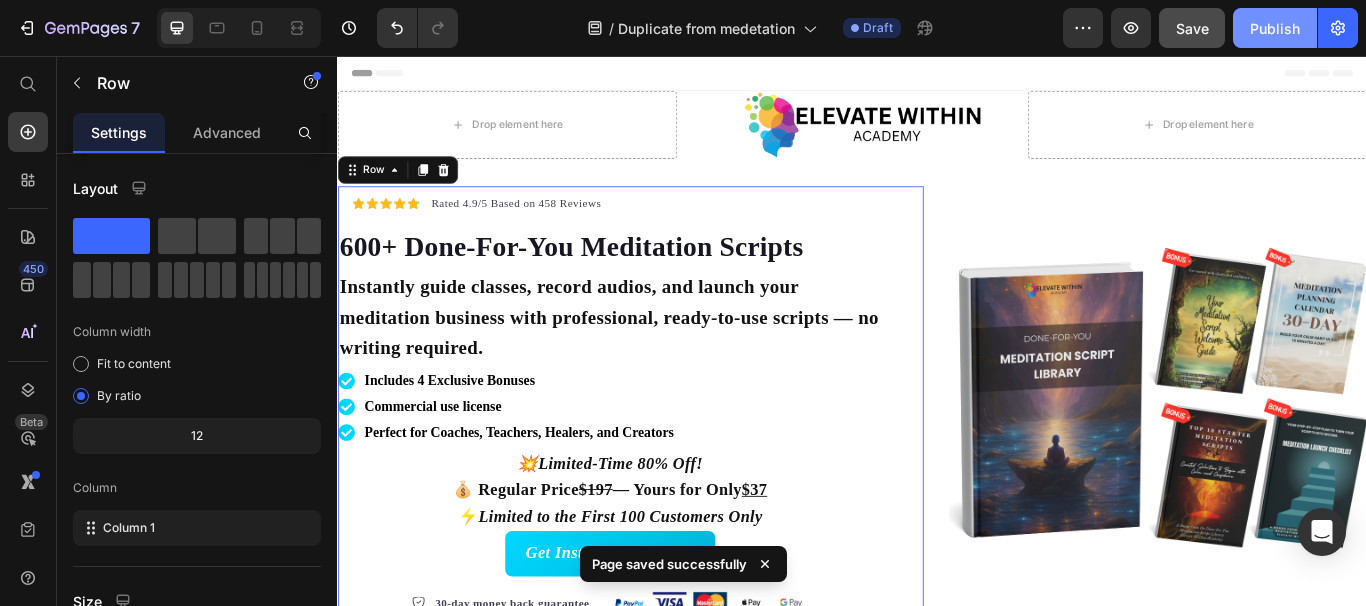 click on "Publish" at bounding box center [1275, 28] 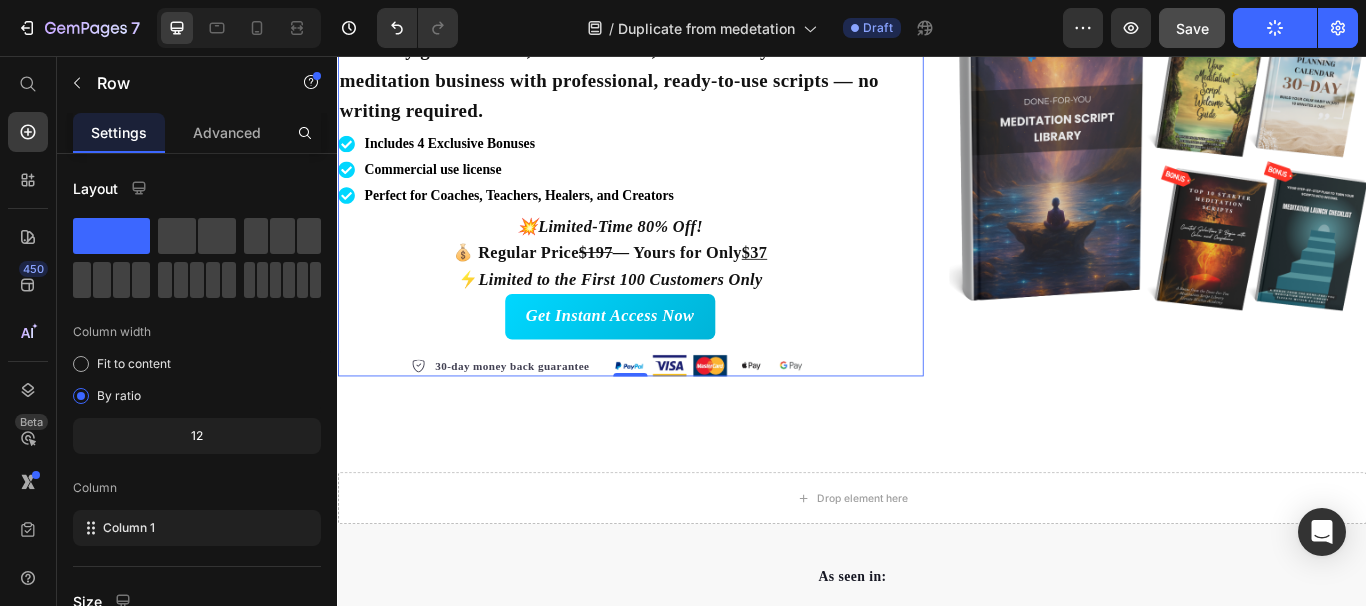 scroll, scrollTop: 0, scrollLeft: 0, axis: both 